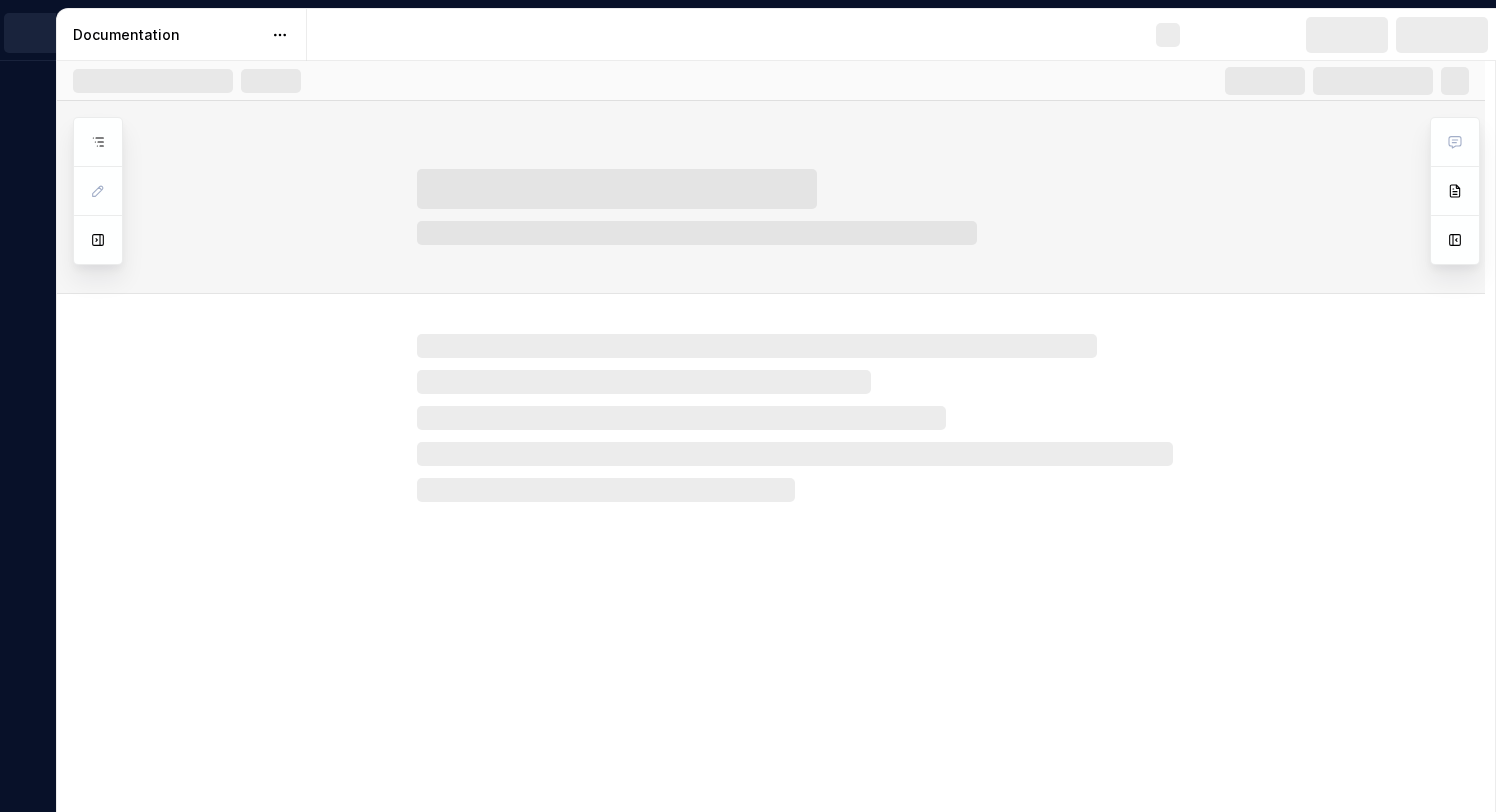 scroll, scrollTop: 0, scrollLeft: 0, axis: both 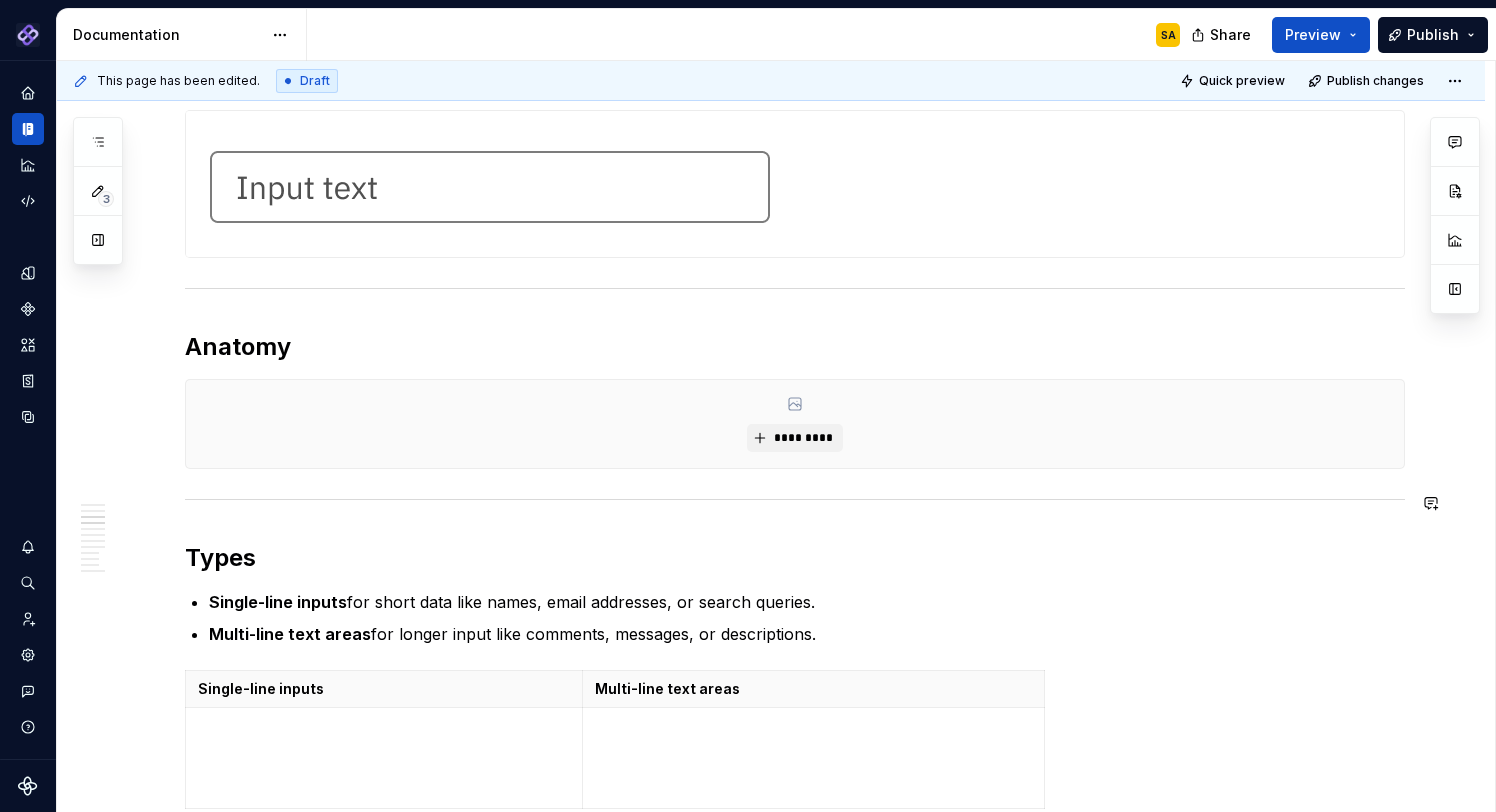click on "**********" at bounding box center [795, 1972] 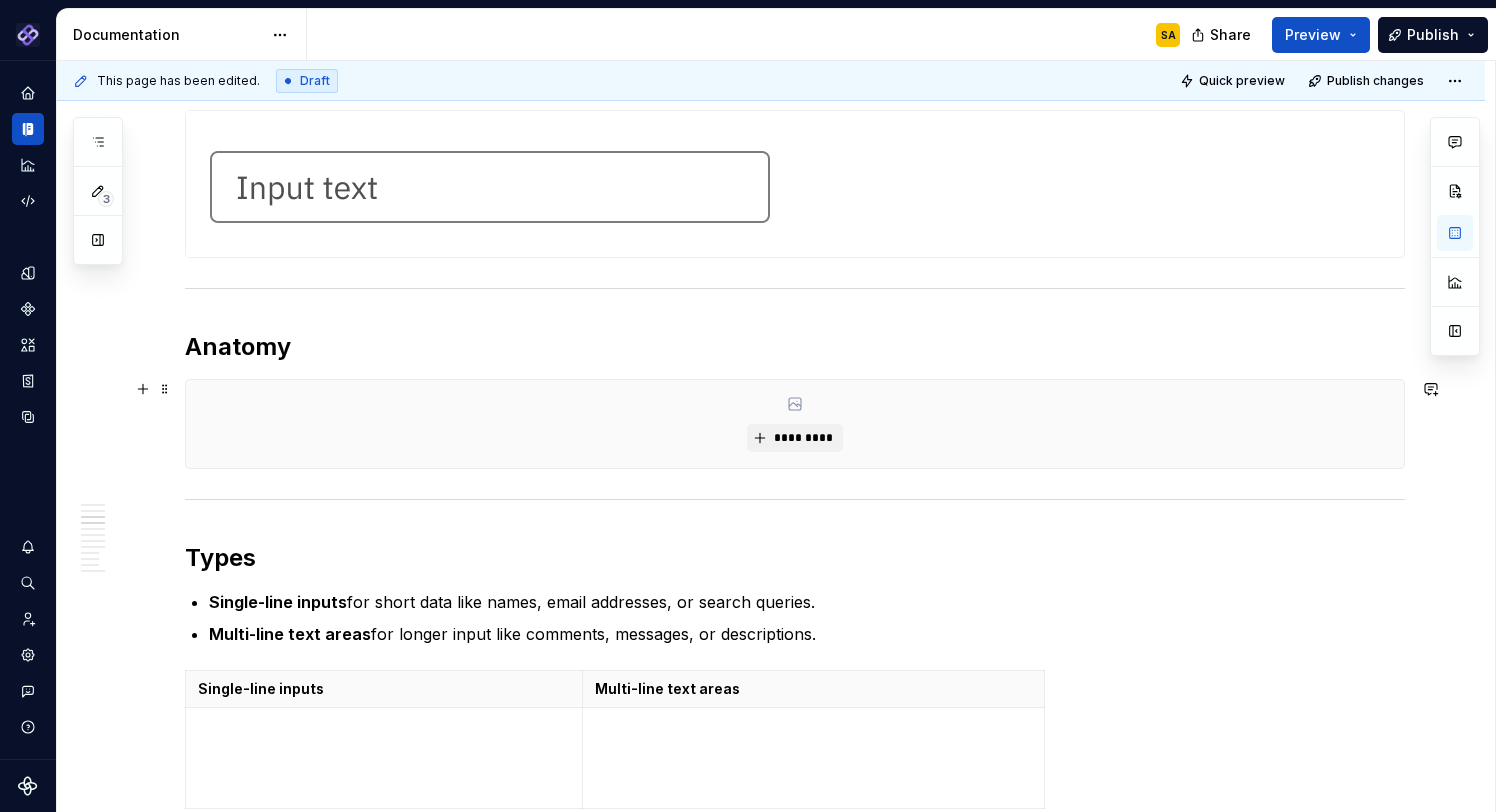 click on "**********" at bounding box center [771, 2082] 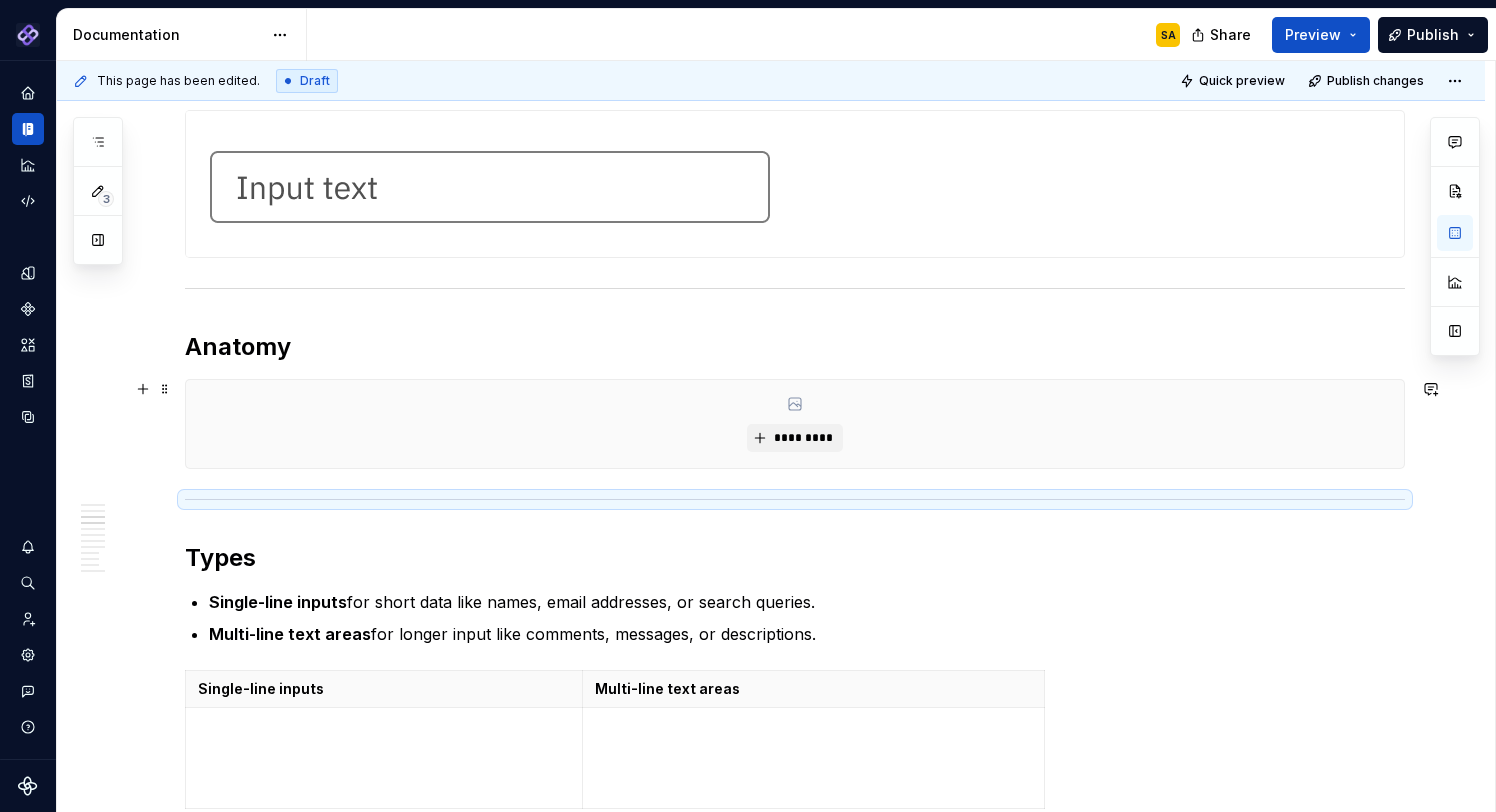 click on "**********" at bounding box center [771, 2082] 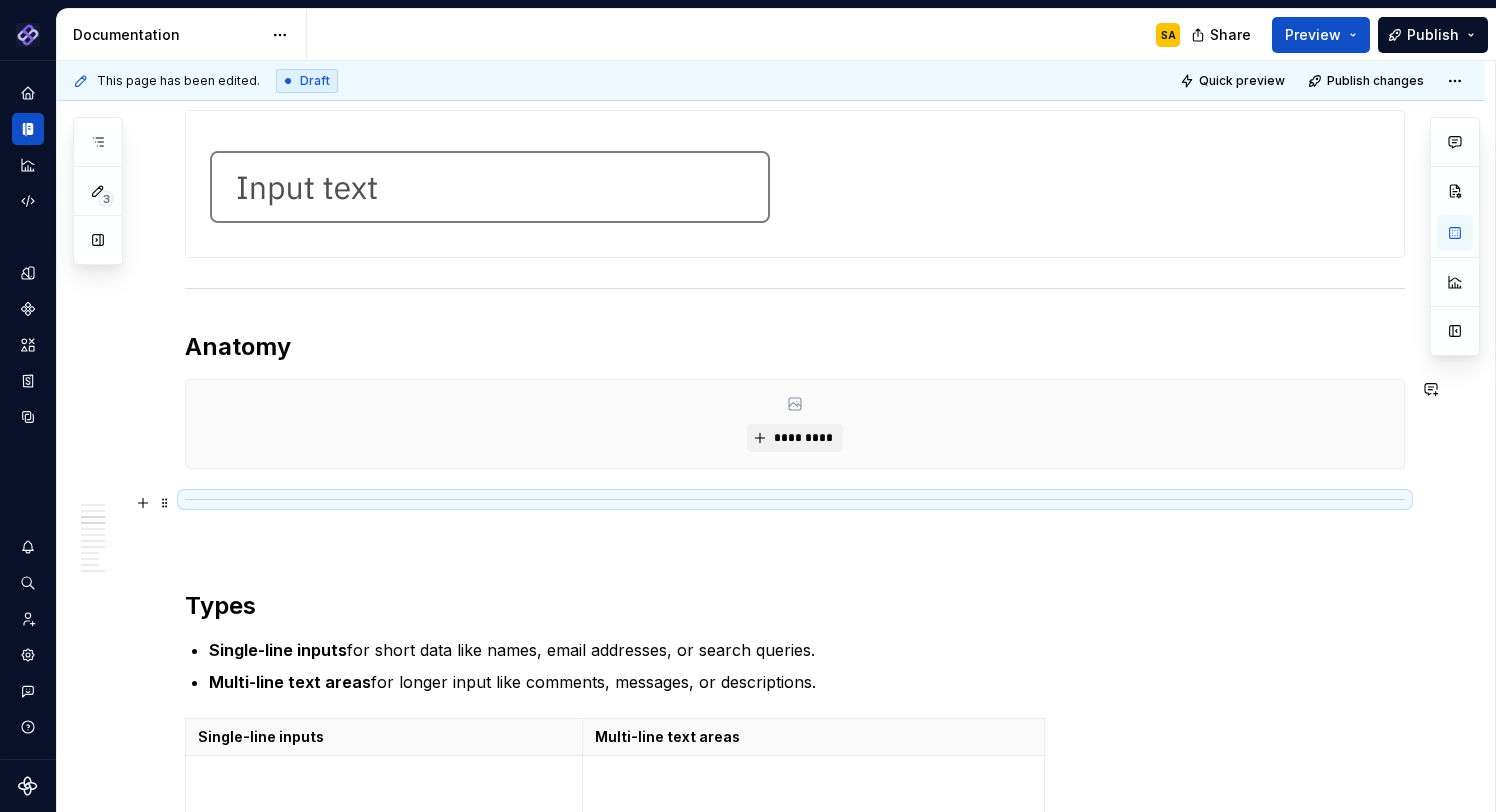 drag, startPoint x: 579, startPoint y: 509, endPoint x: 231, endPoint y: 507, distance: 348.00574 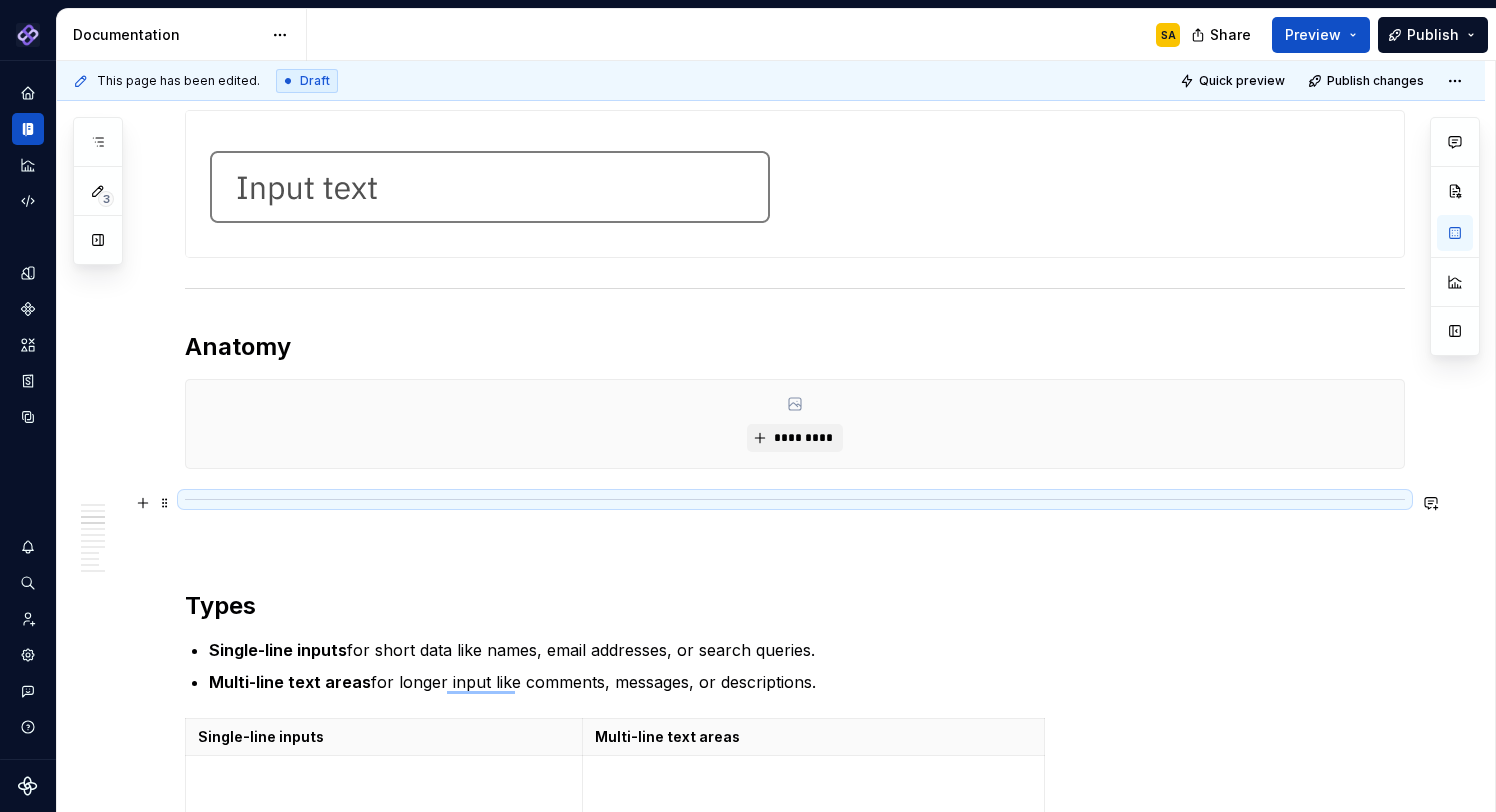 scroll, scrollTop: 574, scrollLeft: 0, axis: vertical 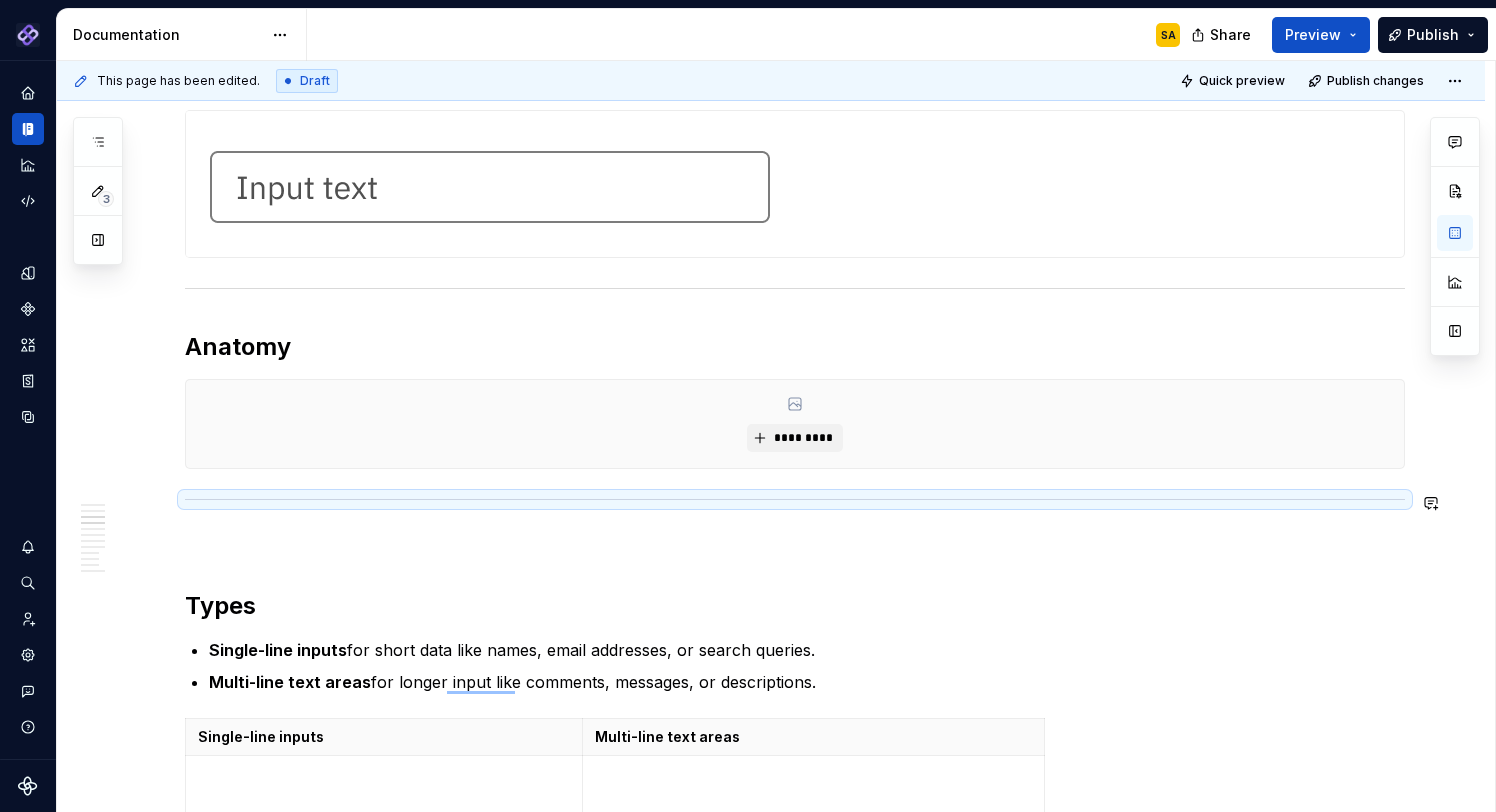 click on "**********" at bounding box center (795, 1996) 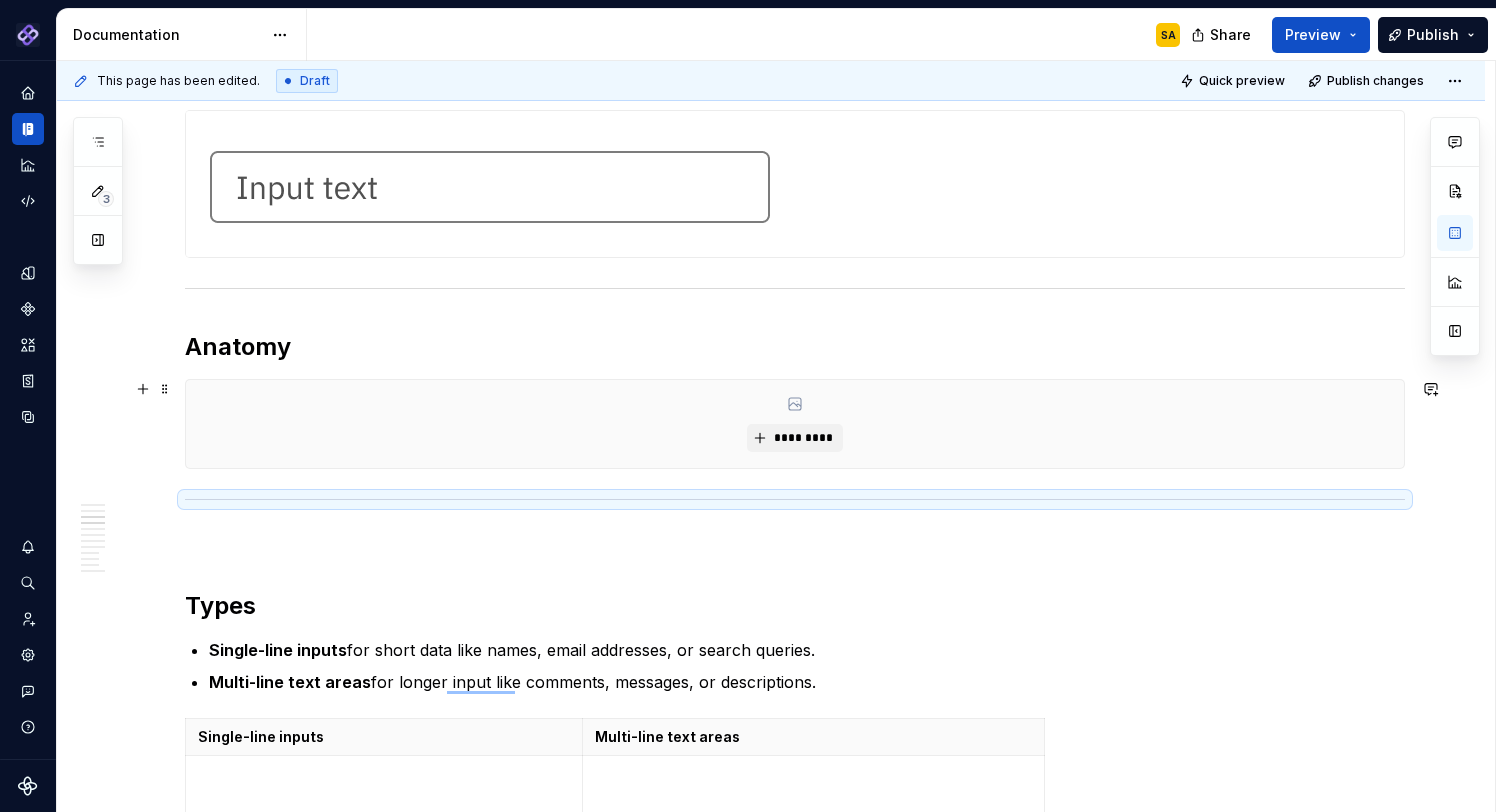 drag, startPoint x: 1453, startPoint y: 407, endPoint x: 1428, endPoint y: 456, distance: 55.00909 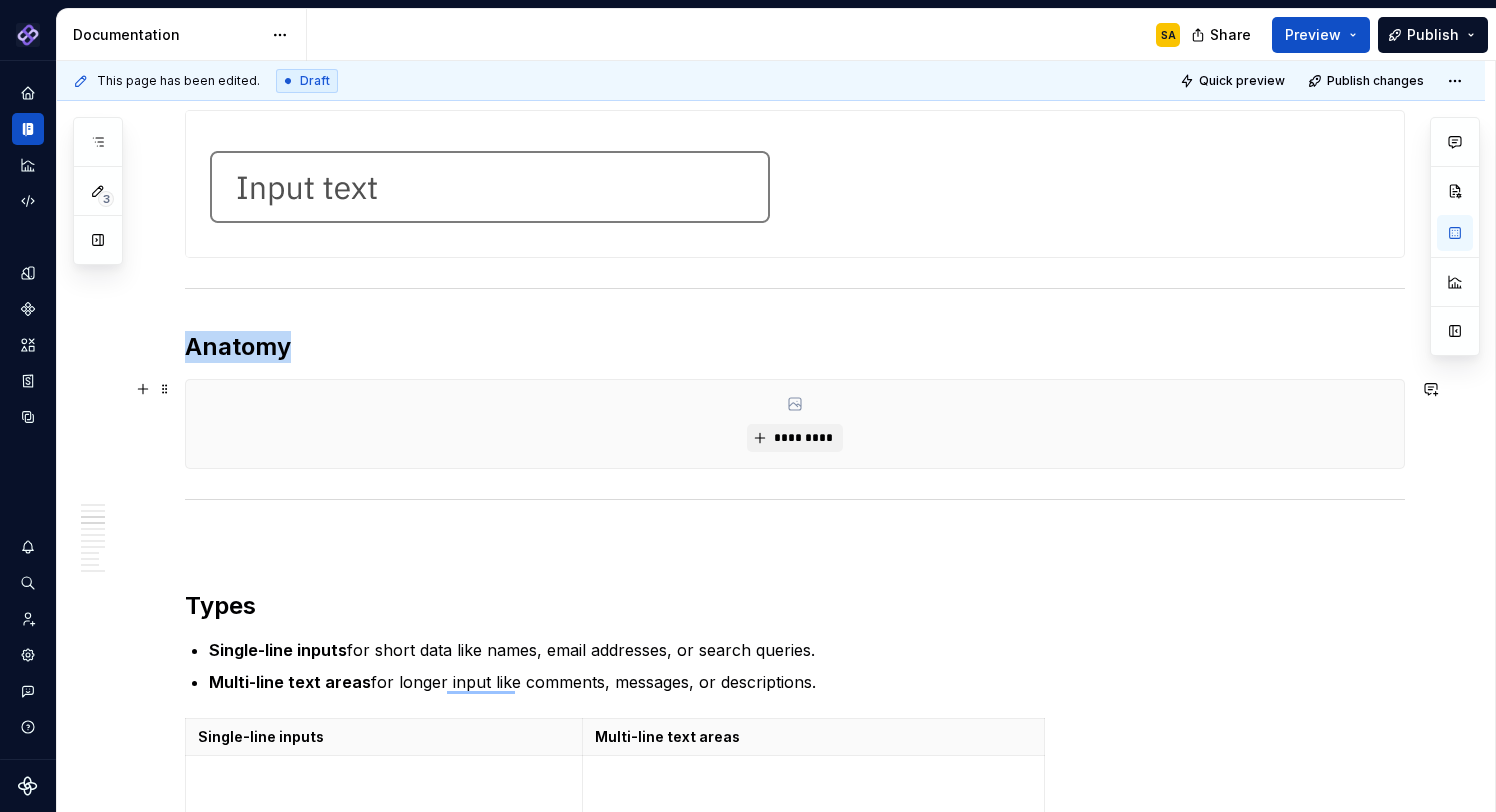 click on "**********" at bounding box center [771, 2106] 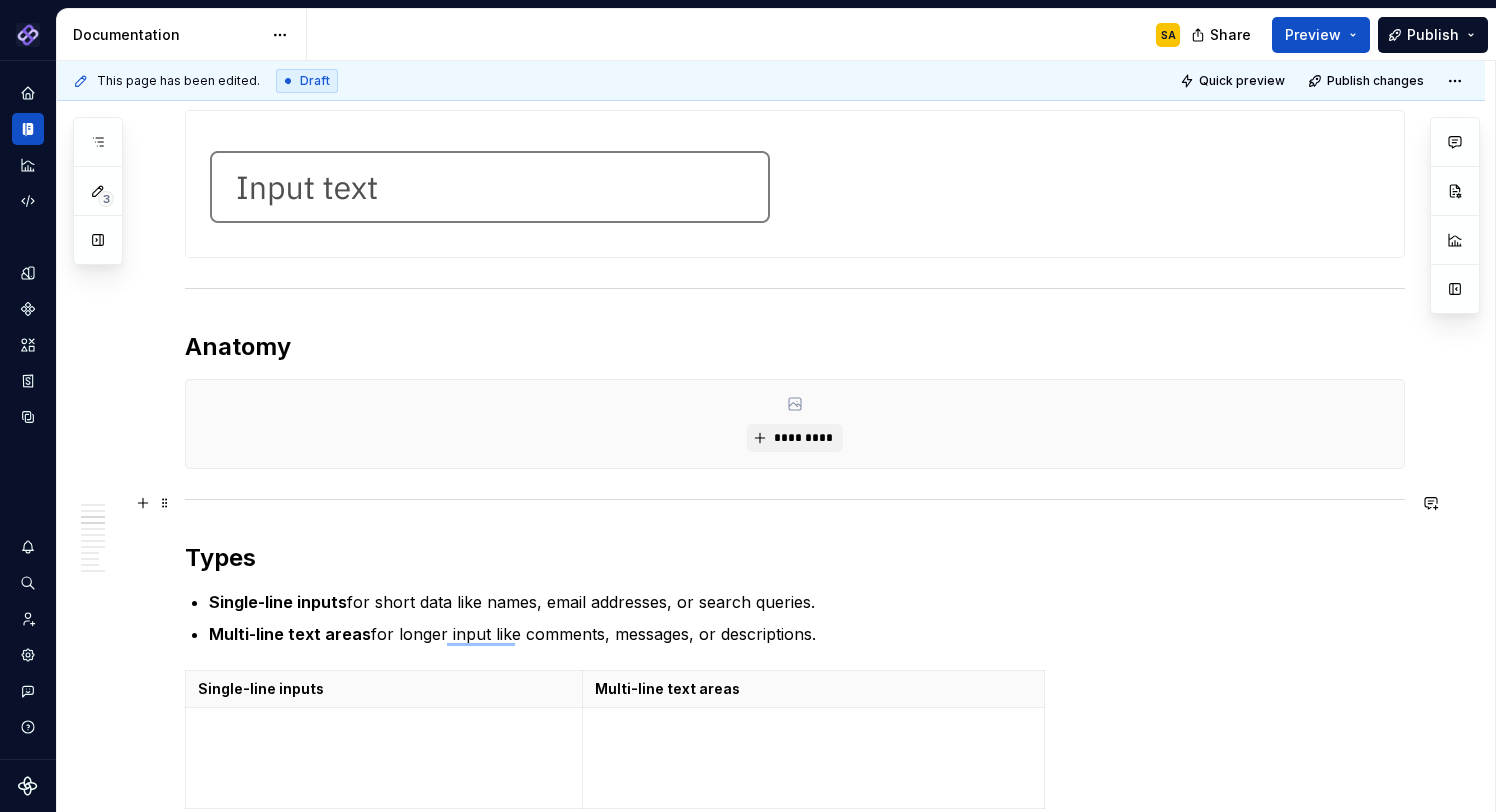 click at bounding box center [795, 499] 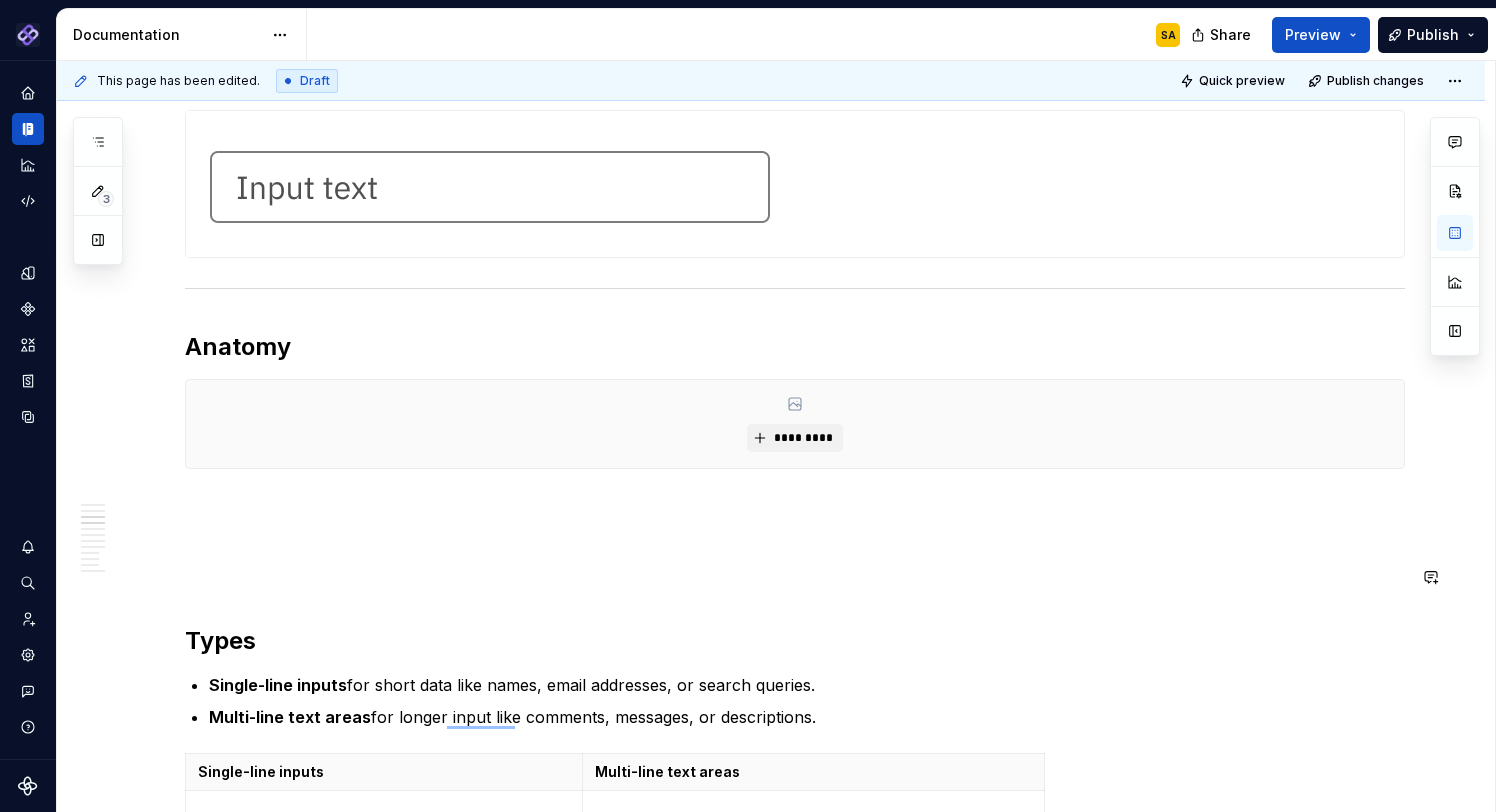 click on "**********" at bounding box center (795, 2013) 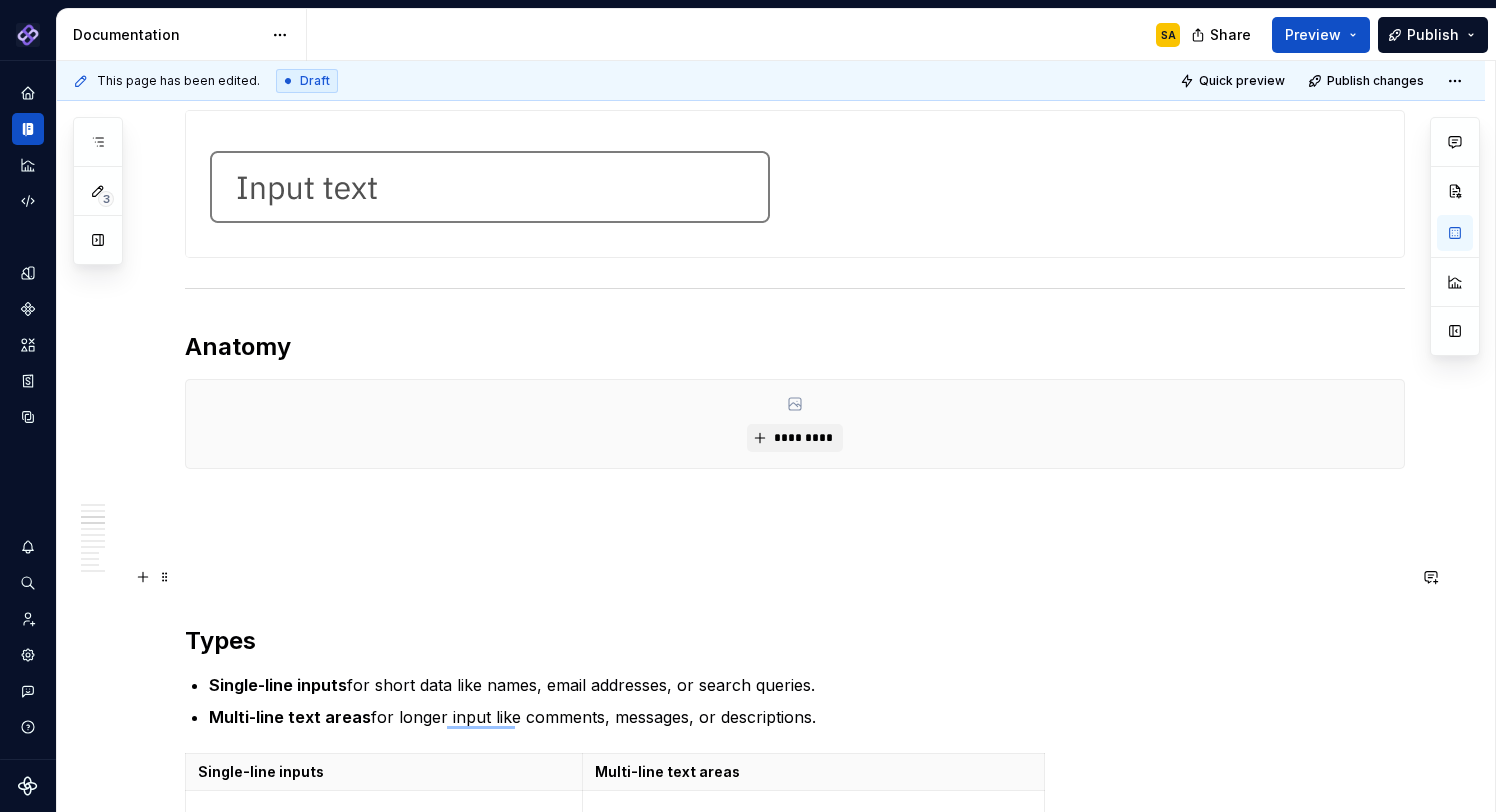click at bounding box center [795, 577] 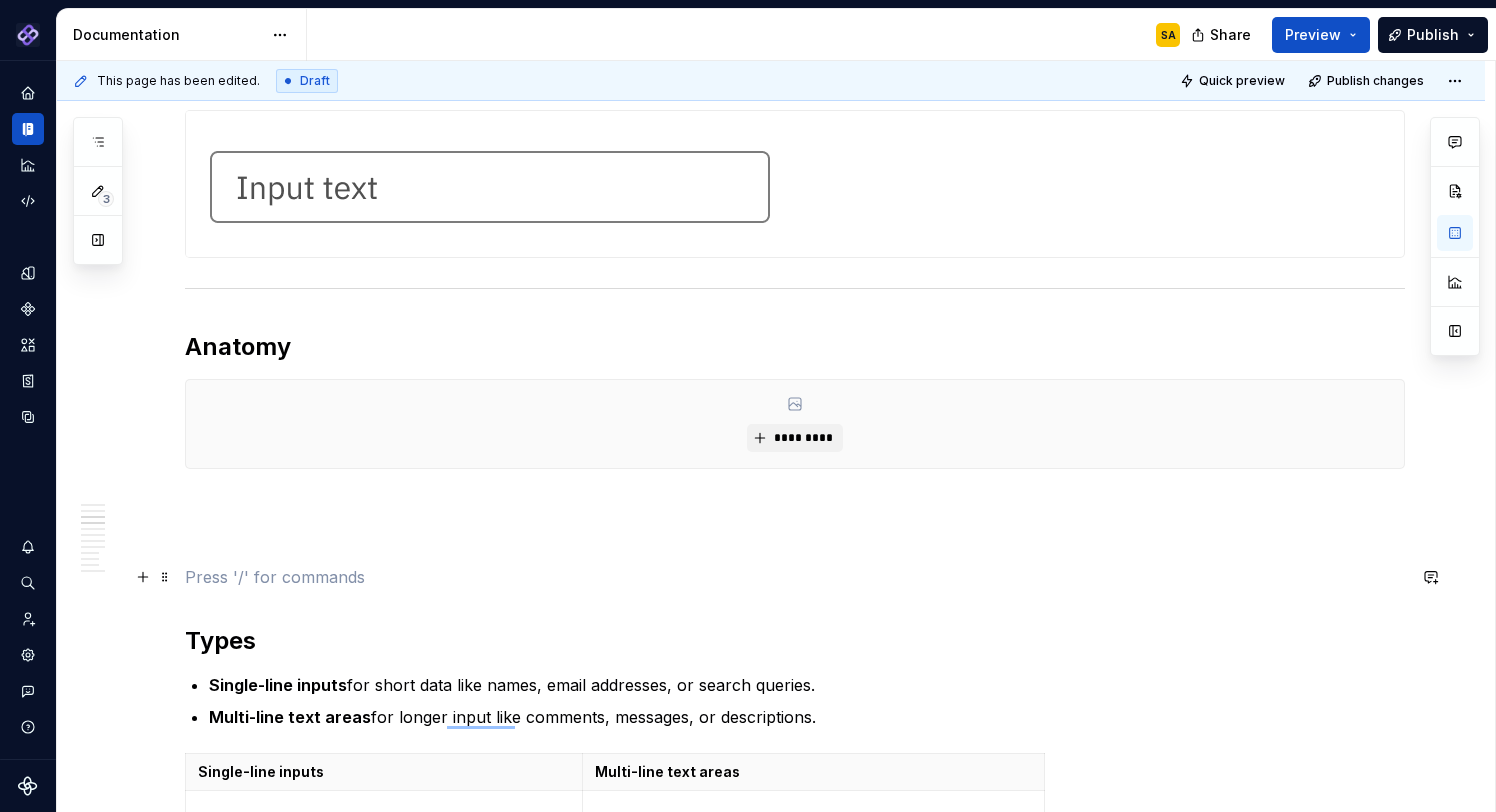 paste 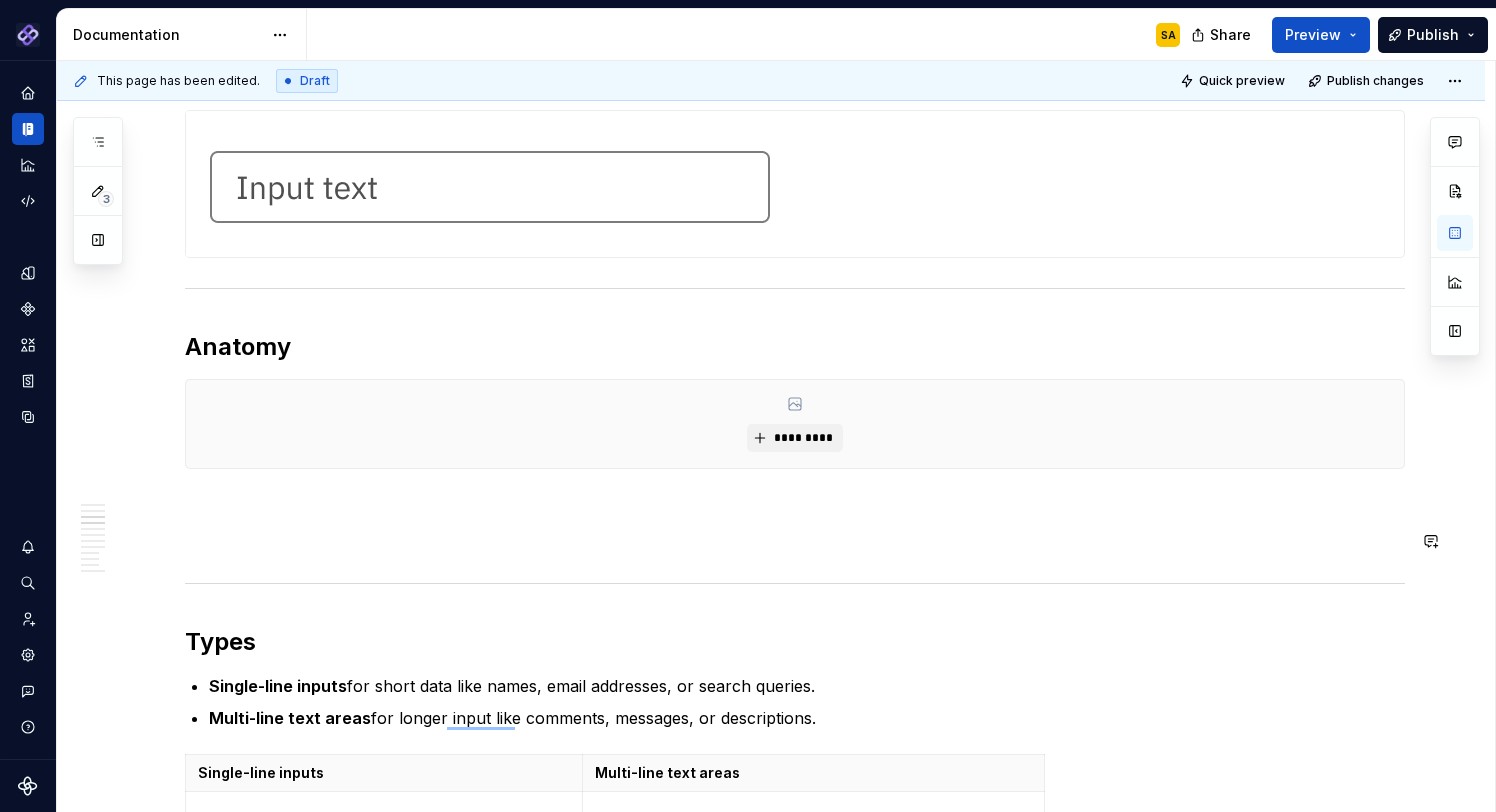 click at bounding box center (795, 505) 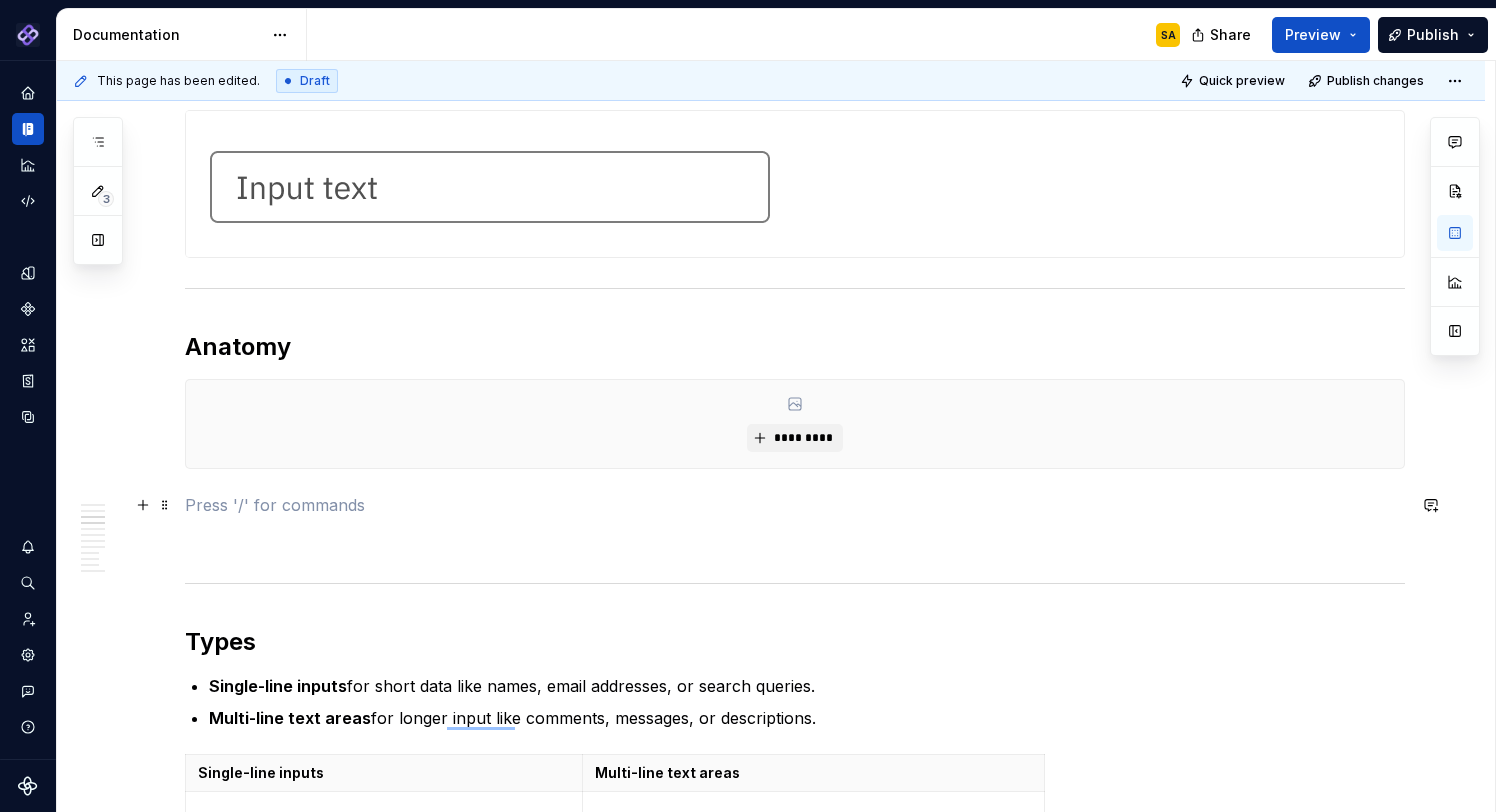 type 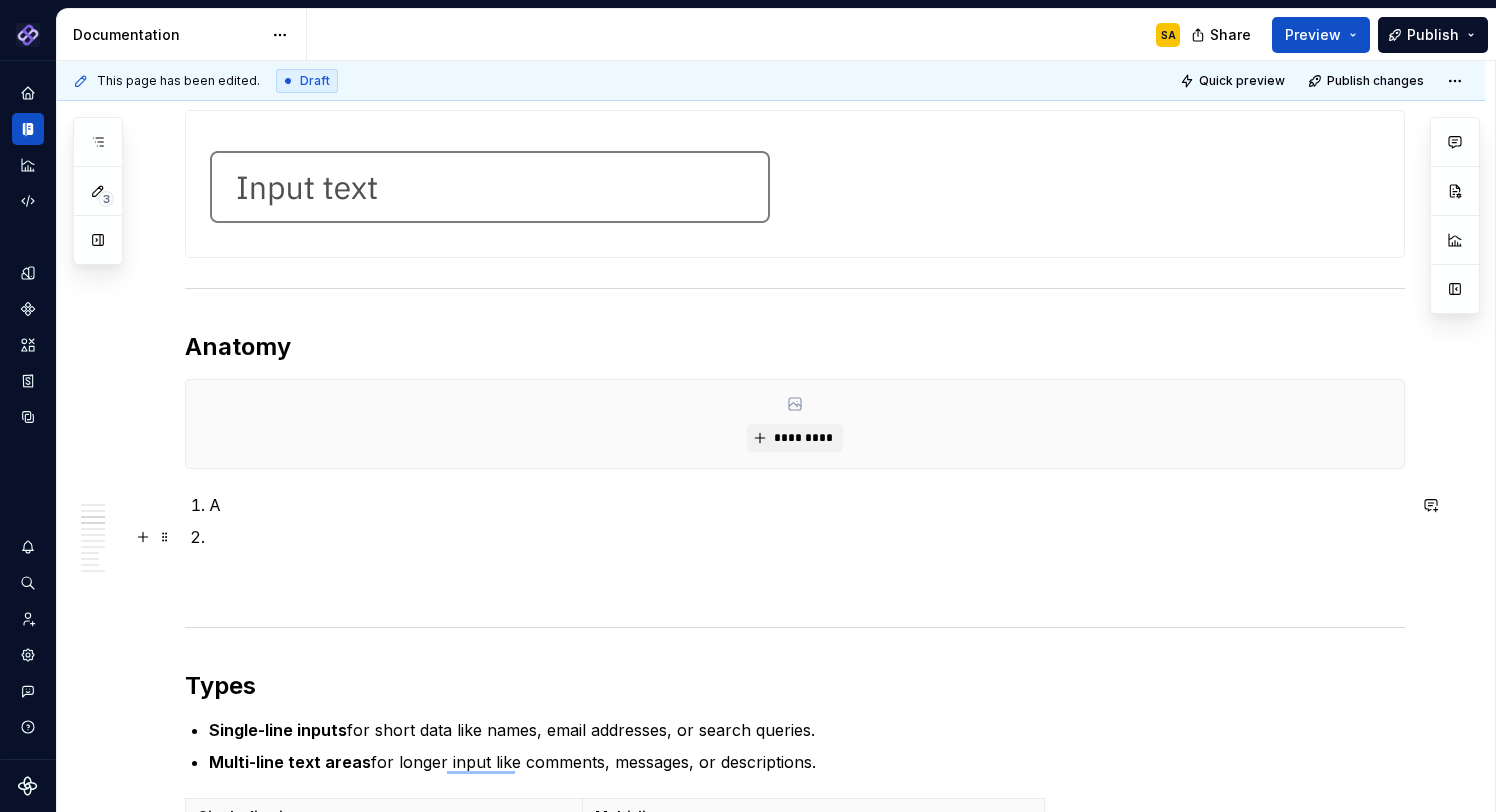 click at bounding box center [807, 537] 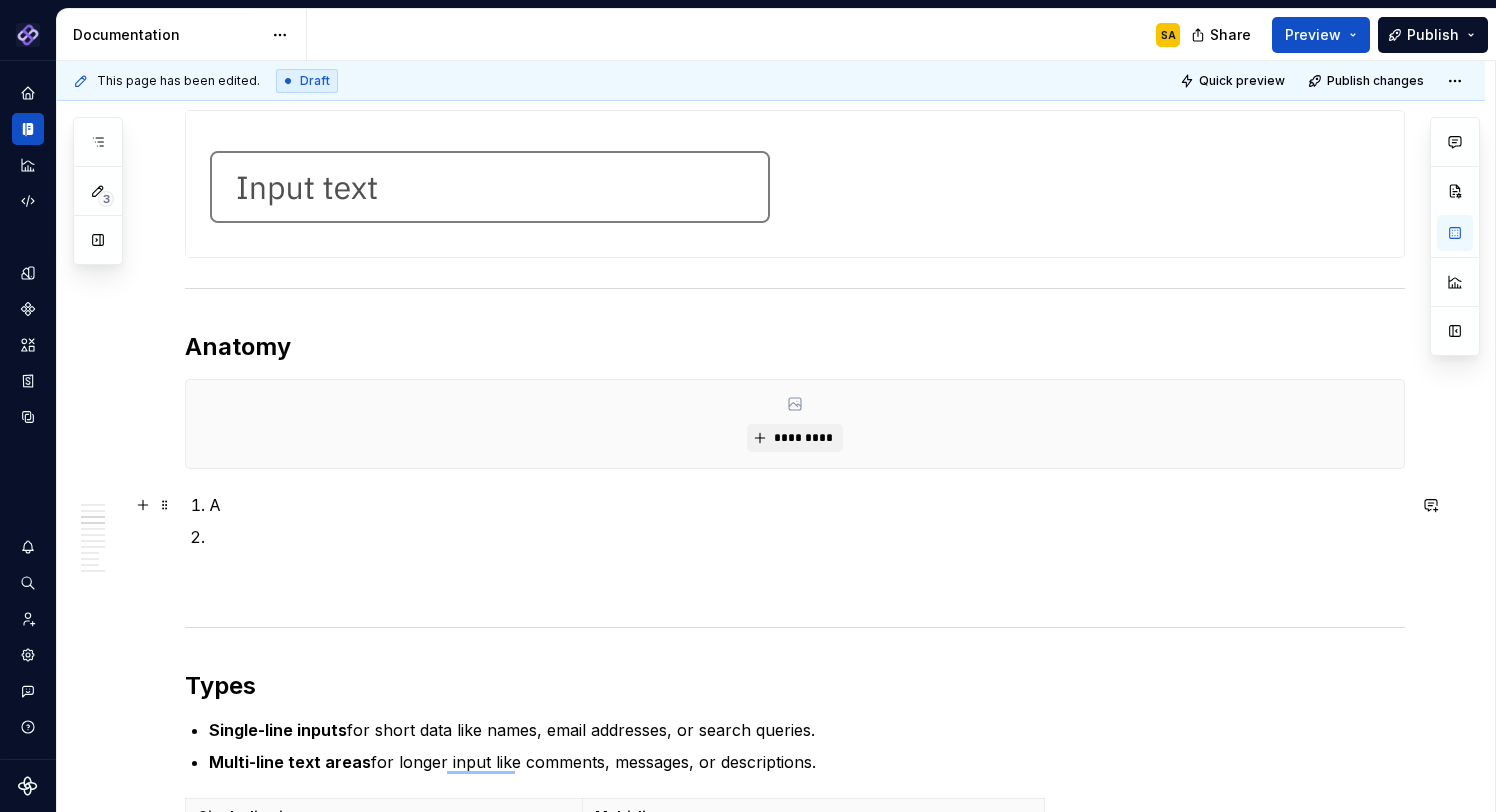 click on "A" at bounding box center [807, 505] 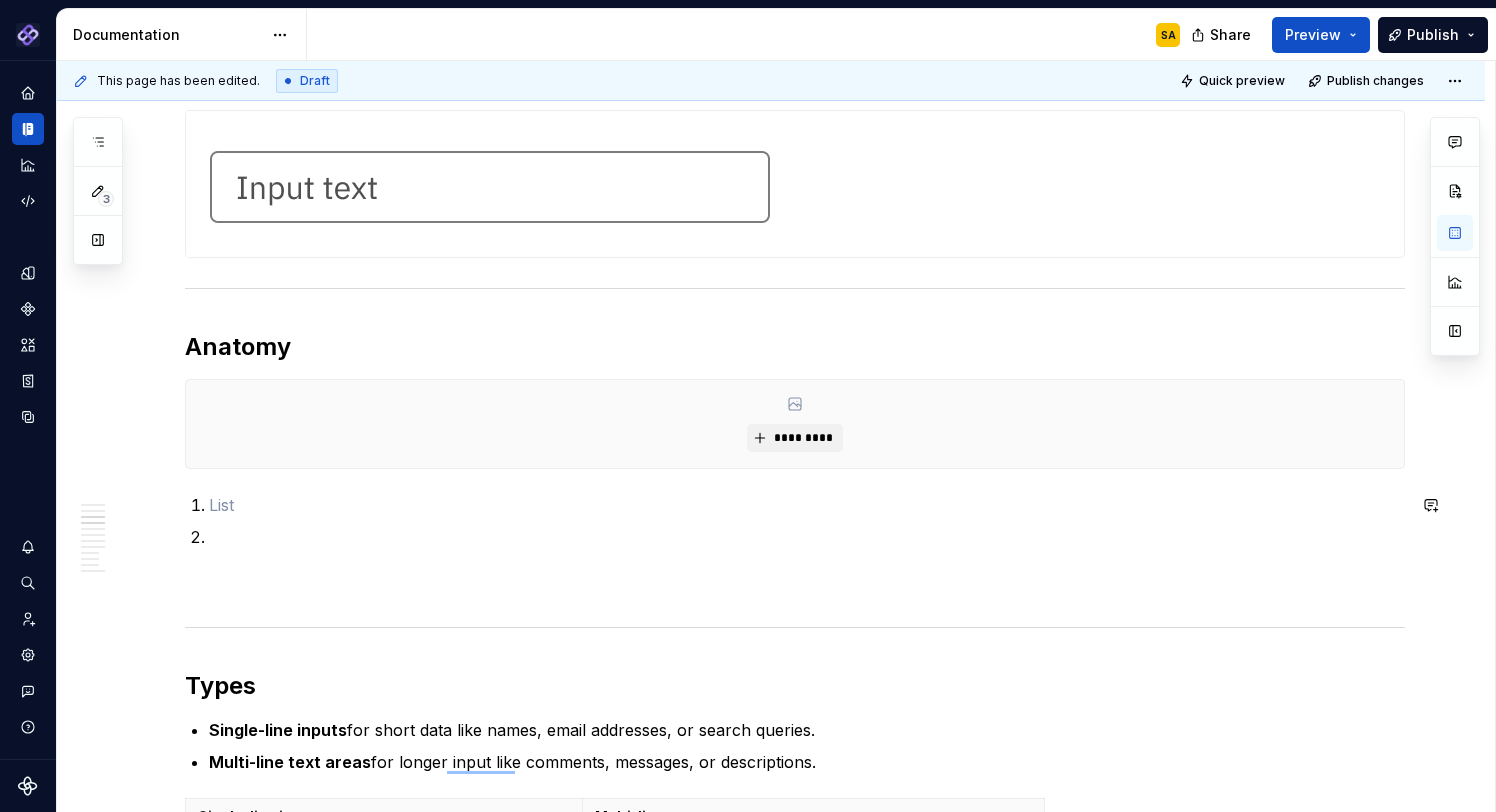 click on "**********" at bounding box center [795, 2036] 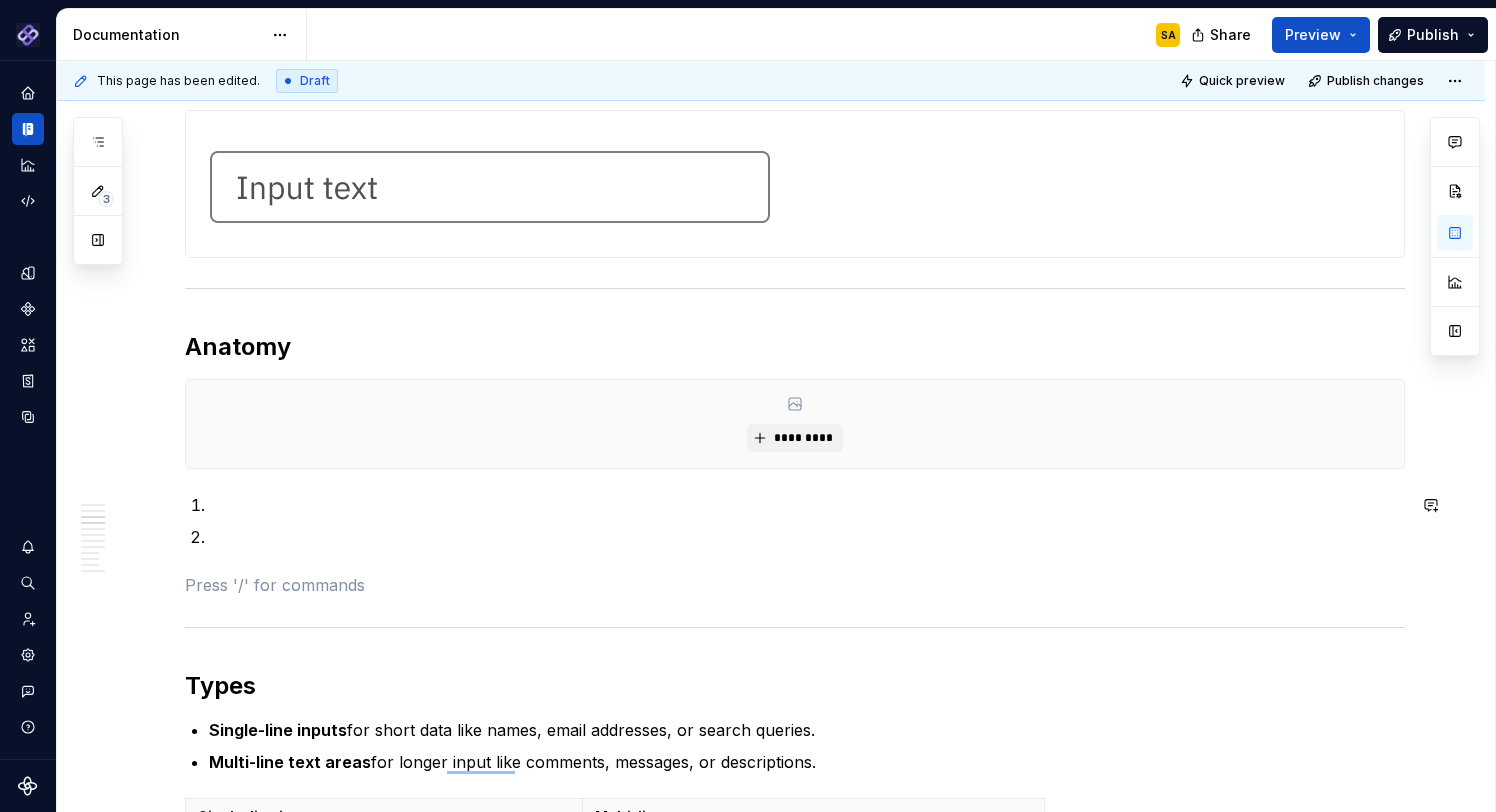 click on "**********" at bounding box center [795, 2036] 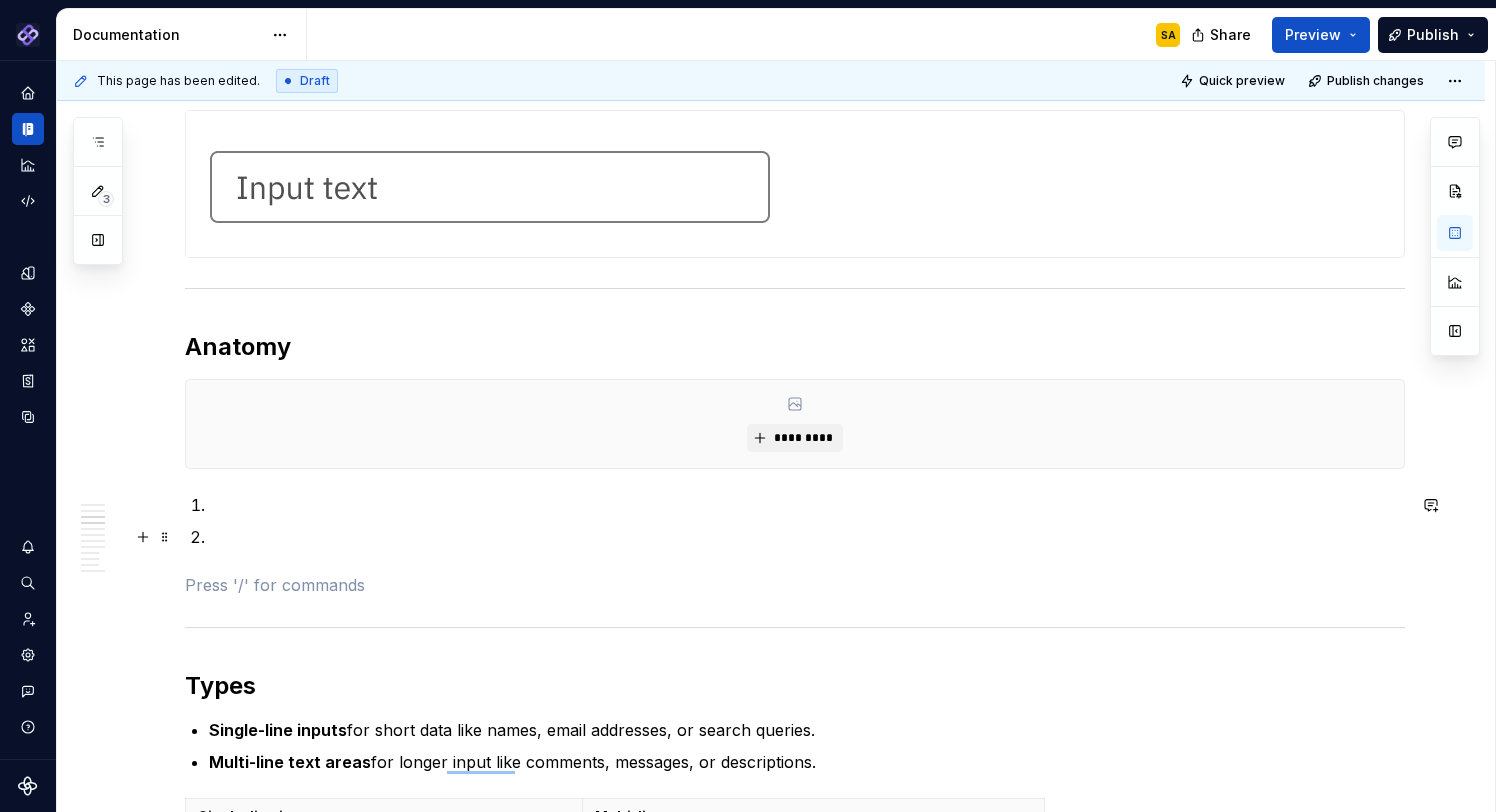 click at bounding box center (807, 537) 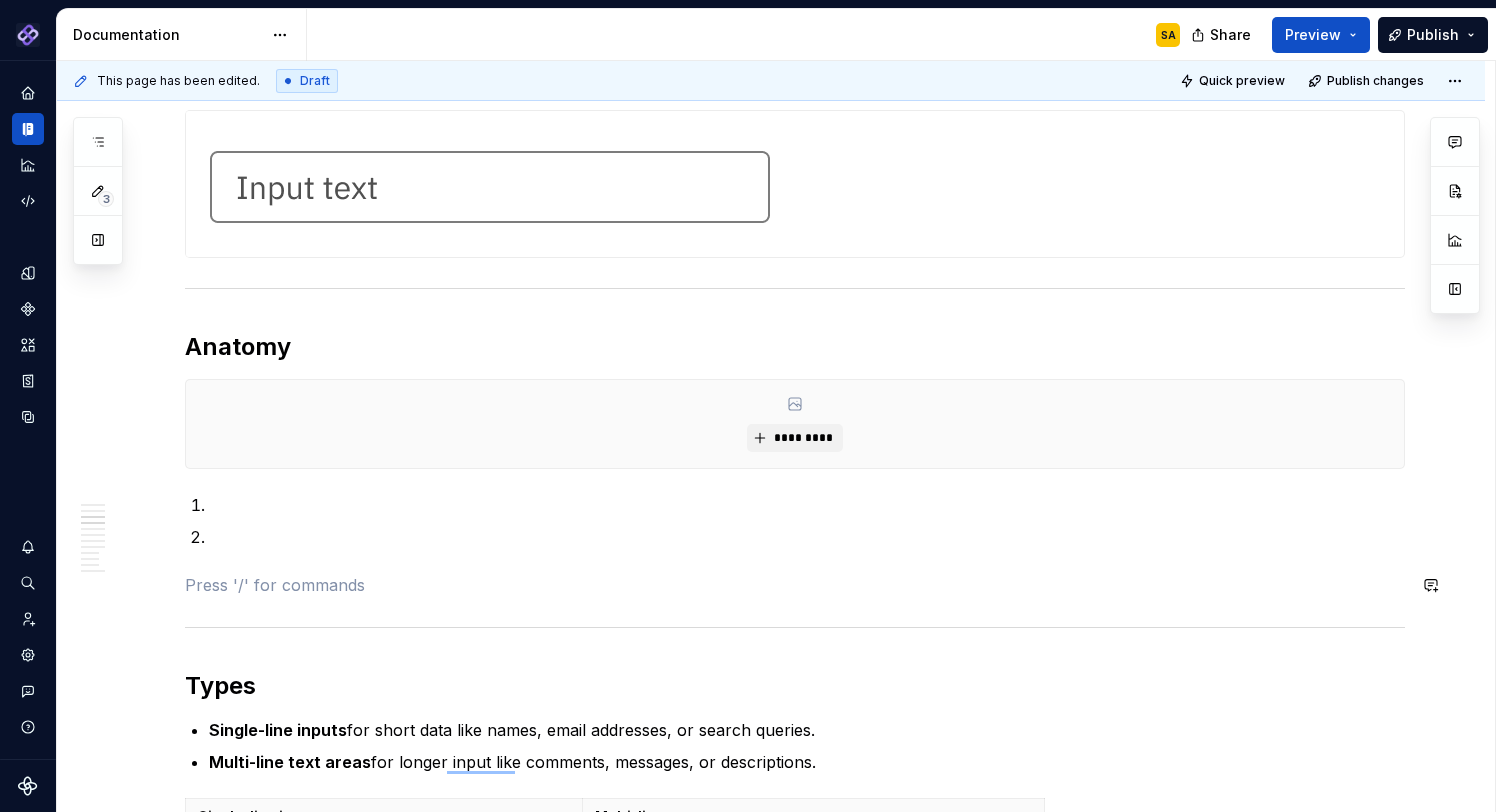 scroll, scrollTop: 786, scrollLeft: 0, axis: vertical 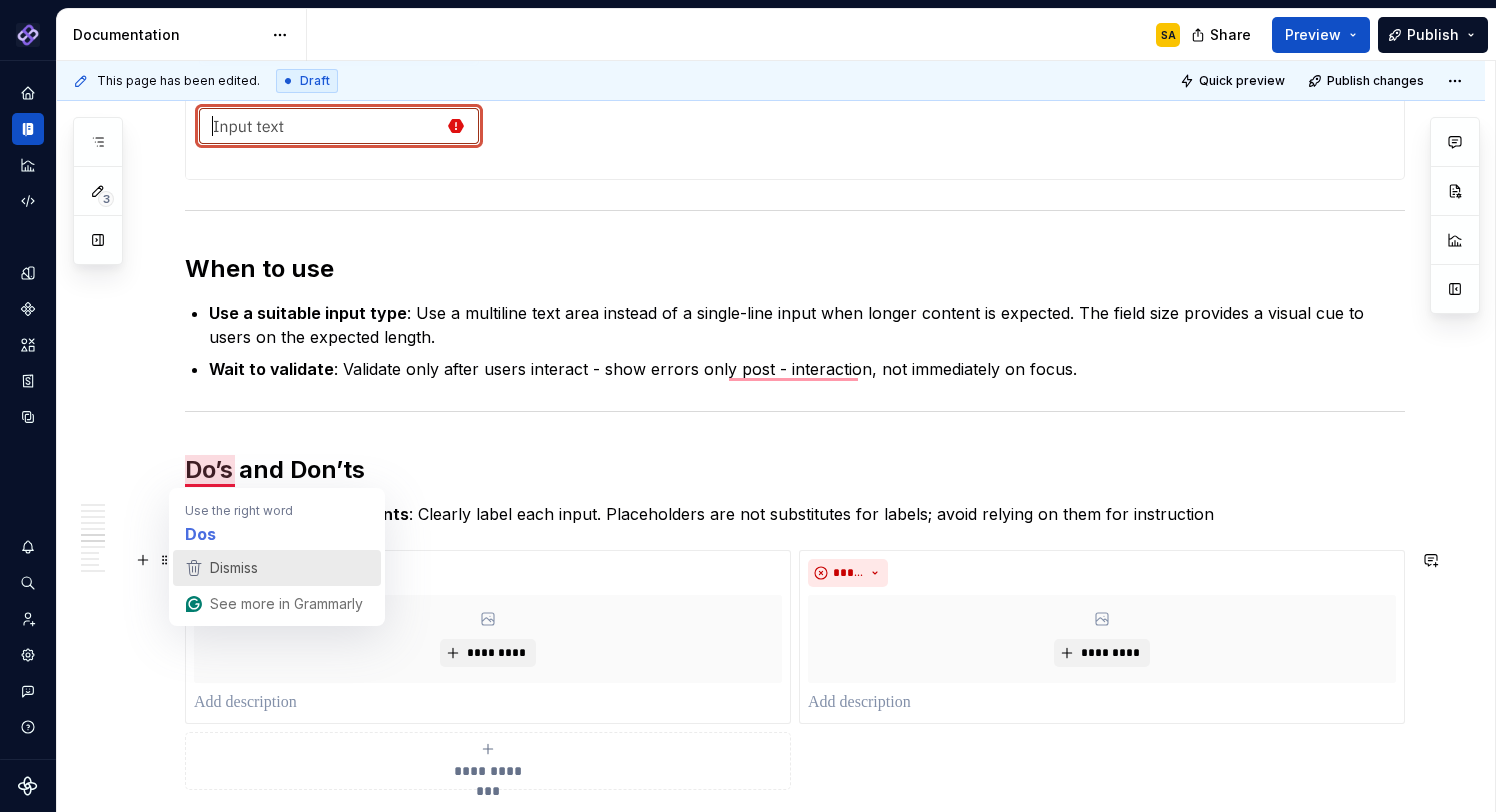 click on "Dismiss" at bounding box center [234, 567] 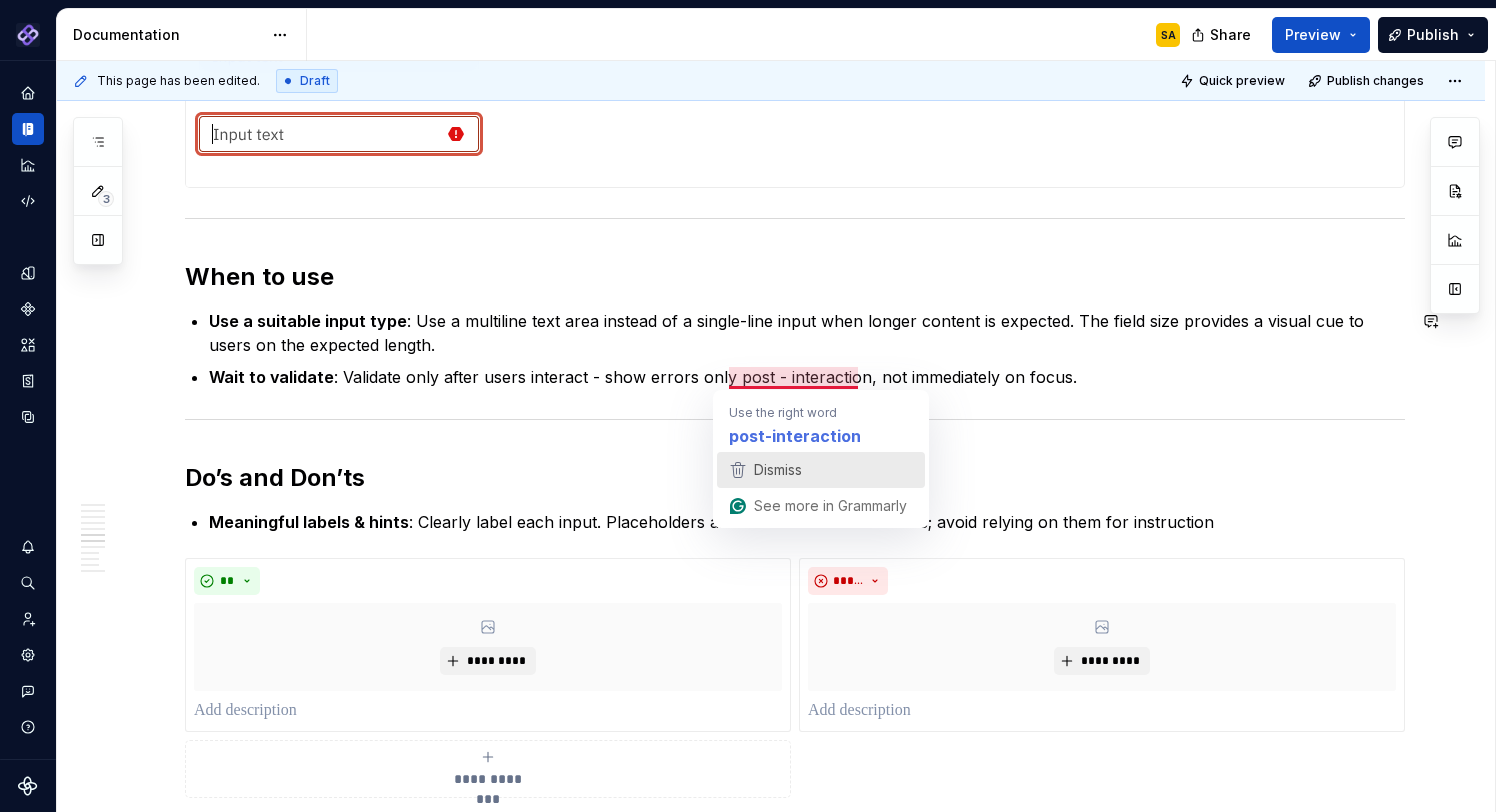 click on "Dismiss" at bounding box center (778, 469) 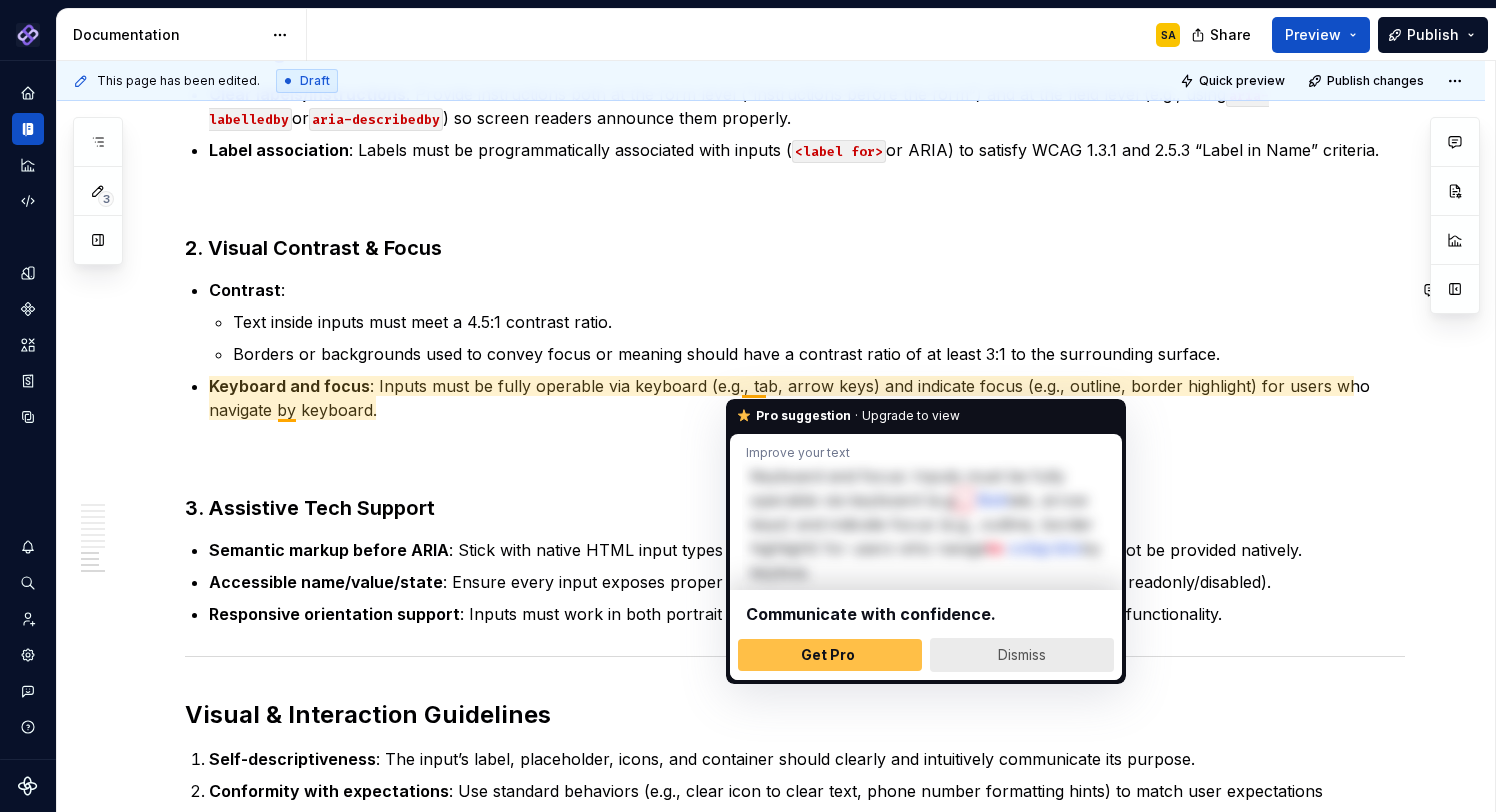 click on "Dismiss" at bounding box center [1022, 654] 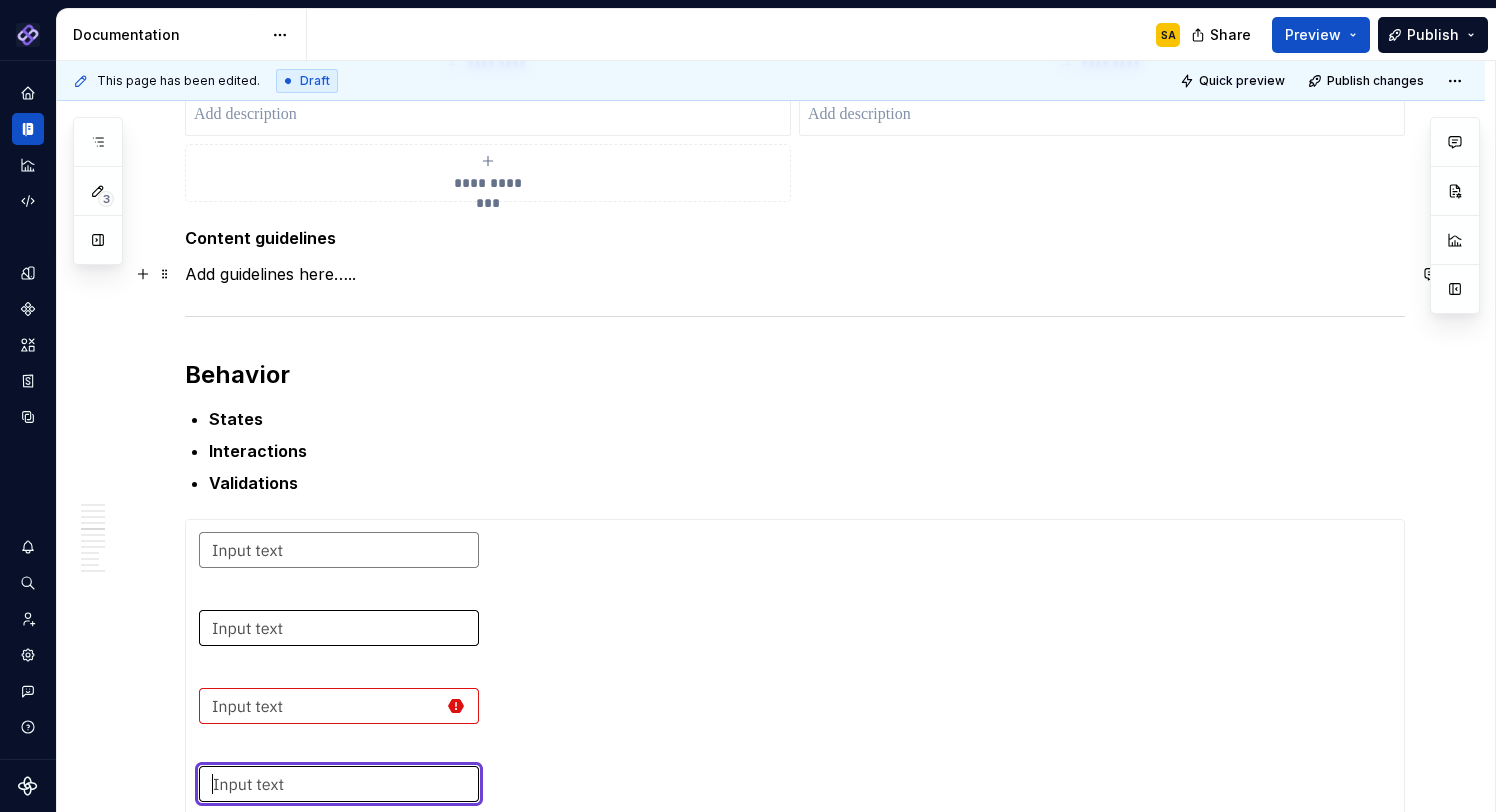 click on "Add guidelines here….." at bounding box center [795, 274] 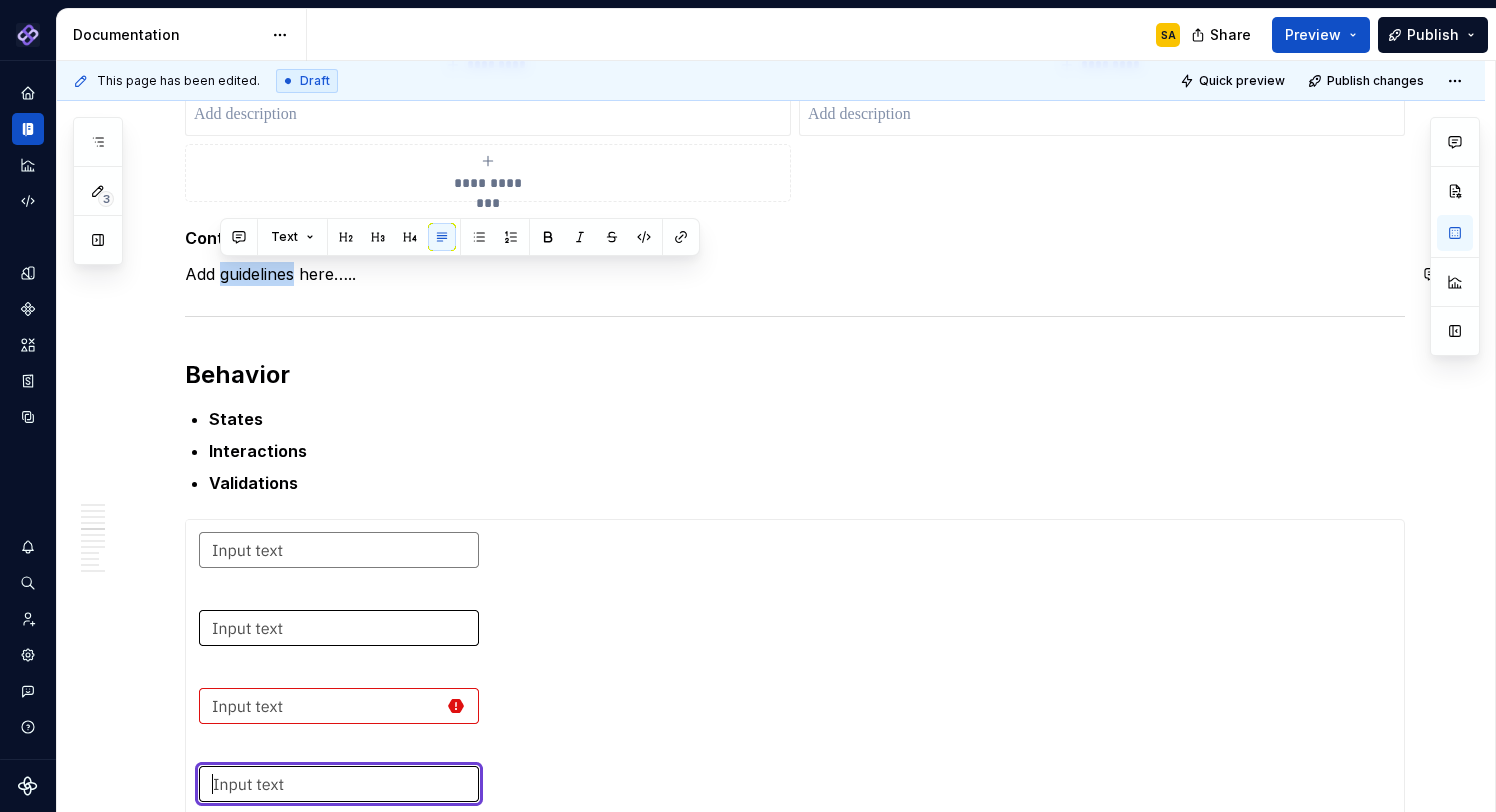 click on "Content guidelines" at bounding box center (260, 238) 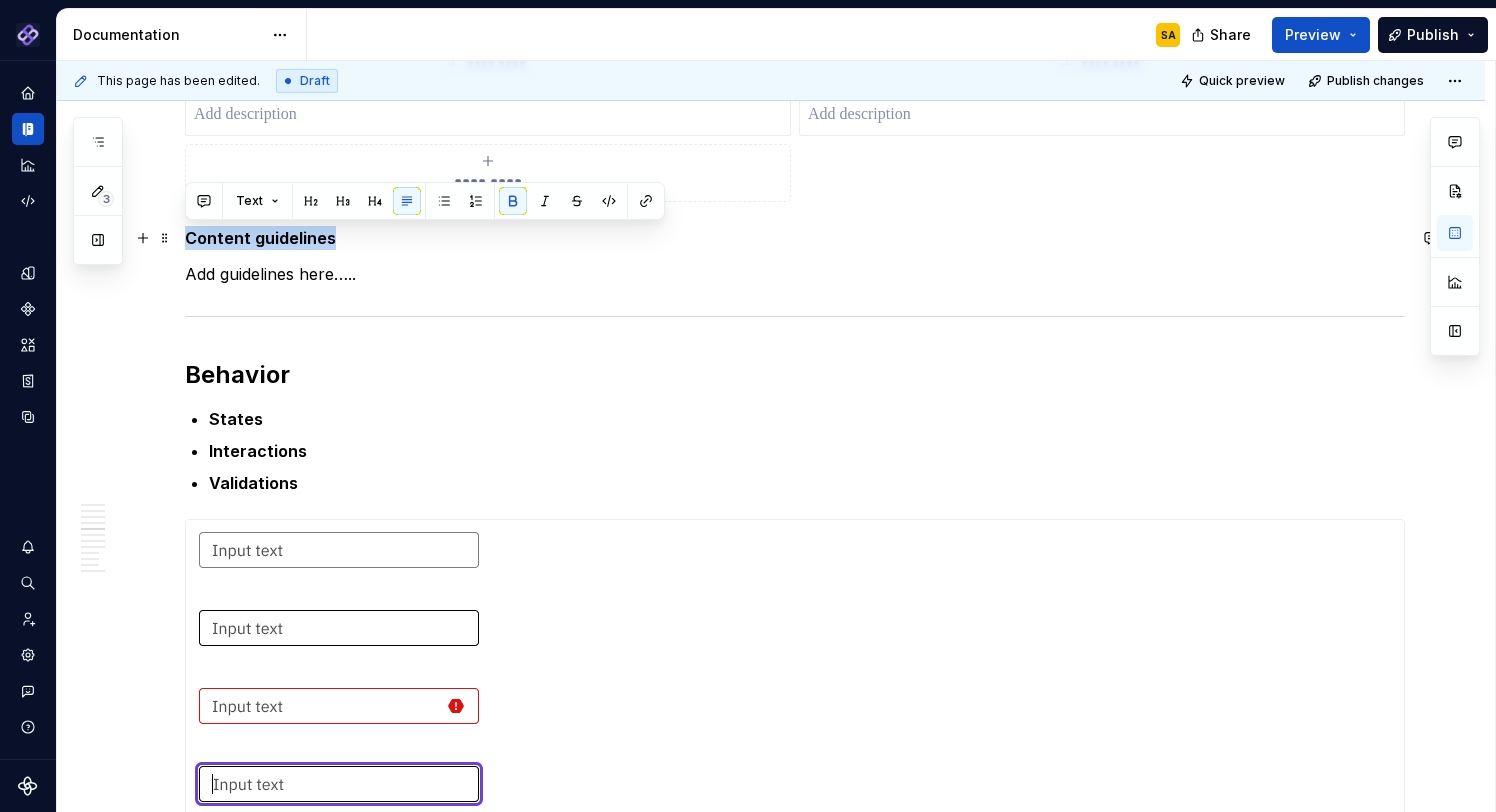 drag, startPoint x: 189, startPoint y: 240, endPoint x: 331, endPoint y: 243, distance: 142.0317 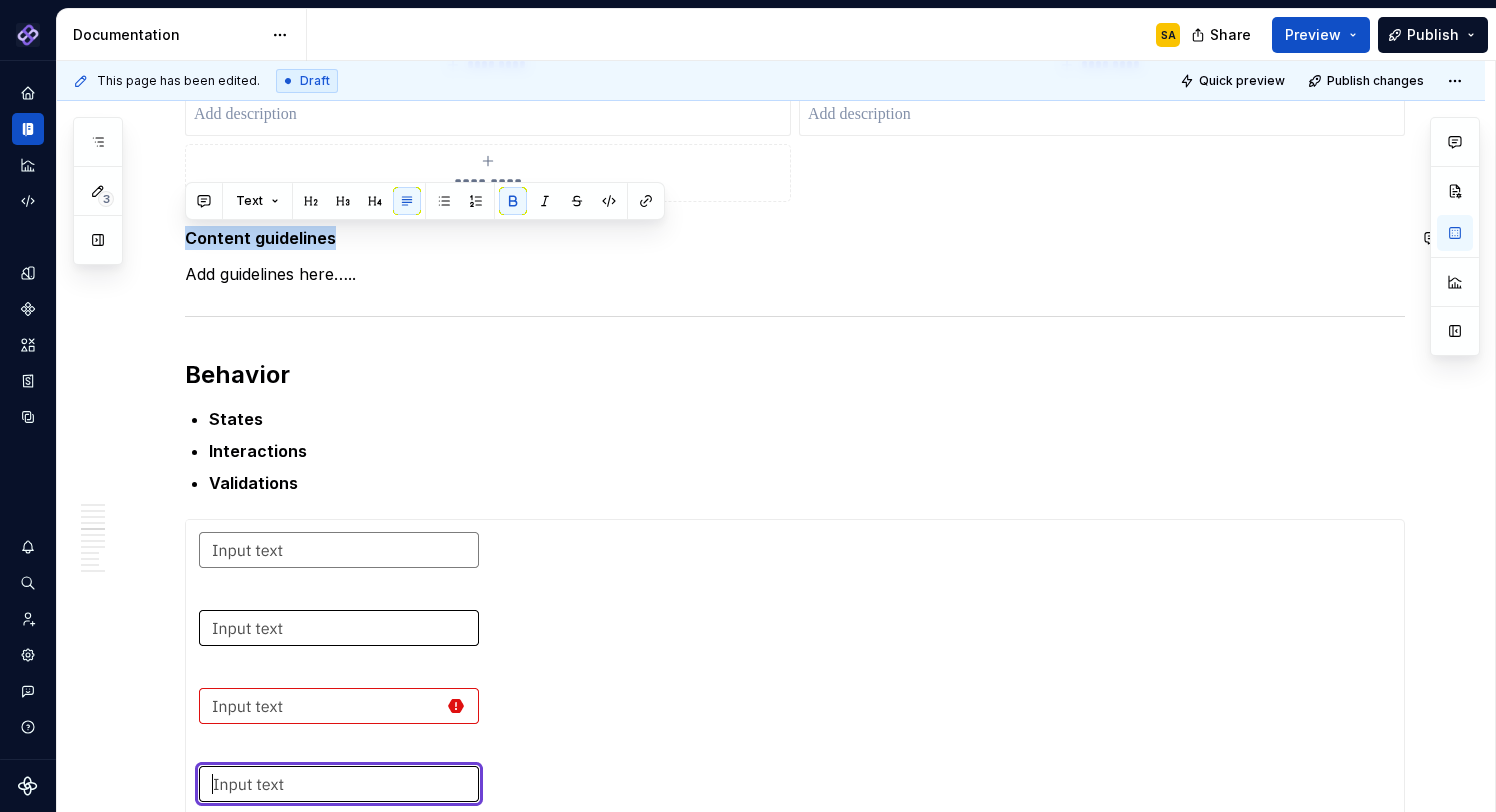 copy on "Content guidelines" 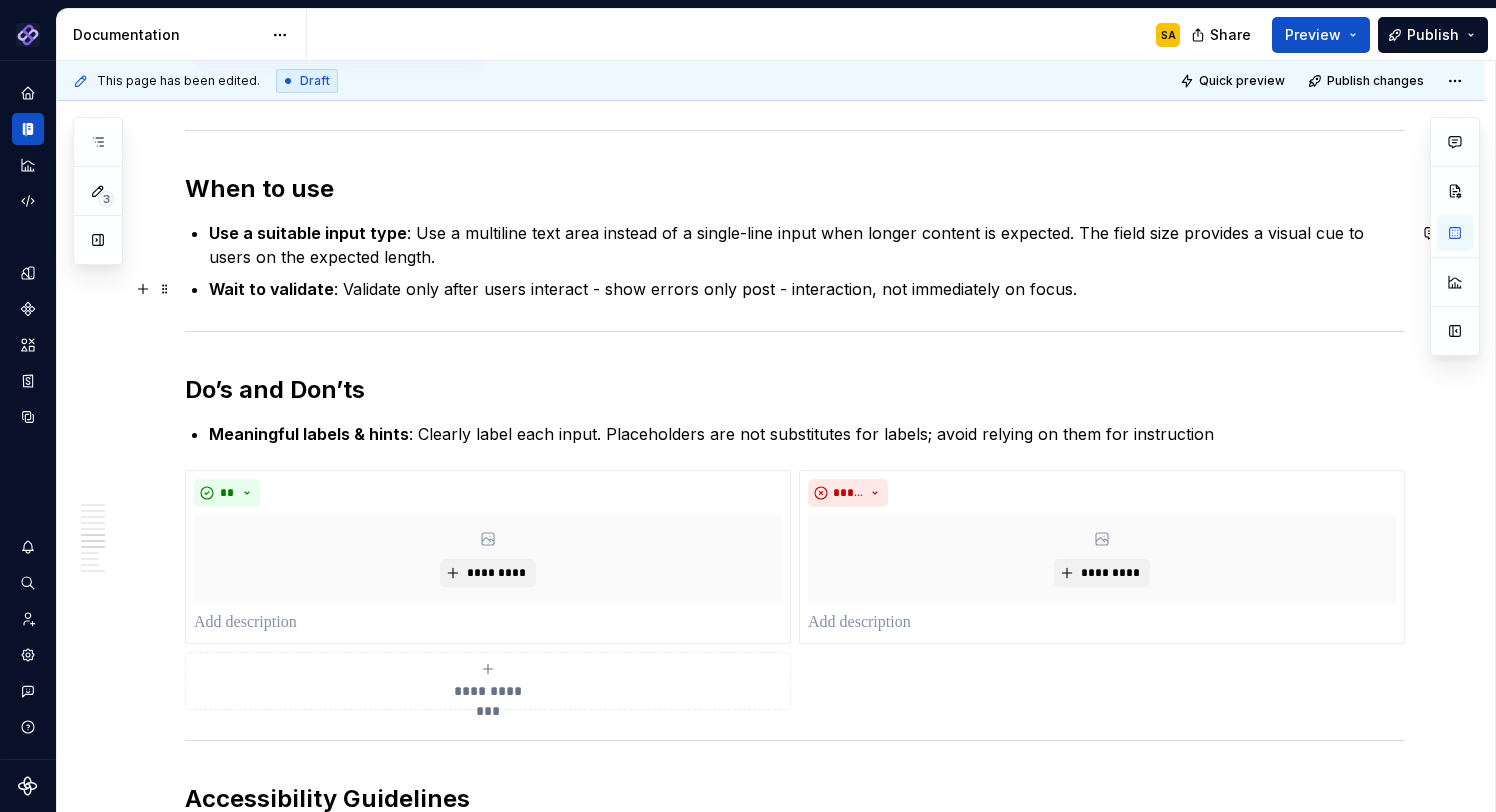 click on "Use a suitable input type : Use a multiline text area instead of a single-line input when longer content is expected. The field size provides a visual cue to users on the expected length. Wait to validate : Validate only after users interact - show errors only post - interaction, not immediately on focus." at bounding box center [807, 261] 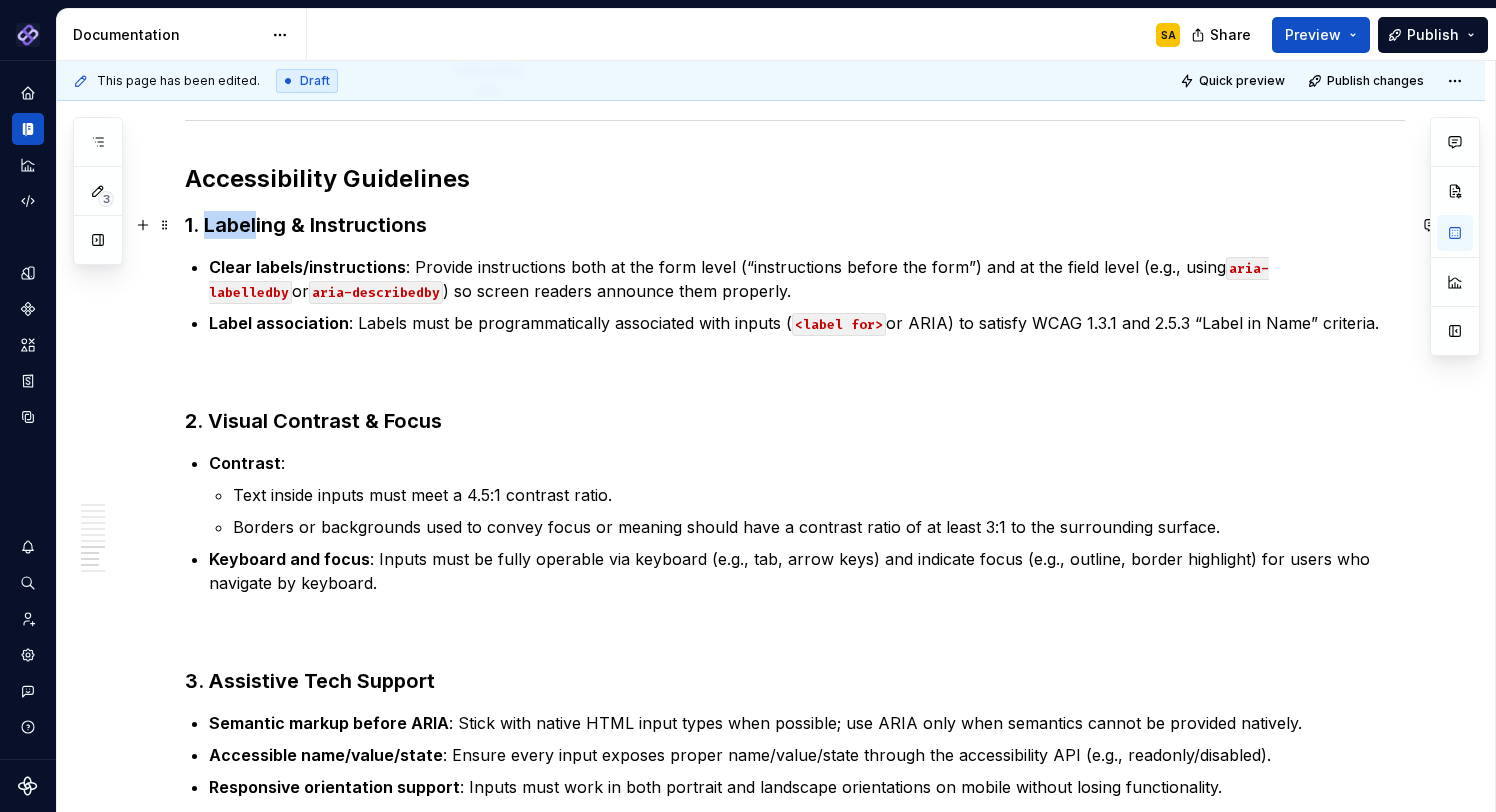 drag, startPoint x: 209, startPoint y: 223, endPoint x: 333, endPoint y: 223, distance: 124 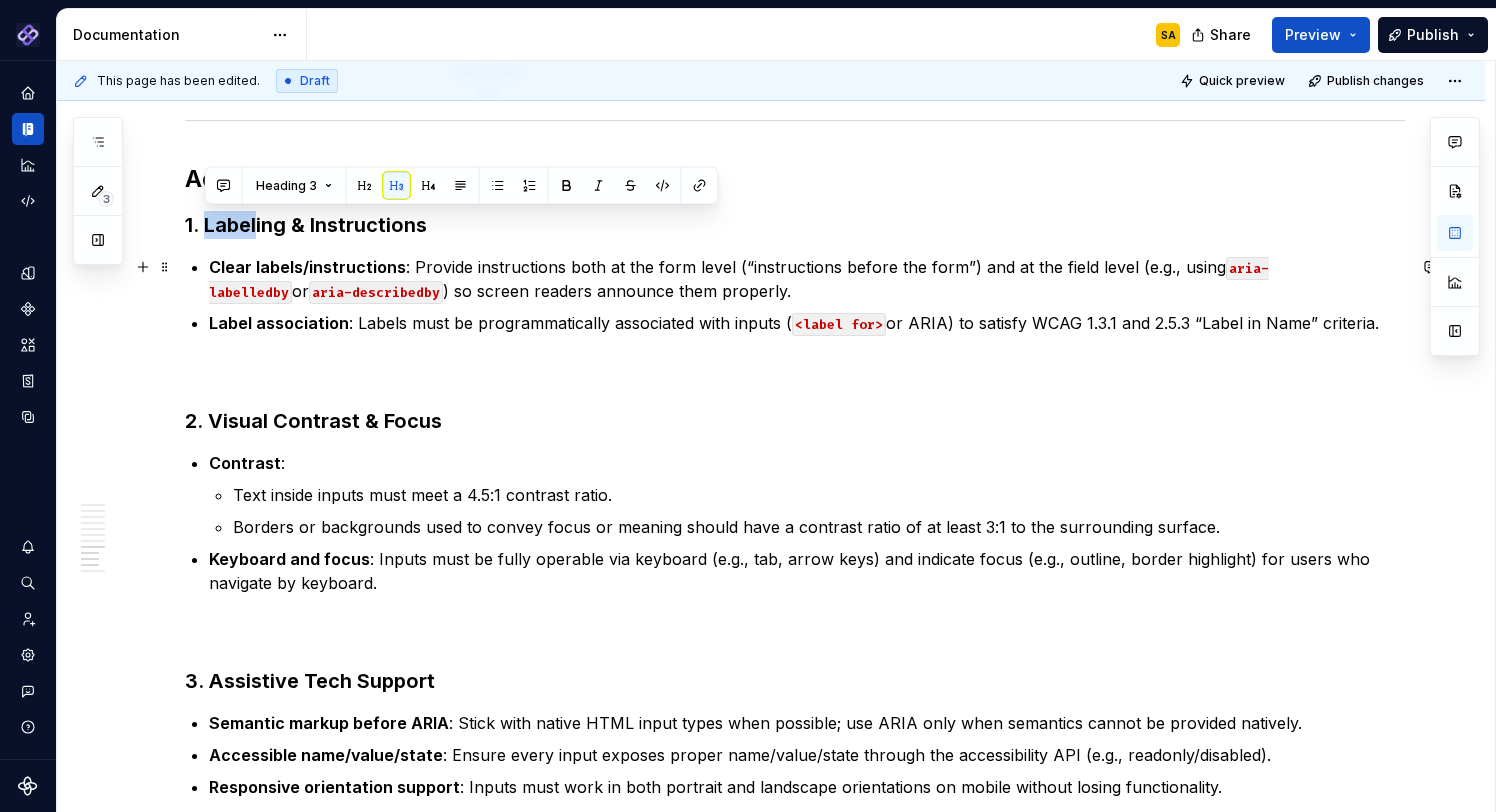 click on "Clear labels/instructions : Provide instructions both at the form level (“instructions before the form”) and at the field level (e.g., using aria-labelledby or aria-describedby ) so screen readers announce them properly." at bounding box center (807, 279) 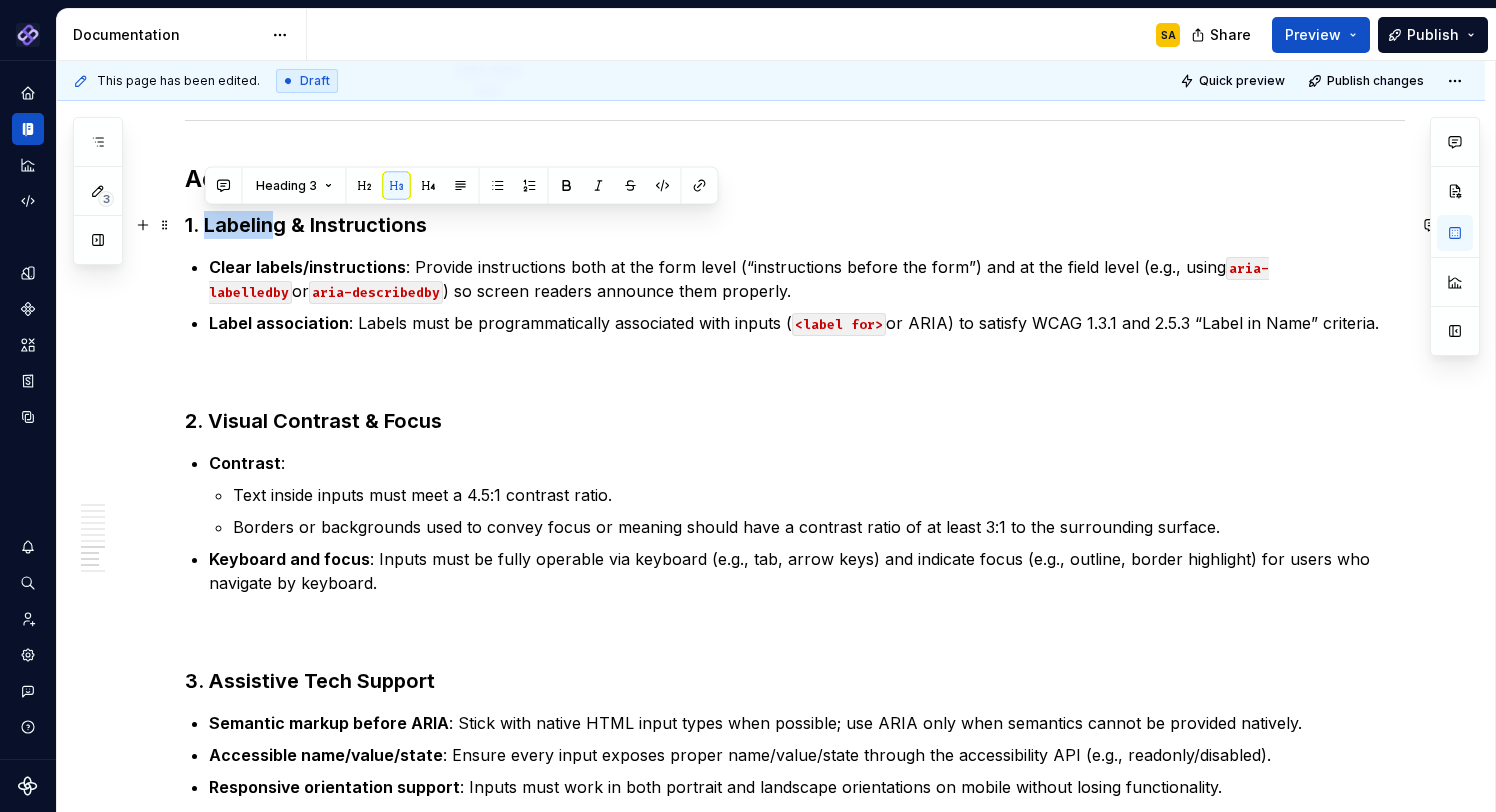 drag, startPoint x: 206, startPoint y: 223, endPoint x: 274, endPoint y: 221, distance: 68.0294 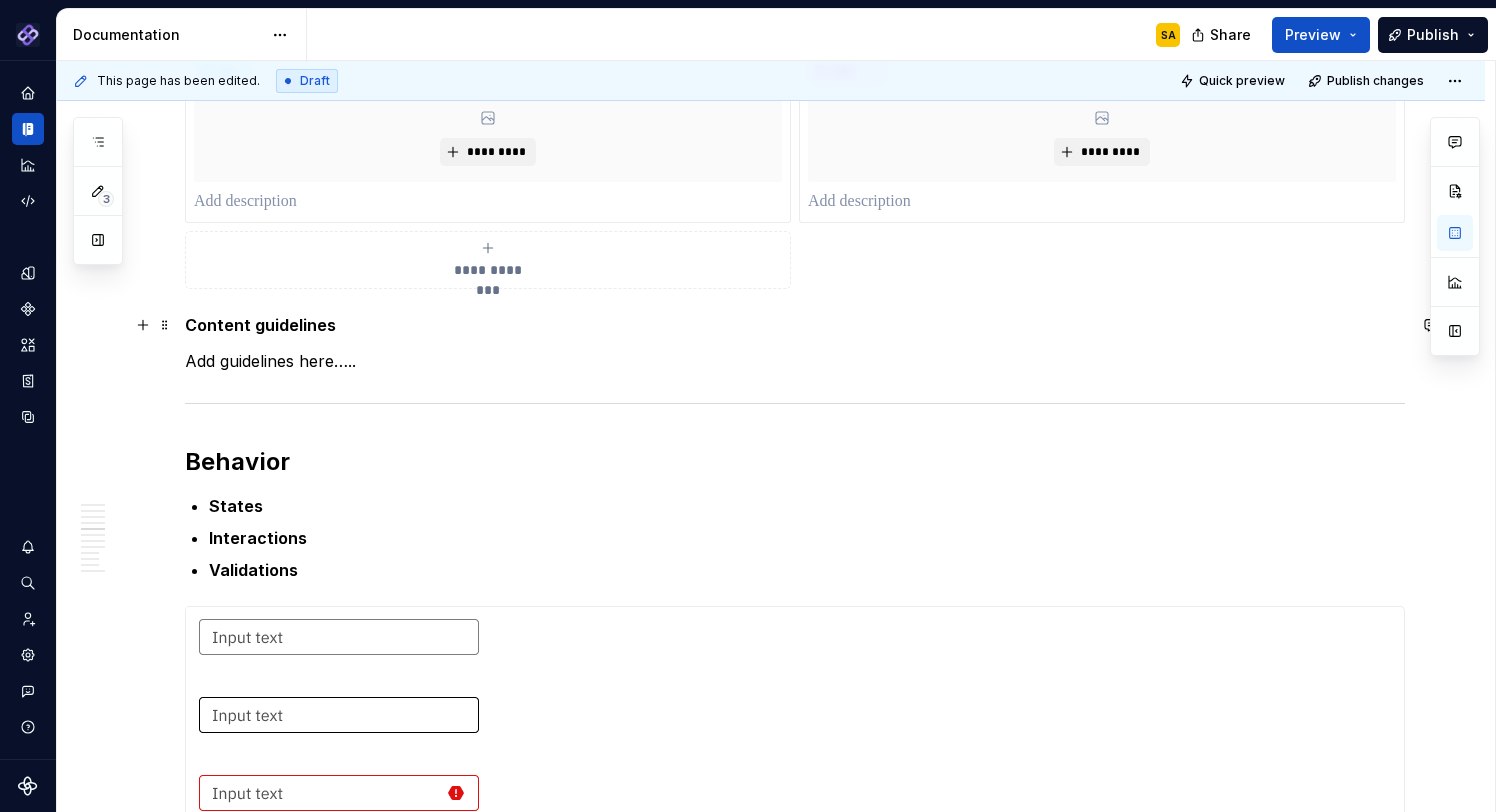 click on "Content guidelines" at bounding box center [260, 325] 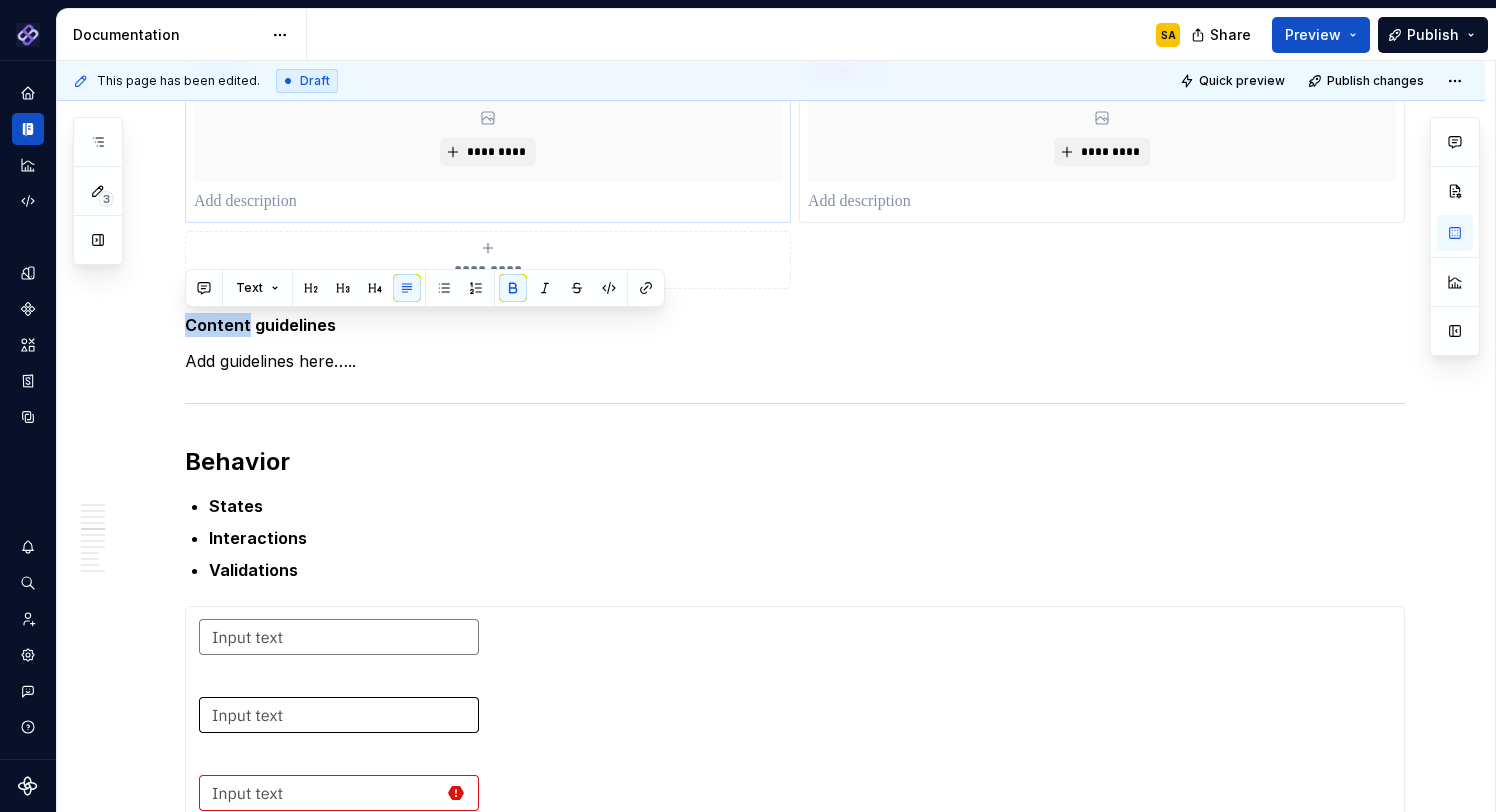 copy on "Content" 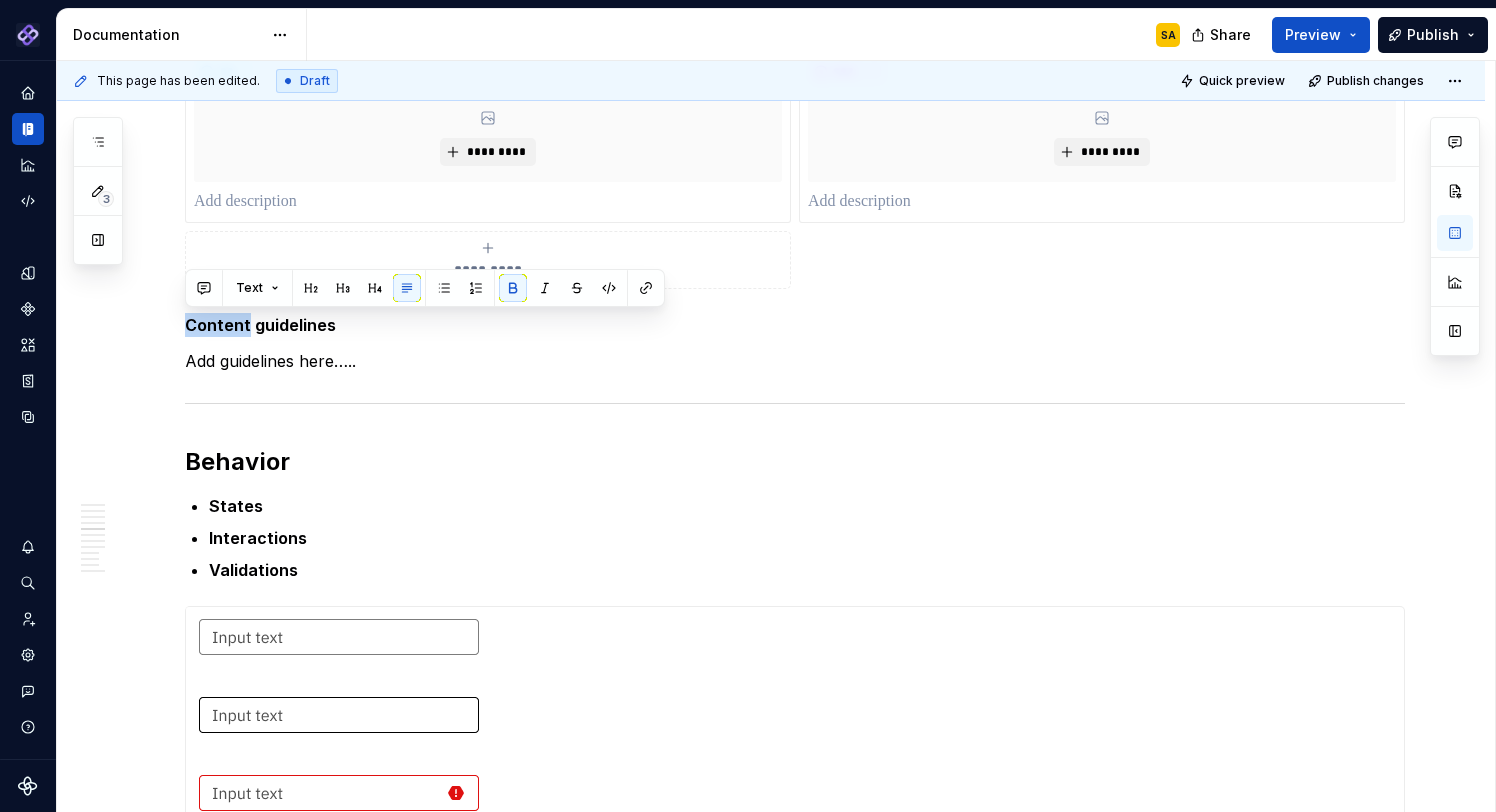 scroll, scrollTop: 2051, scrollLeft: 0, axis: vertical 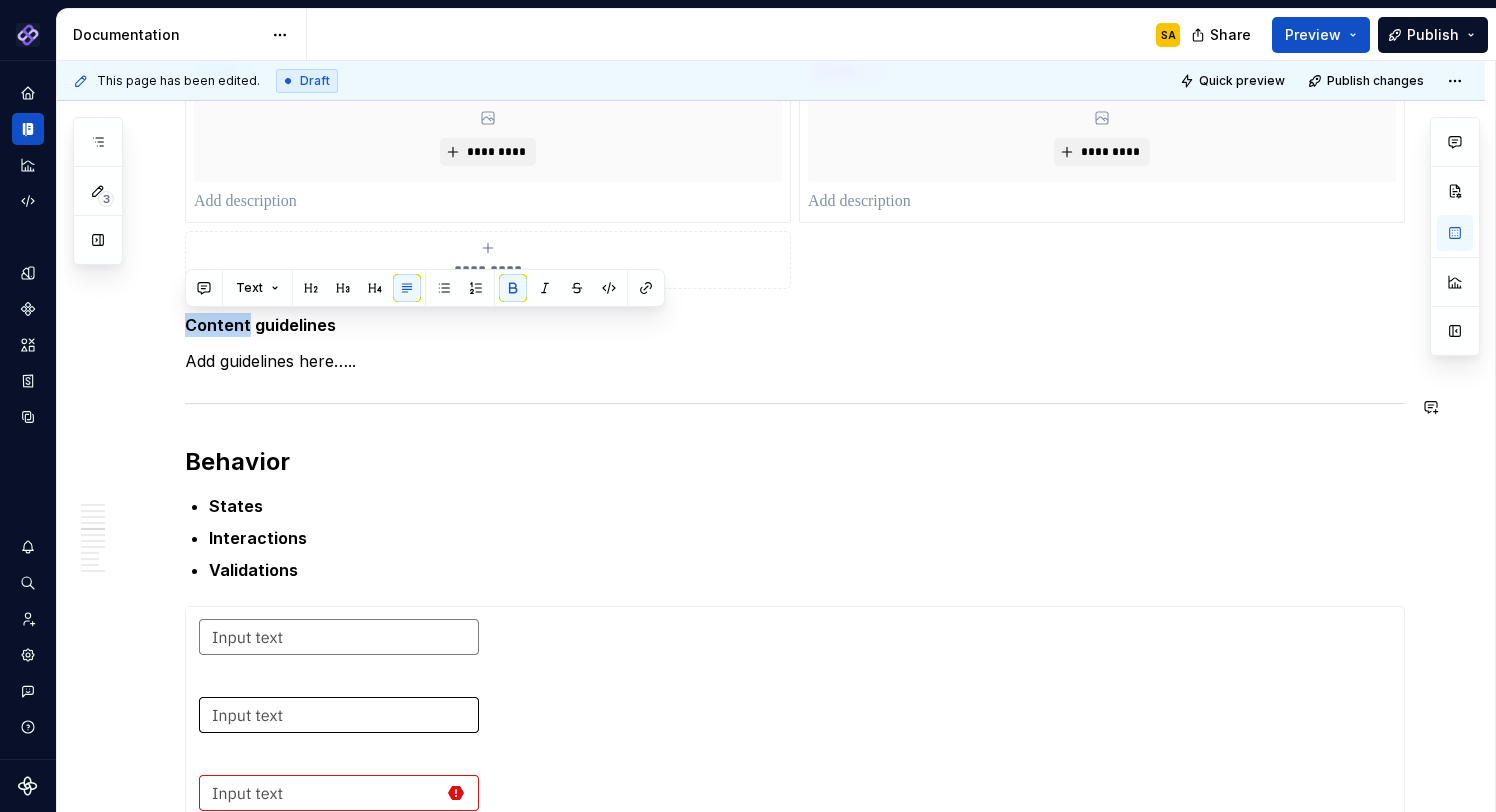 click on "Add guidelines here….." at bounding box center [795, 361] 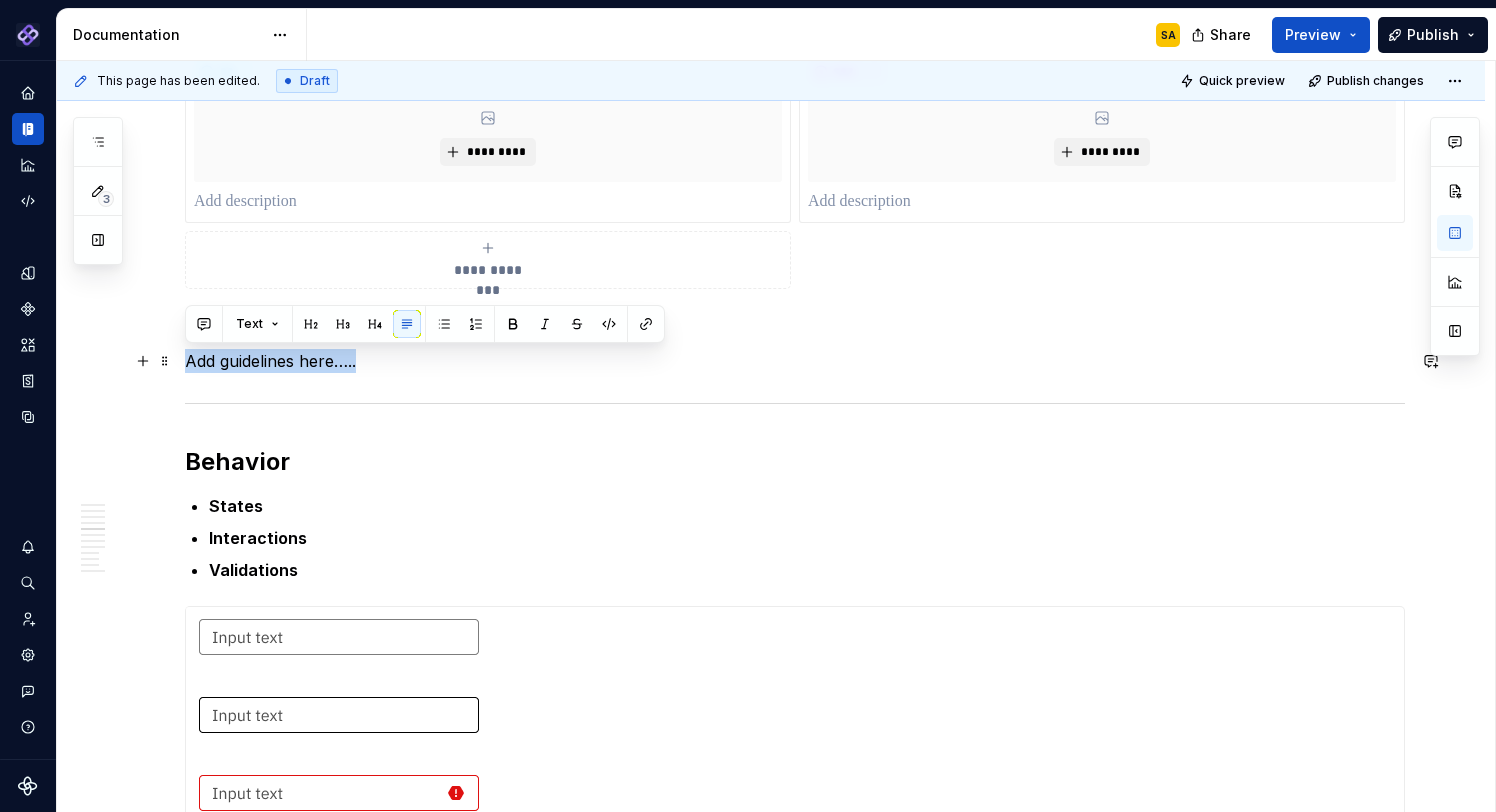 drag, startPoint x: 372, startPoint y: 358, endPoint x: 184, endPoint y: 355, distance: 188.02394 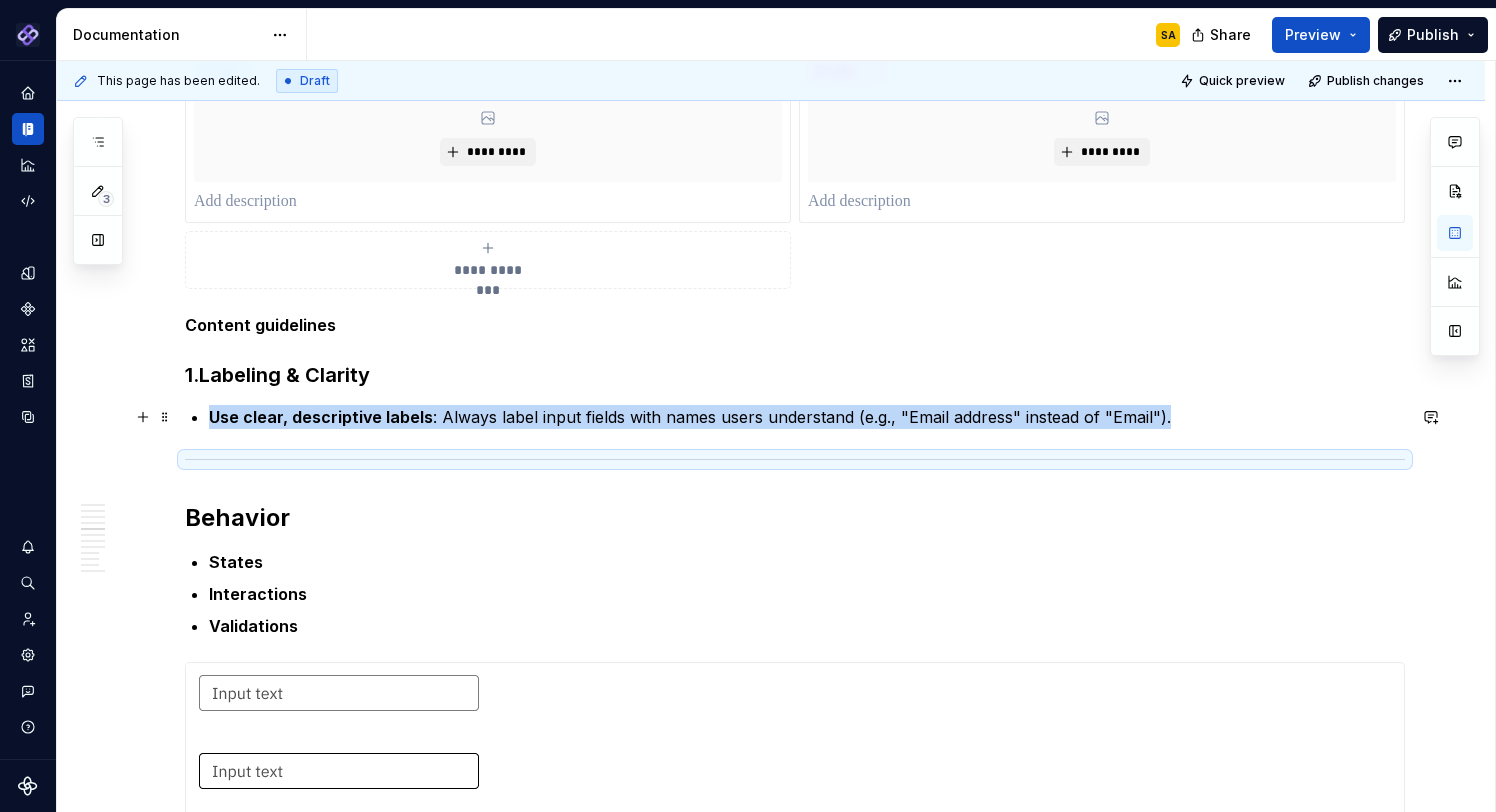 click on "Use clear, descriptive labels : Always label input fields with names users understand (e.g., "Email address" instead of "Email")." at bounding box center (807, 417) 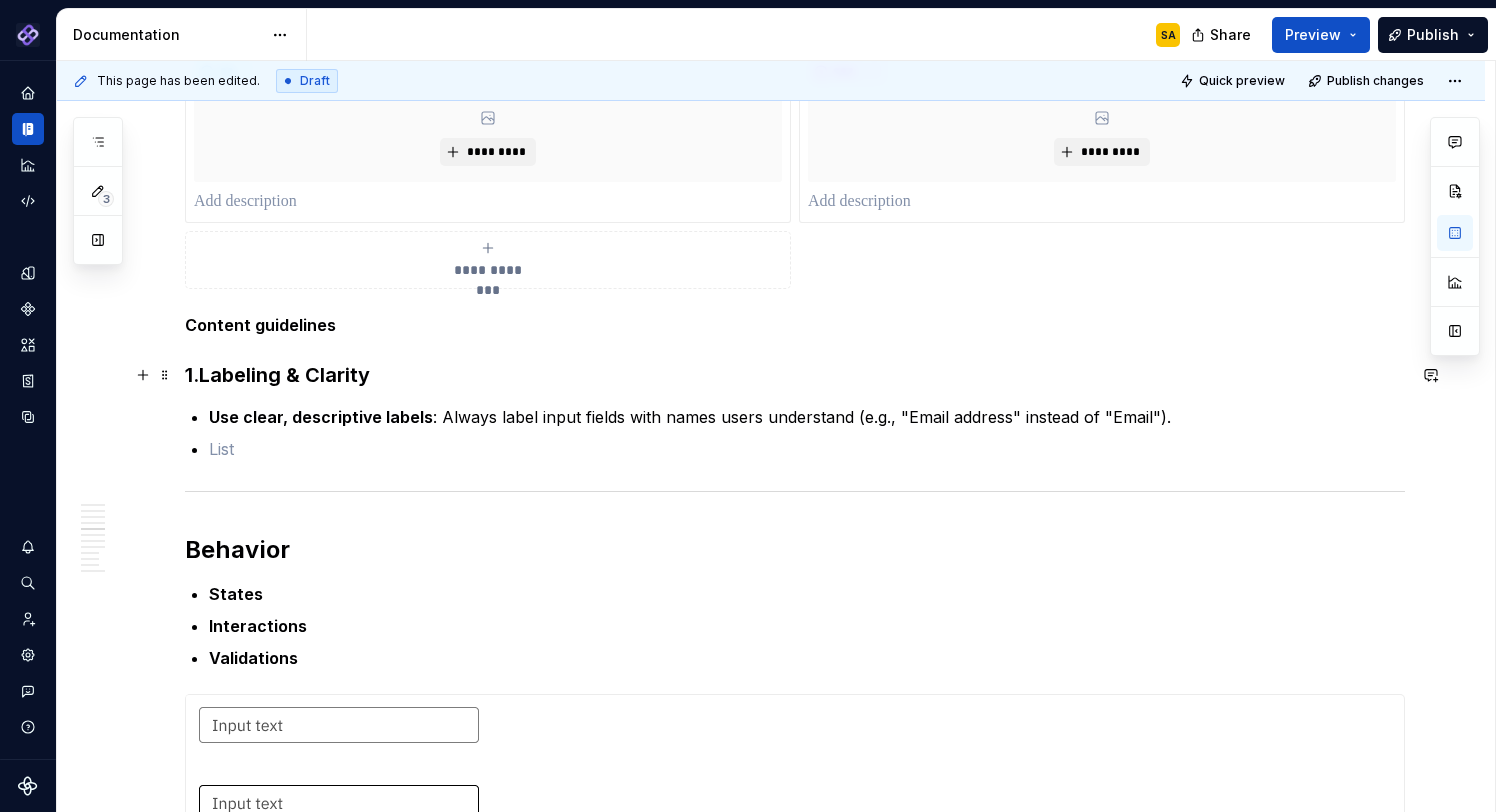 click on "Labeling & Clarity" at bounding box center (284, 375) 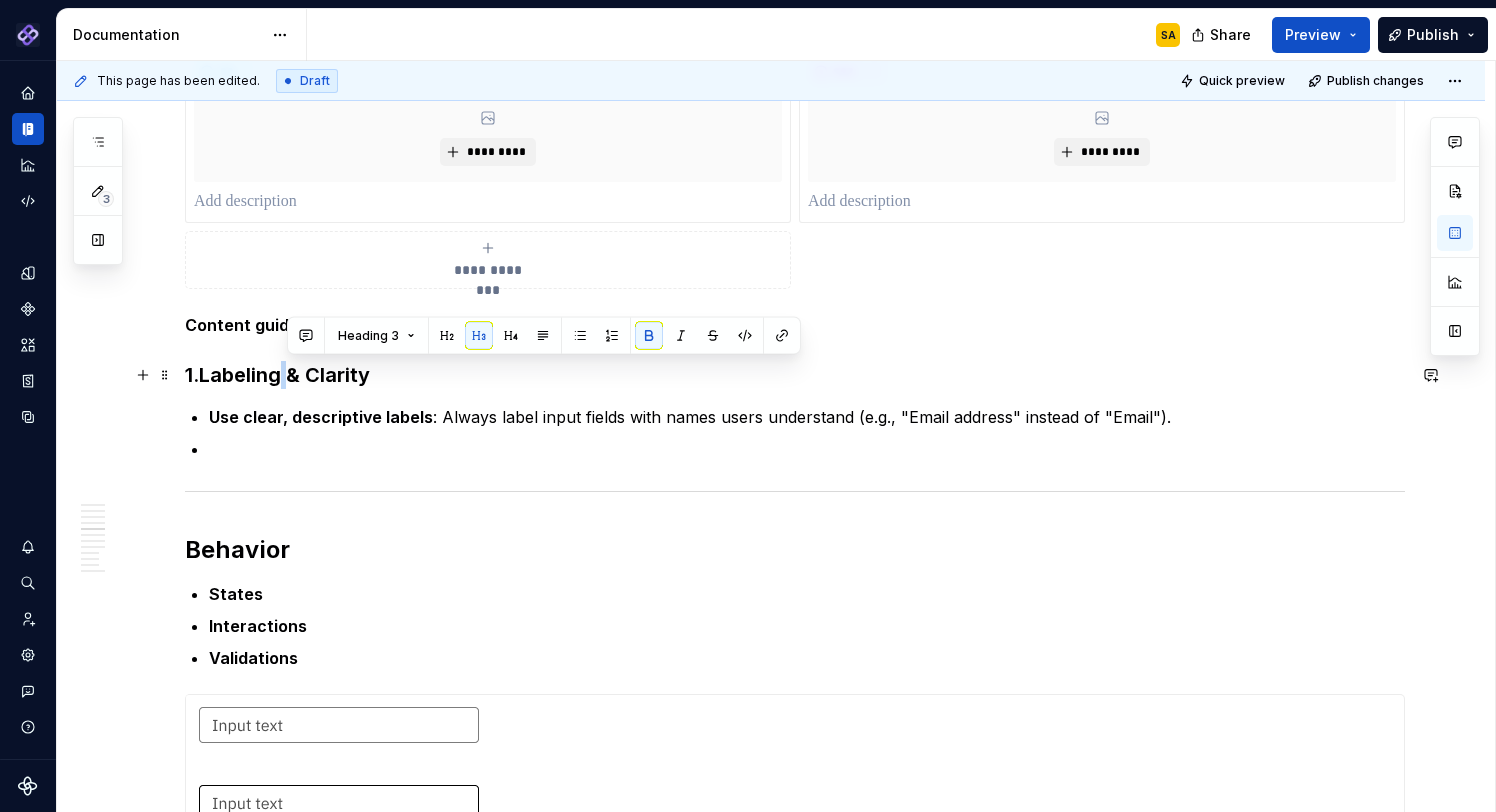click on "Labeling & Clarity" at bounding box center [284, 375] 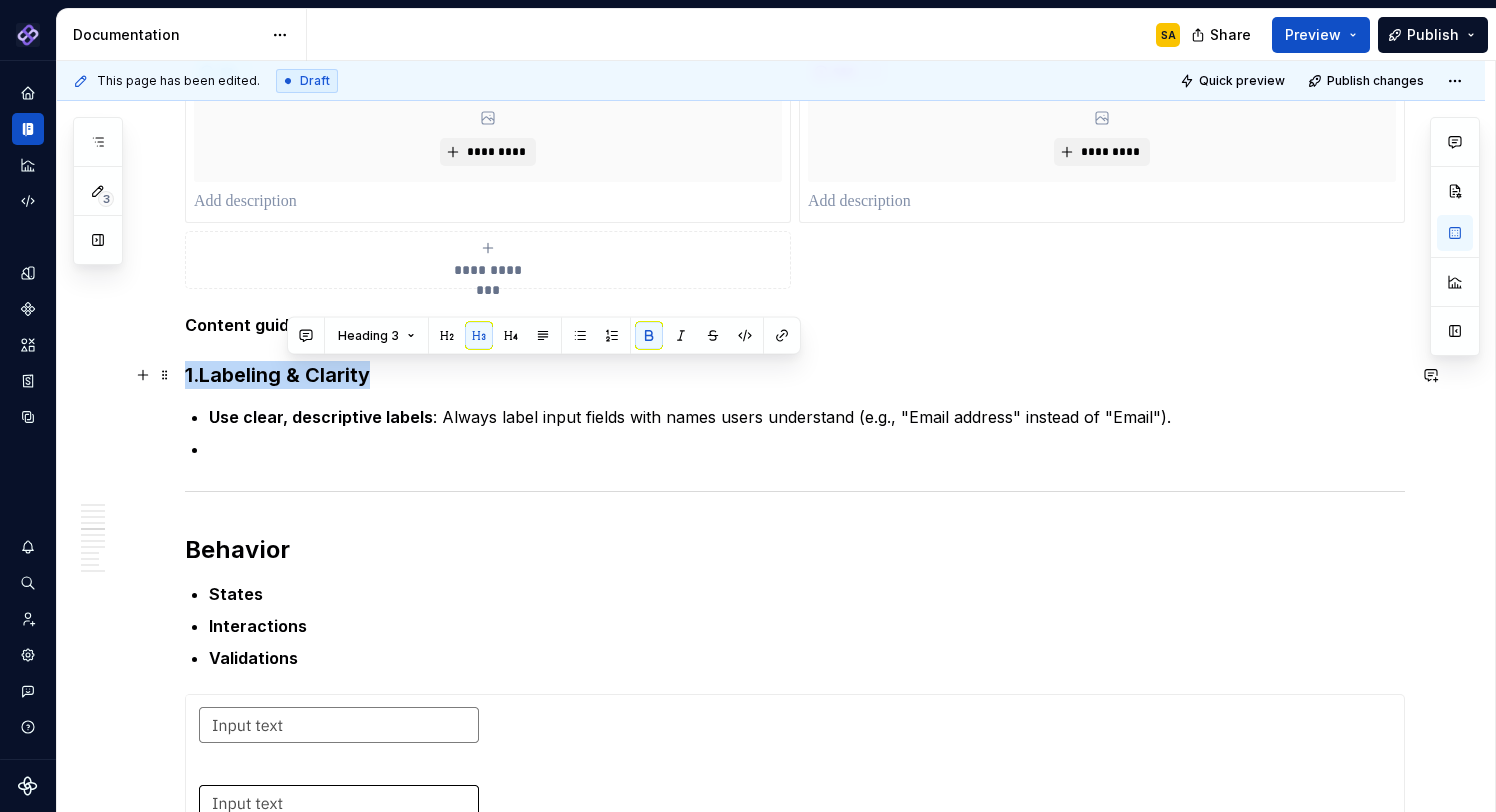 click on "Labeling & Clarity" at bounding box center (284, 375) 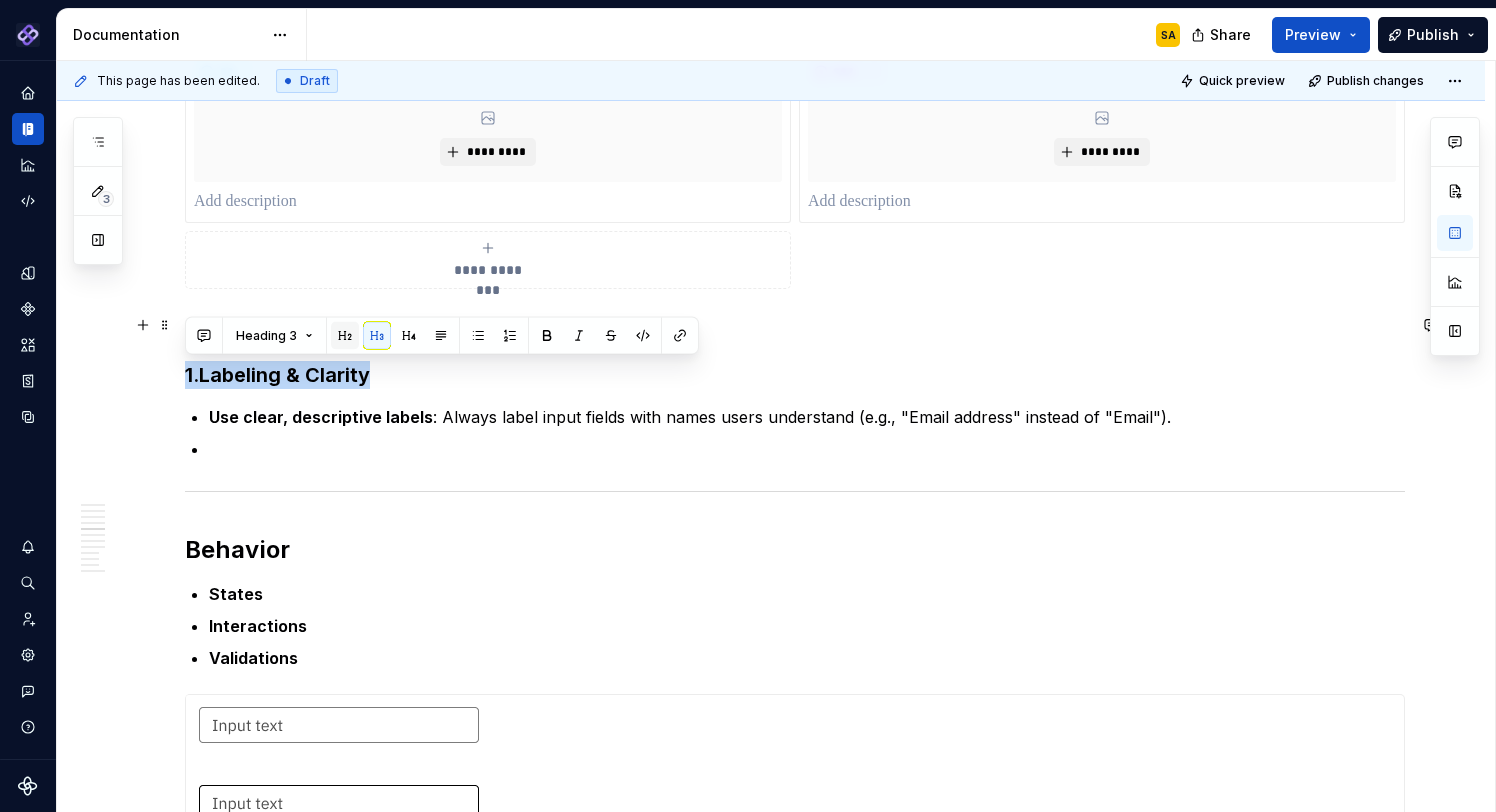 click at bounding box center [345, 336] 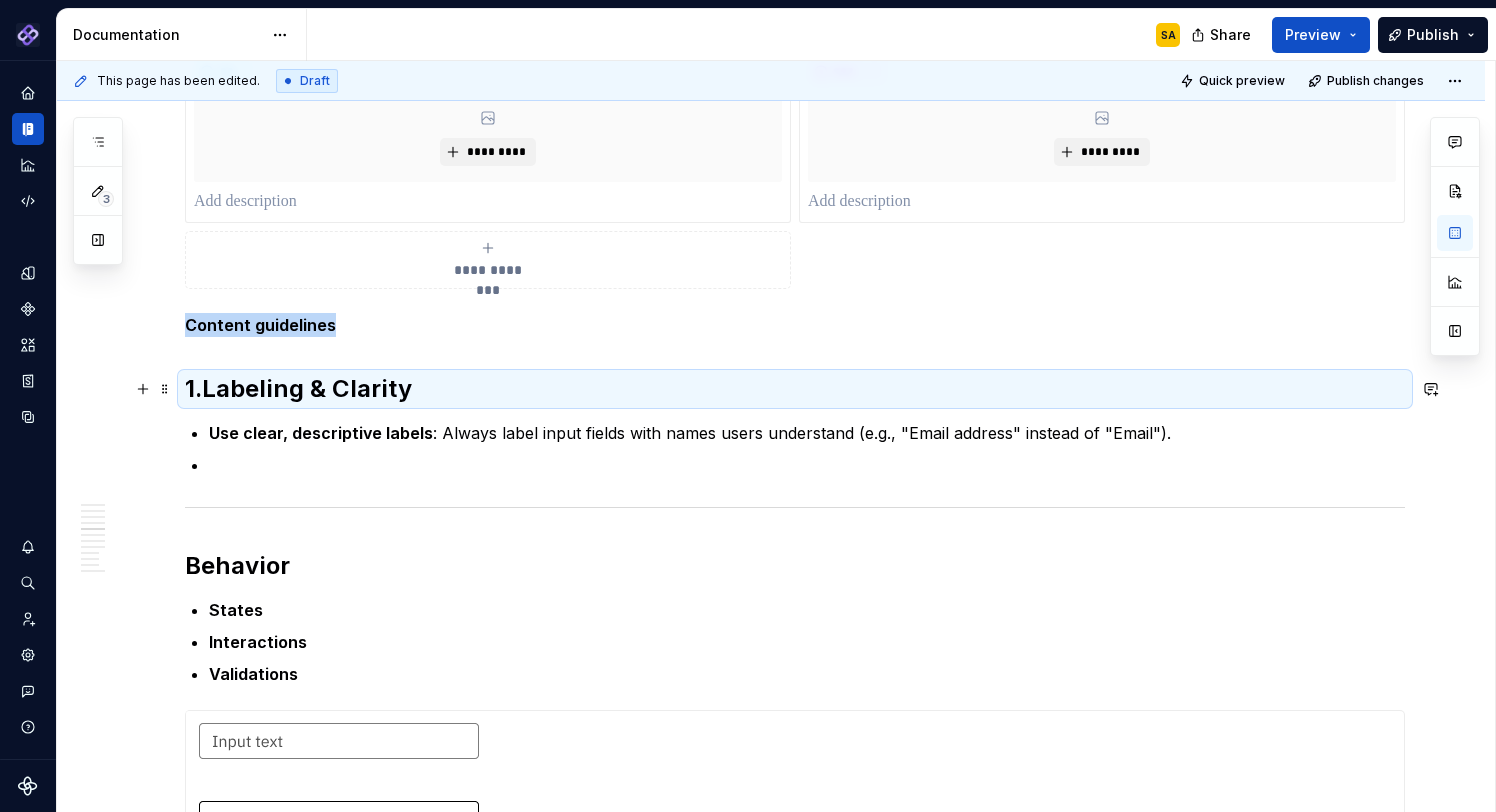 click on "Labeling & Clarity" at bounding box center [307, 388] 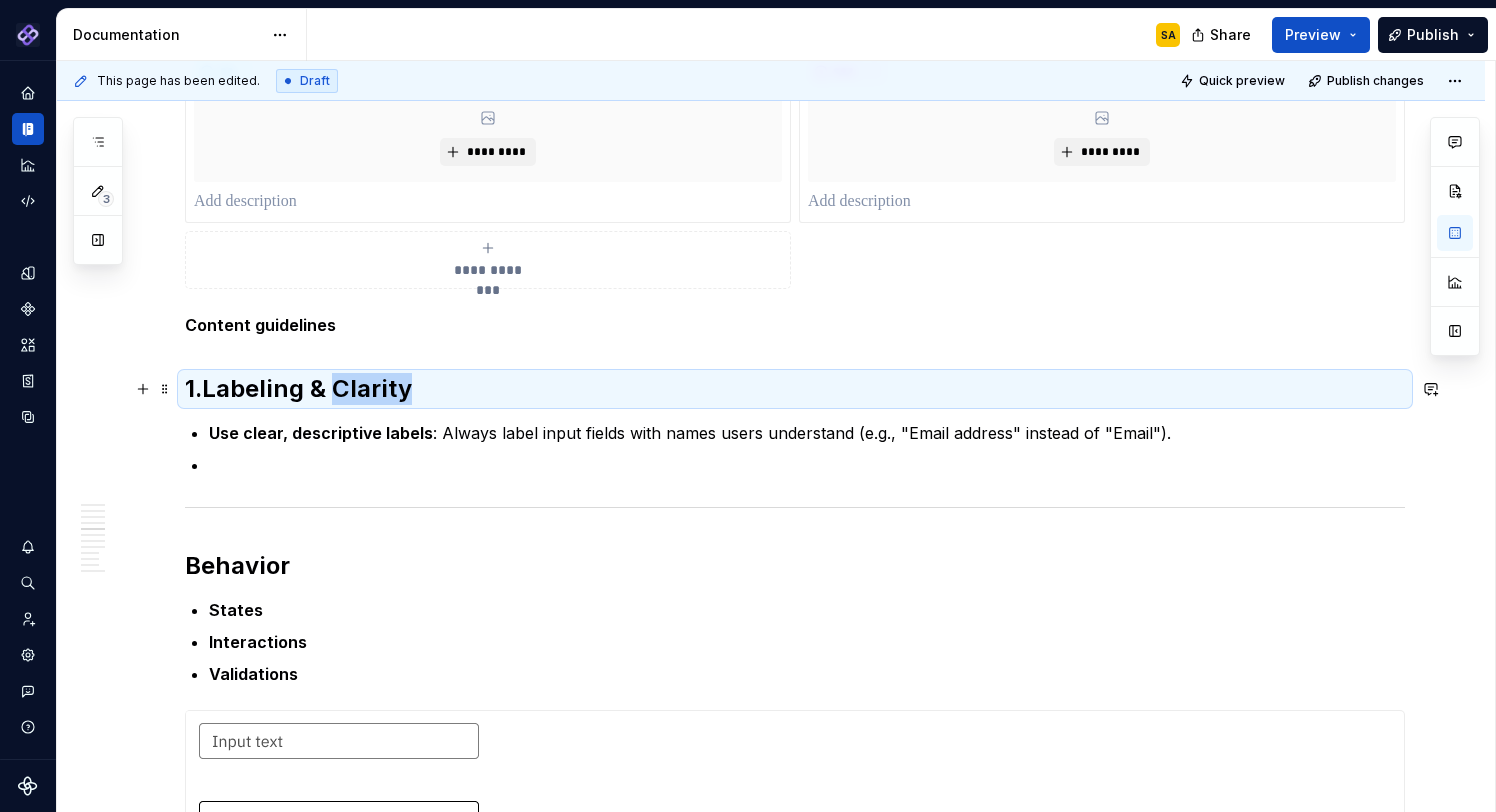 click on "Labeling & Clarity" at bounding box center [307, 388] 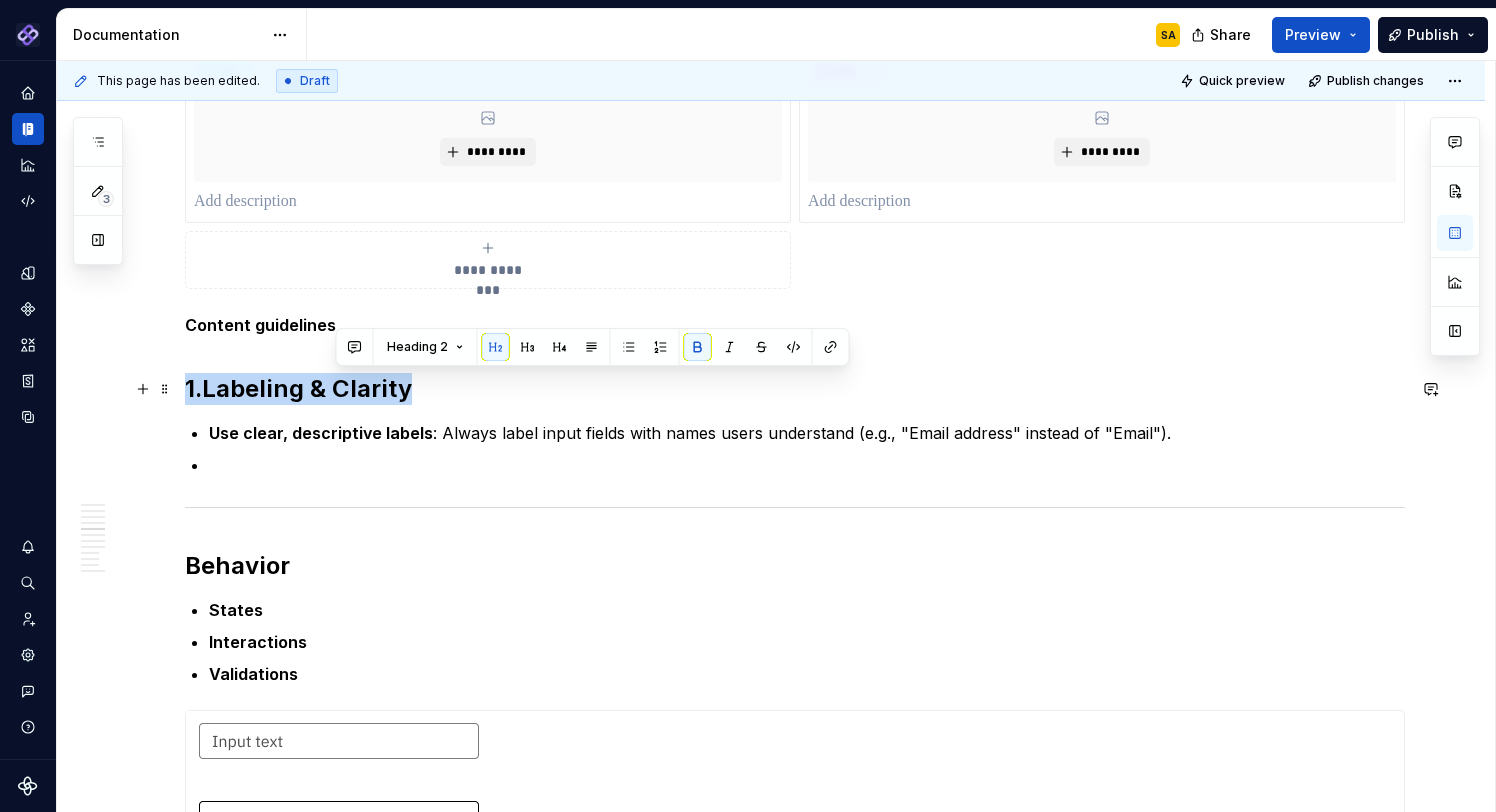 click on "Labeling & Clarity" at bounding box center (307, 388) 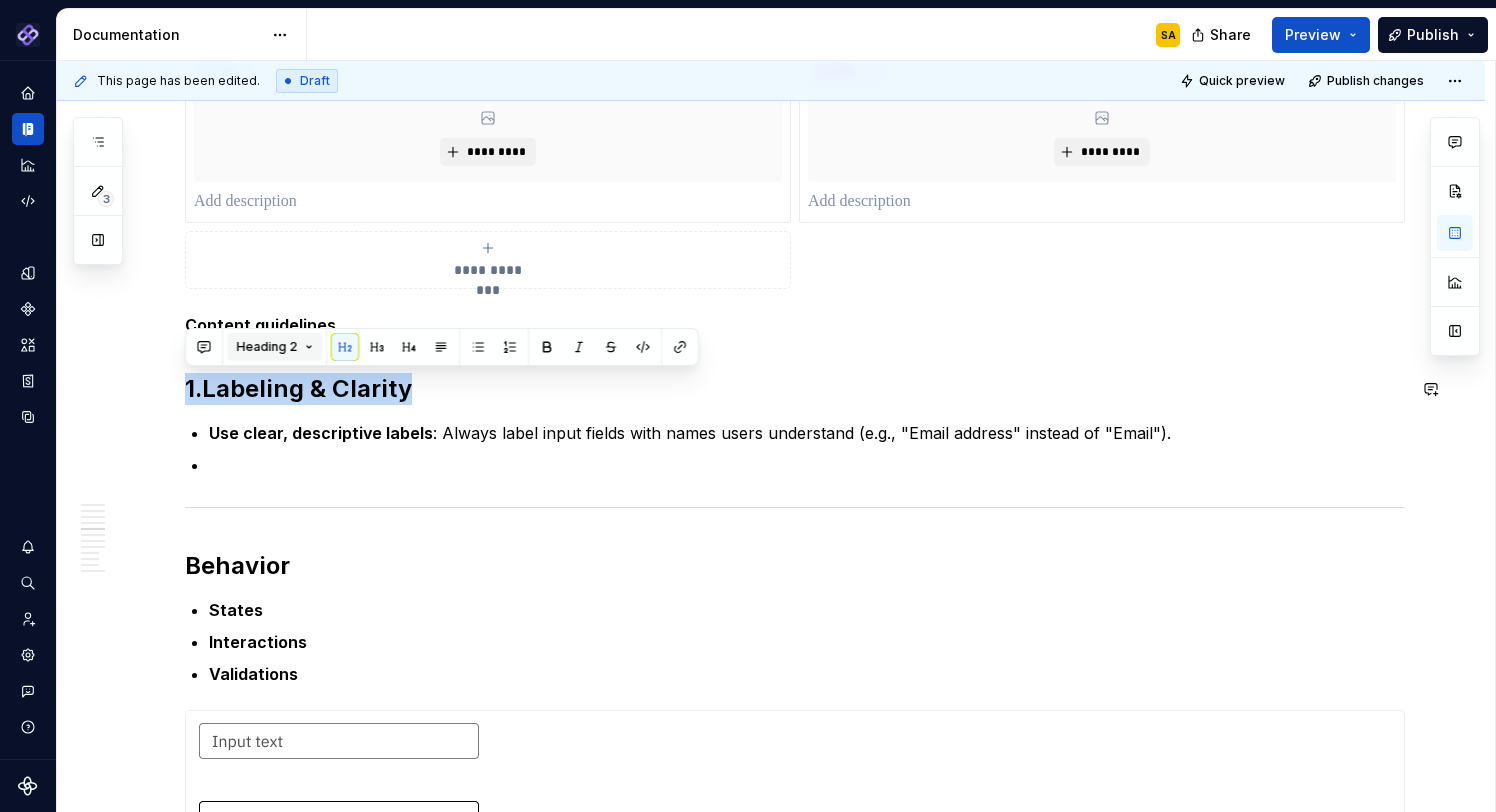 click on "Heading 2" at bounding box center [274, 347] 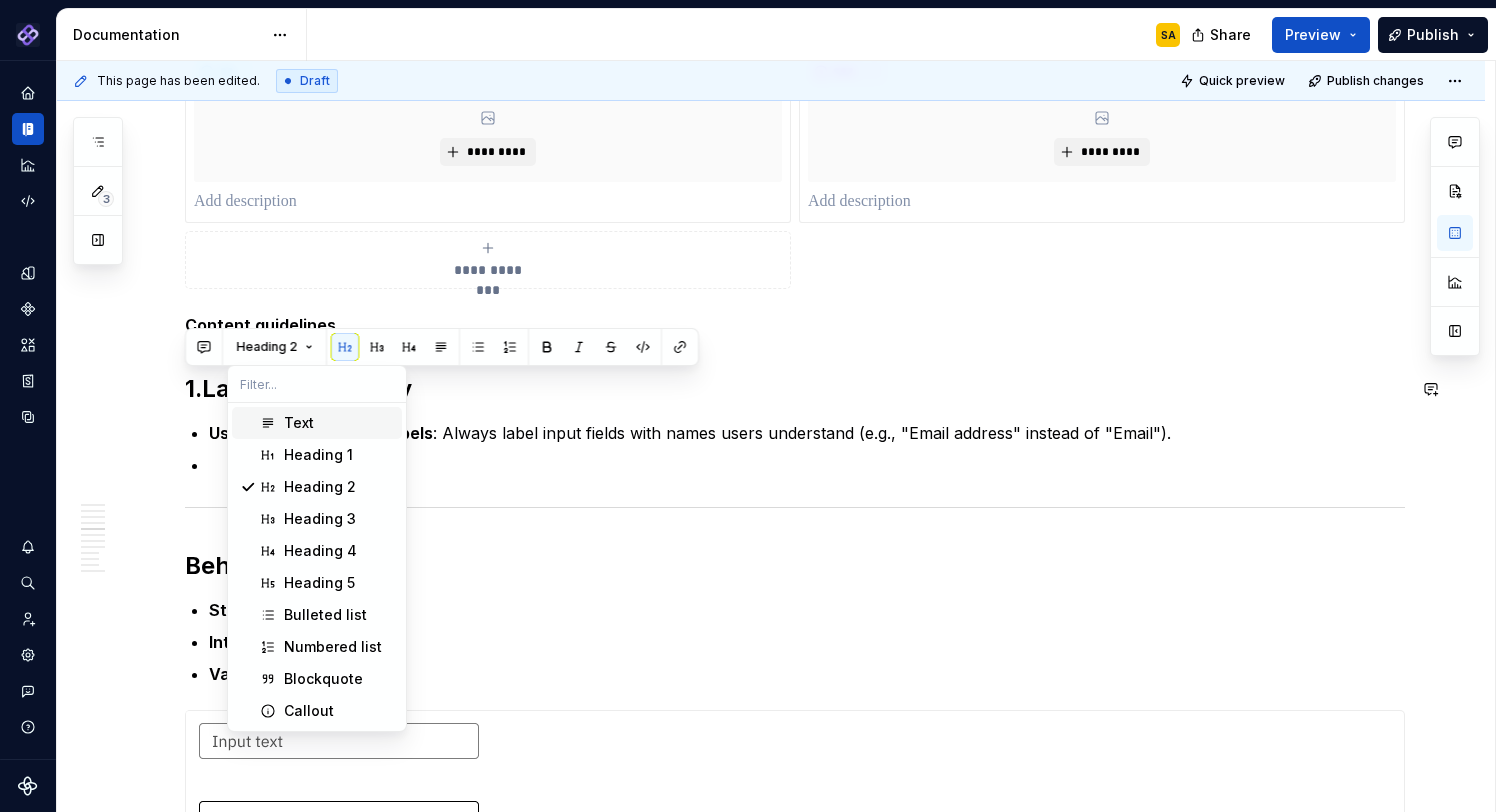 click on "Text" at bounding box center [339, 423] 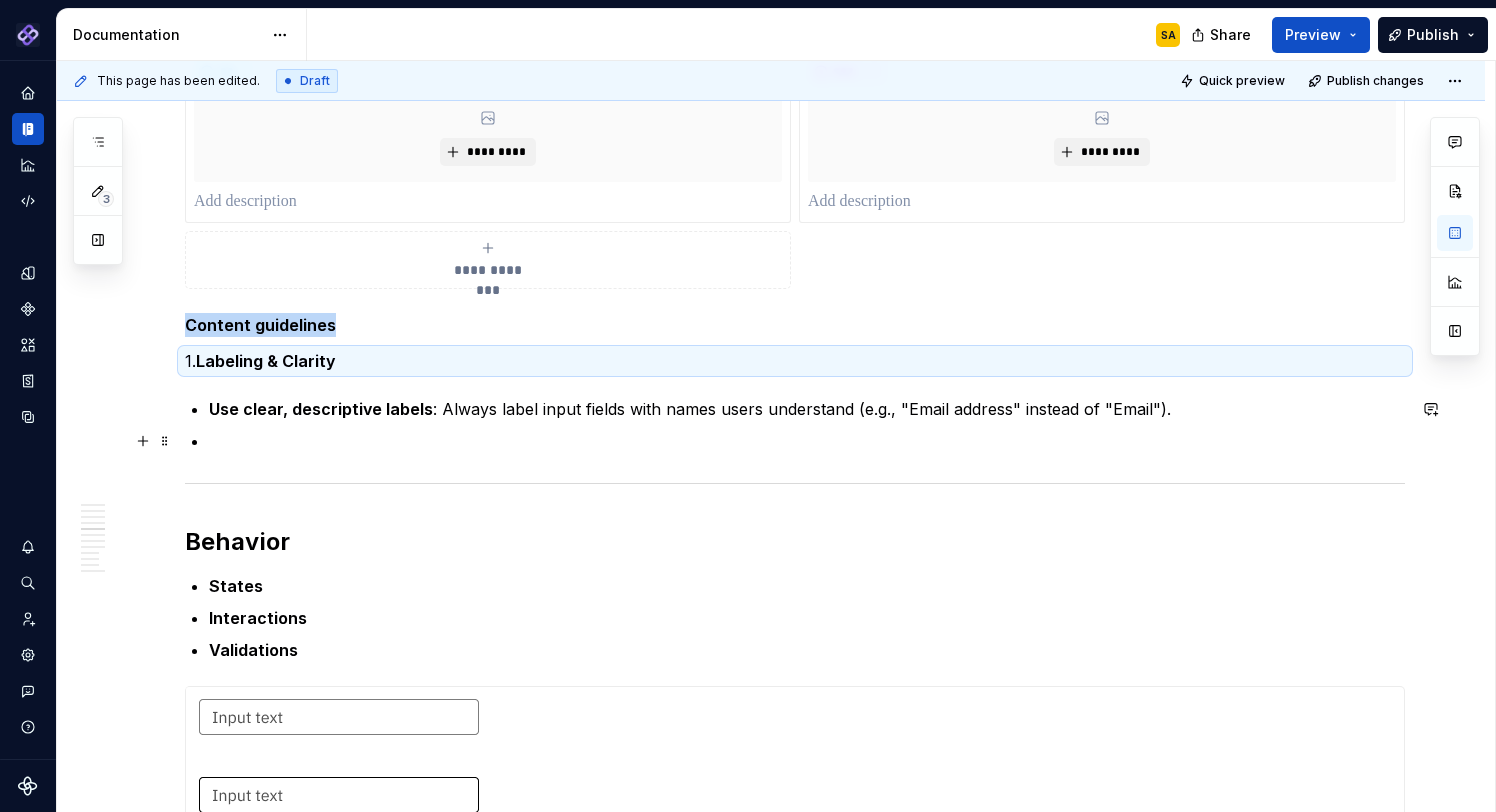 click at bounding box center (807, 441) 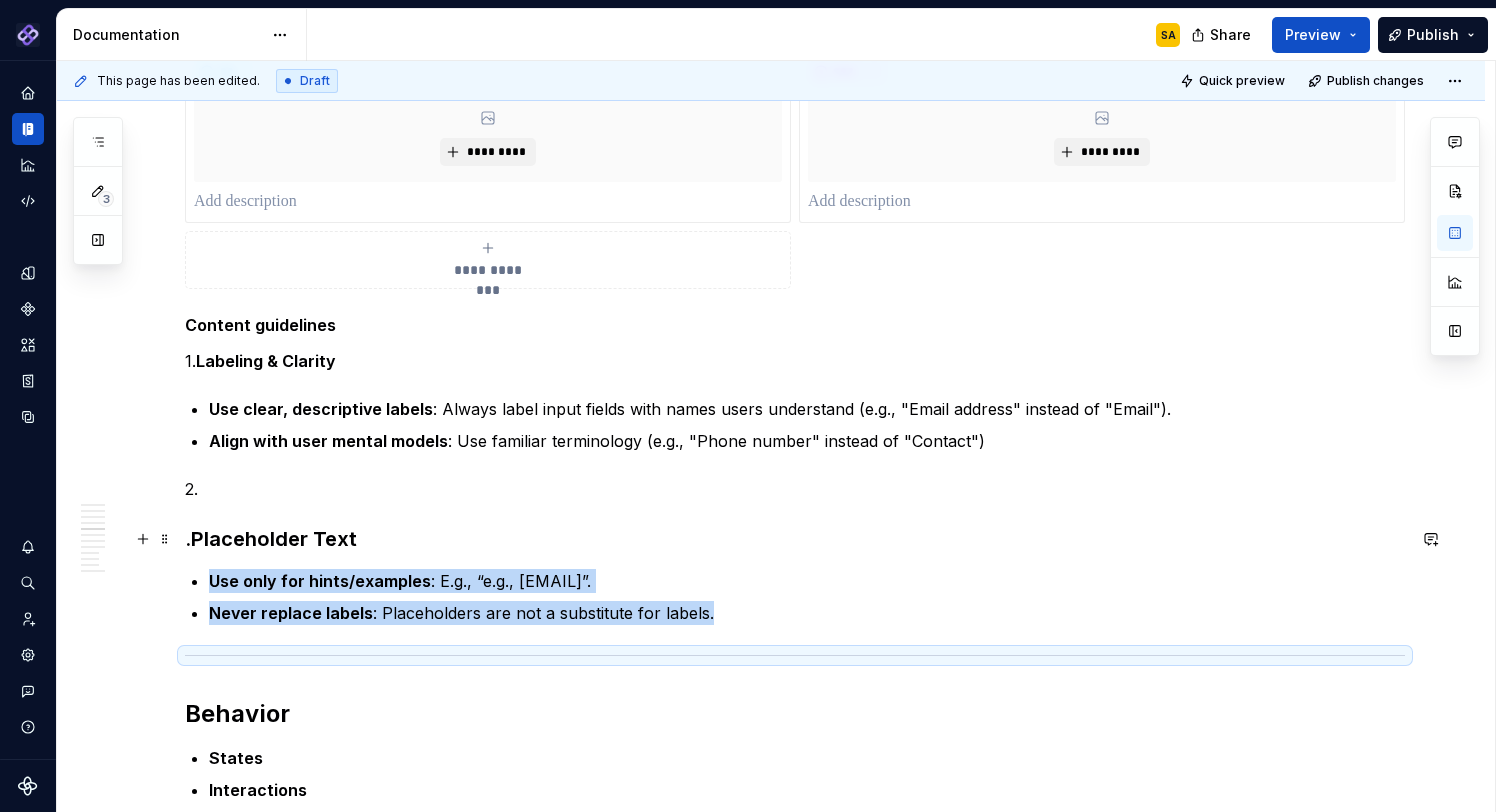 drag, startPoint x: 197, startPoint y: 535, endPoint x: 211, endPoint y: 575, distance: 42.379242 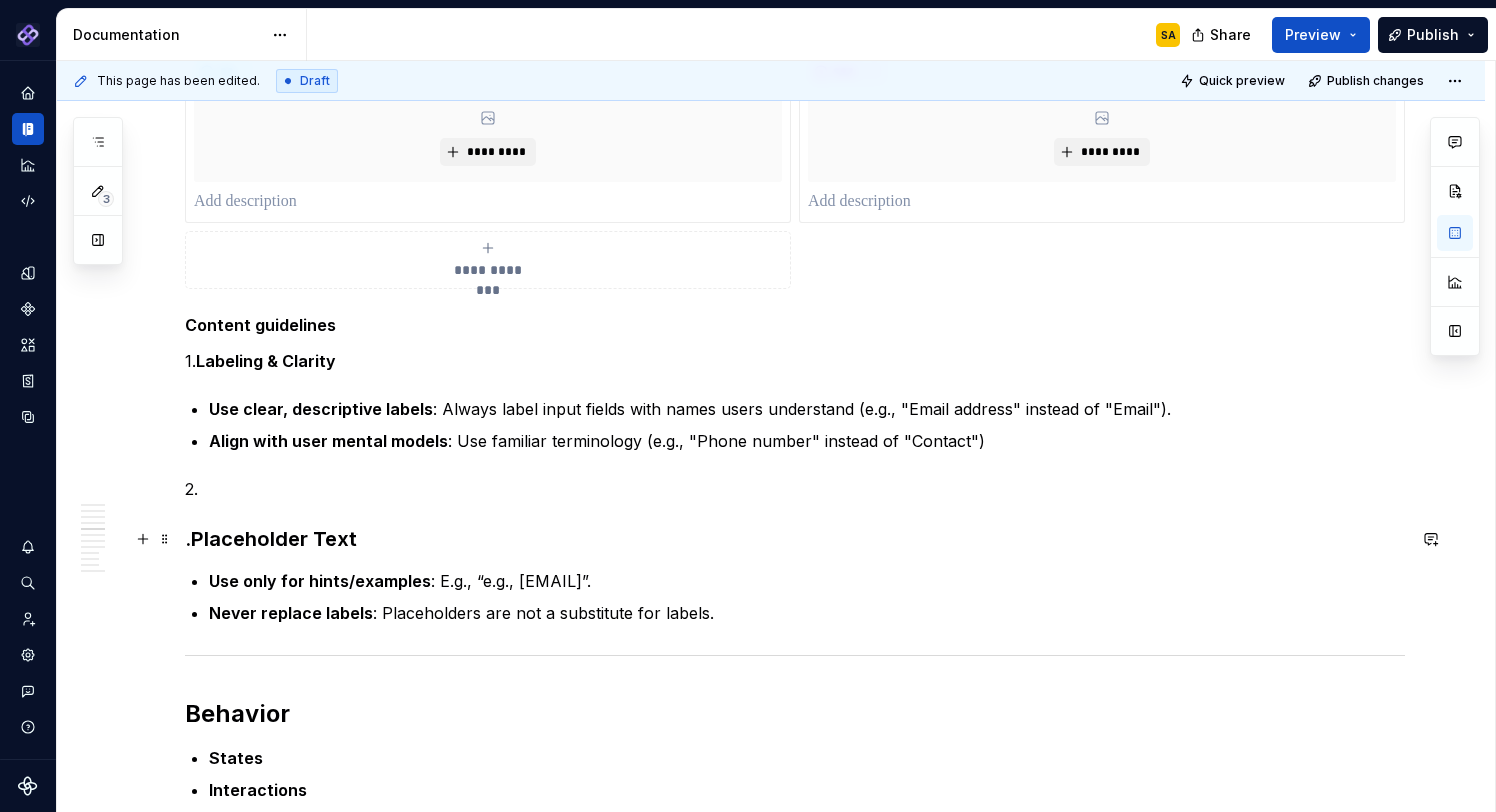 click on "Placeholder Text" at bounding box center [274, 539] 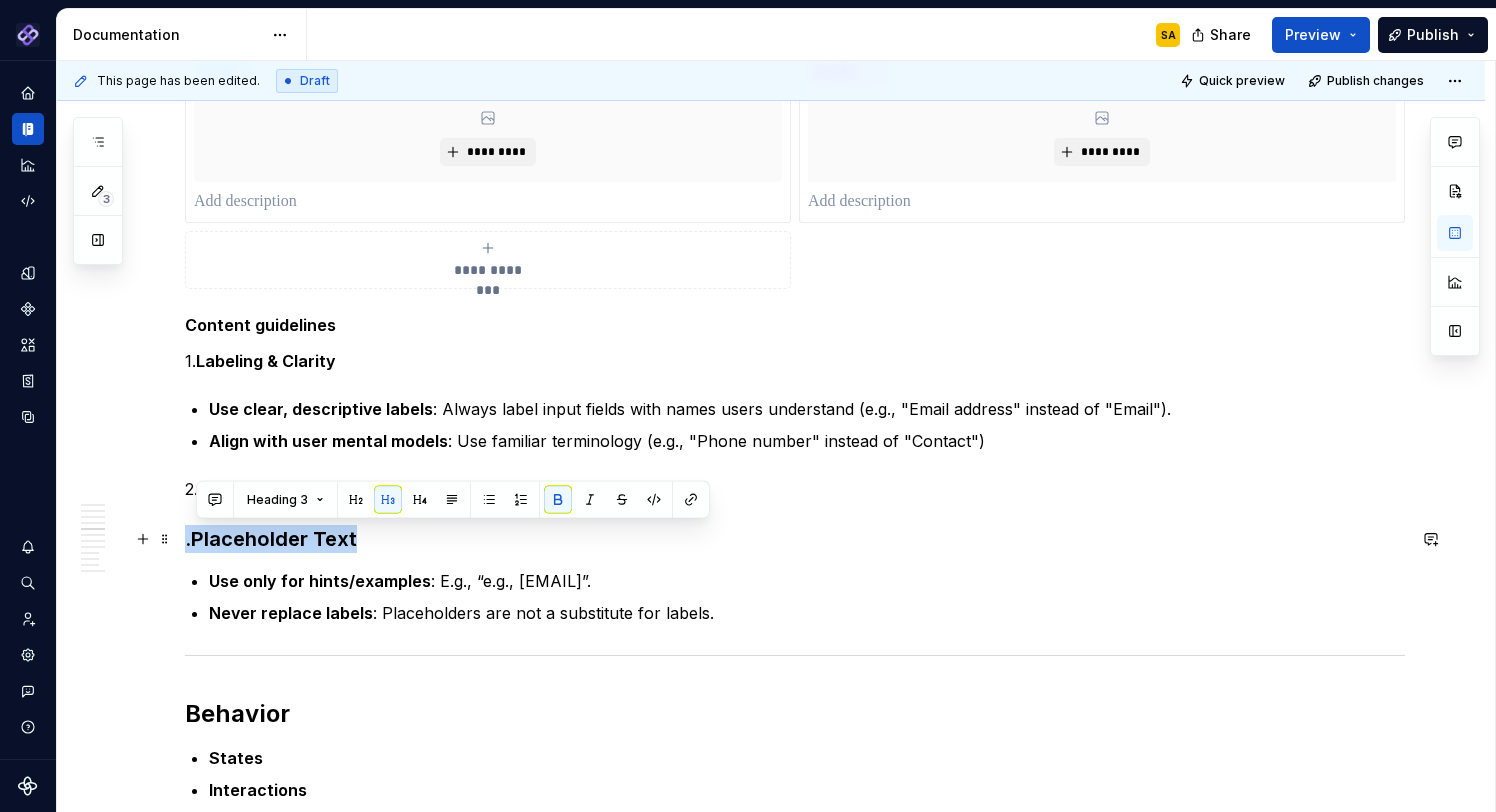 click on "Placeholder Text" at bounding box center [274, 539] 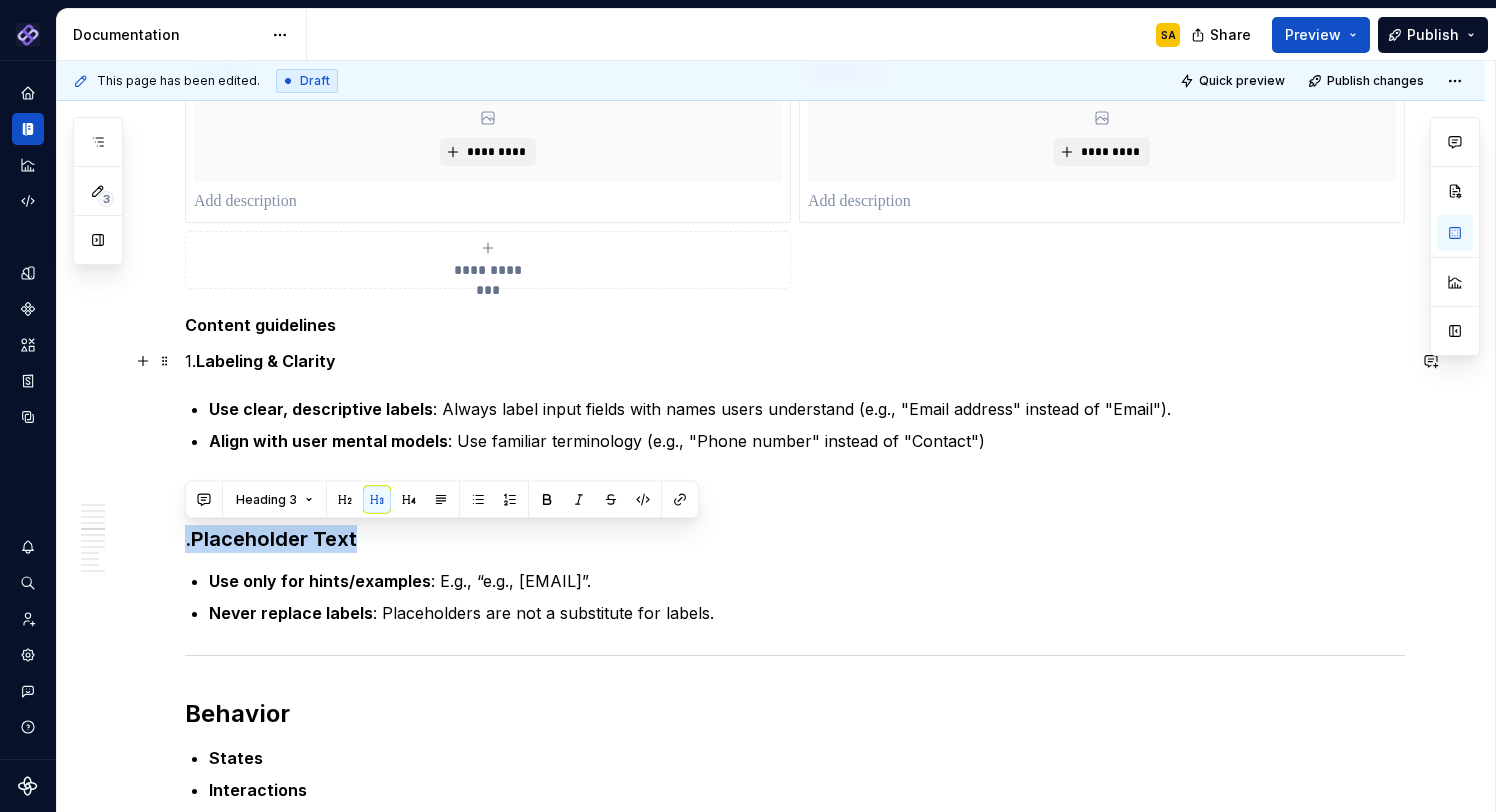 click on "Labeling & Clarity" at bounding box center [266, 361] 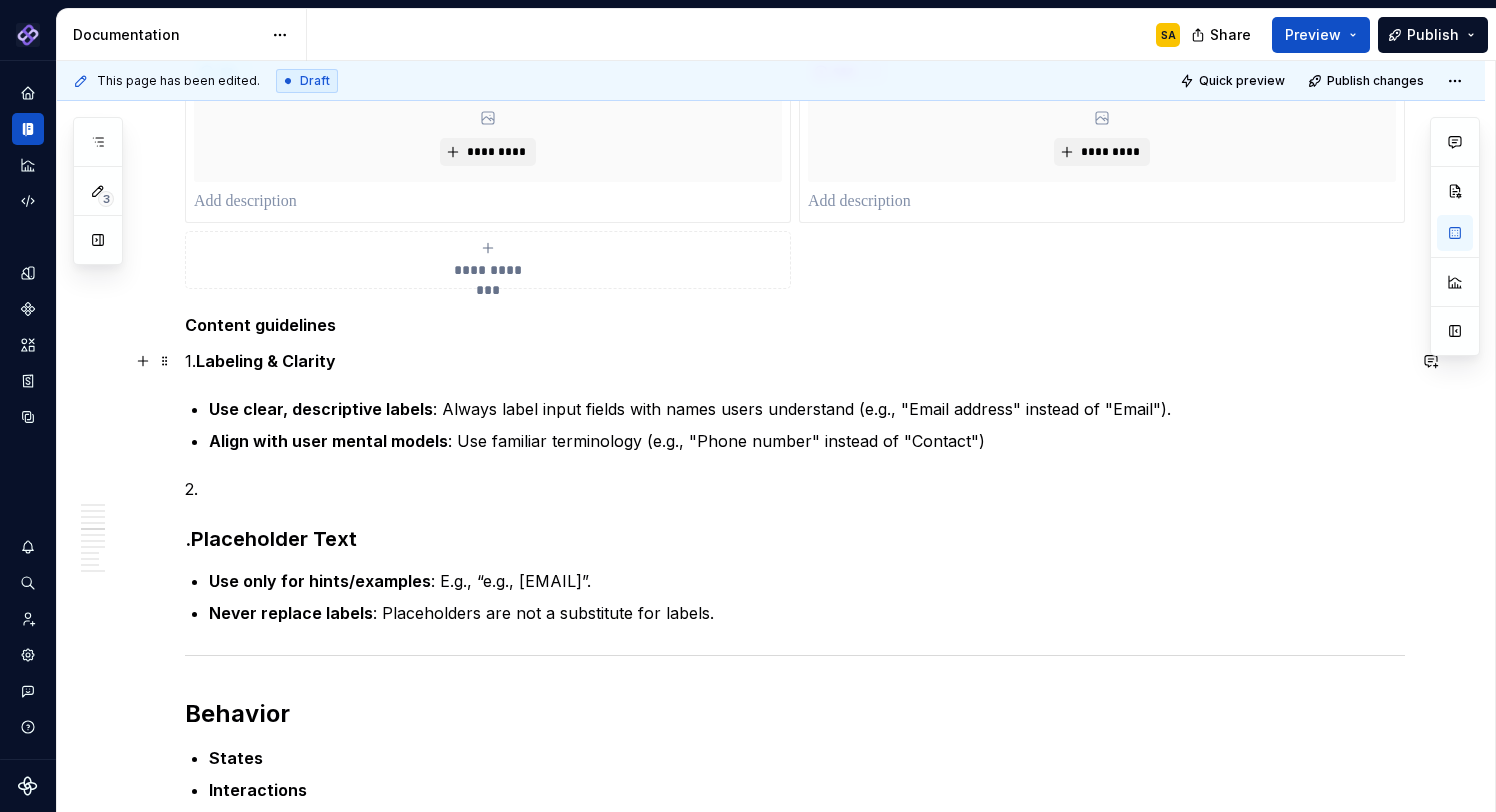 click on "Labeling & Clarity" at bounding box center [266, 361] 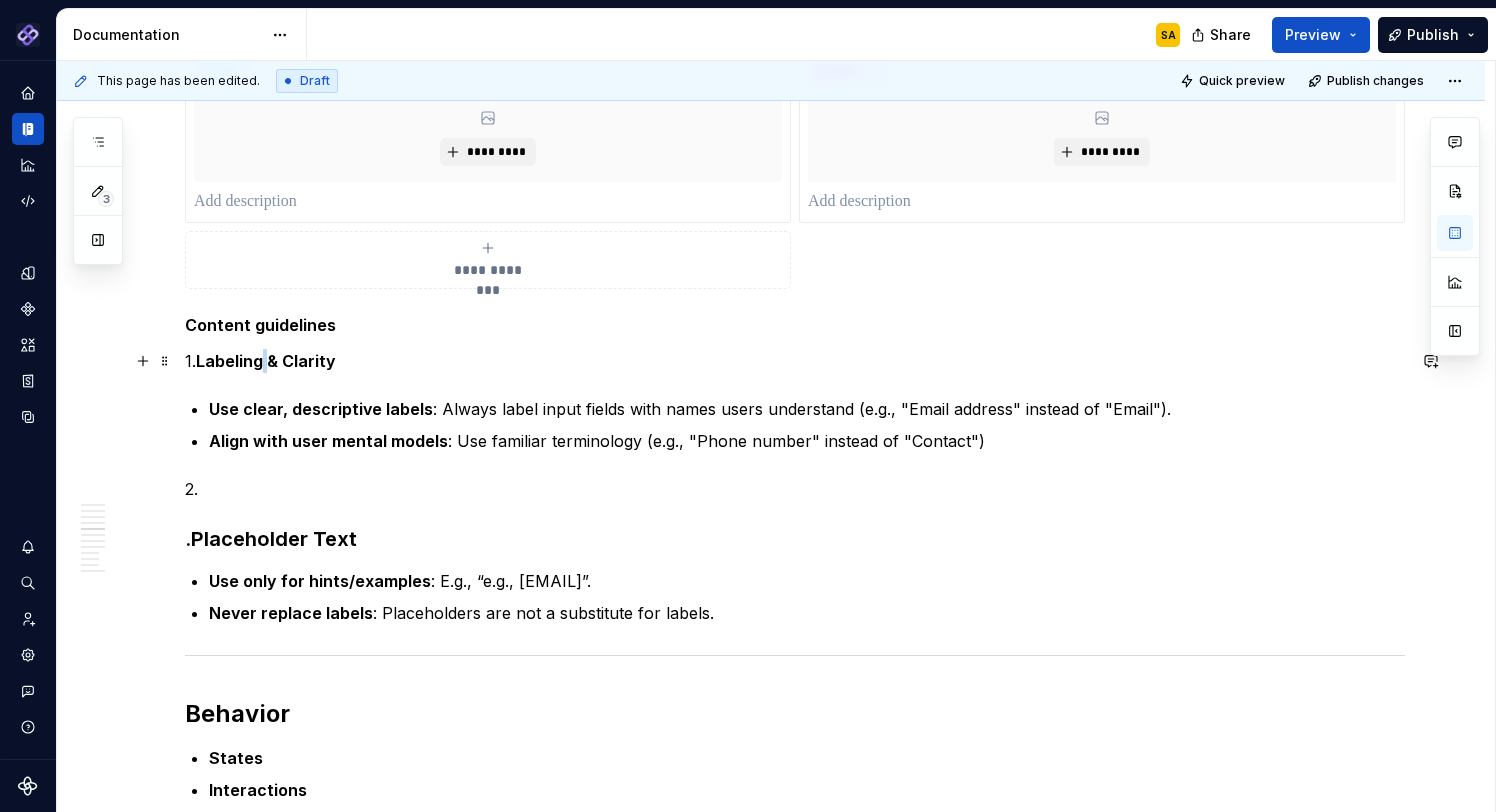 click on "Labeling & Clarity" at bounding box center [266, 361] 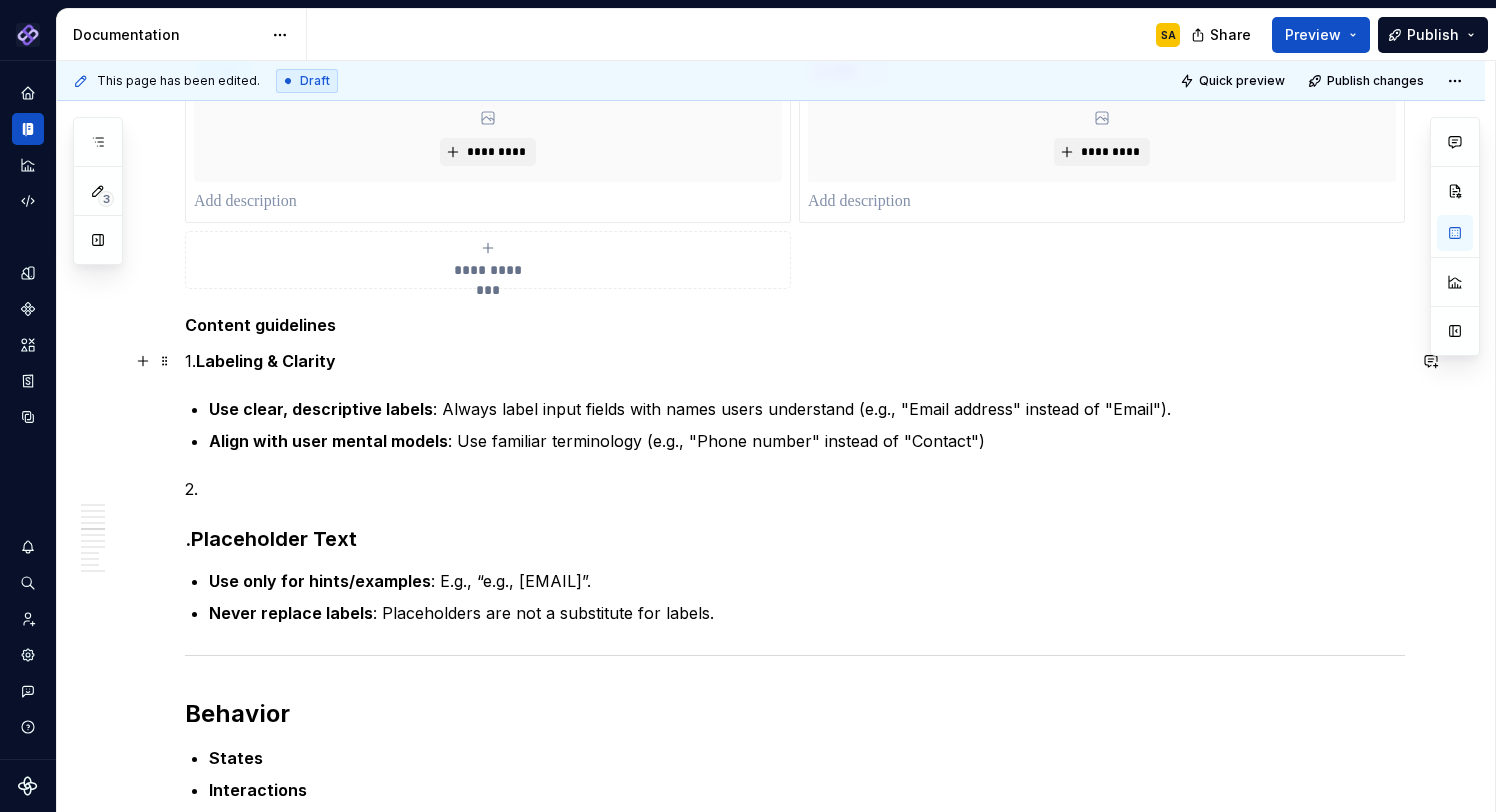click on "Labeling & Clarity" at bounding box center (266, 361) 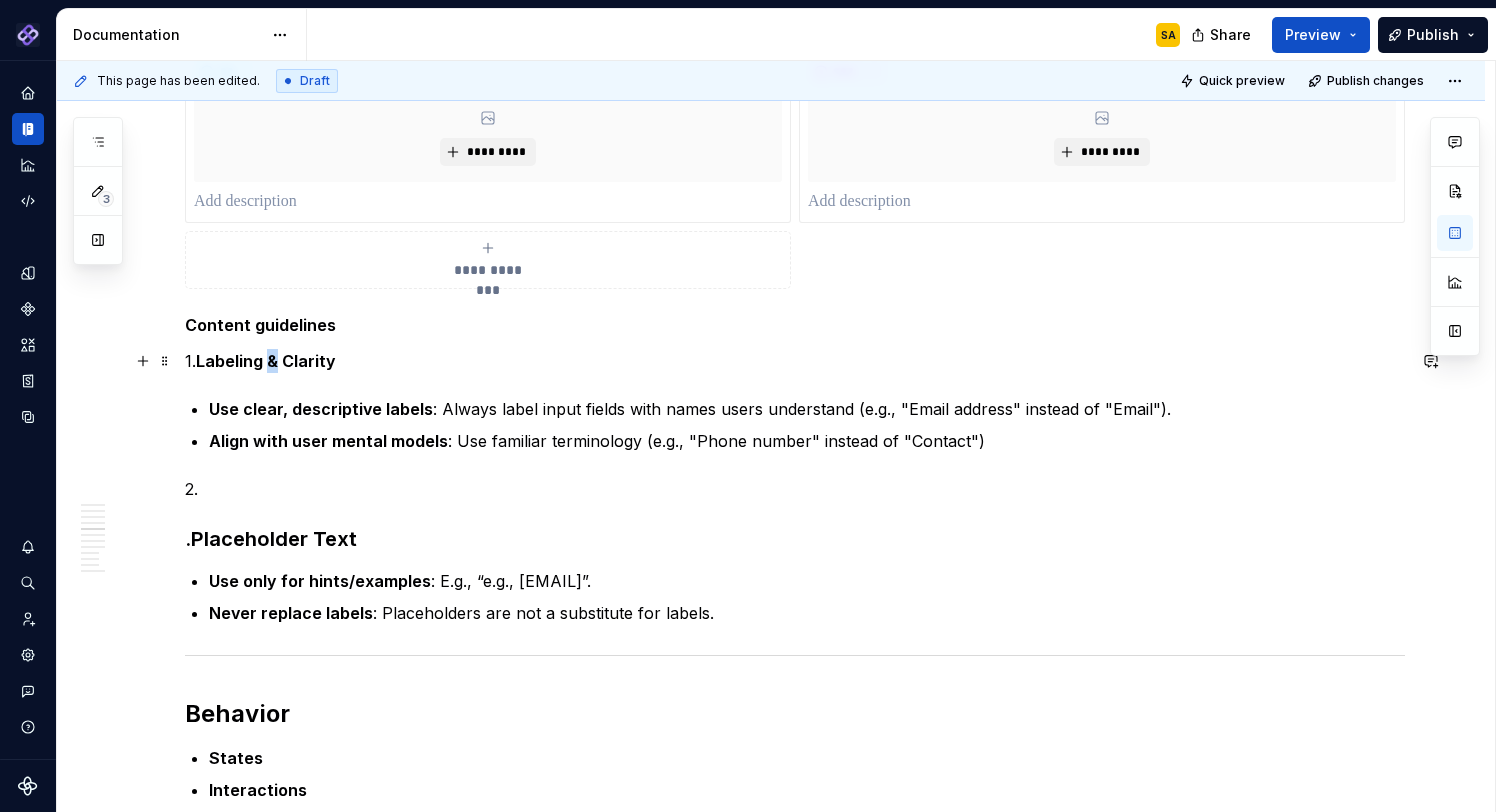 click on "Labeling & Clarity" at bounding box center (266, 361) 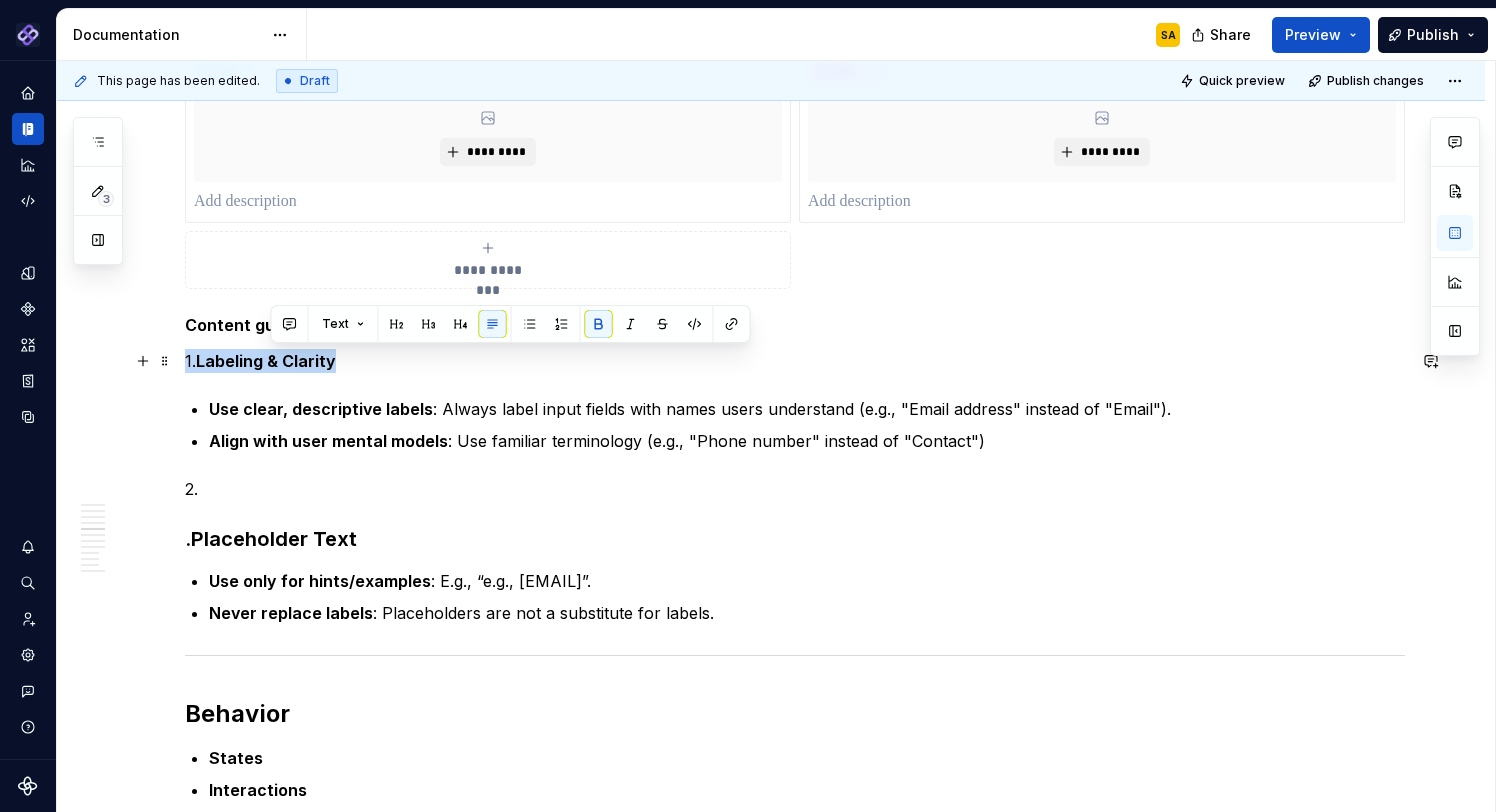 click on "Labeling & Clarity" at bounding box center (266, 361) 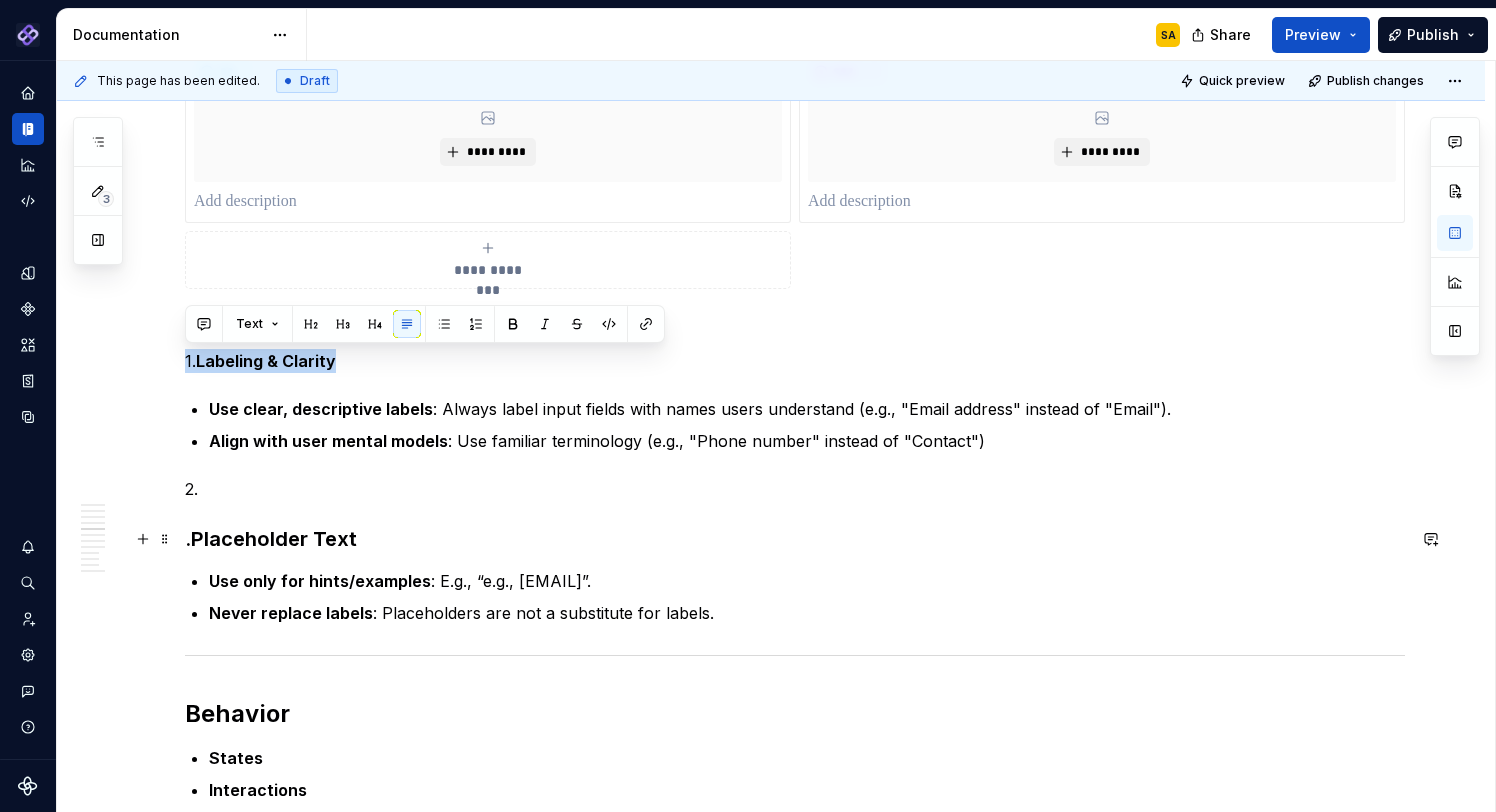 click on "**********" at bounding box center [795, 685] 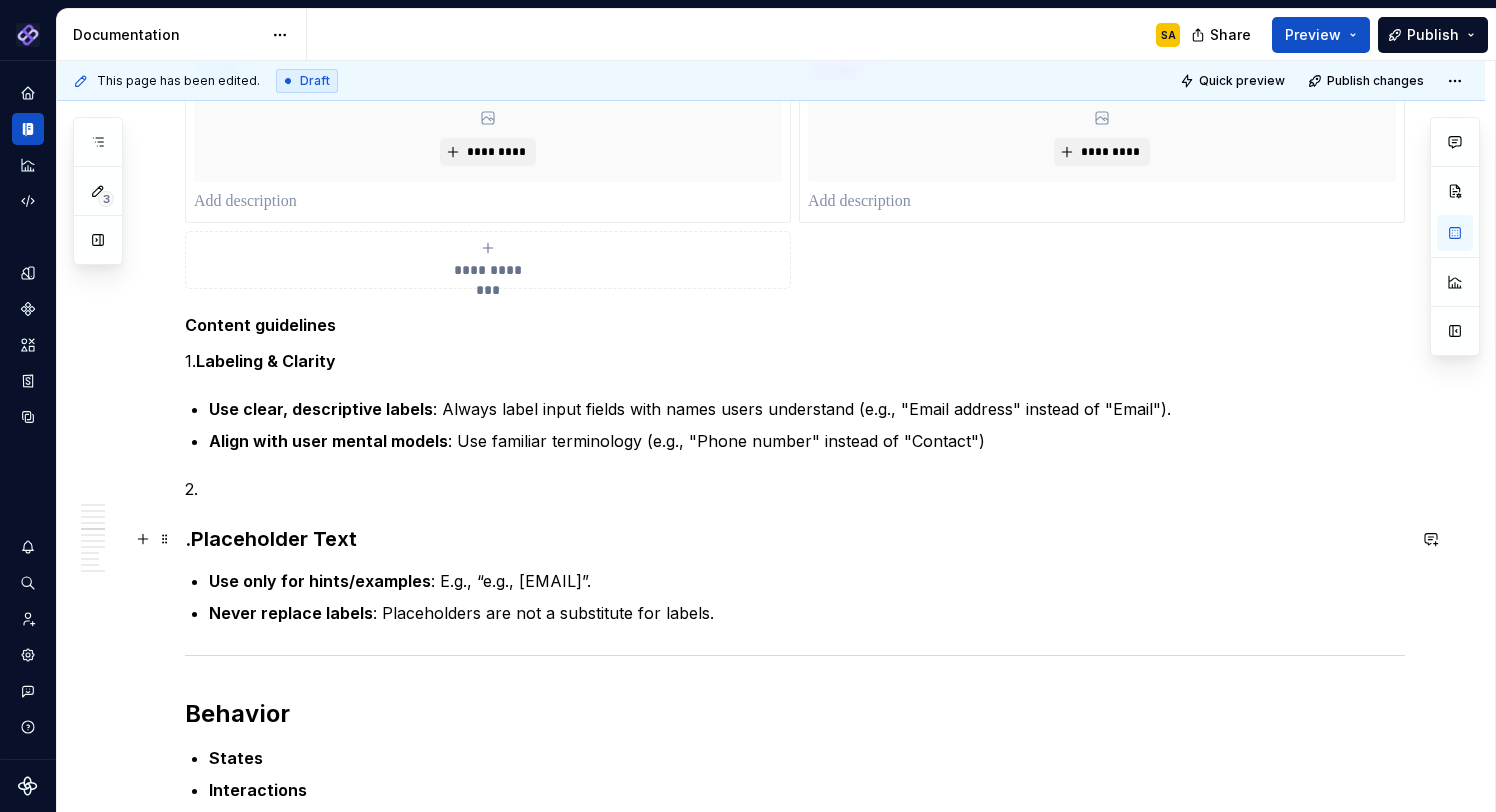click on "Placeholder Text" at bounding box center (274, 539) 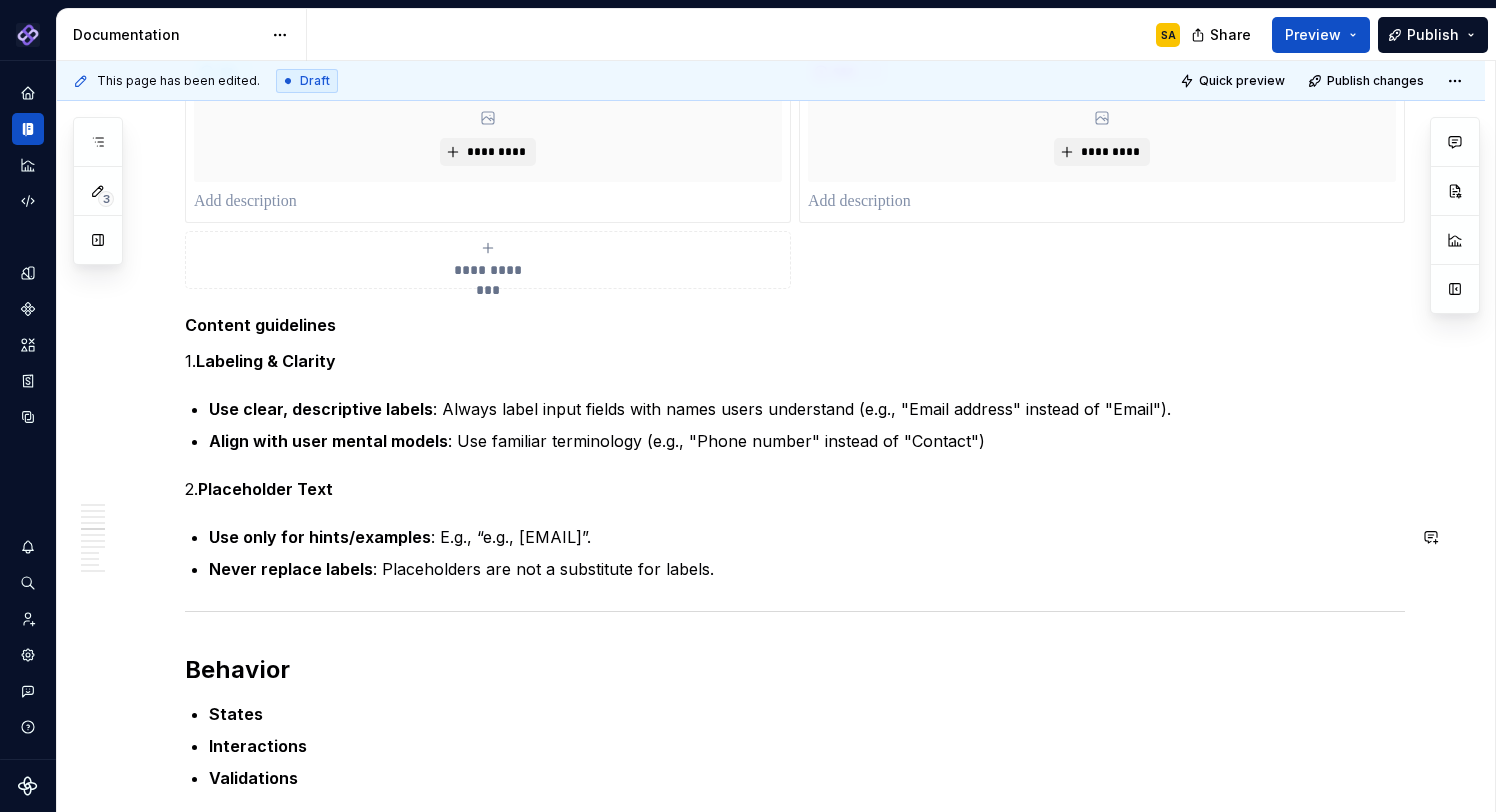 click on "2. Placeholder Text" at bounding box center [795, 489] 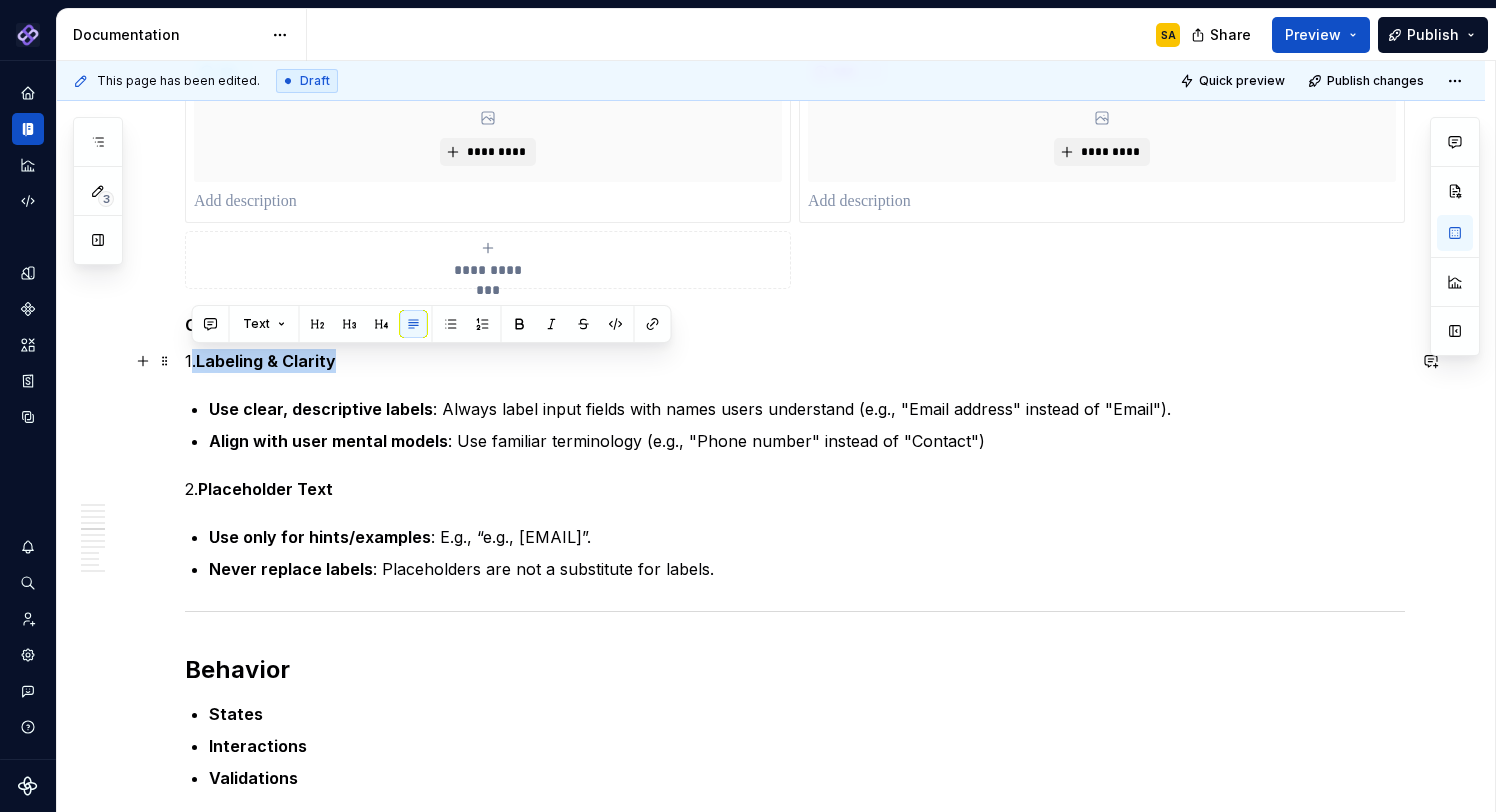 drag, startPoint x: 189, startPoint y: 360, endPoint x: 375, endPoint y: 363, distance: 186.02419 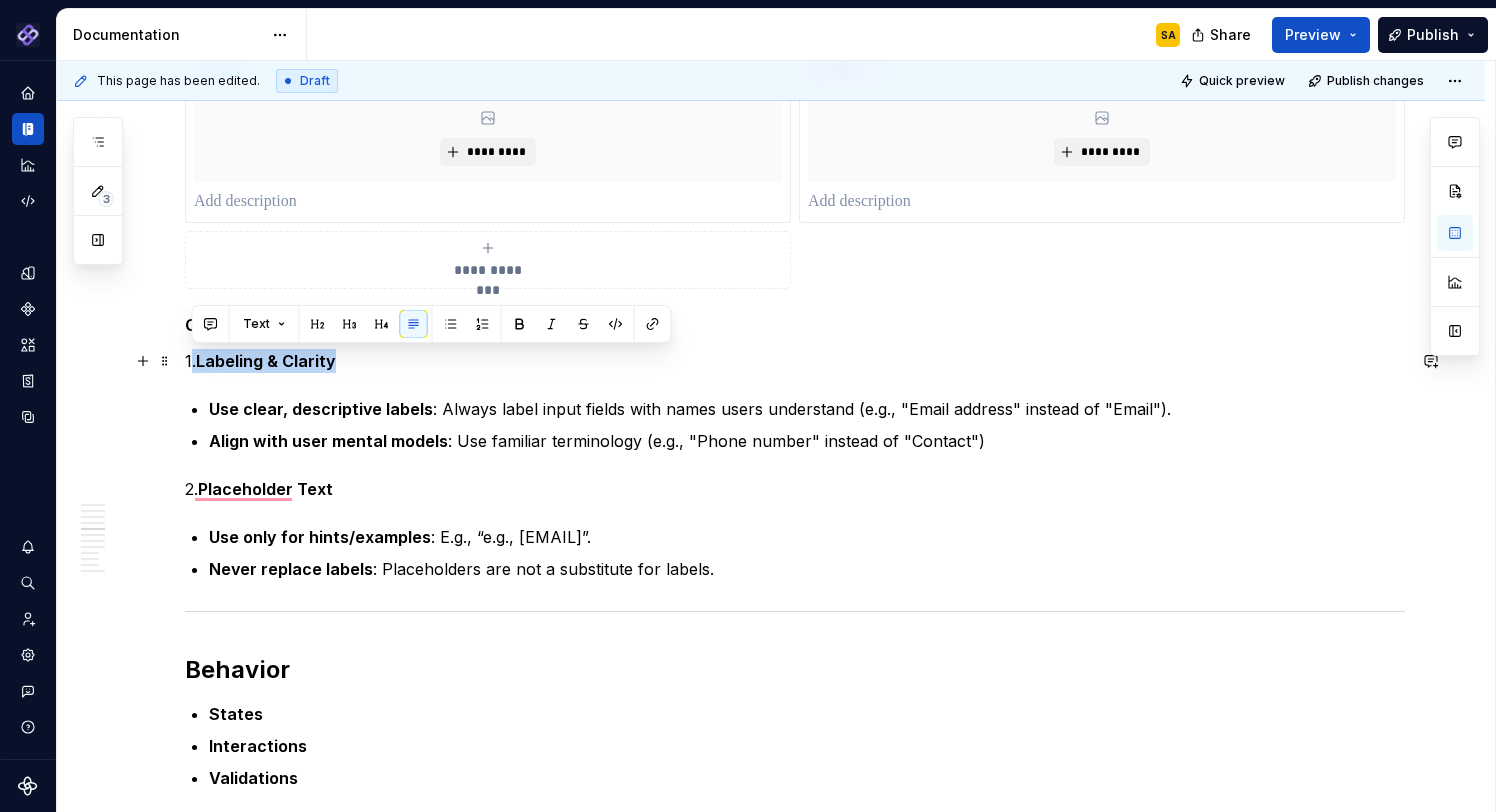 click on "Labeling & Clarity" at bounding box center (266, 361) 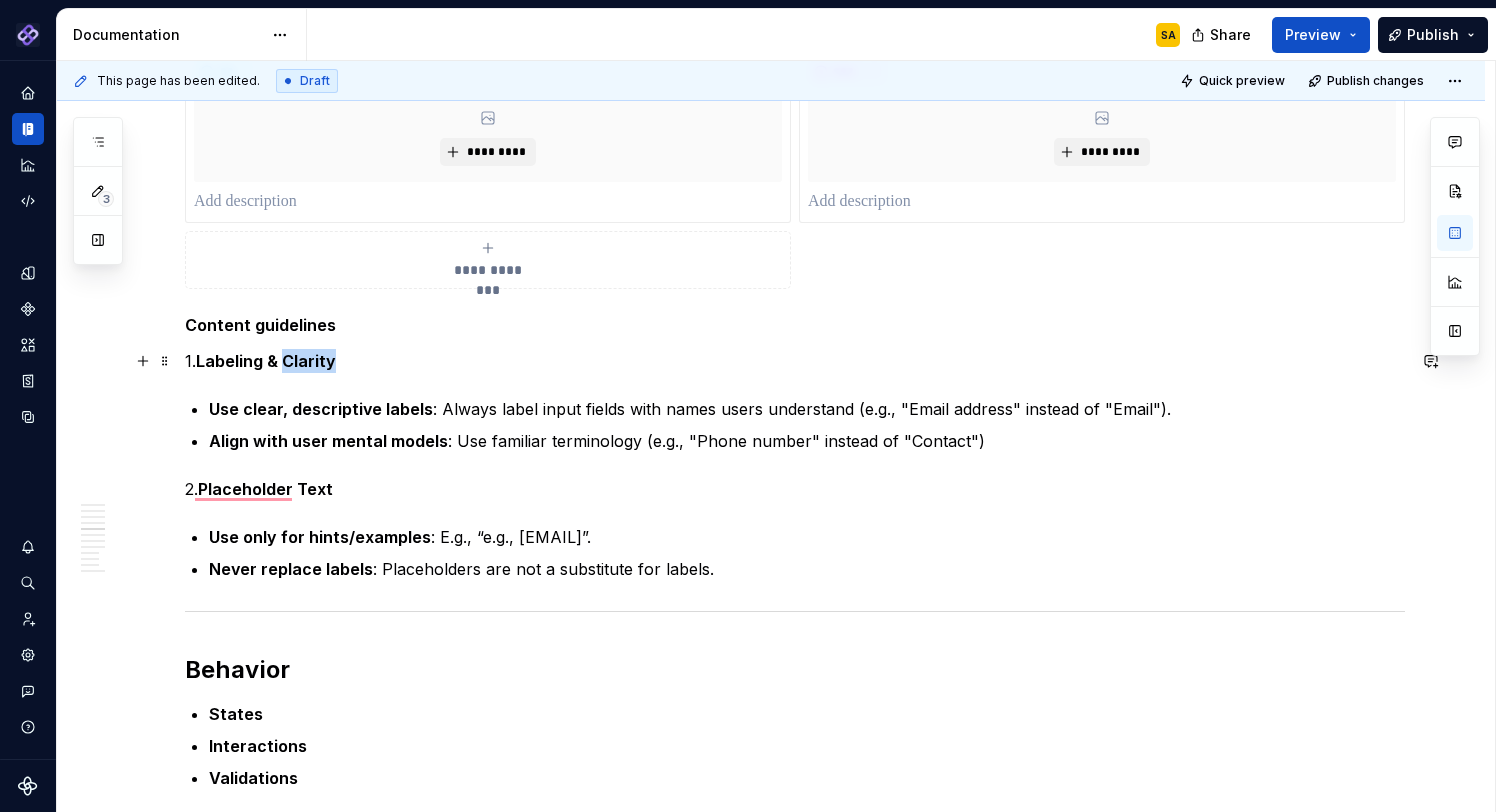 click on "Labeling & Clarity" at bounding box center [266, 361] 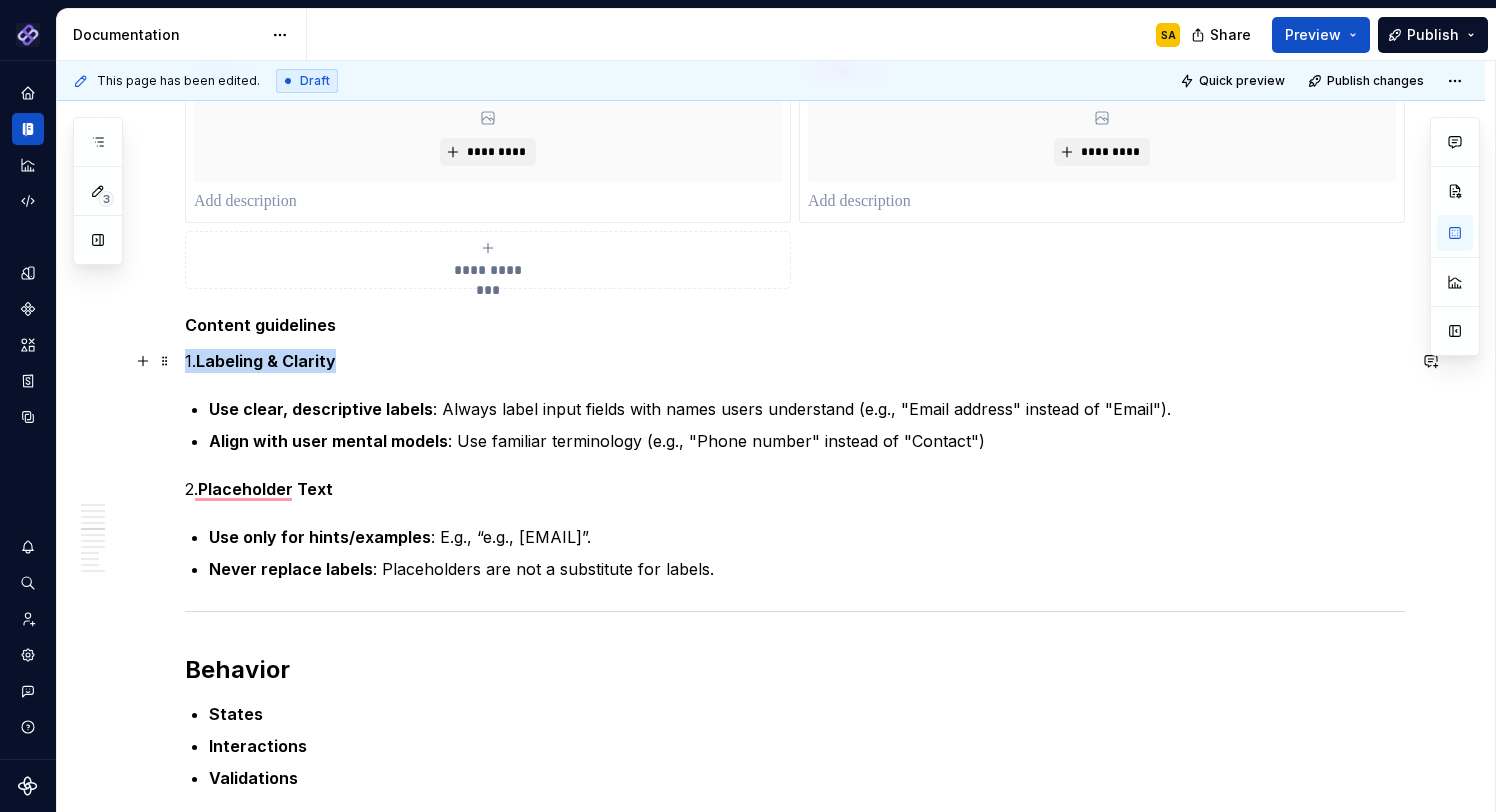 click on "Labeling & Clarity" at bounding box center [266, 361] 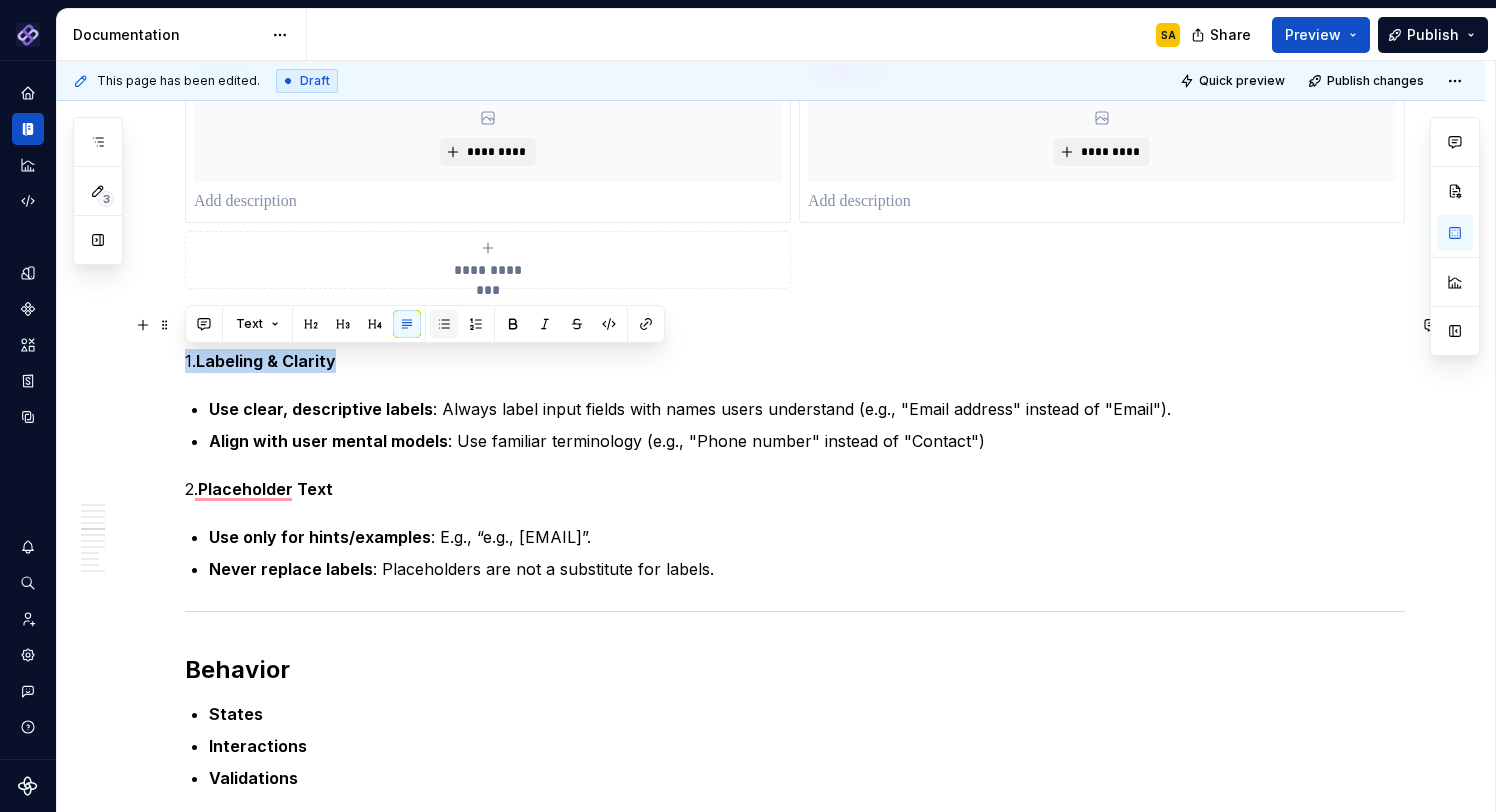 click at bounding box center (444, 324) 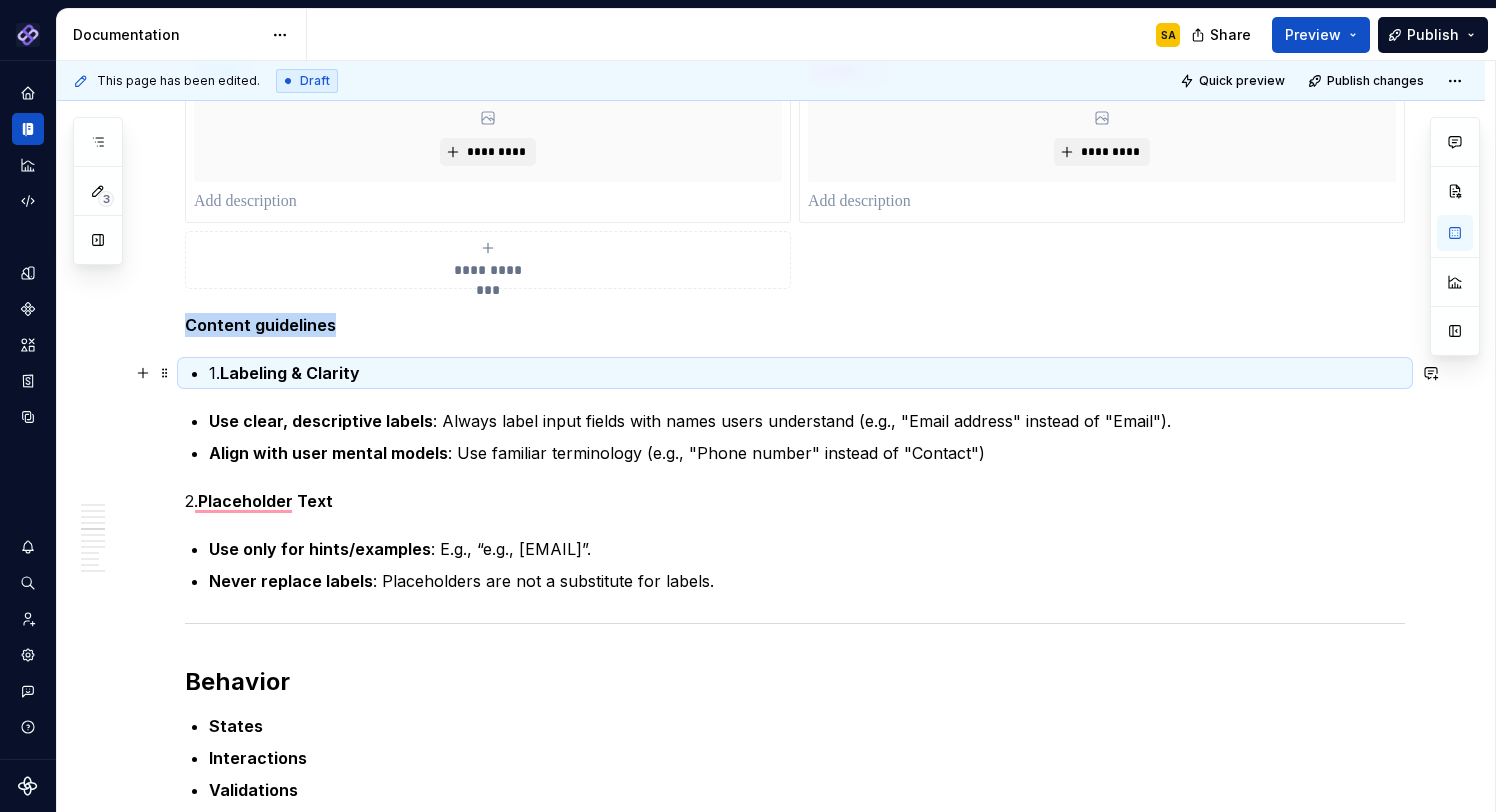 click on "Labeling & Clarity" at bounding box center [290, 373] 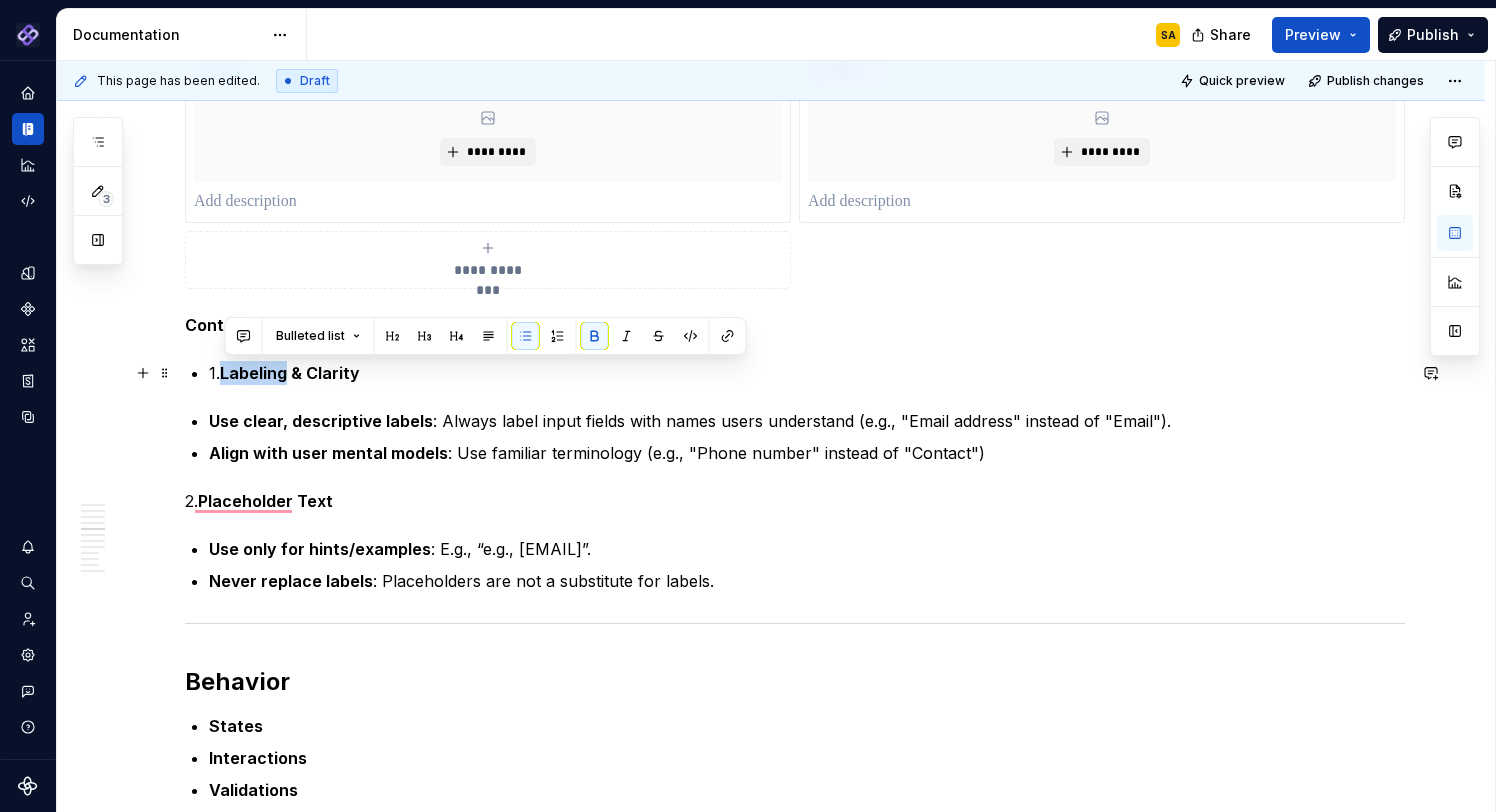 click on "Labeling & Clarity" at bounding box center (290, 373) 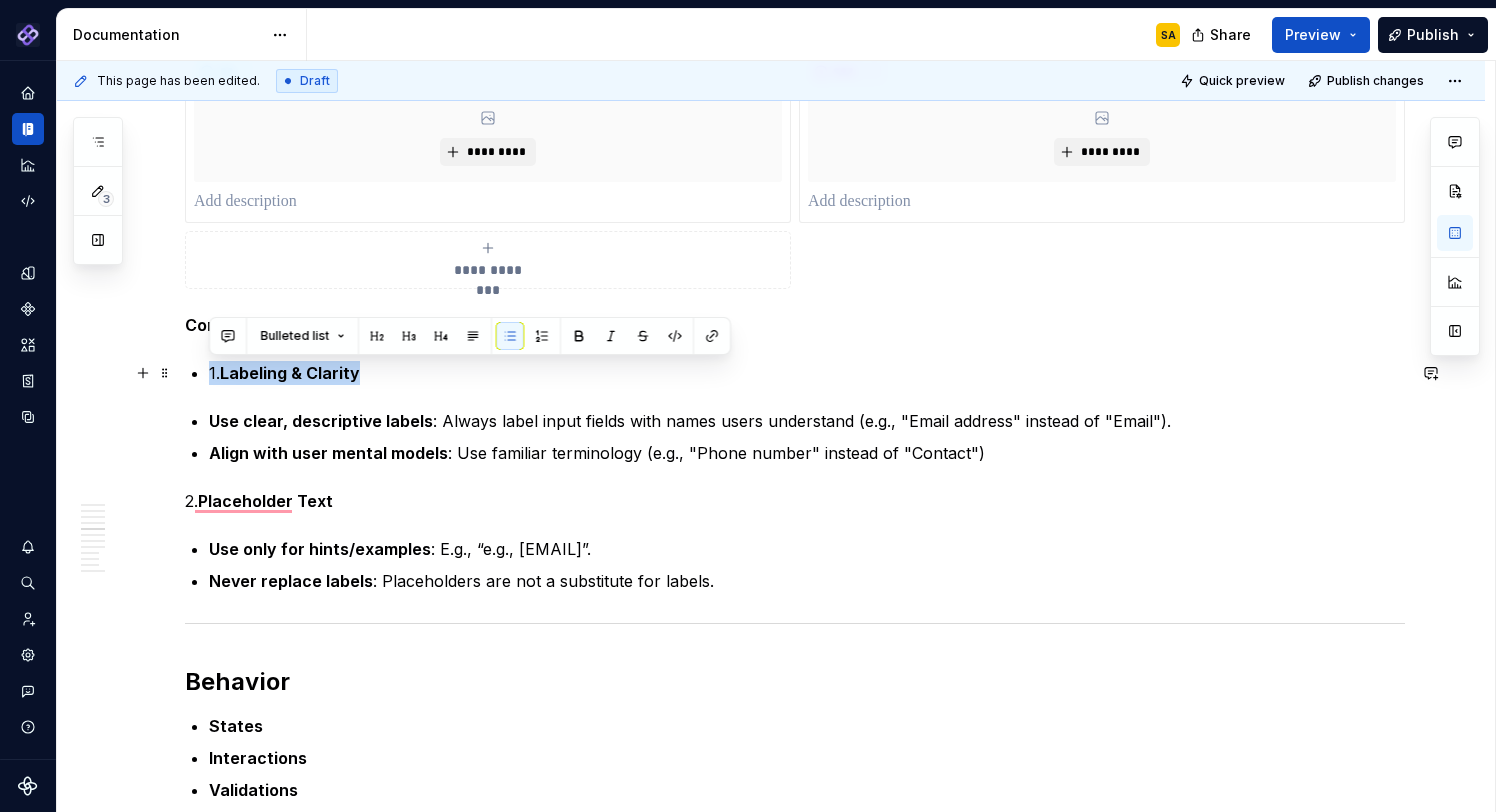 click on "Labeling & Clarity" at bounding box center (290, 373) 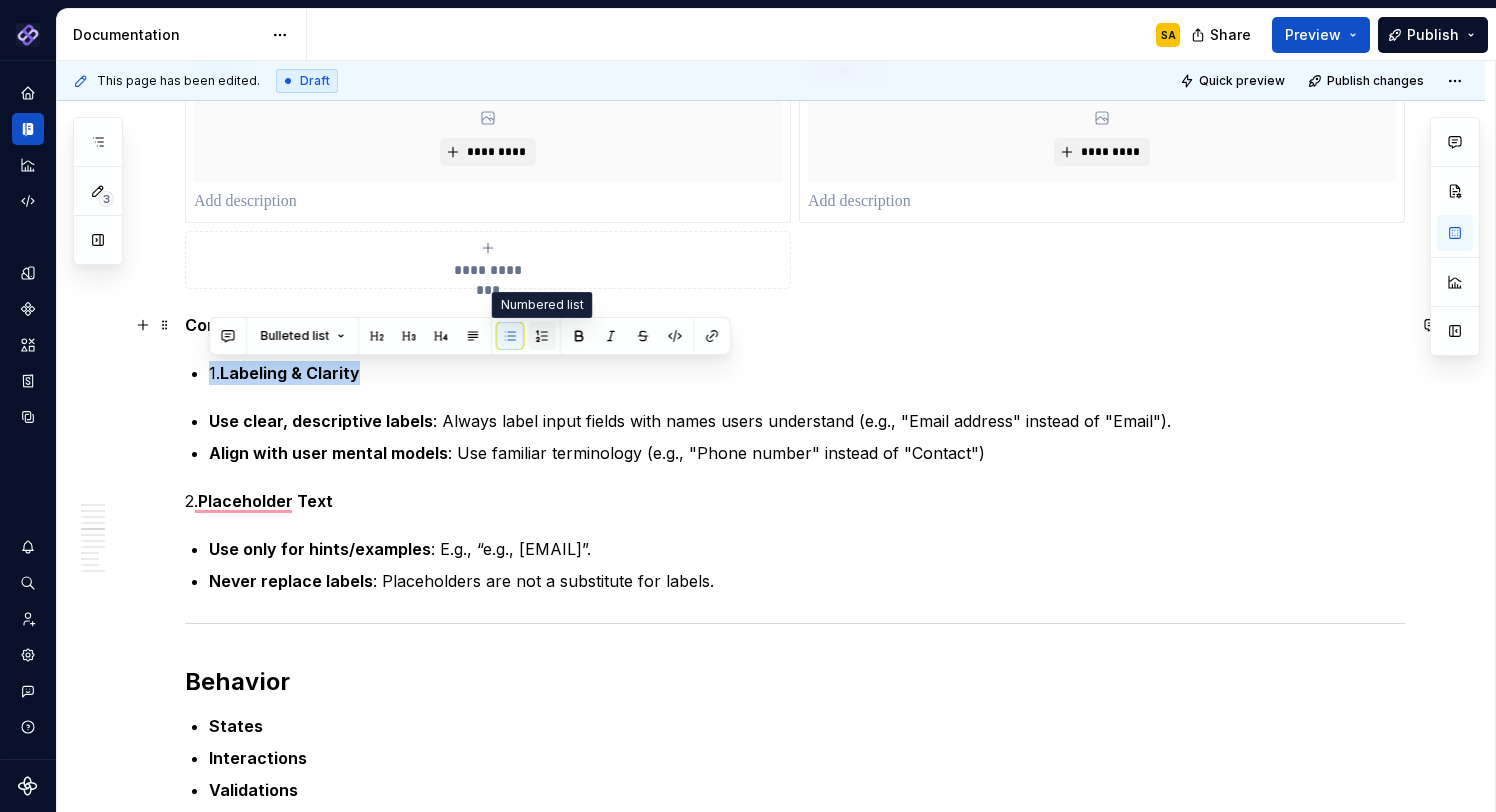 click at bounding box center [542, 336] 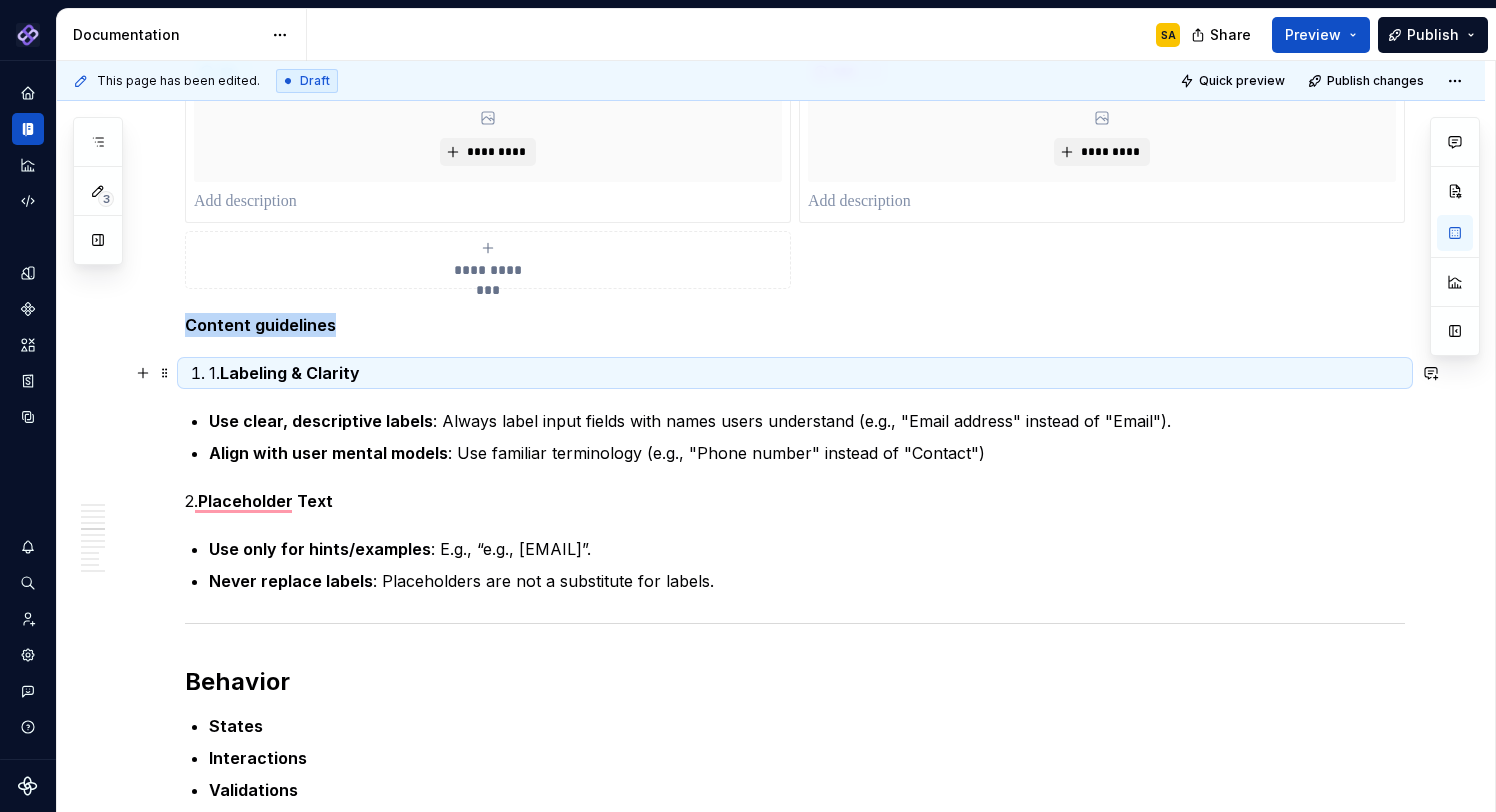 click on "1.  Labeling & Clarity" at bounding box center (807, 373) 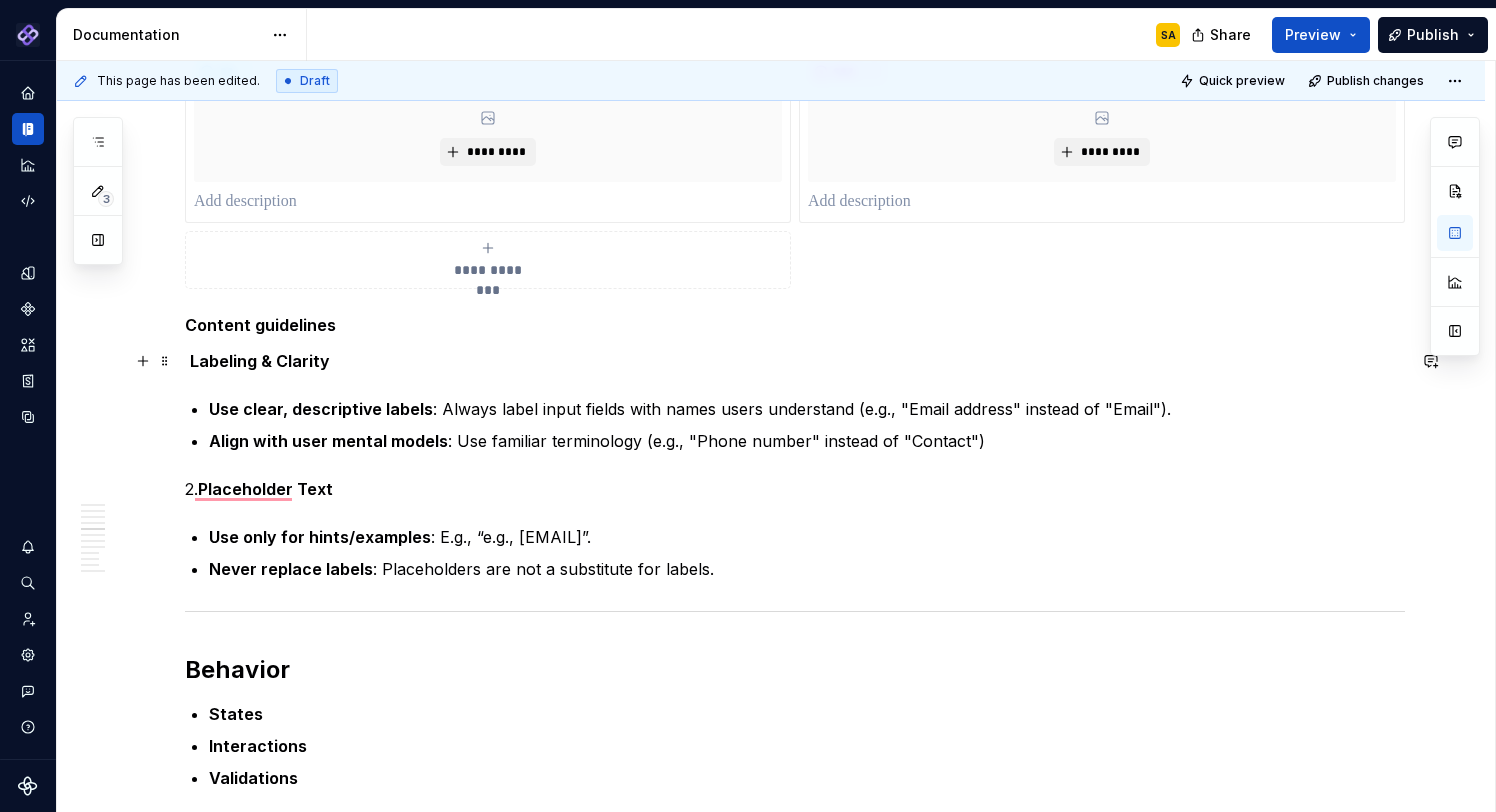 click on "Labeling & Clarity" at bounding box center (260, 361) 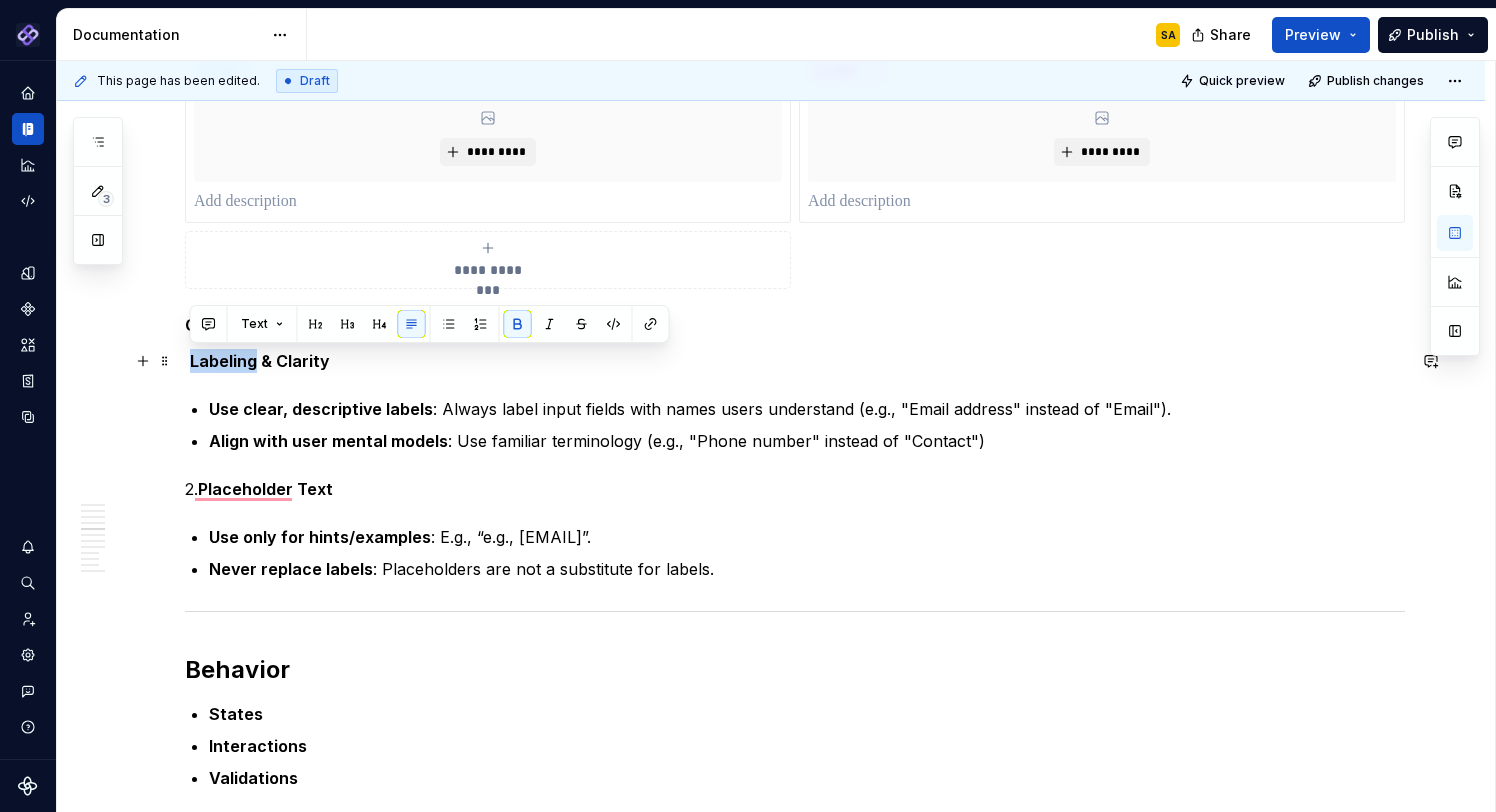 click on "Labeling & Clarity" at bounding box center [260, 361] 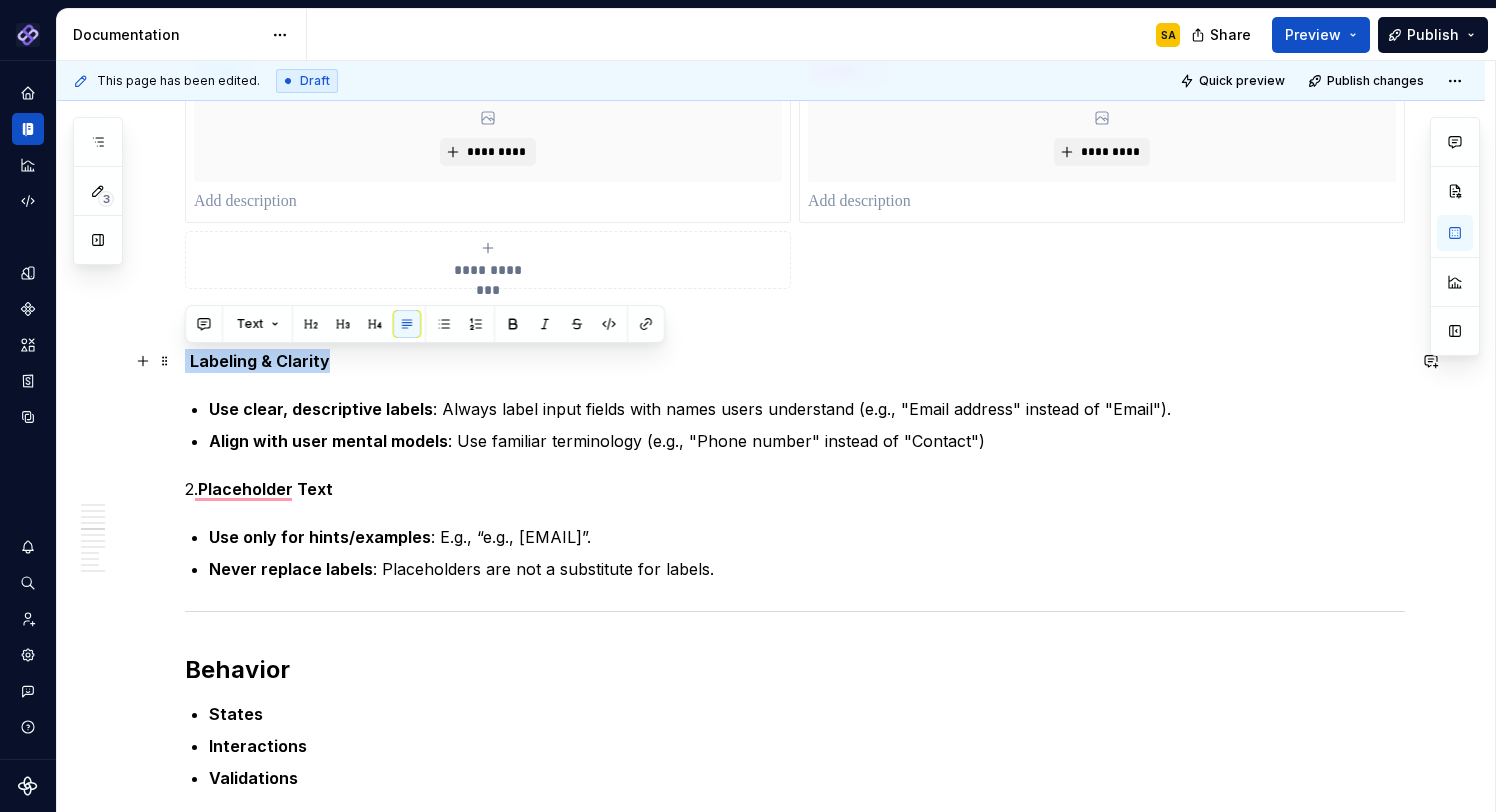 click on "Labeling & Clarity" at bounding box center (260, 361) 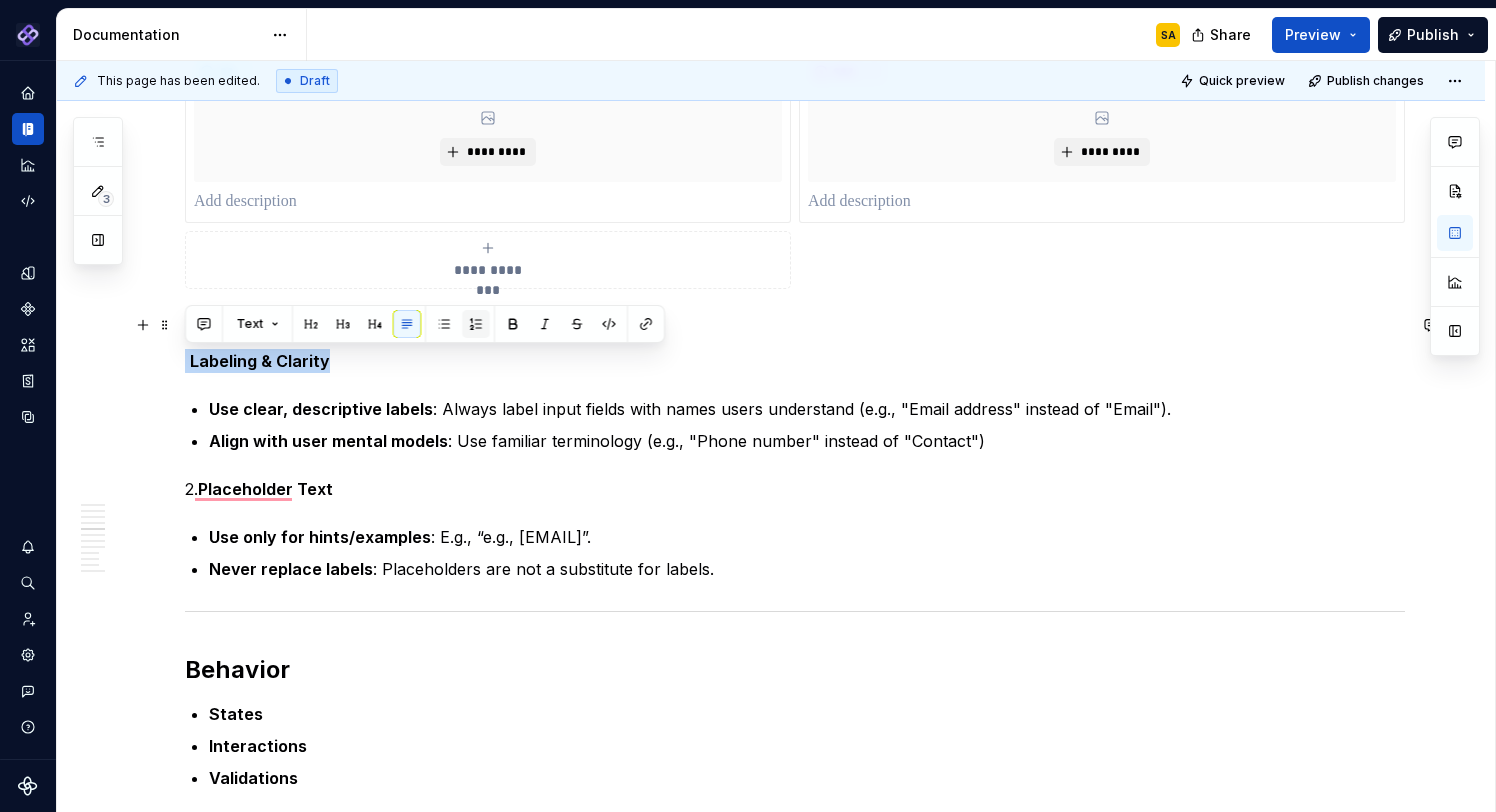 click at bounding box center [476, 324] 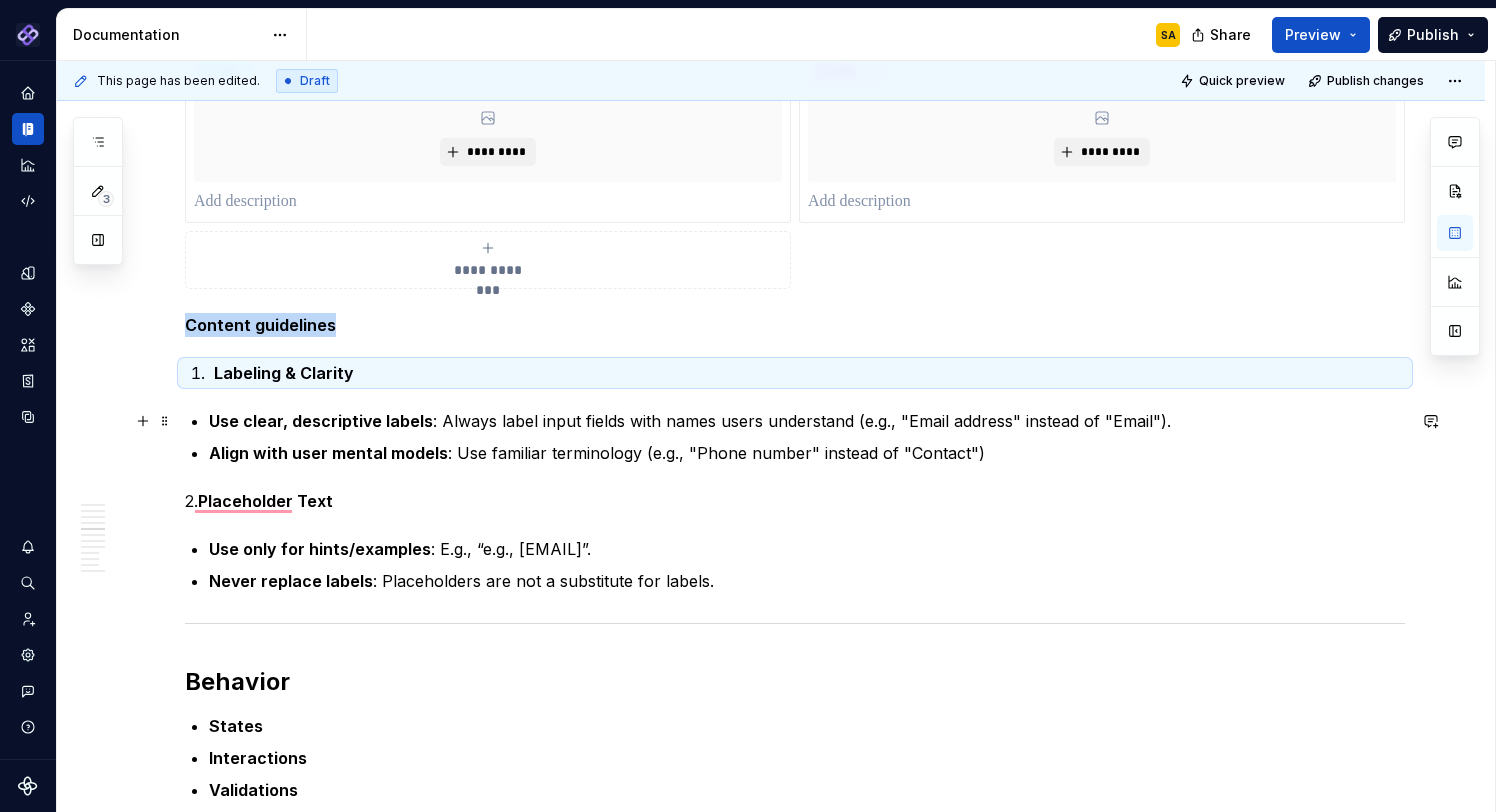 click on "Use clear, descriptive labels" at bounding box center [321, 421] 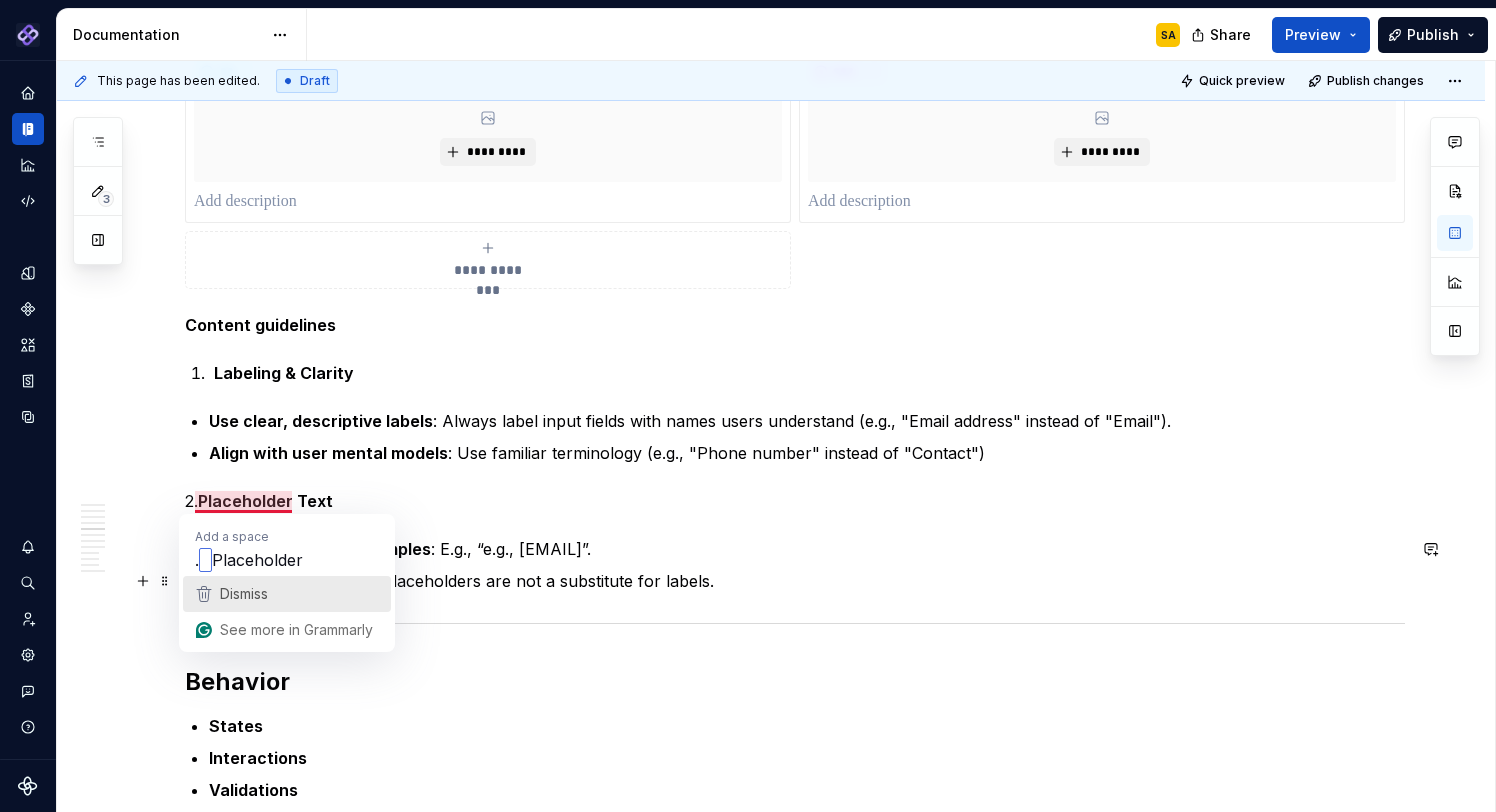 click on "Dismiss" at bounding box center (244, 593) 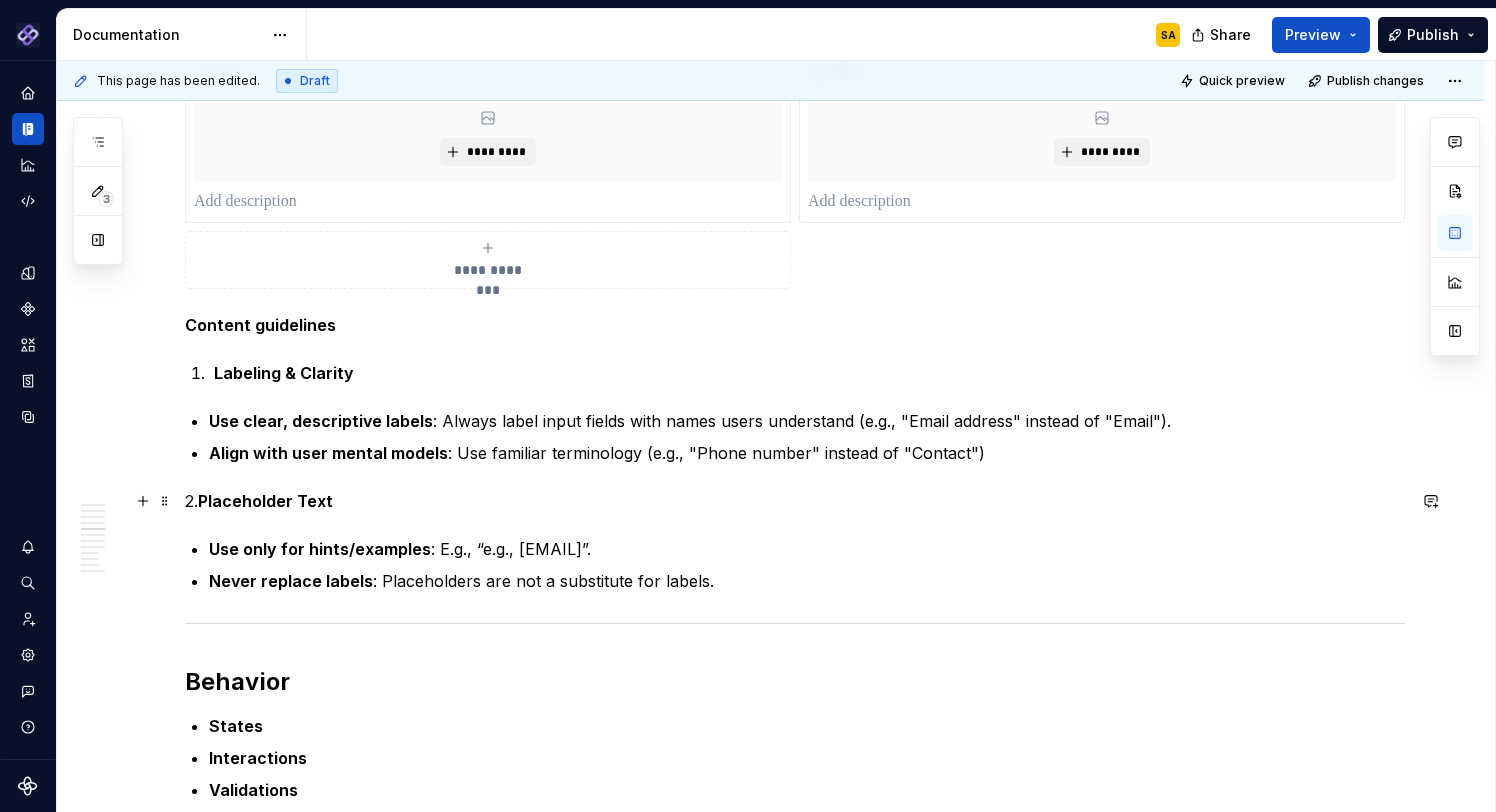 click on "Placeholder Text" at bounding box center (265, 501) 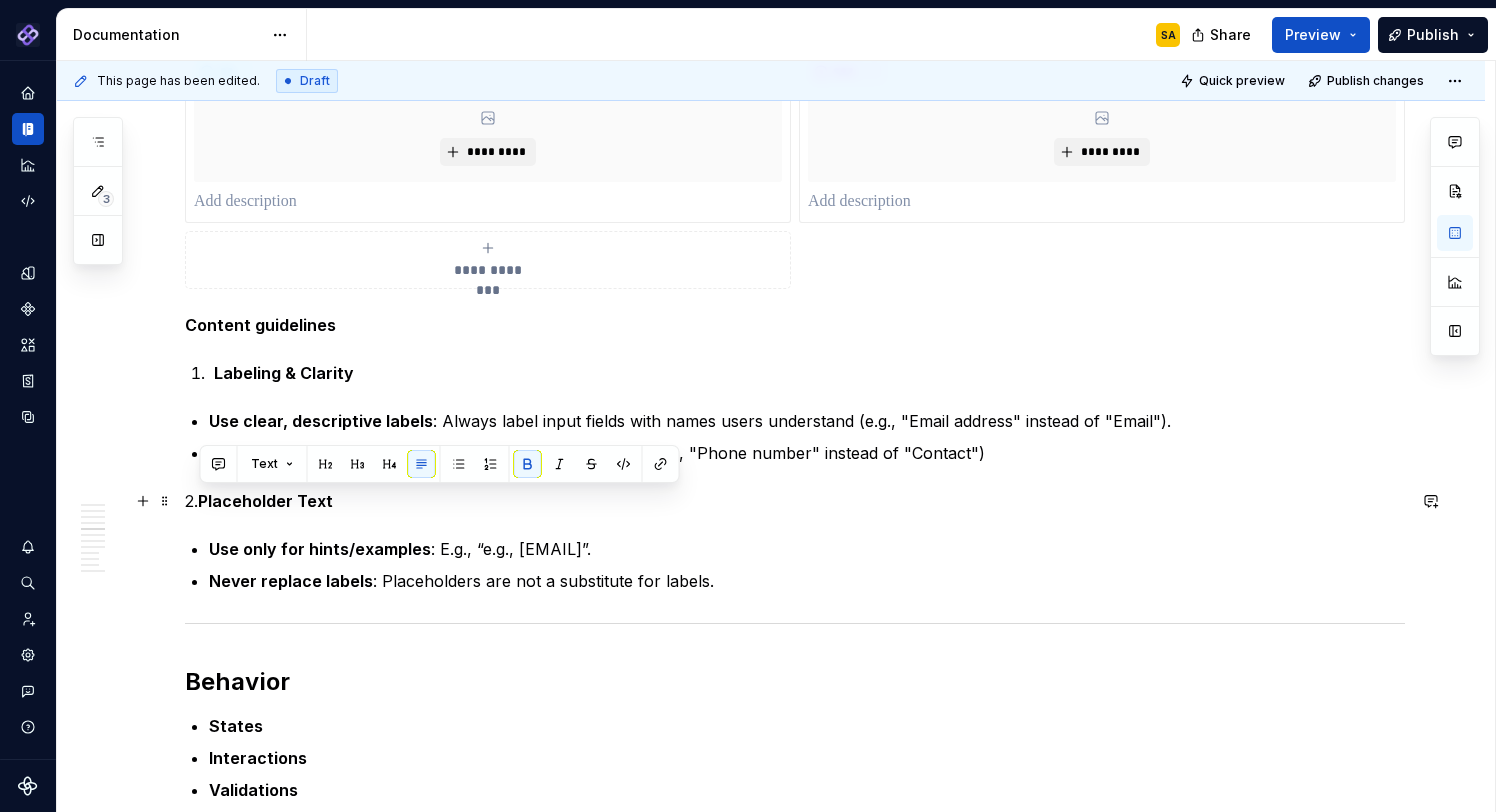 click on "Placeholder Text" at bounding box center (265, 501) 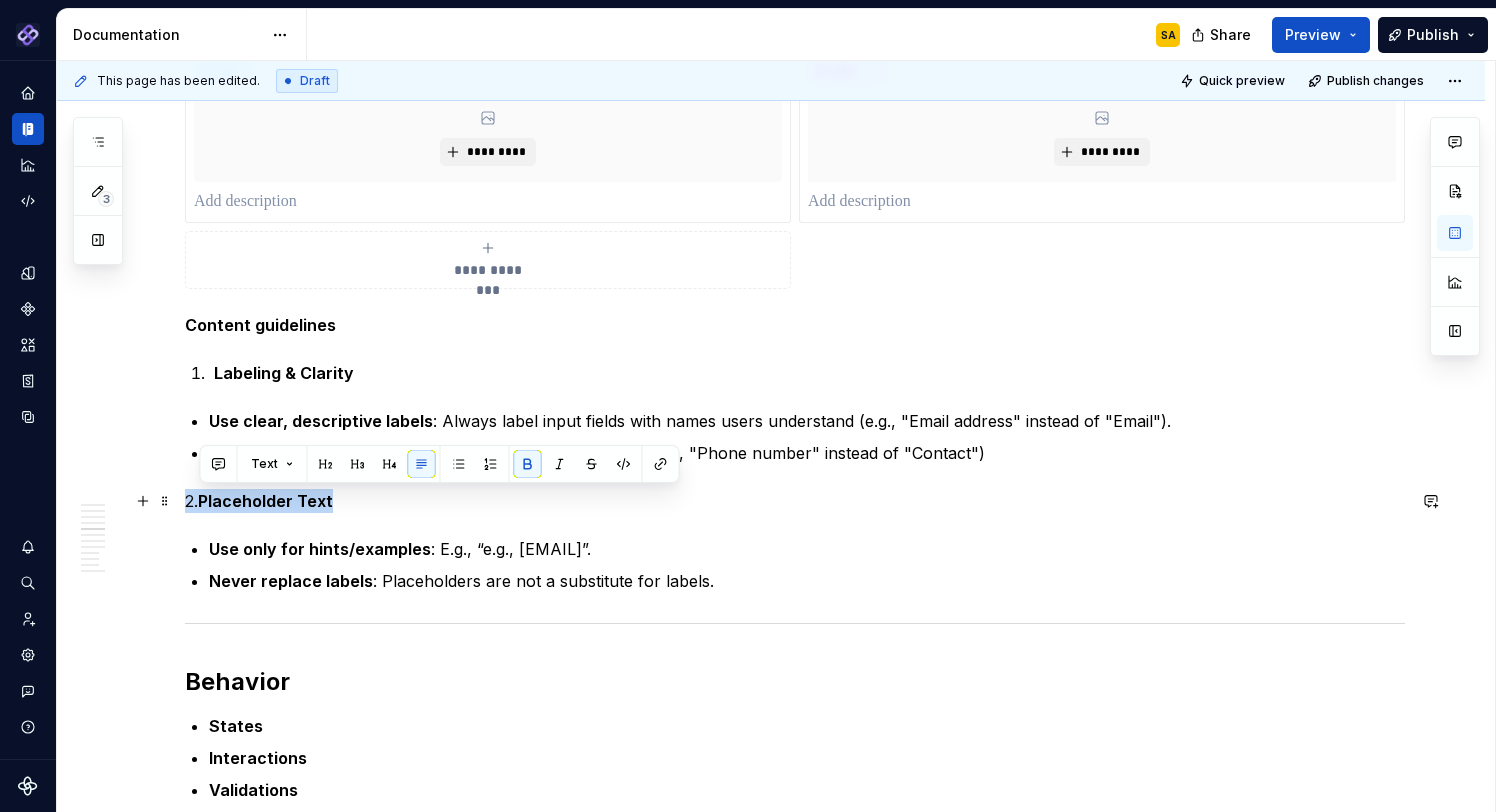 click on "Placeholder Text" at bounding box center [265, 501] 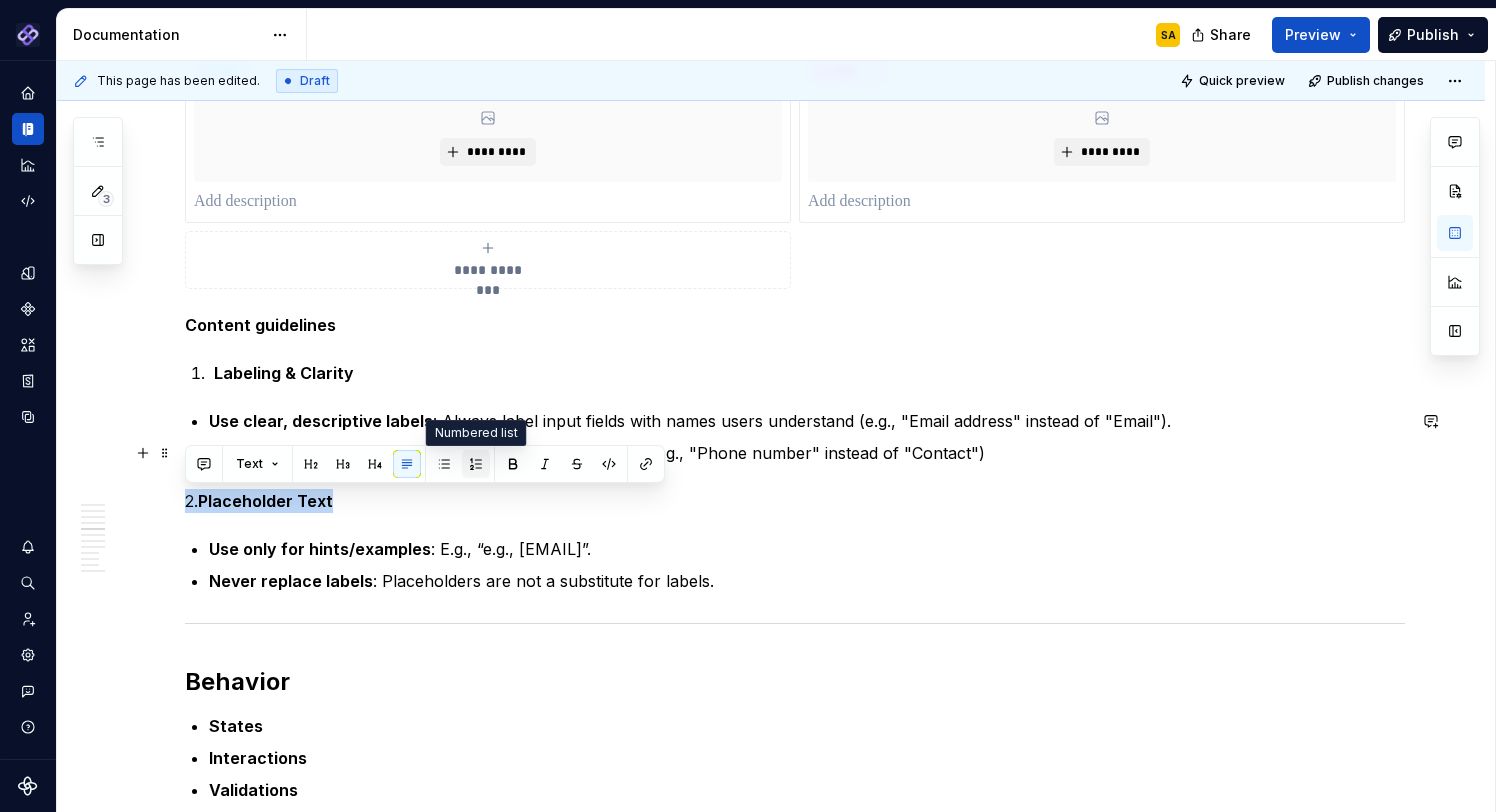 click at bounding box center [476, 464] 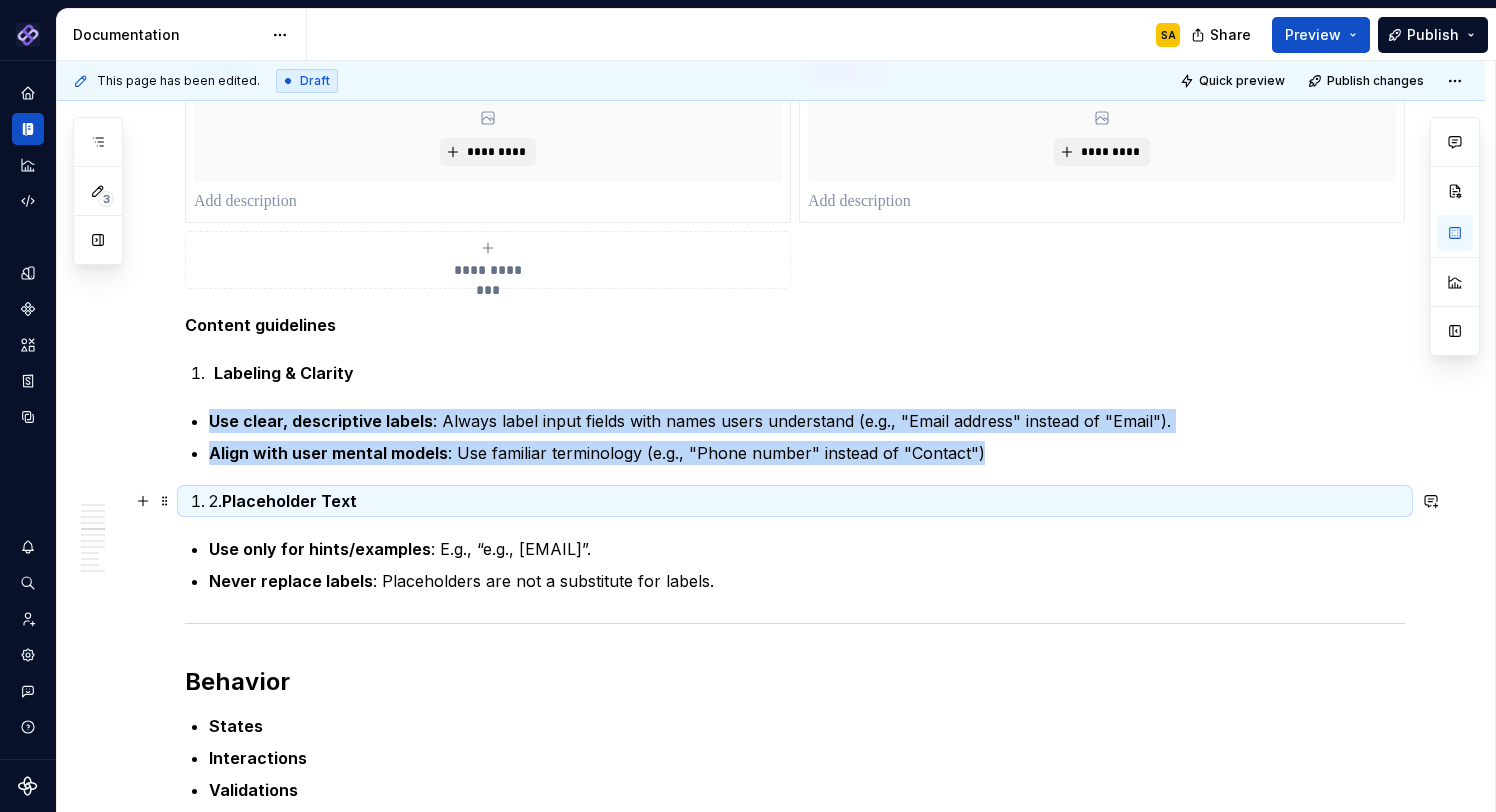 click on "2. Placeholder Text" at bounding box center [807, 501] 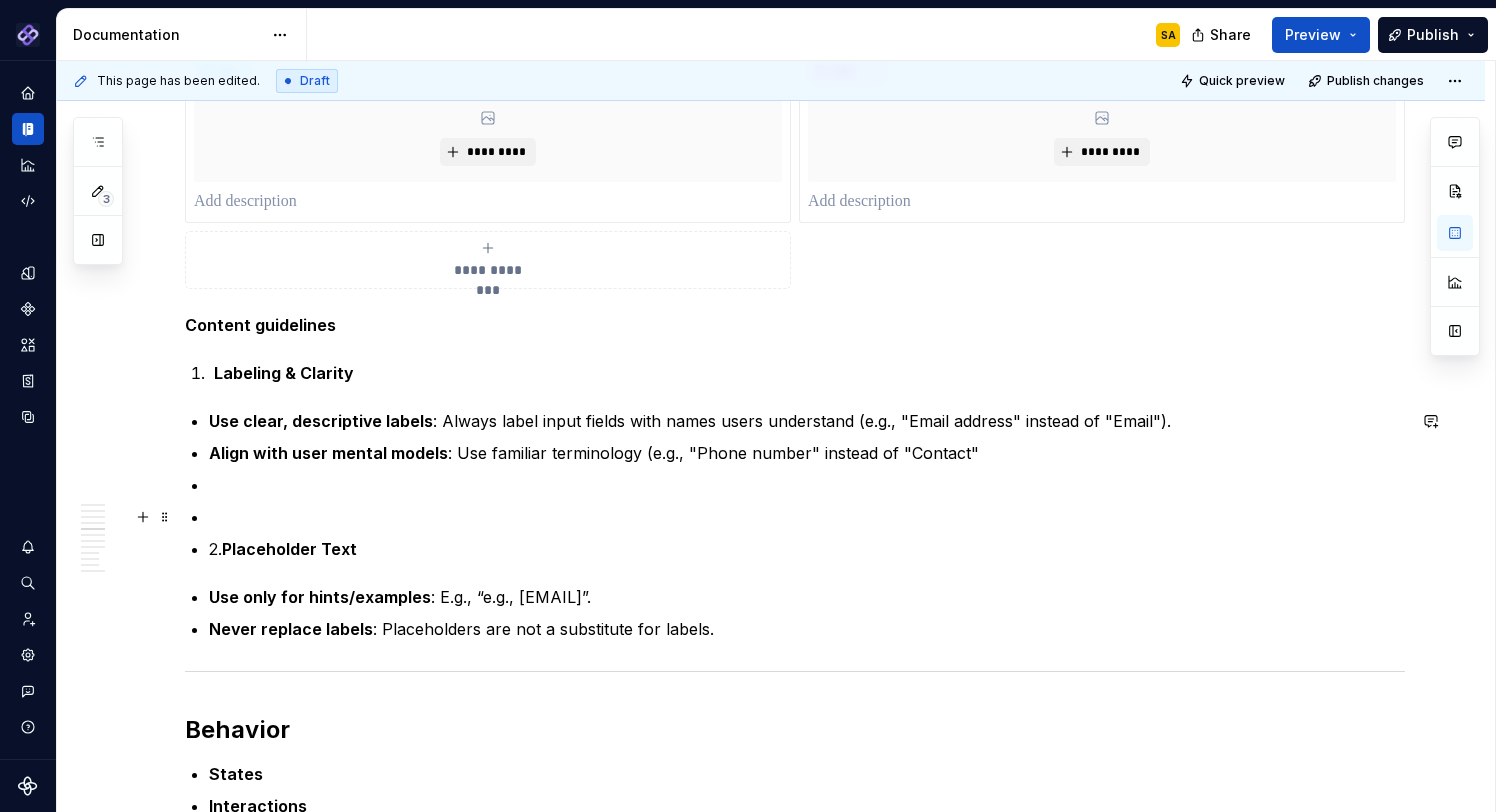 click at bounding box center (807, 517) 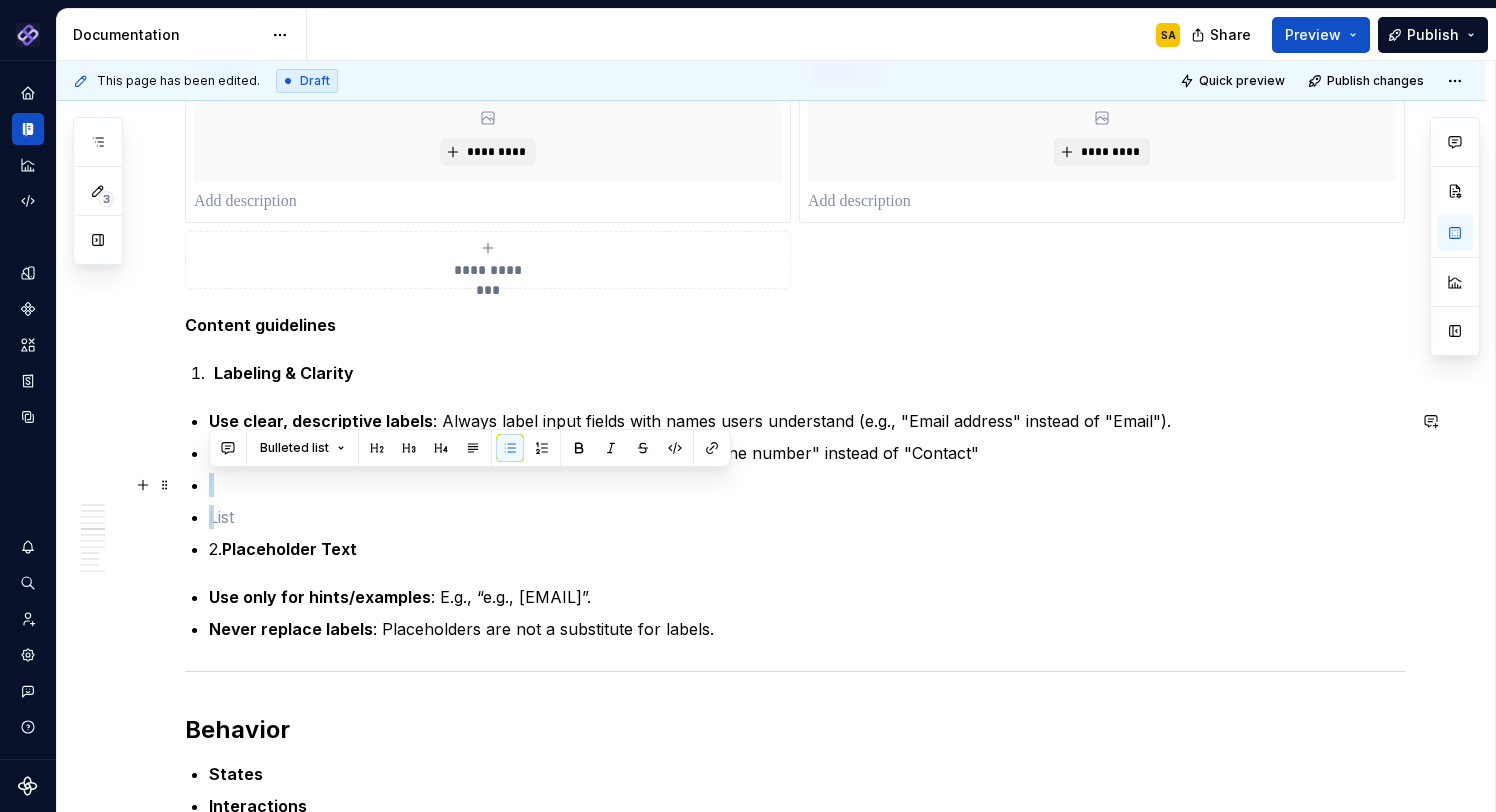 drag, startPoint x: 226, startPoint y: 517, endPoint x: 193, endPoint y: 491, distance: 42.0119 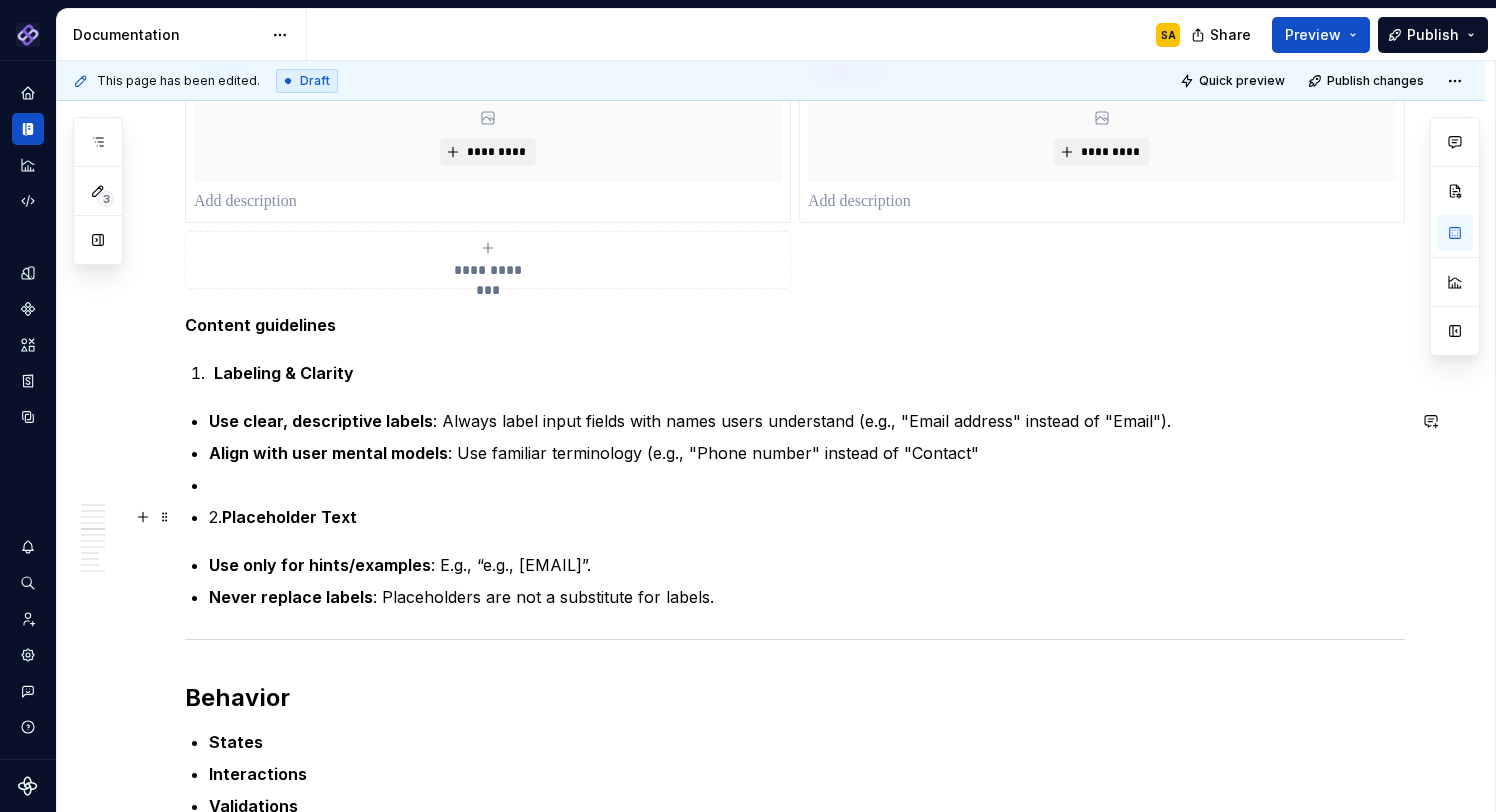 click on "Use clear, descriptive labels : Always label input fields with names users understand (e.g., "Email address" instead of "Email"). Align with user mental models : Use familiar terminology (e.g., "Phone number" instead of "Contact" 2. Placeholder Text" at bounding box center [807, 469] 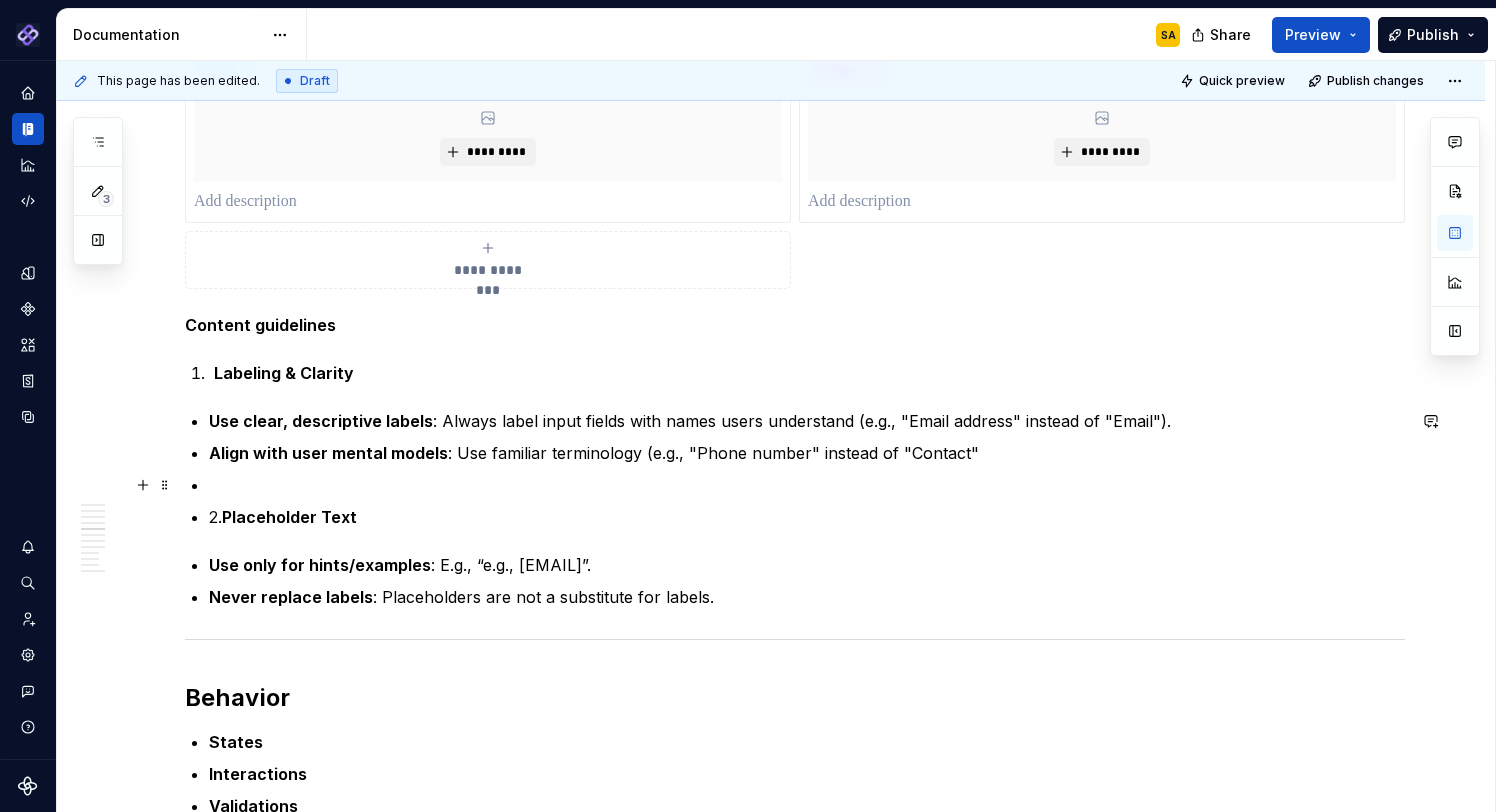 click at bounding box center (807, 485) 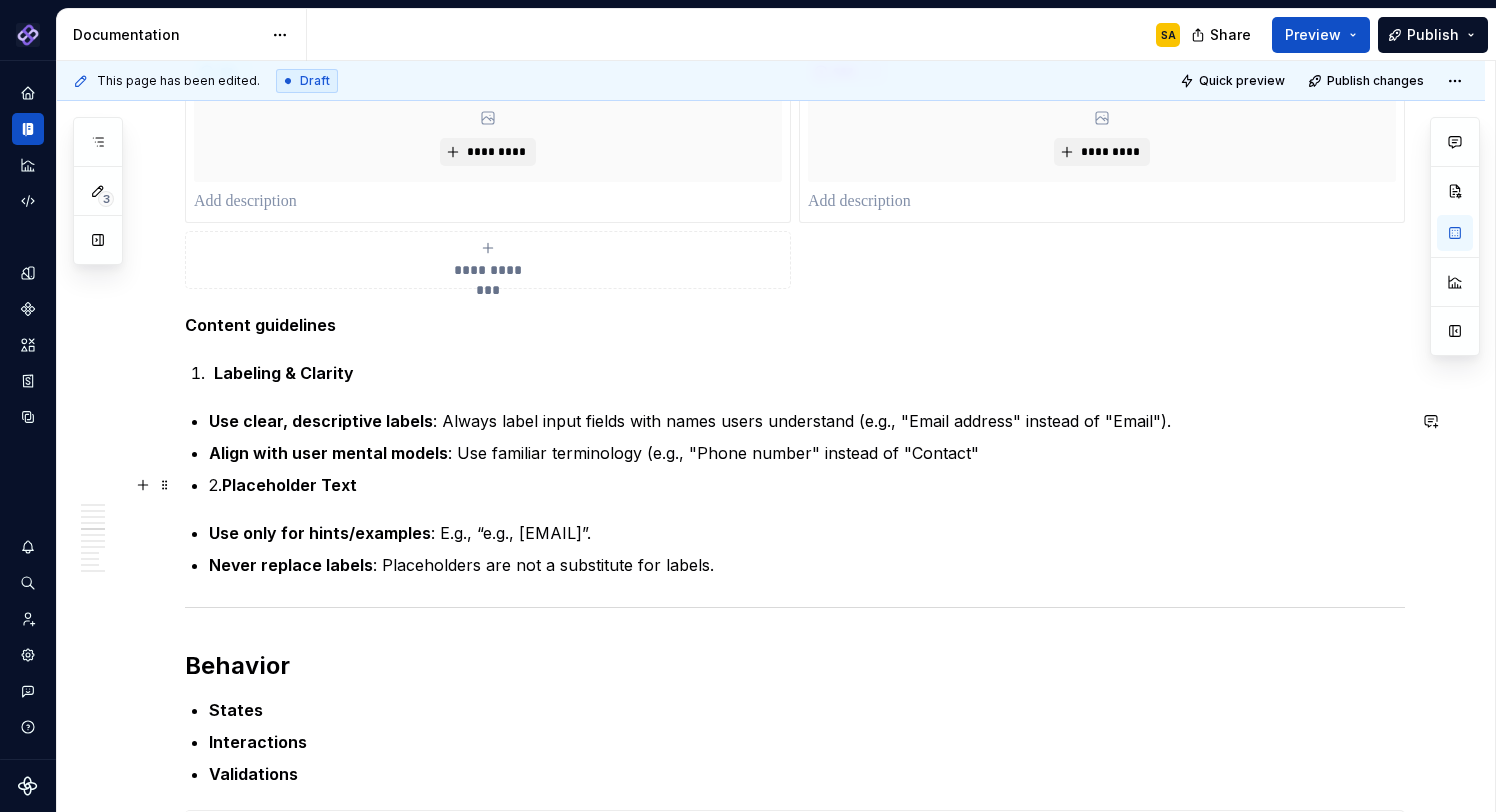 click on "2. Placeholder Text" at bounding box center (807, 485) 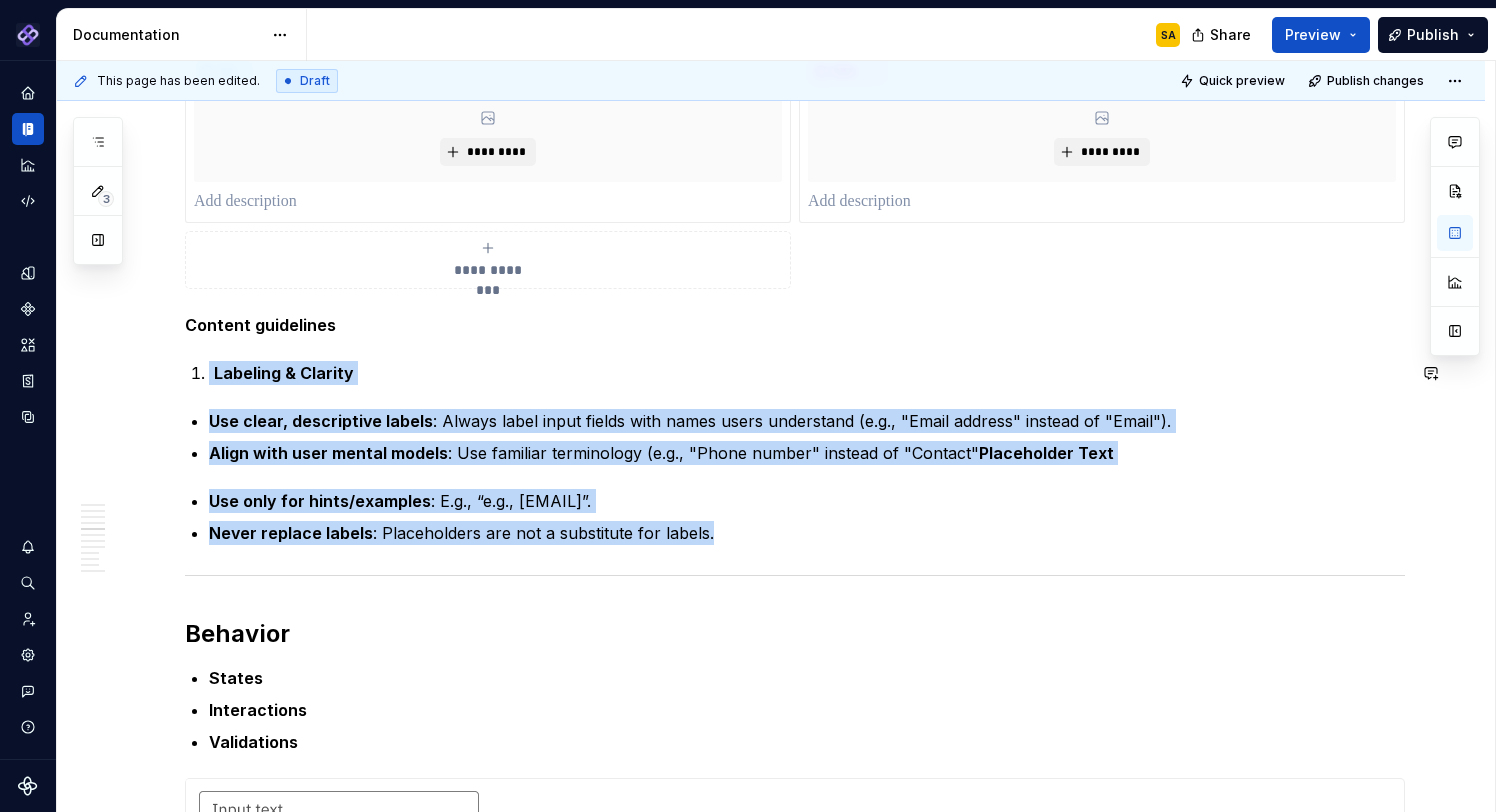 drag, startPoint x: 705, startPoint y: 541, endPoint x: 191, endPoint y: 358, distance: 545.60516 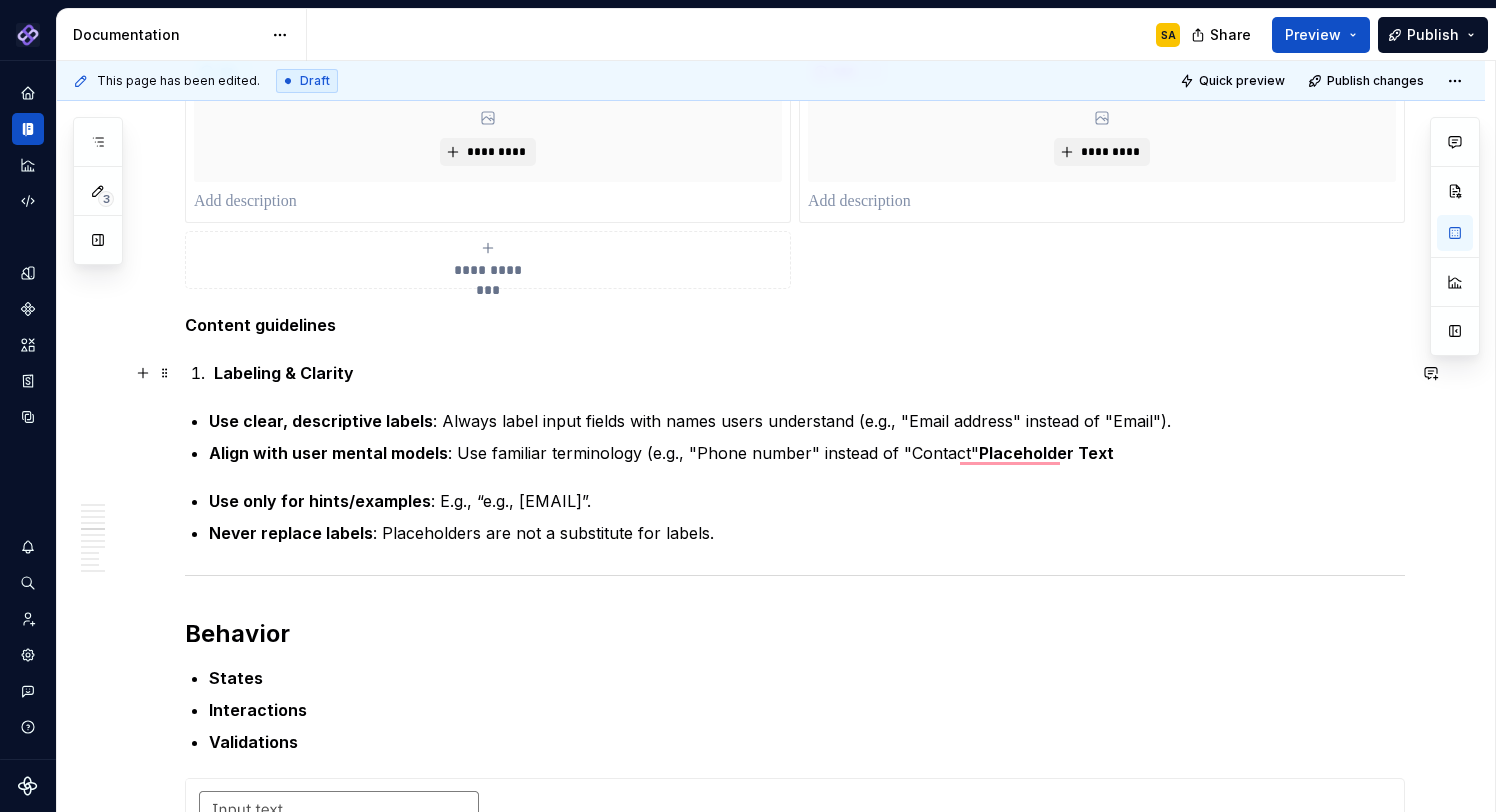 click on "Labeling & Clarity" at bounding box center (284, 373) 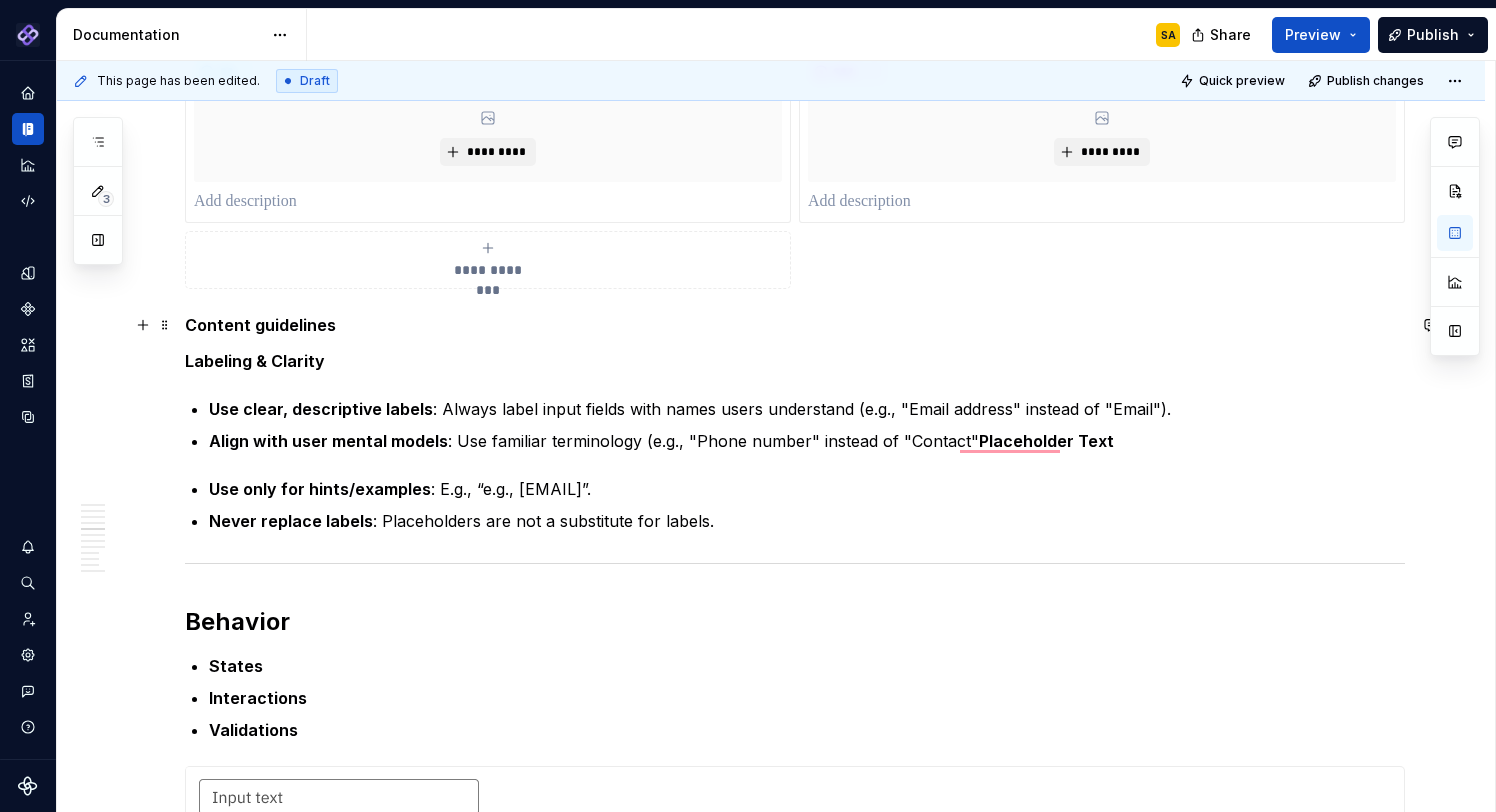 click on "Content guidelines" at bounding box center [260, 325] 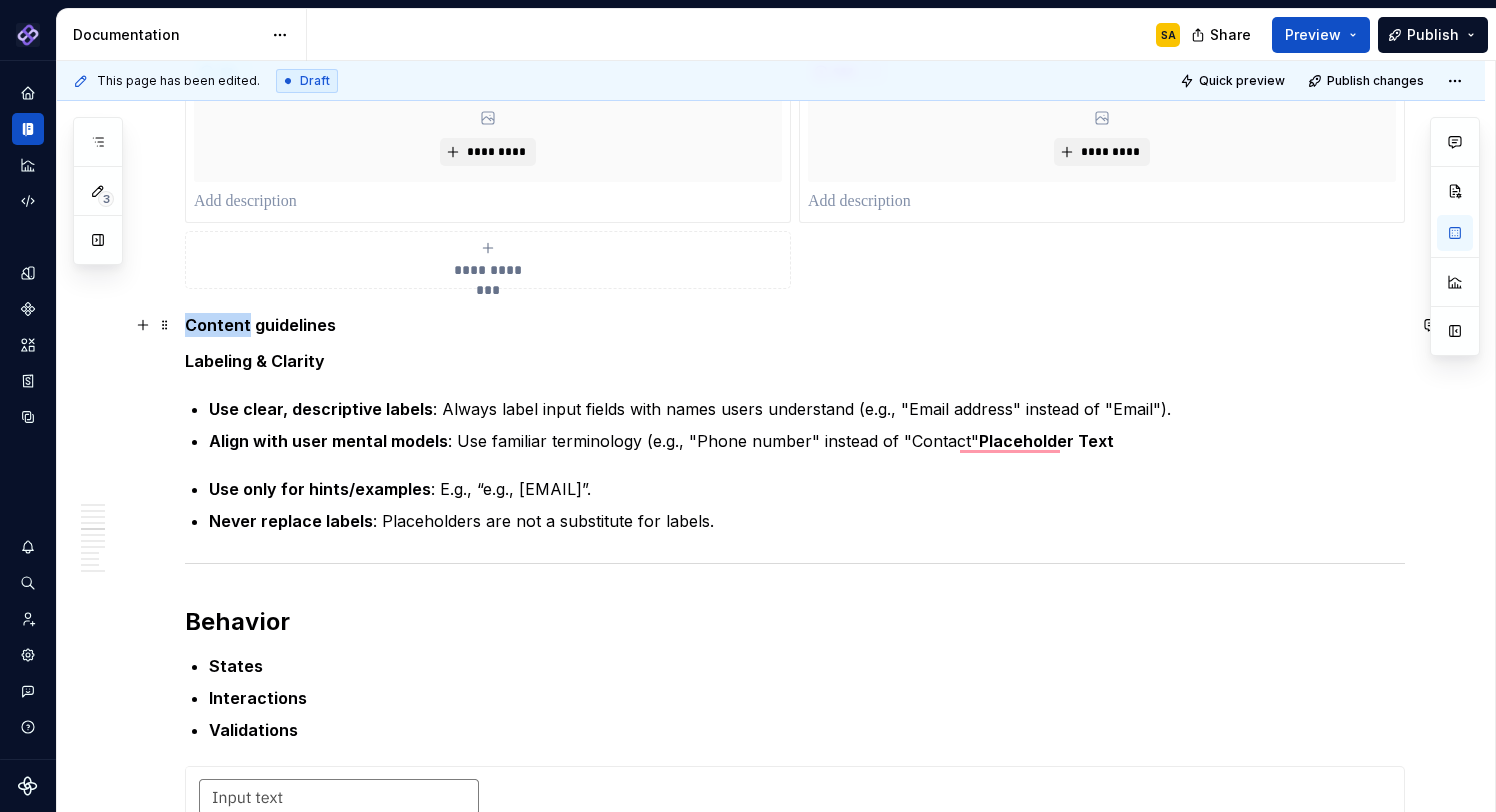 click on "Content guidelines" at bounding box center [260, 325] 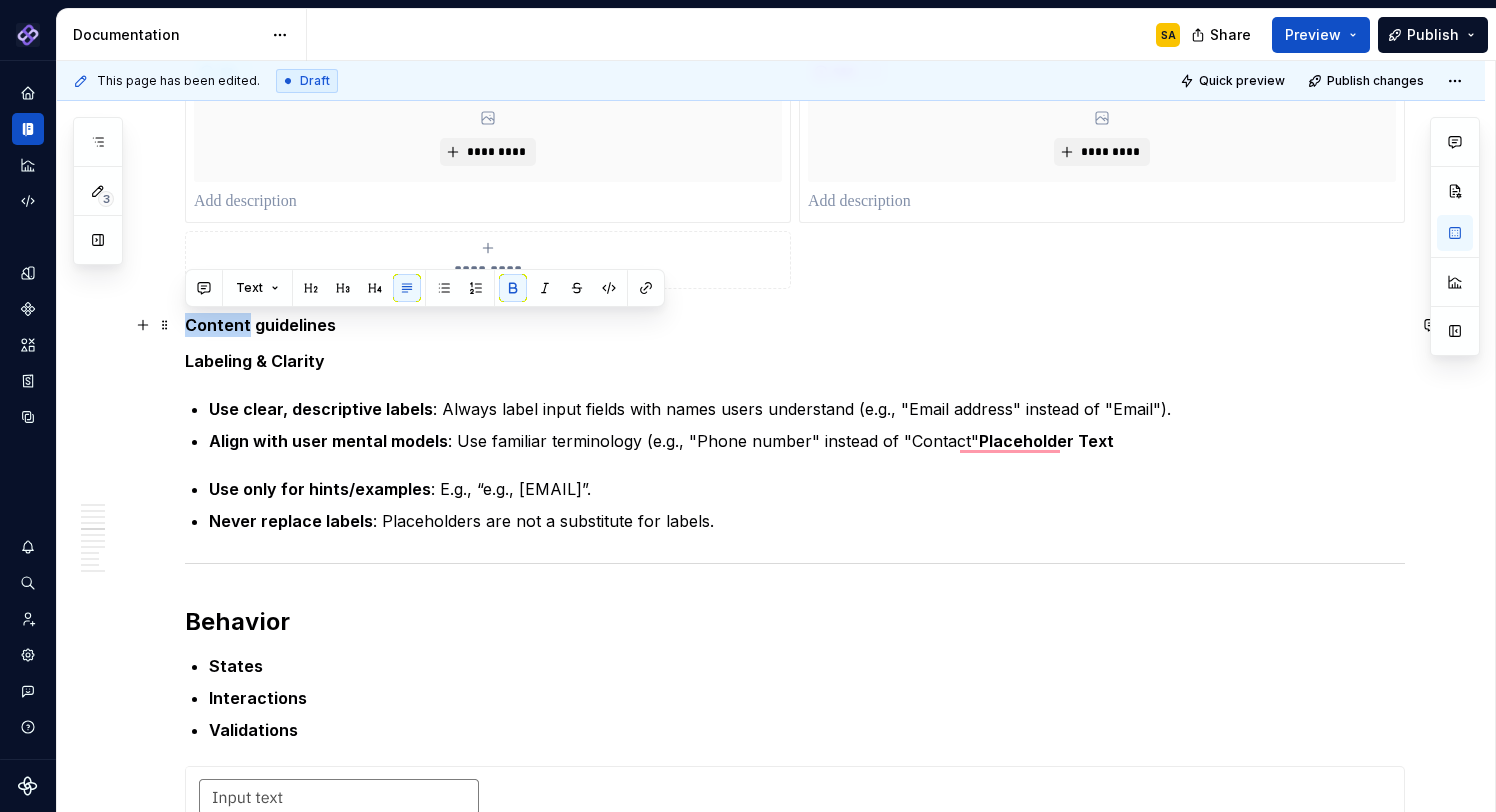 click on "Content guidelines" at bounding box center [260, 325] 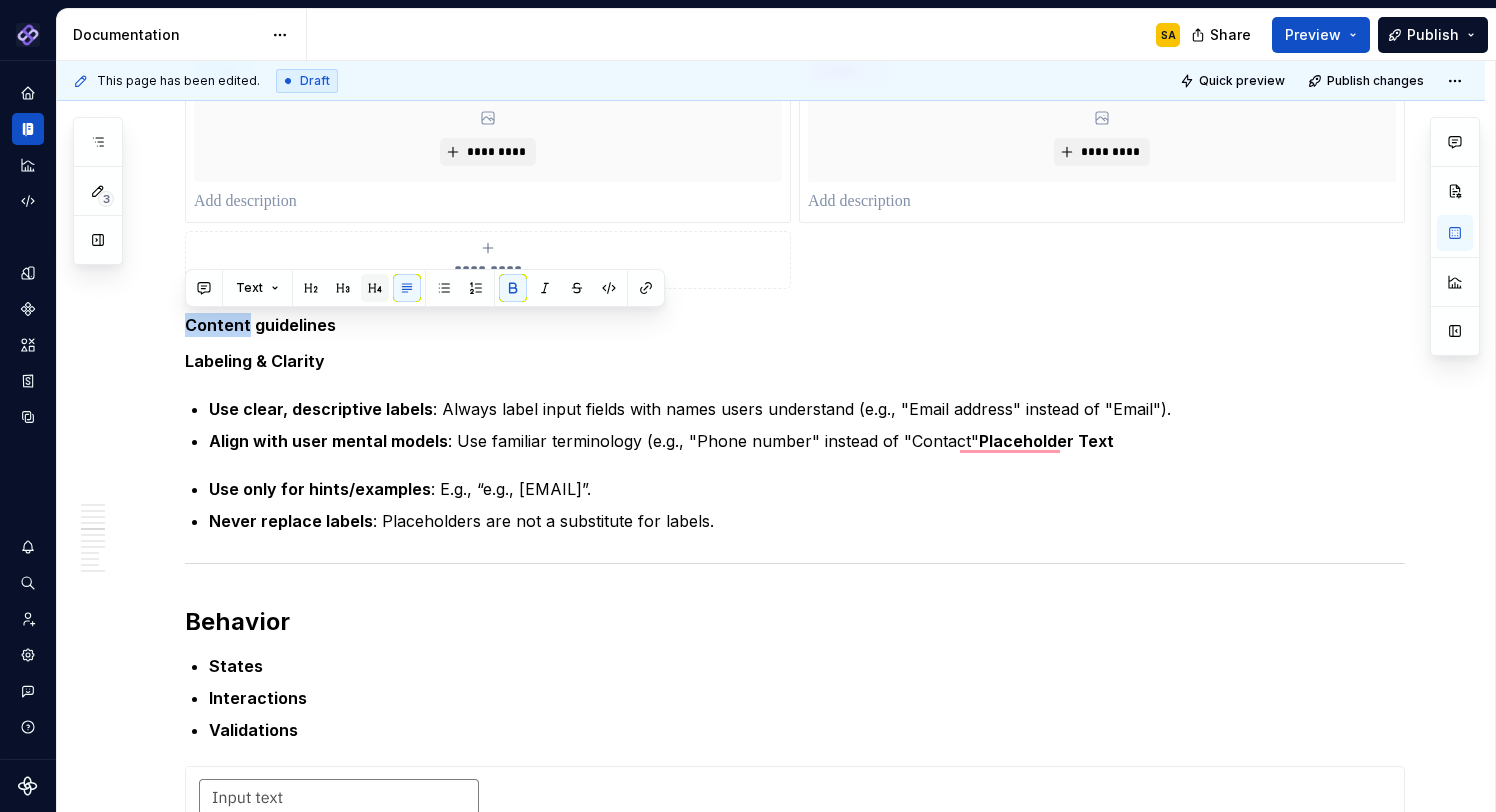 click at bounding box center [375, 288] 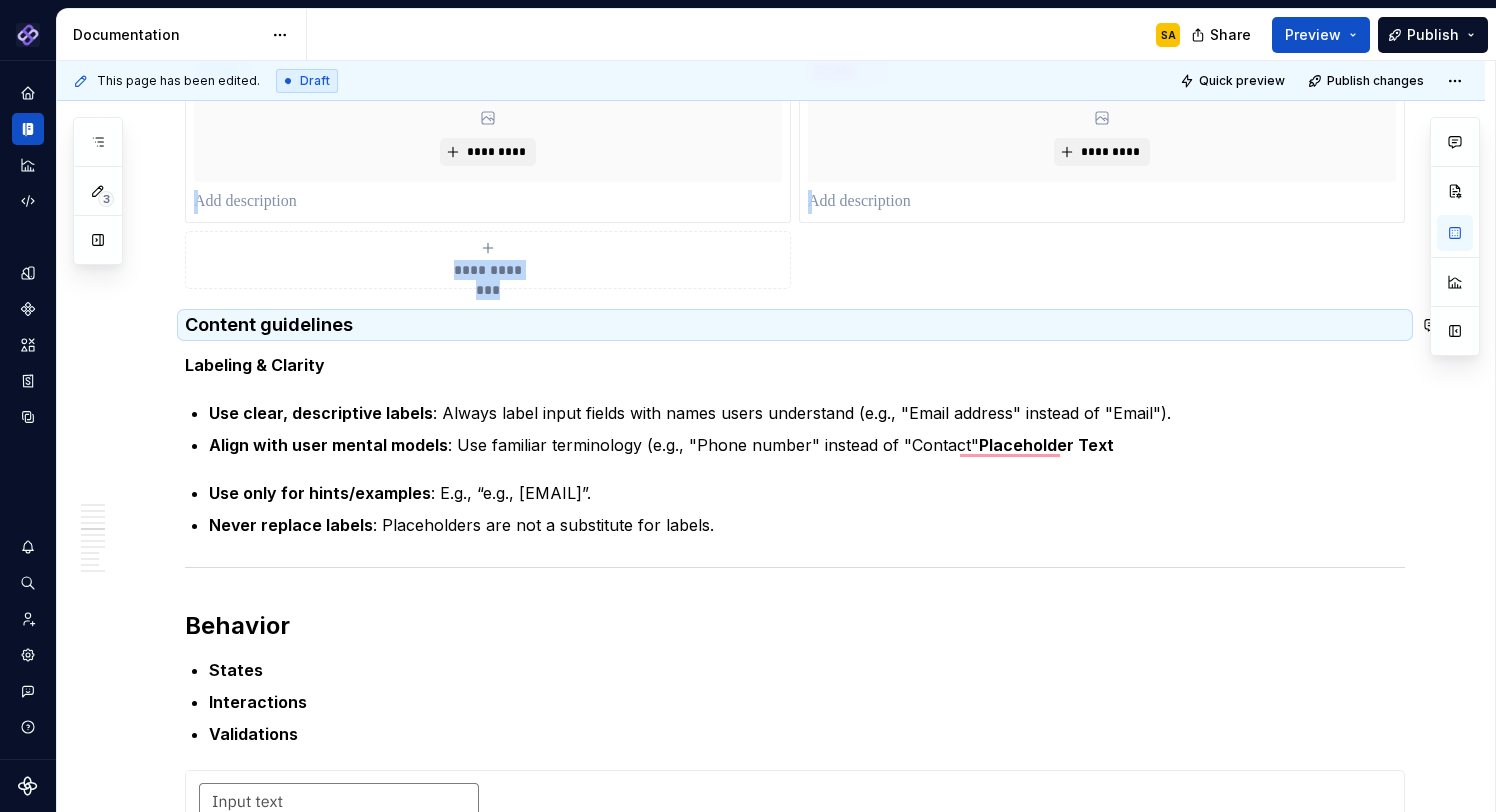 click on "Labeling & Clarity" at bounding box center [795, 365] 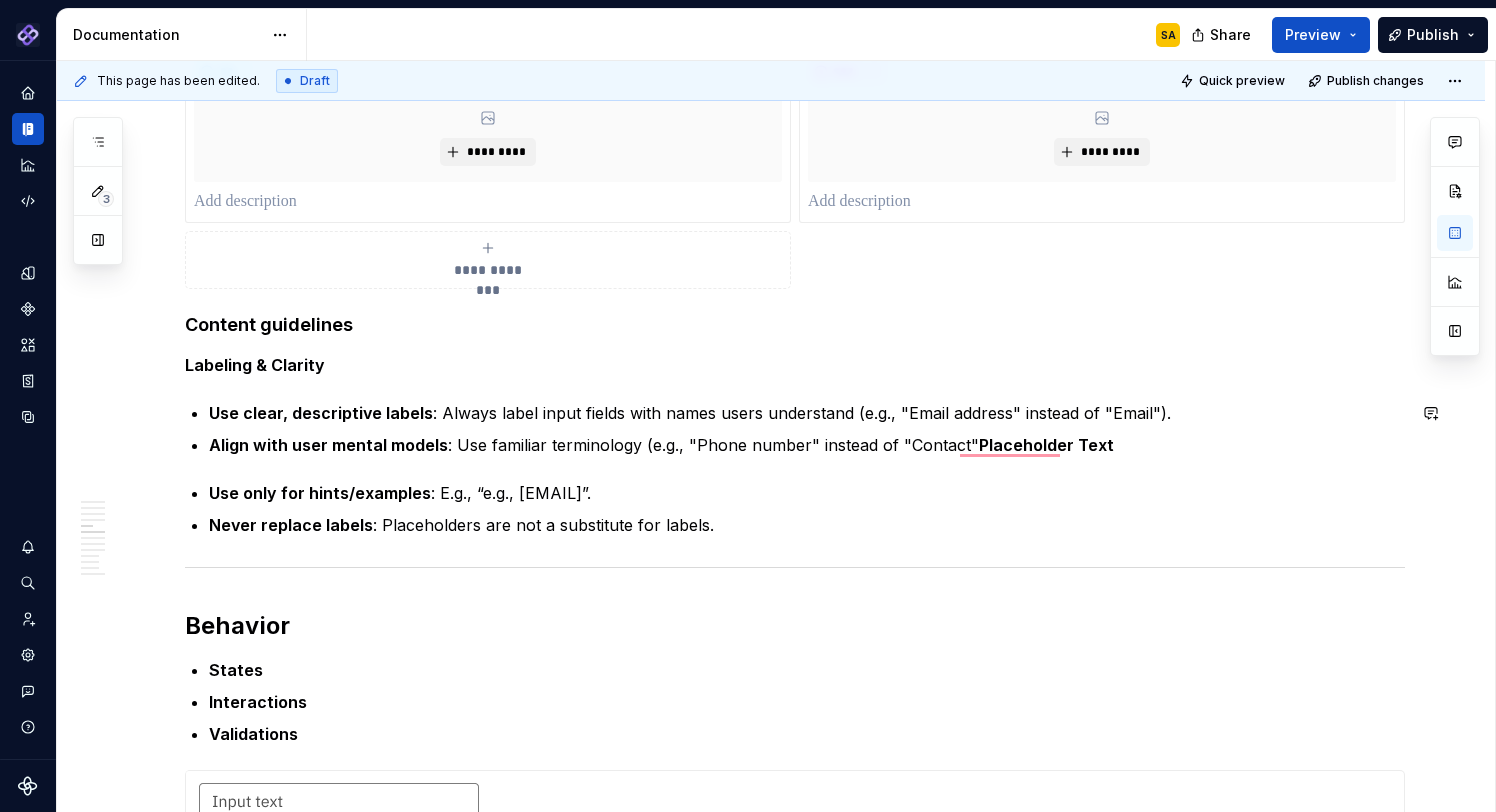 click on "**********" at bounding box center [795, 641] 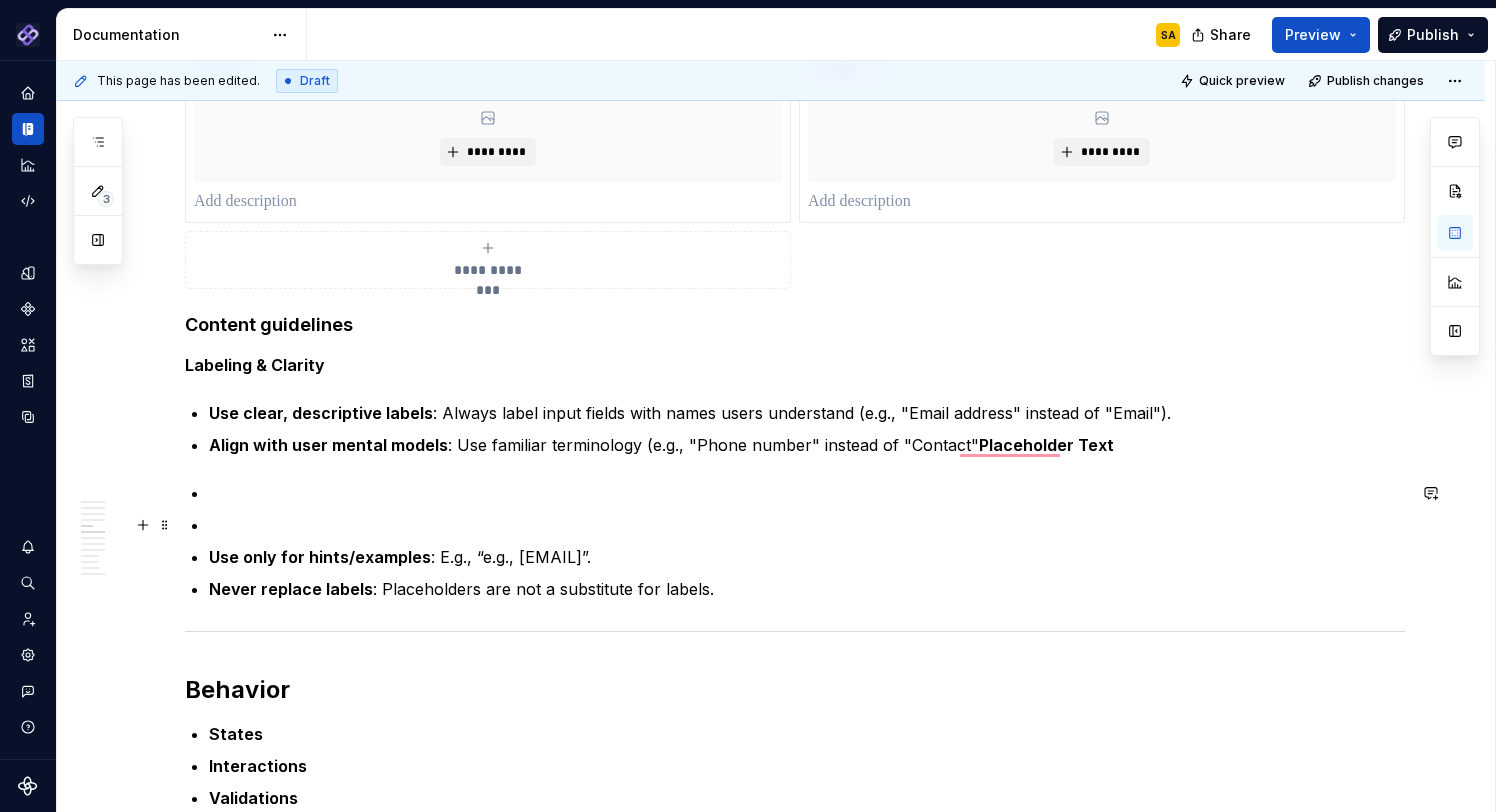 click at bounding box center (807, 493) 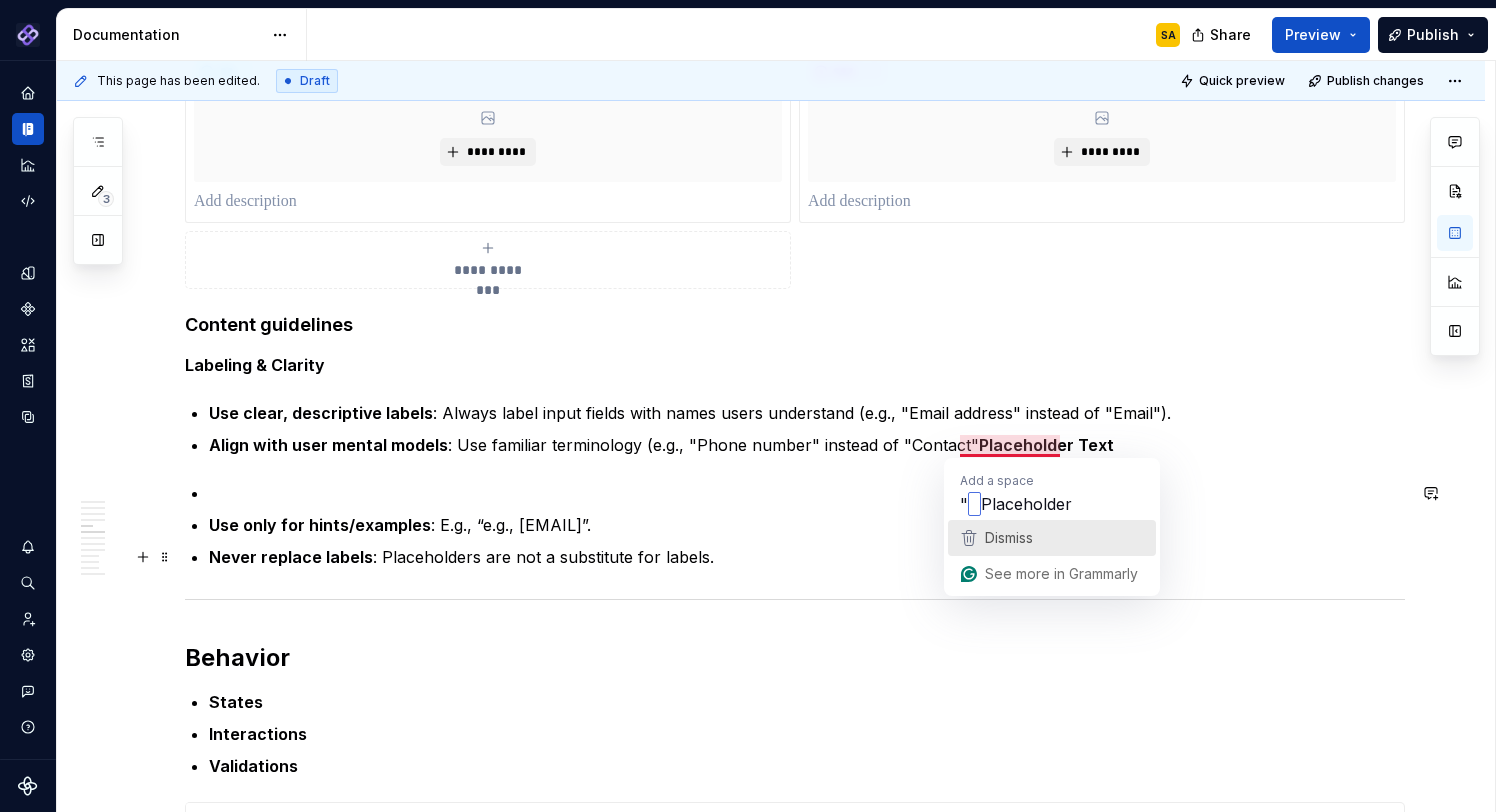 click on "Dismiss" at bounding box center (1009, 537) 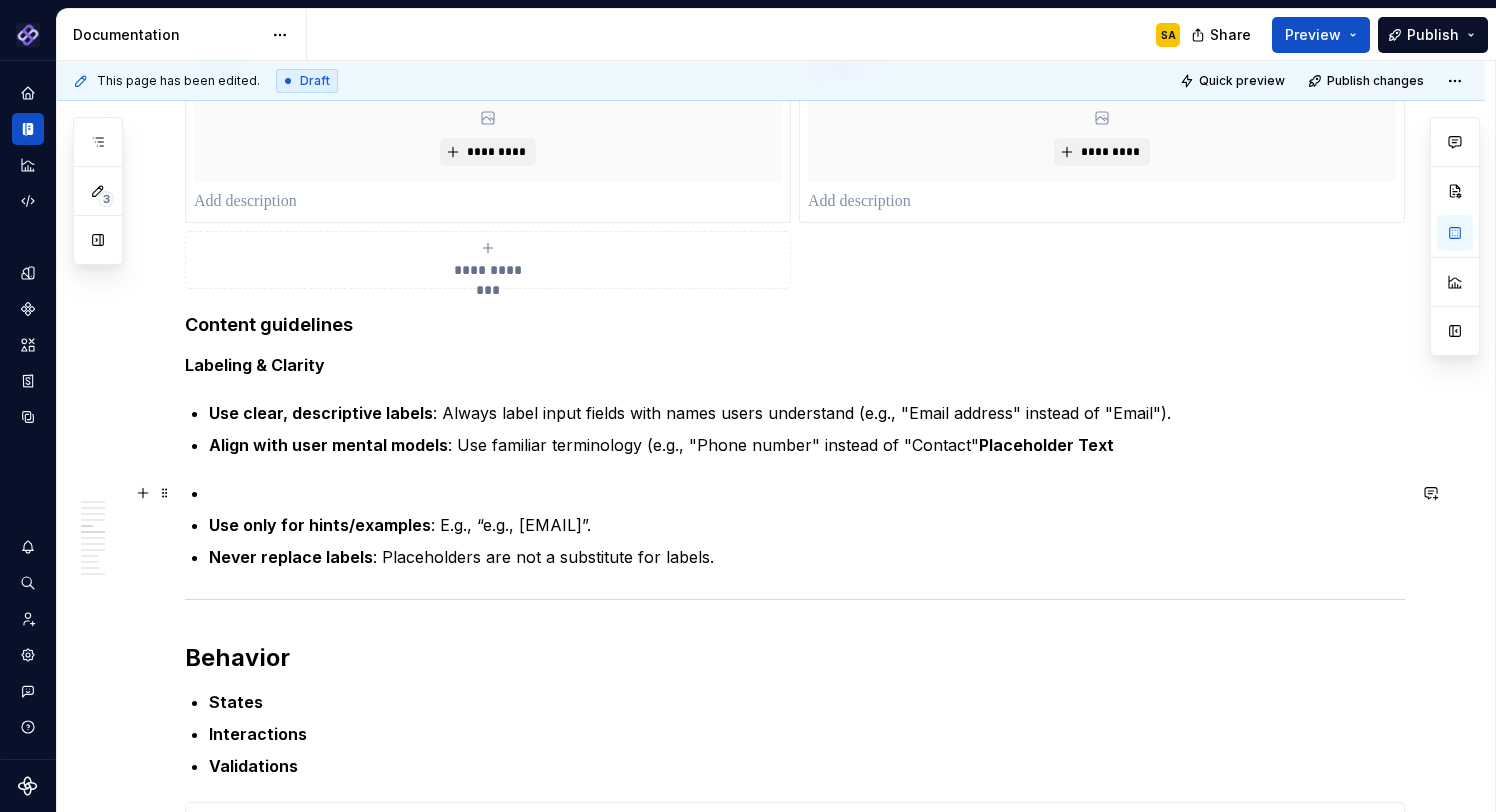 click at bounding box center (807, 493) 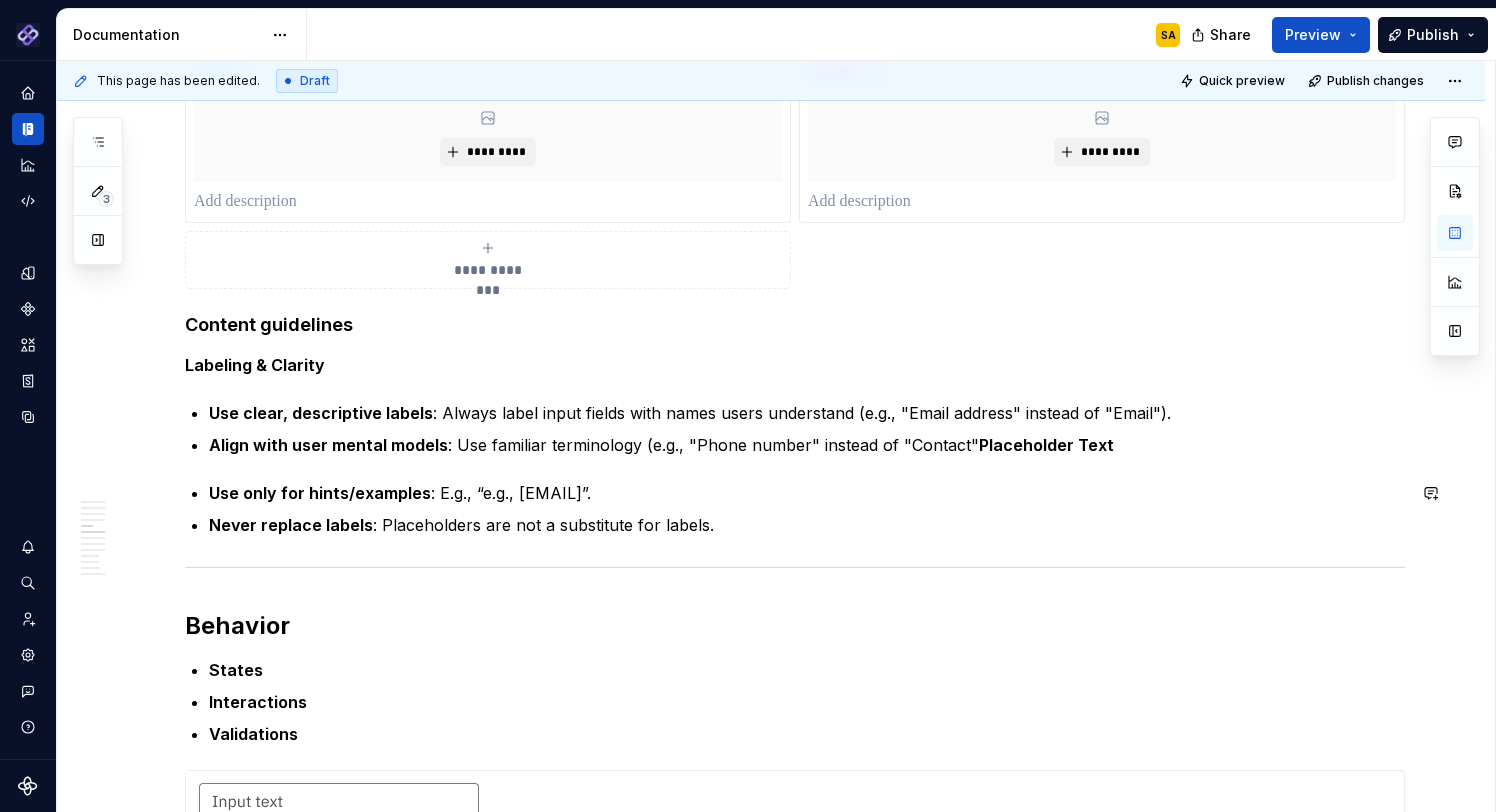 click on "**********" at bounding box center (795, 641) 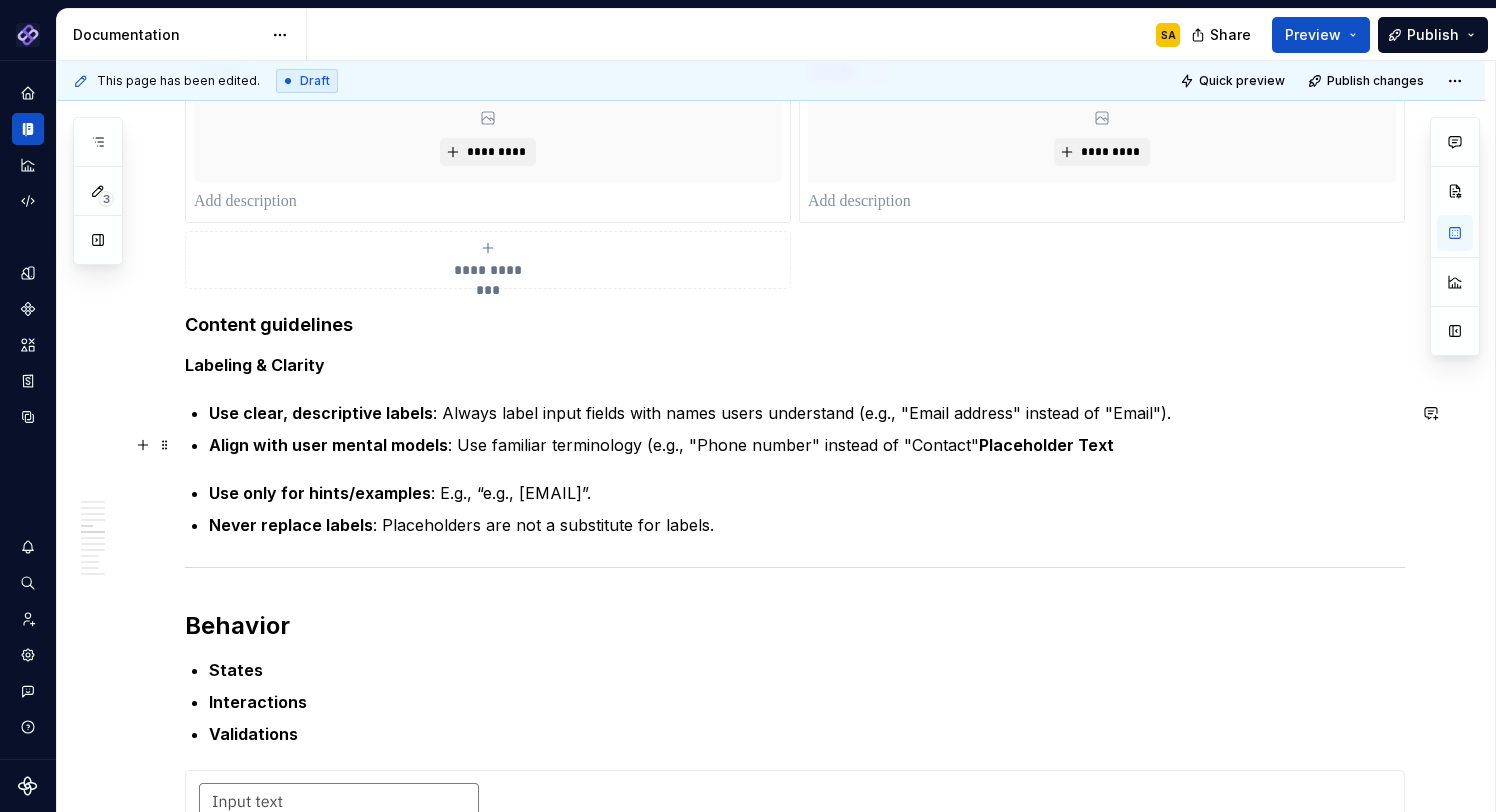 click on "Align with user mental models : Use familiar terminology (e.g., "Phone number" instead of "Contact" Placeholder Text" at bounding box center (807, 445) 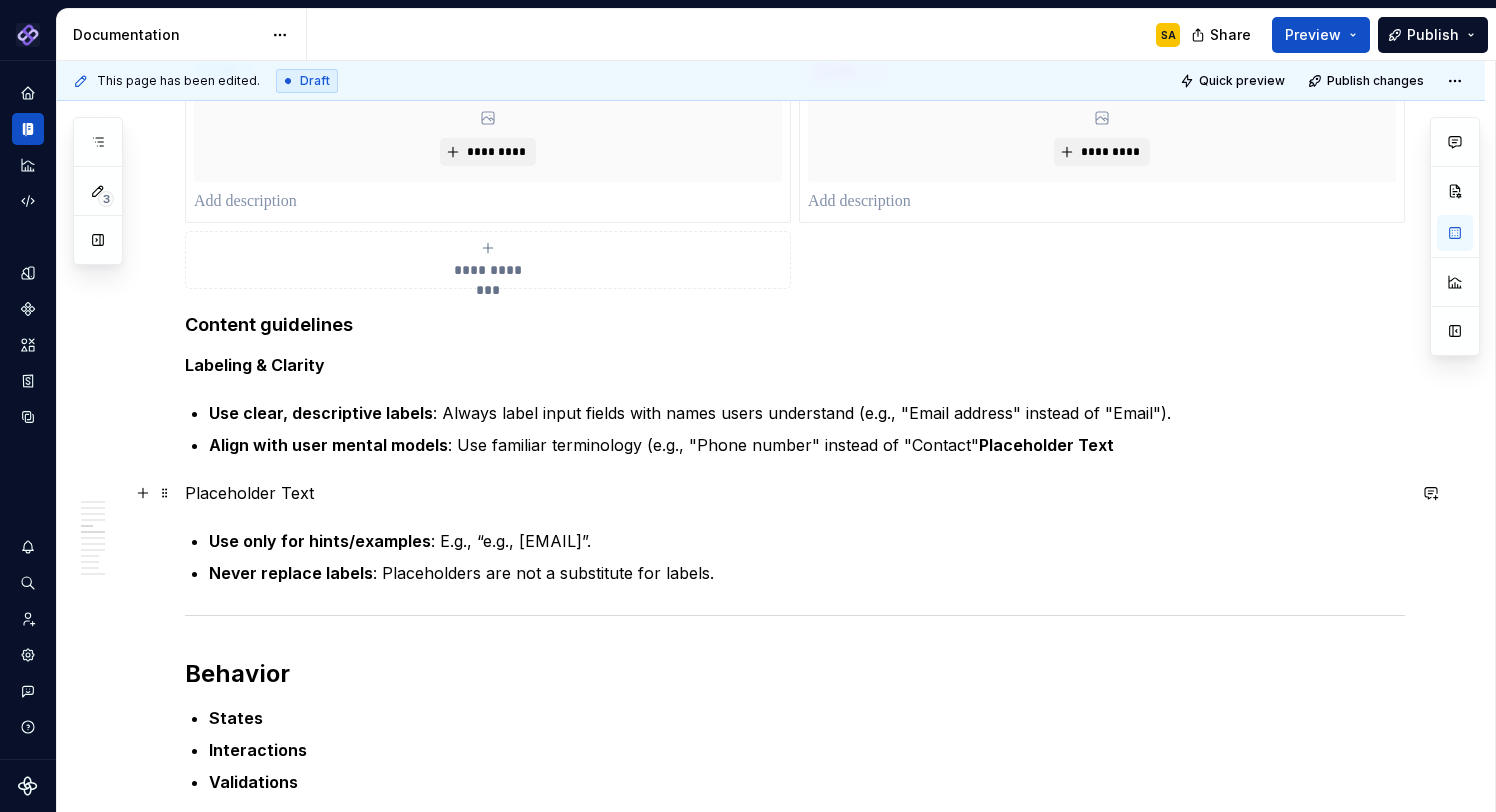 click on "Placeholder Text" at bounding box center [795, 493] 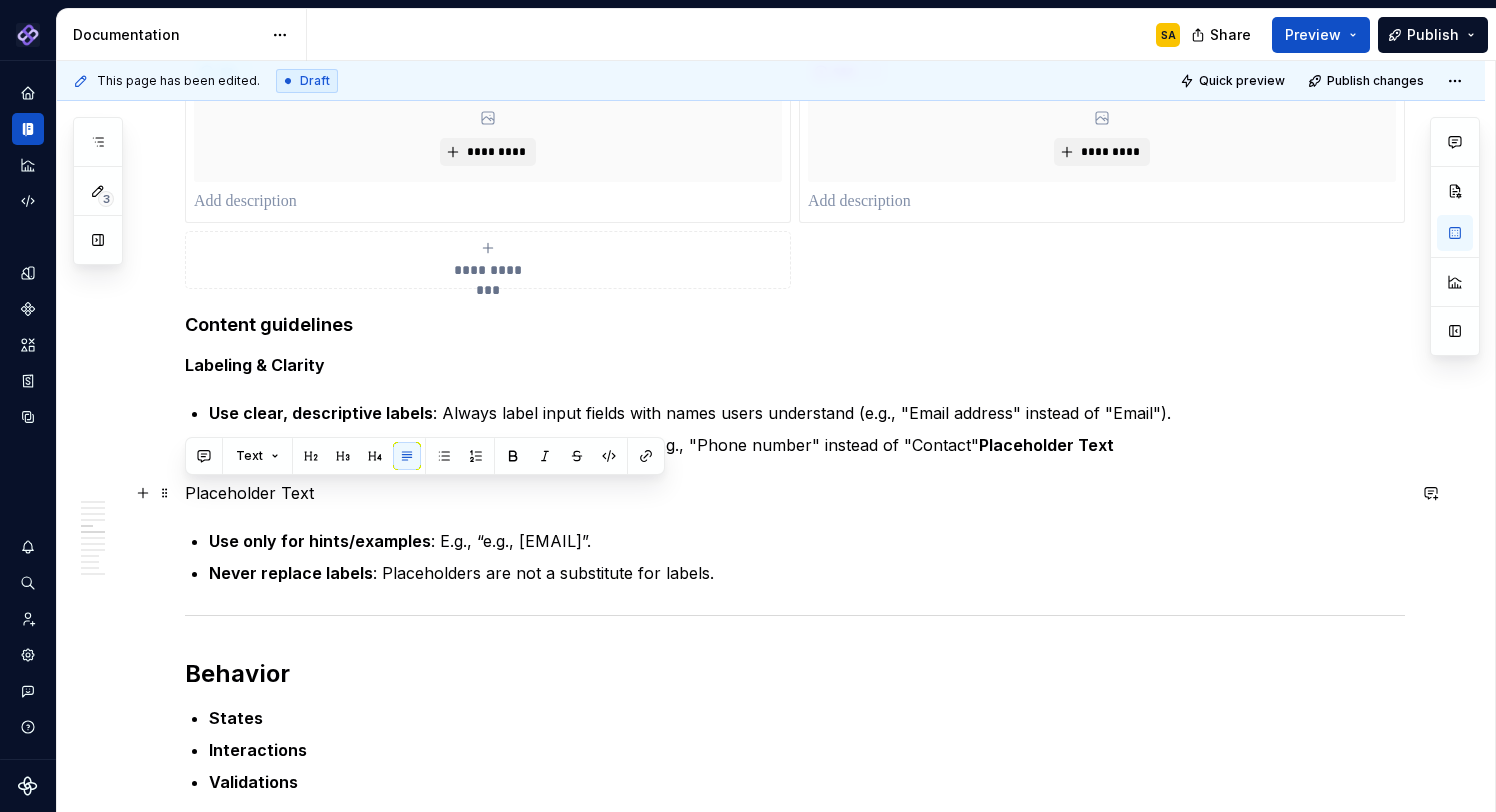 click on "Placeholder Text" at bounding box center (795, 493) 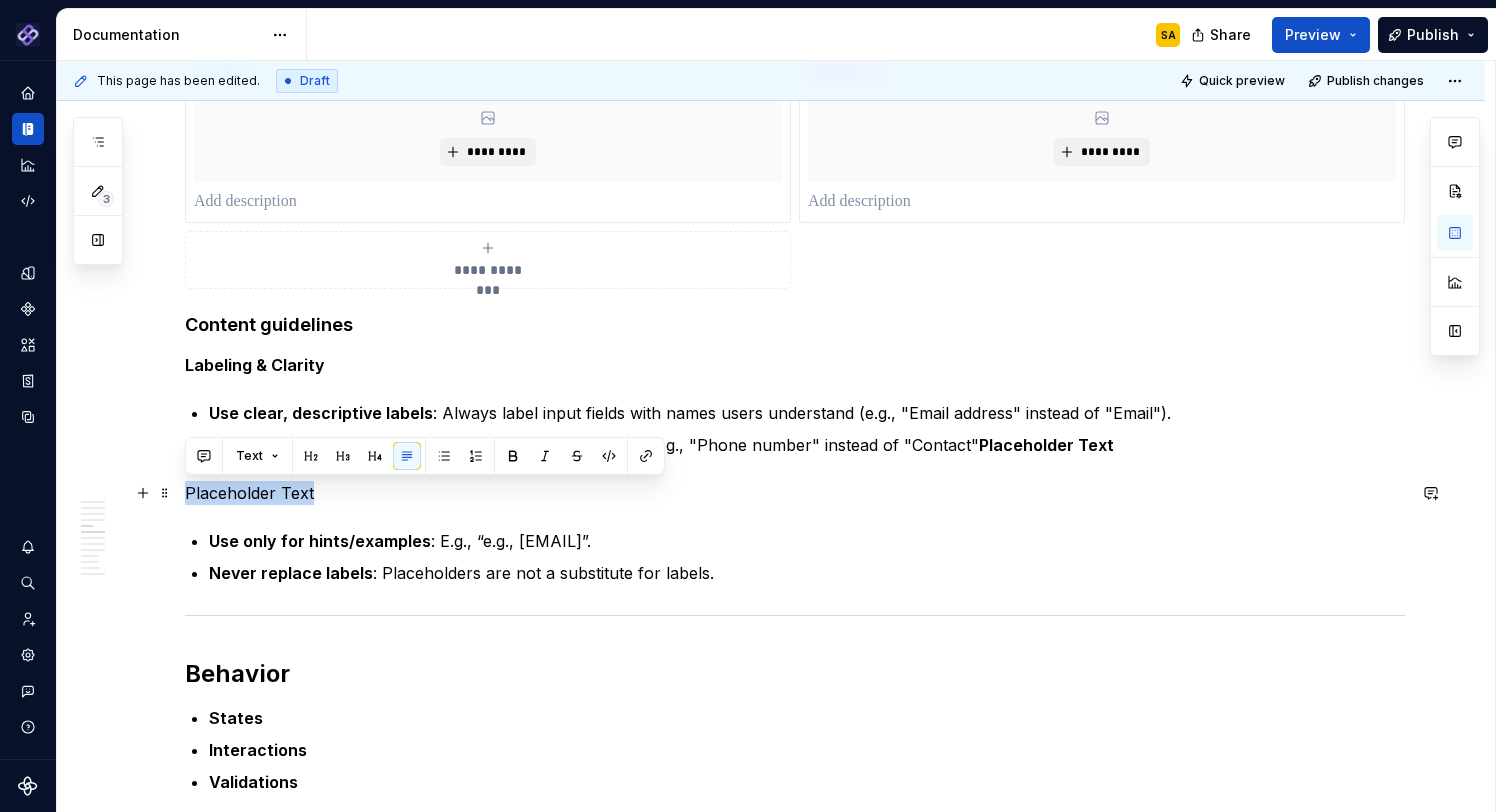 click on "Placeholder Text" at bounding box center [795, 493] 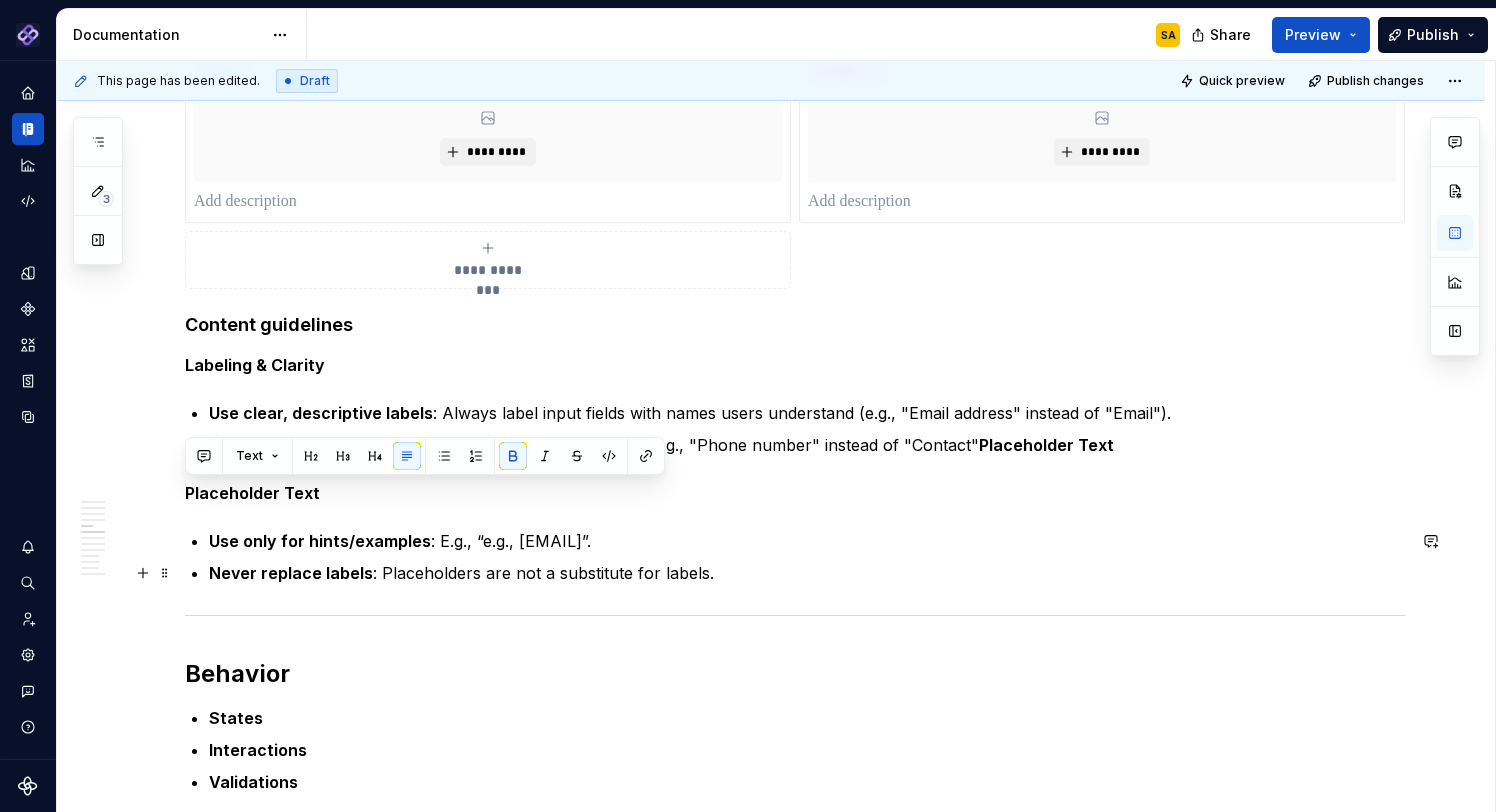 click on "**********" at bounding box center (795, 665) 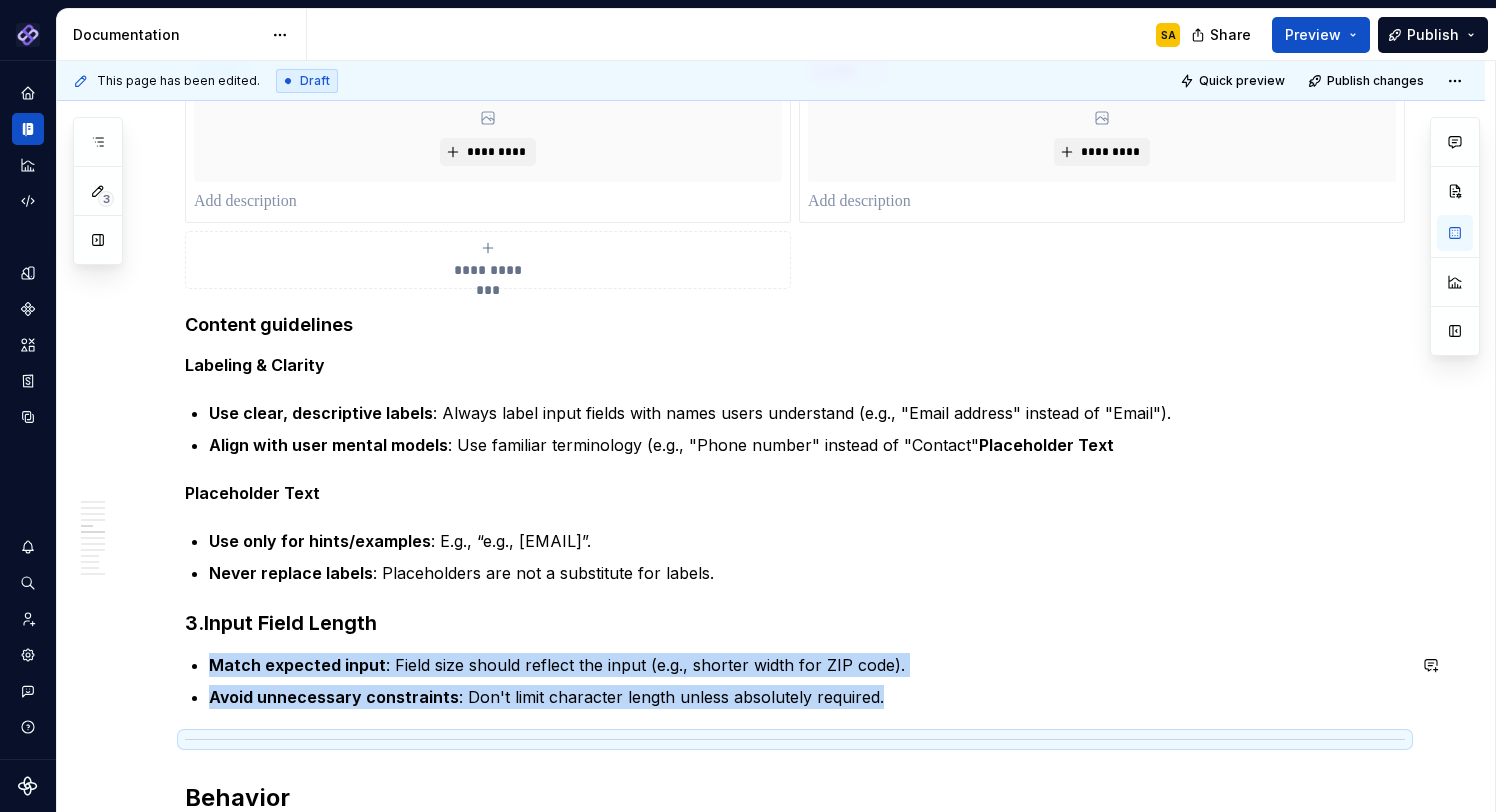scroll, scrollTop: 2158, scrollLeft: 0, axis: vertical 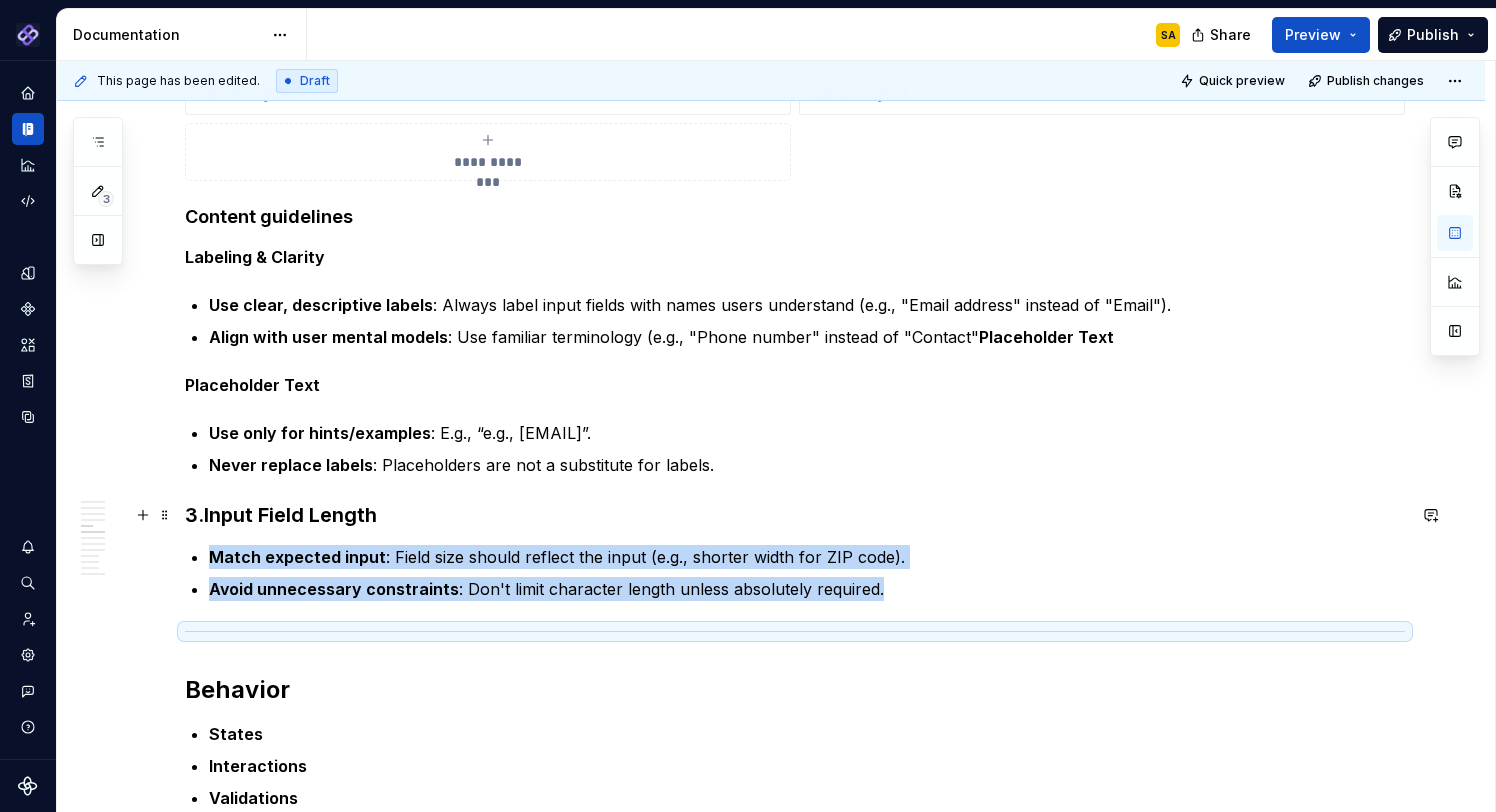 click on "3. Input Field Length" at bounding box center [795, 515] 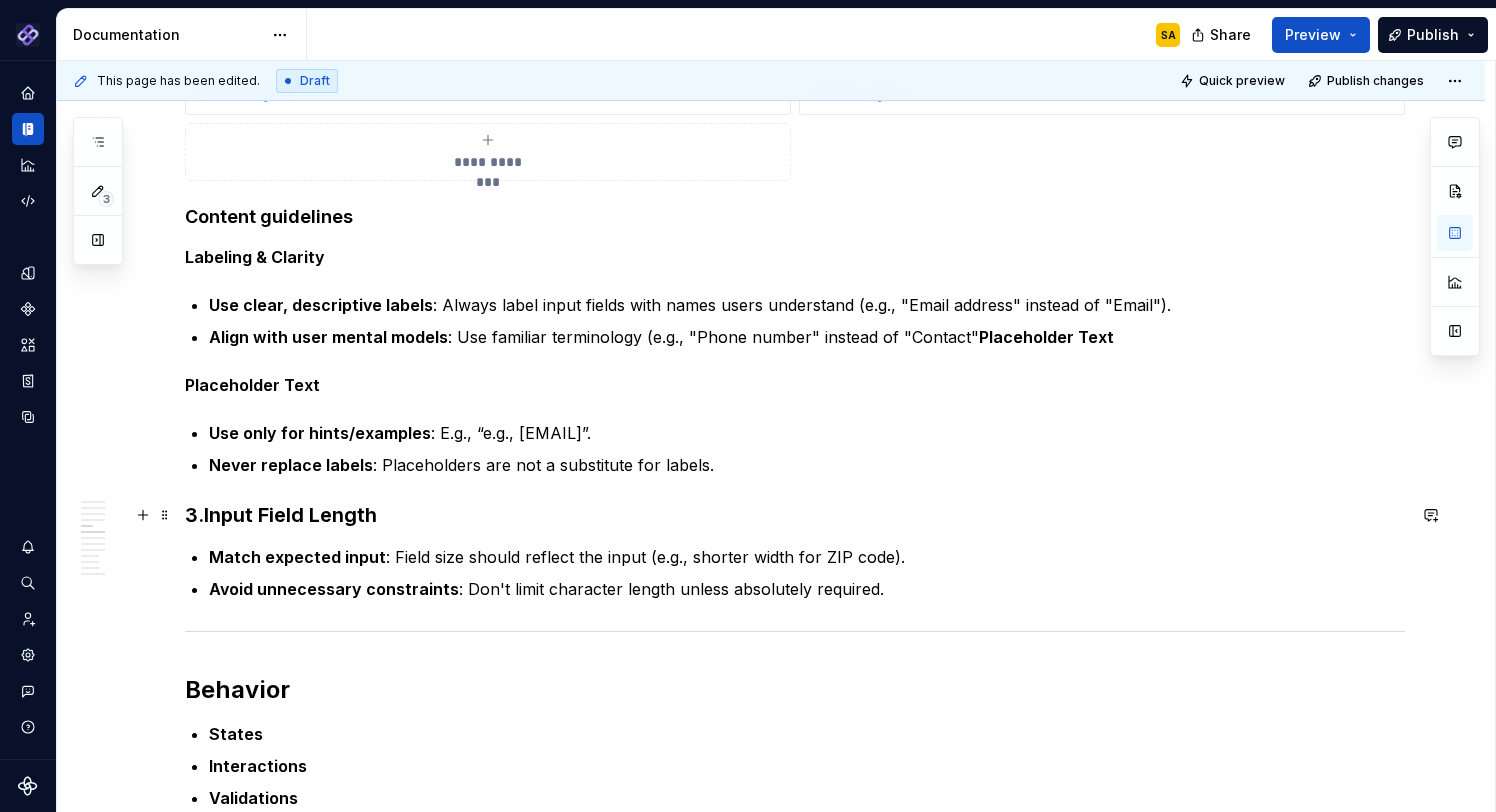 click on "Input Field Length" at bounding box center (290, 515) 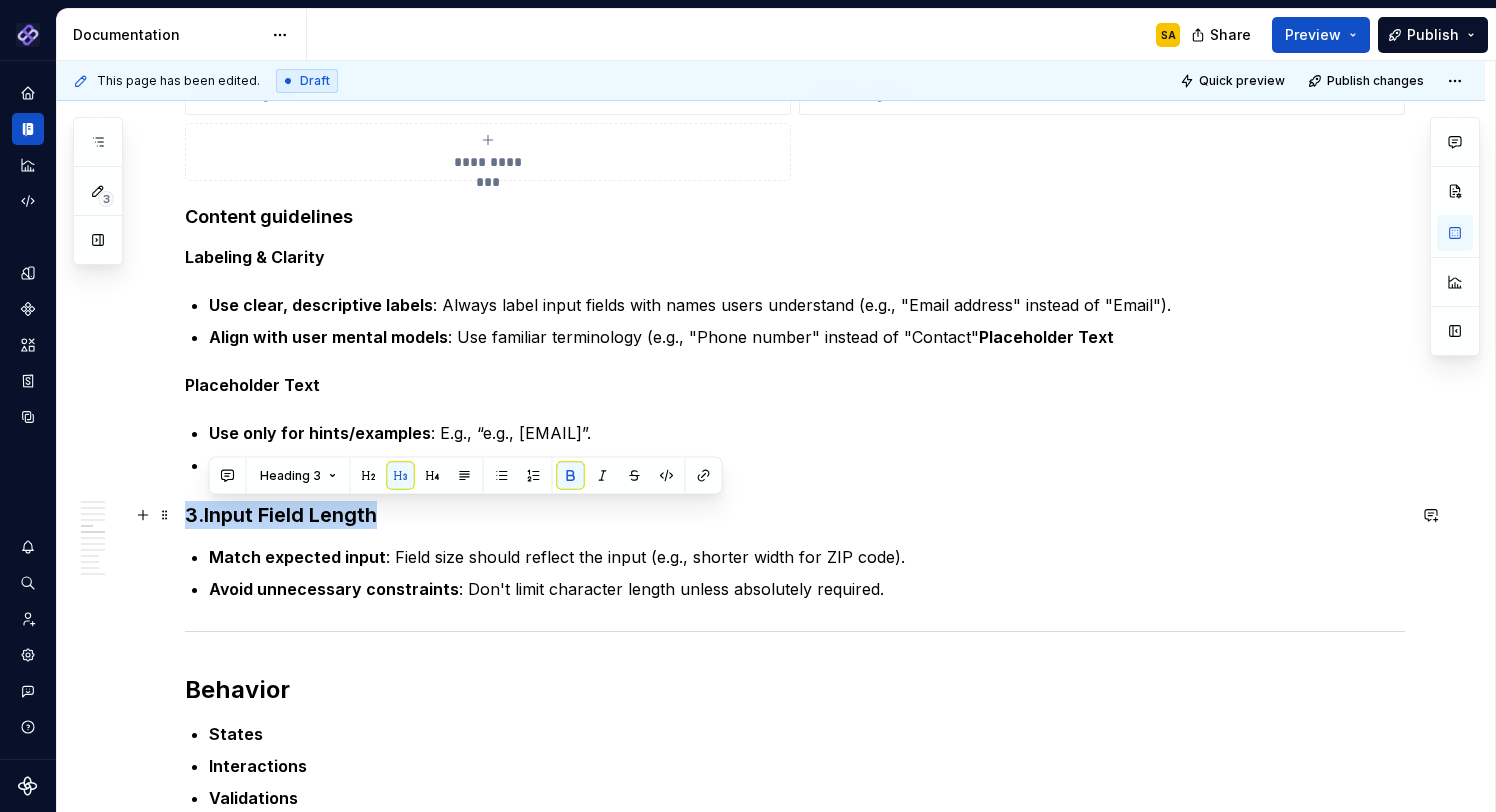 click on "Input Field Length" at bounding box center (290, 515) 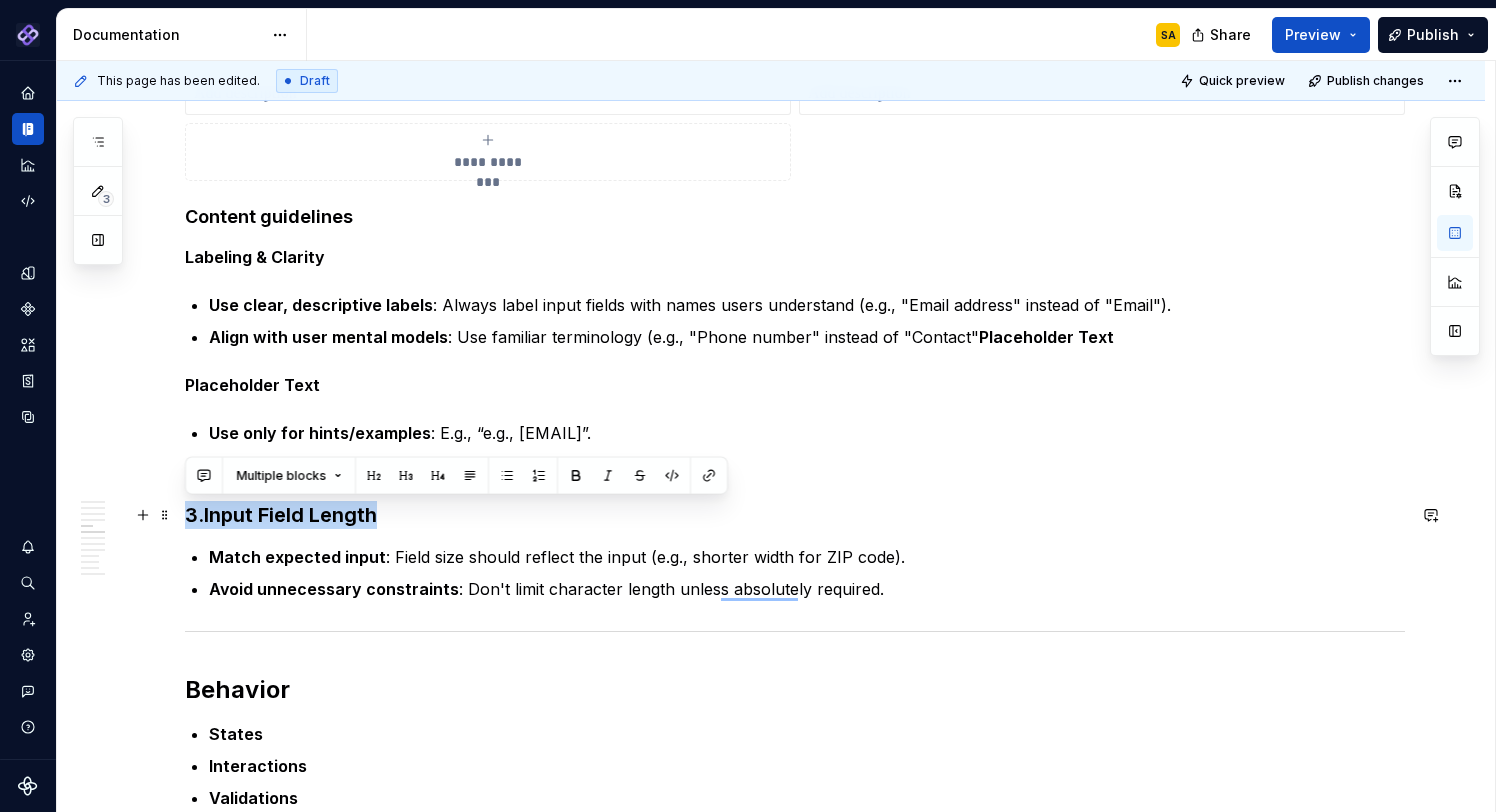 click on "Input Field Length" at bounding box center (290, 515) 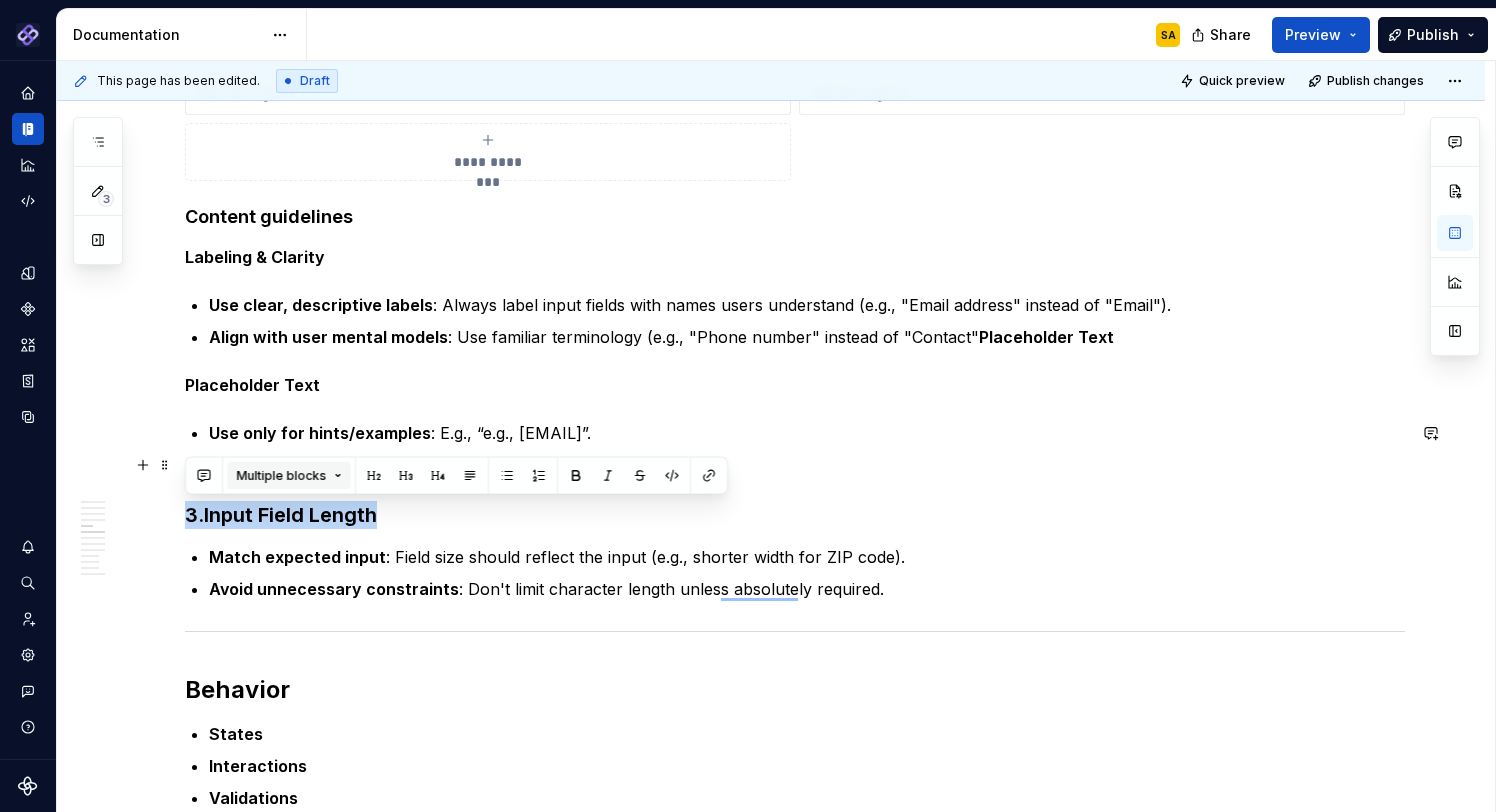 click on "Multiple blocks" at bounding box center [281, 476] 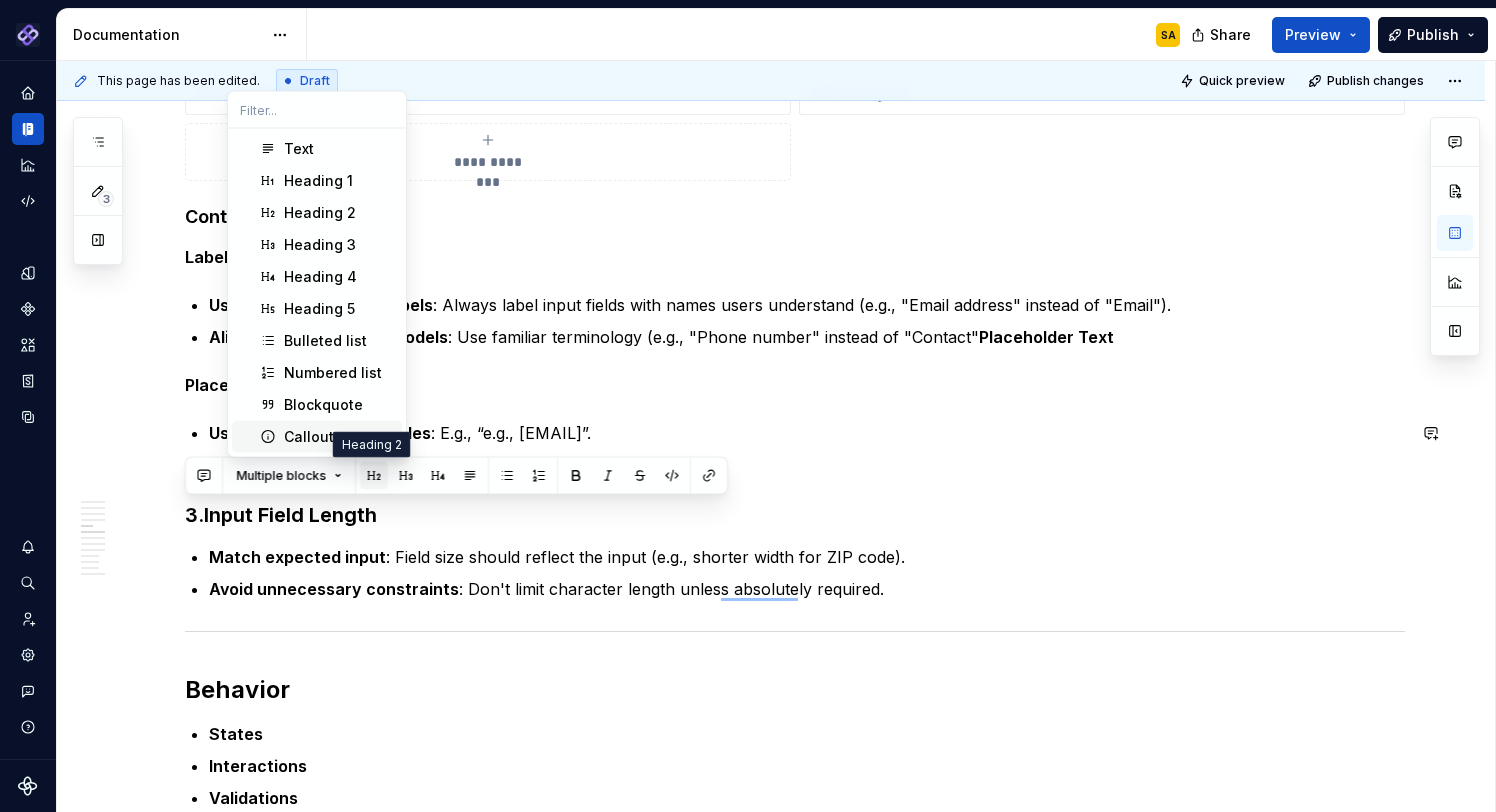click at bounding box center [374, 476] 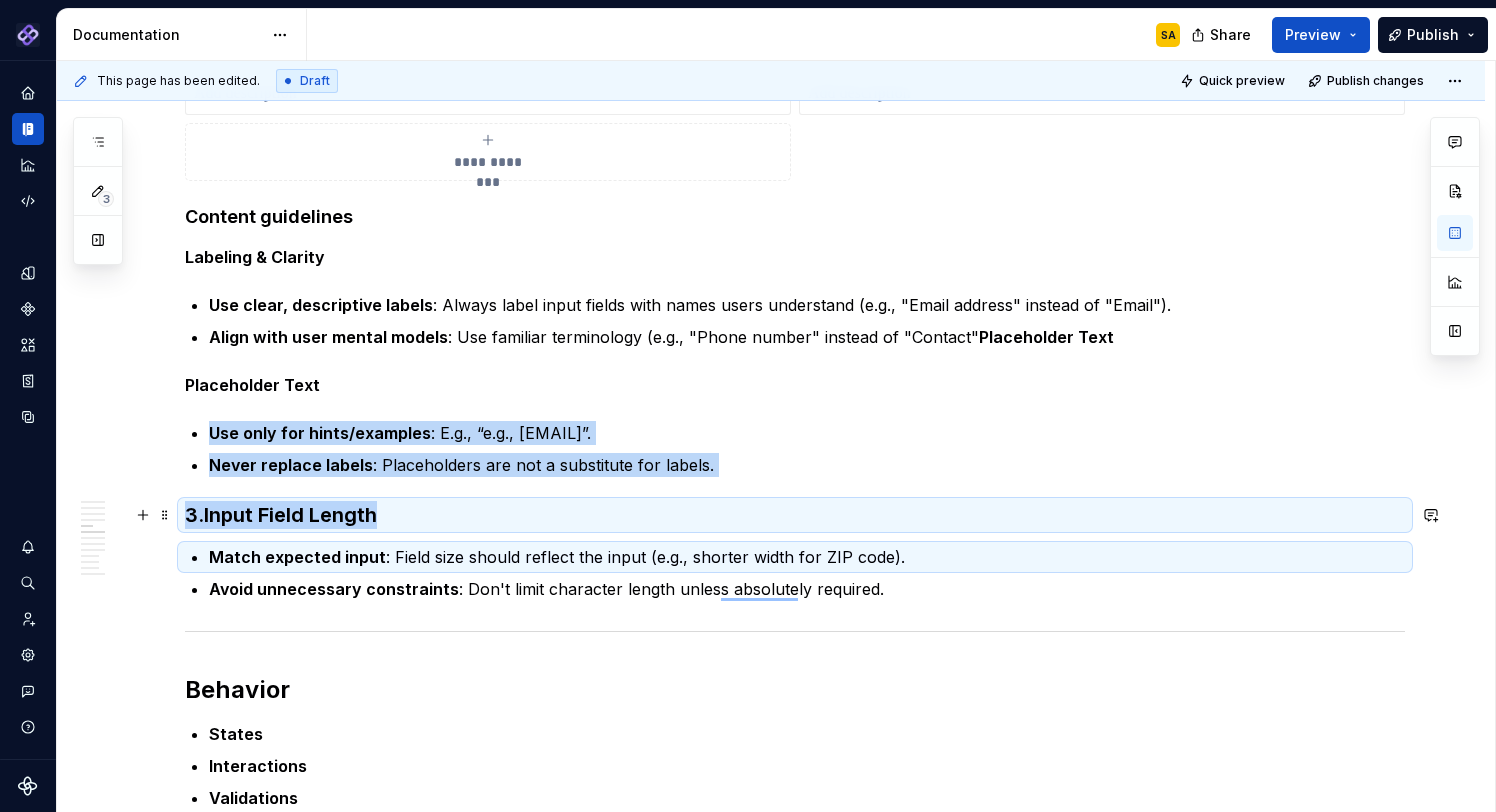 click on "Input Field Length" at bounding box center [290, 515] 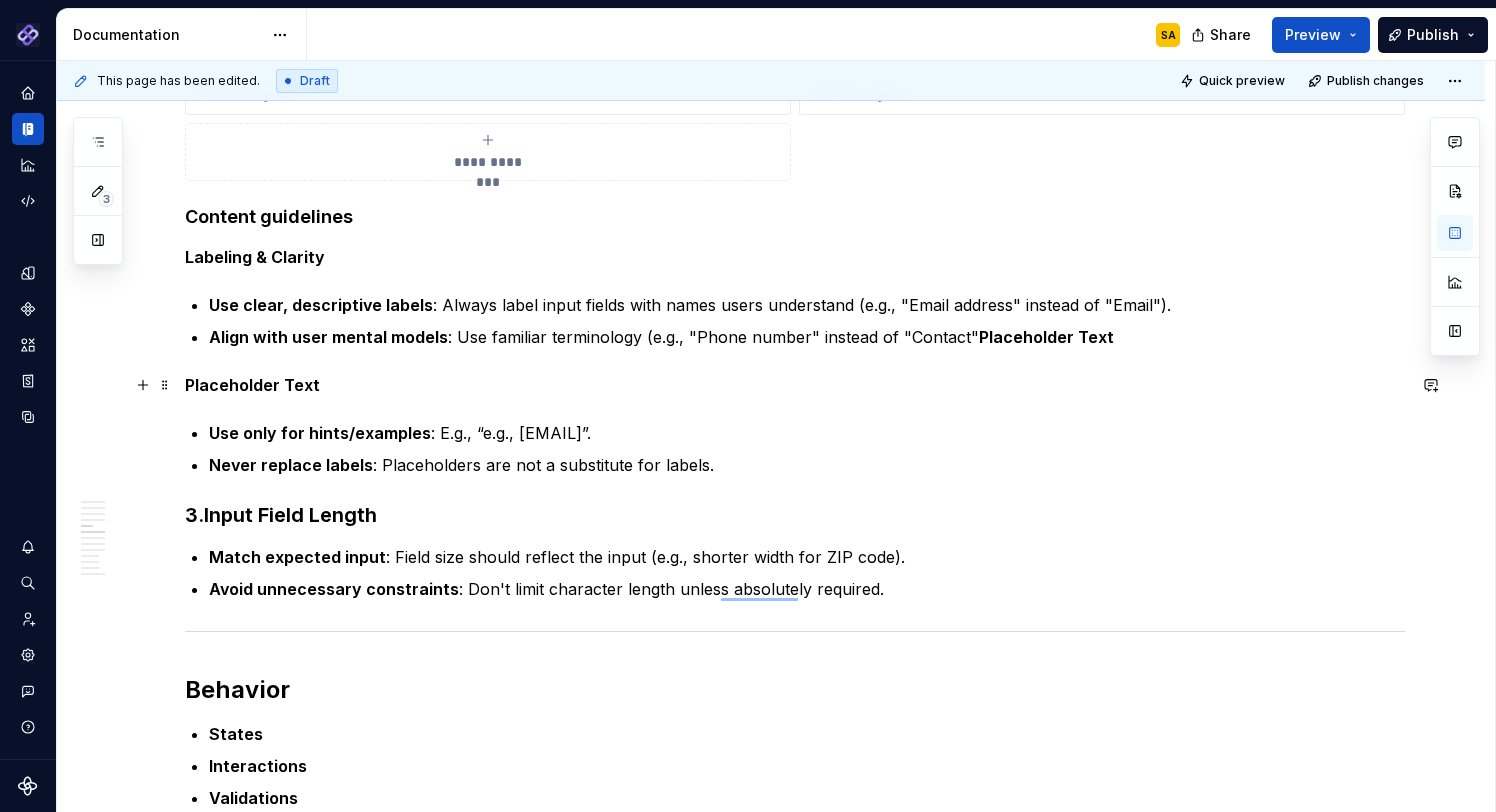 click on "Placeholder Text" at bounding box center [252, 385] 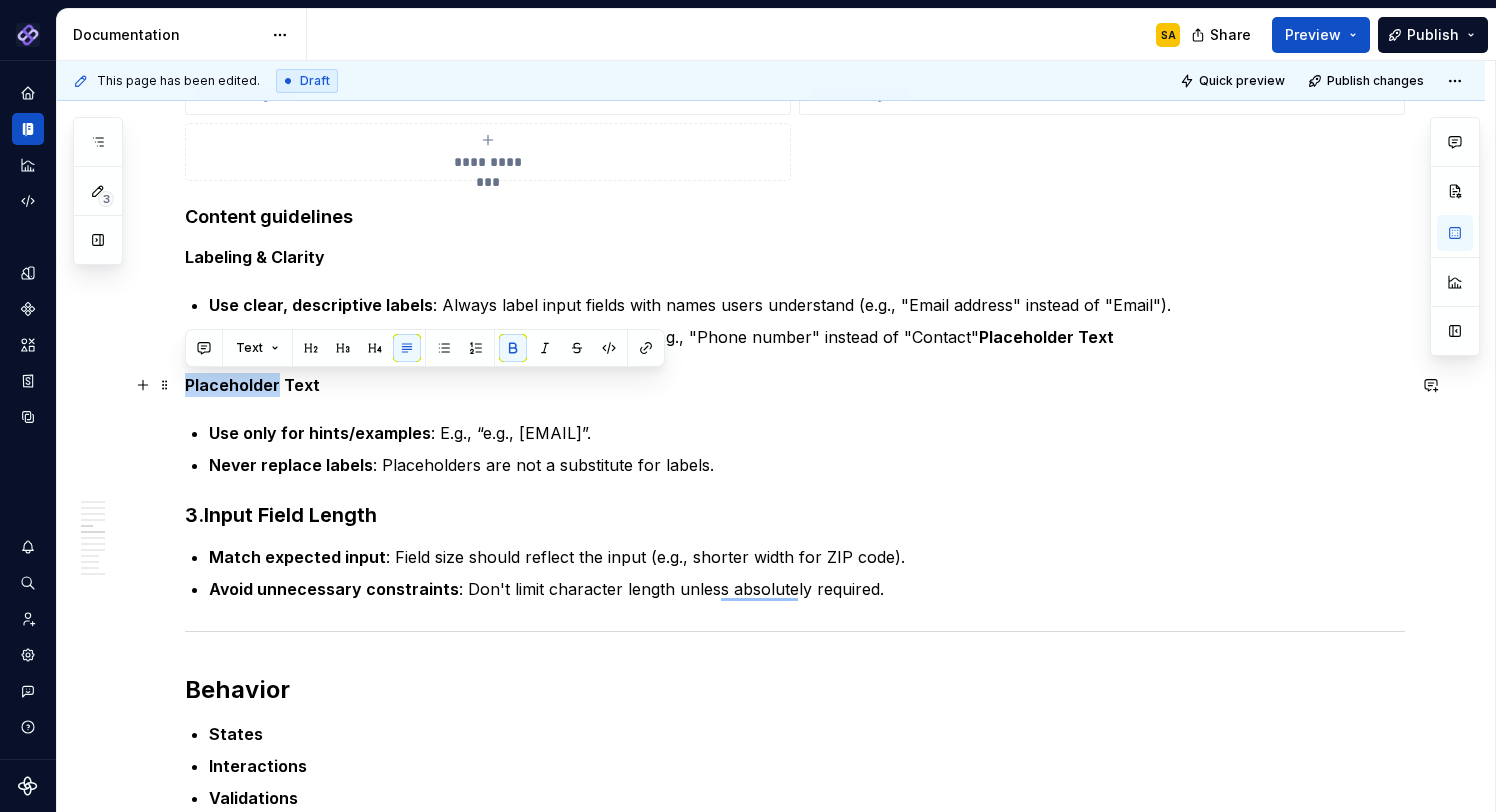 click on "Placeholder Text" at bounding box center (252, 385) 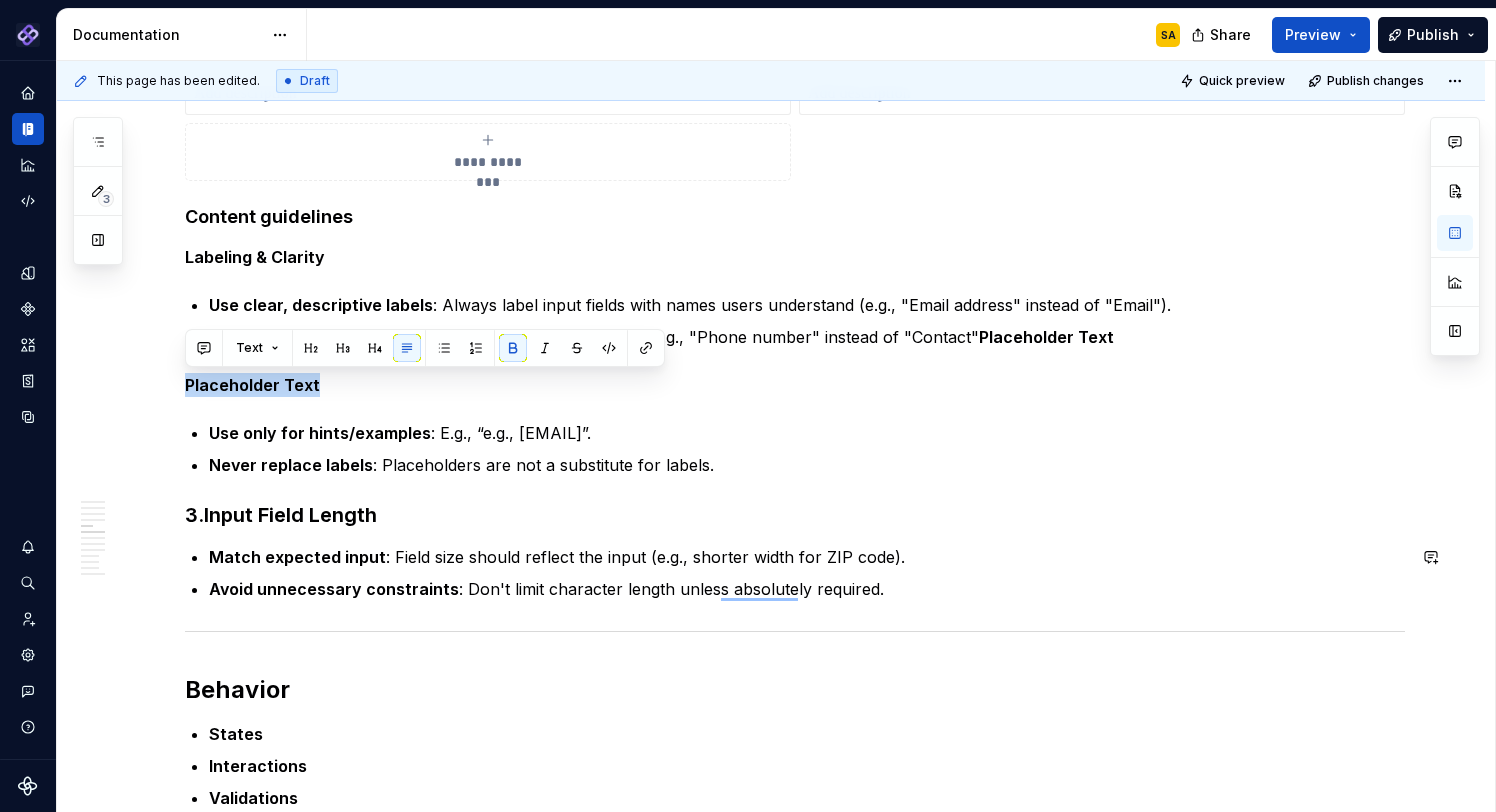 click on "Input Field Length" at bounding box center (290, 515) 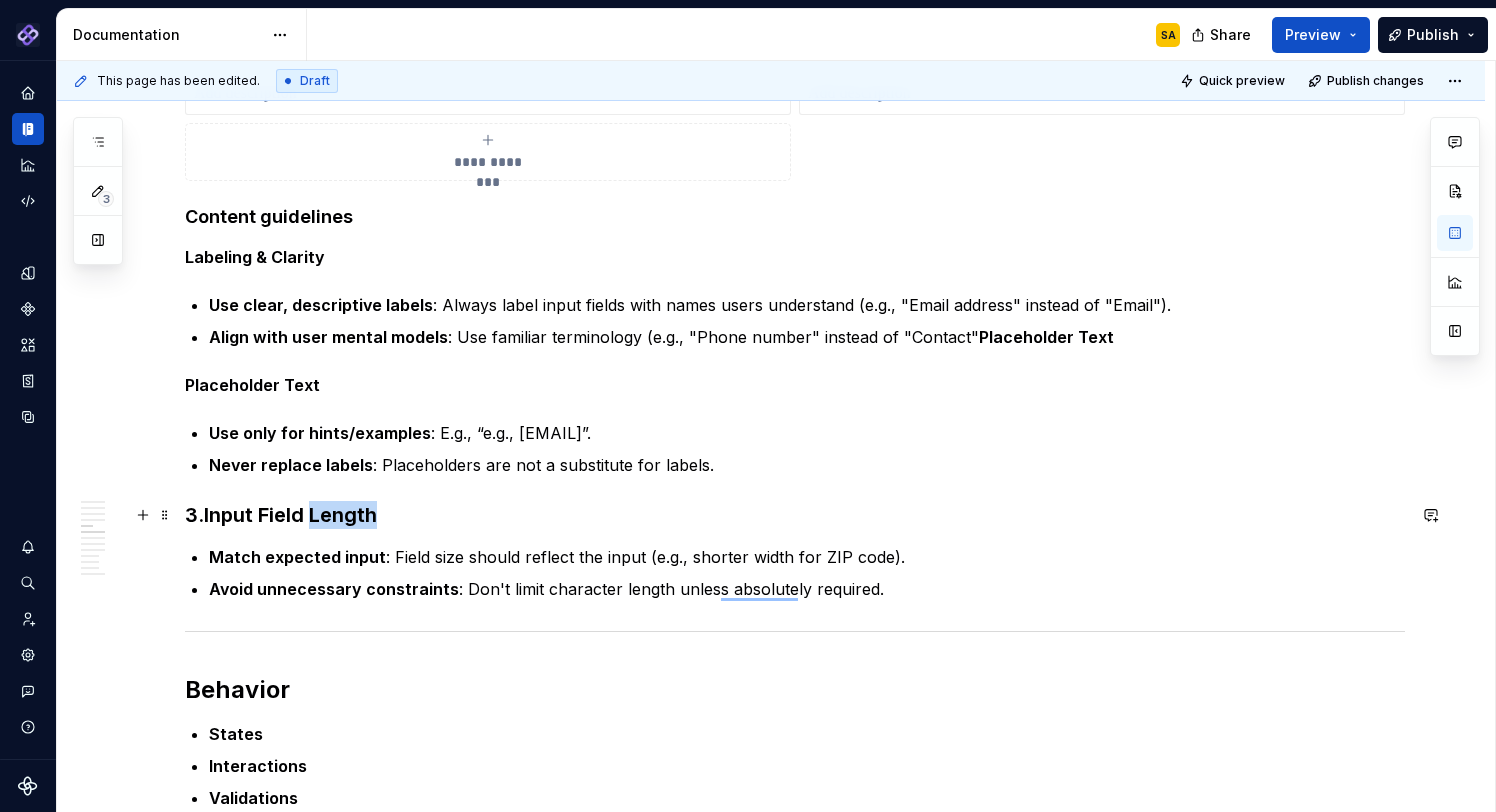 click on "Input Field Length" at bounding box center [290, 515] 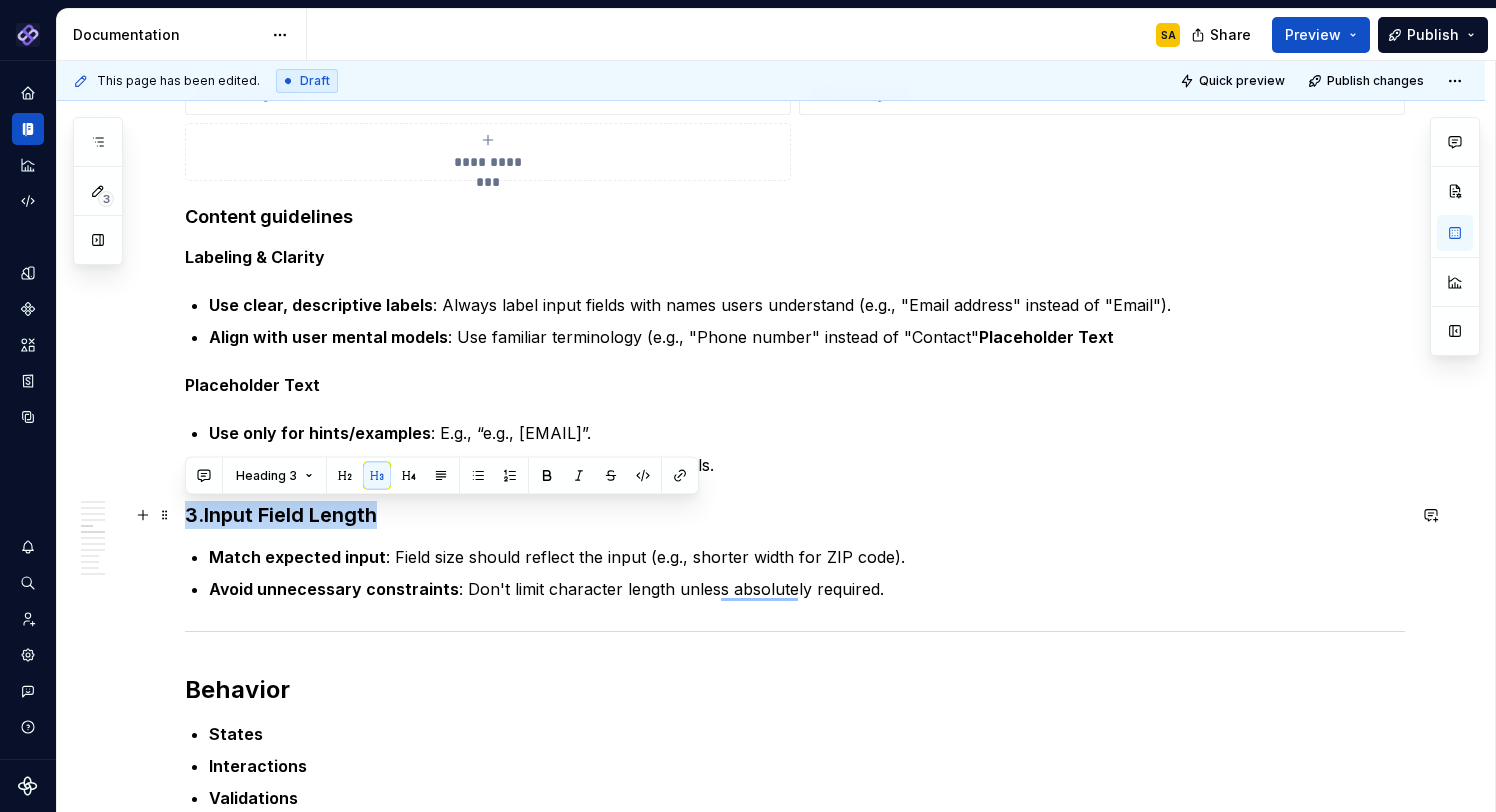 click on "Input Field Length" at bounding box center (290, 515) 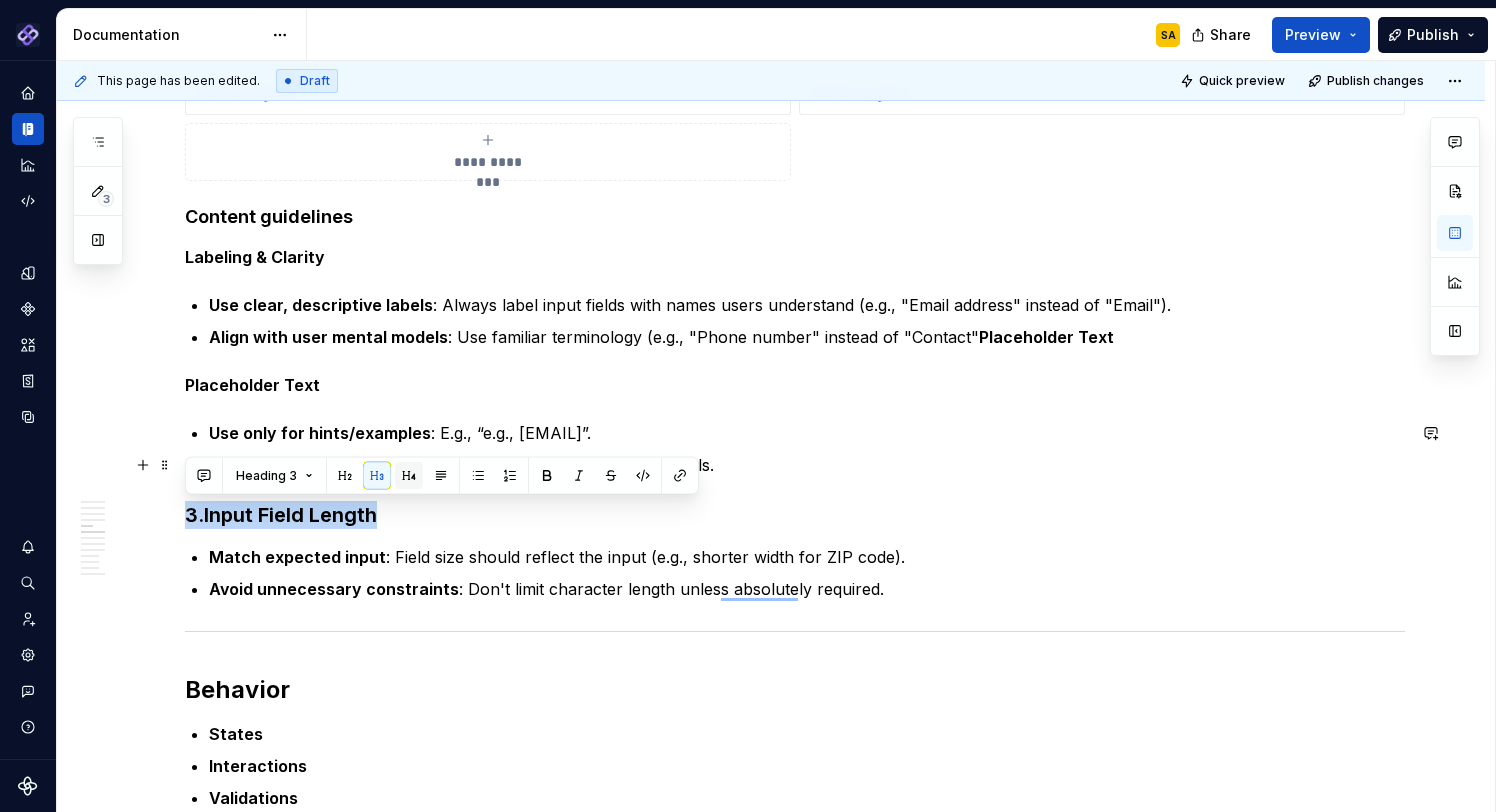click at bounding box center [409, 476] 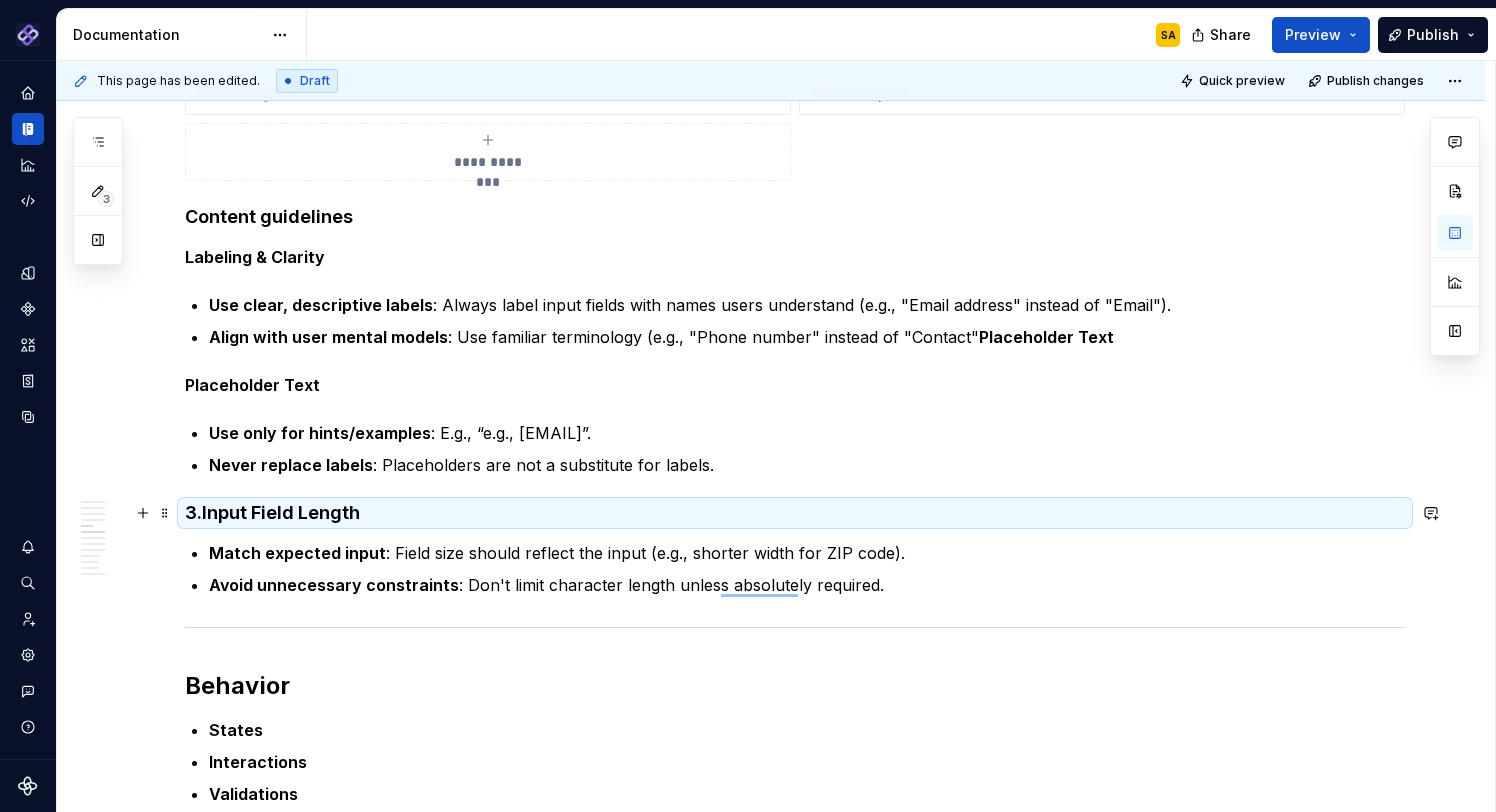 click on "Input Field Length" at bounding box center [281, 512] 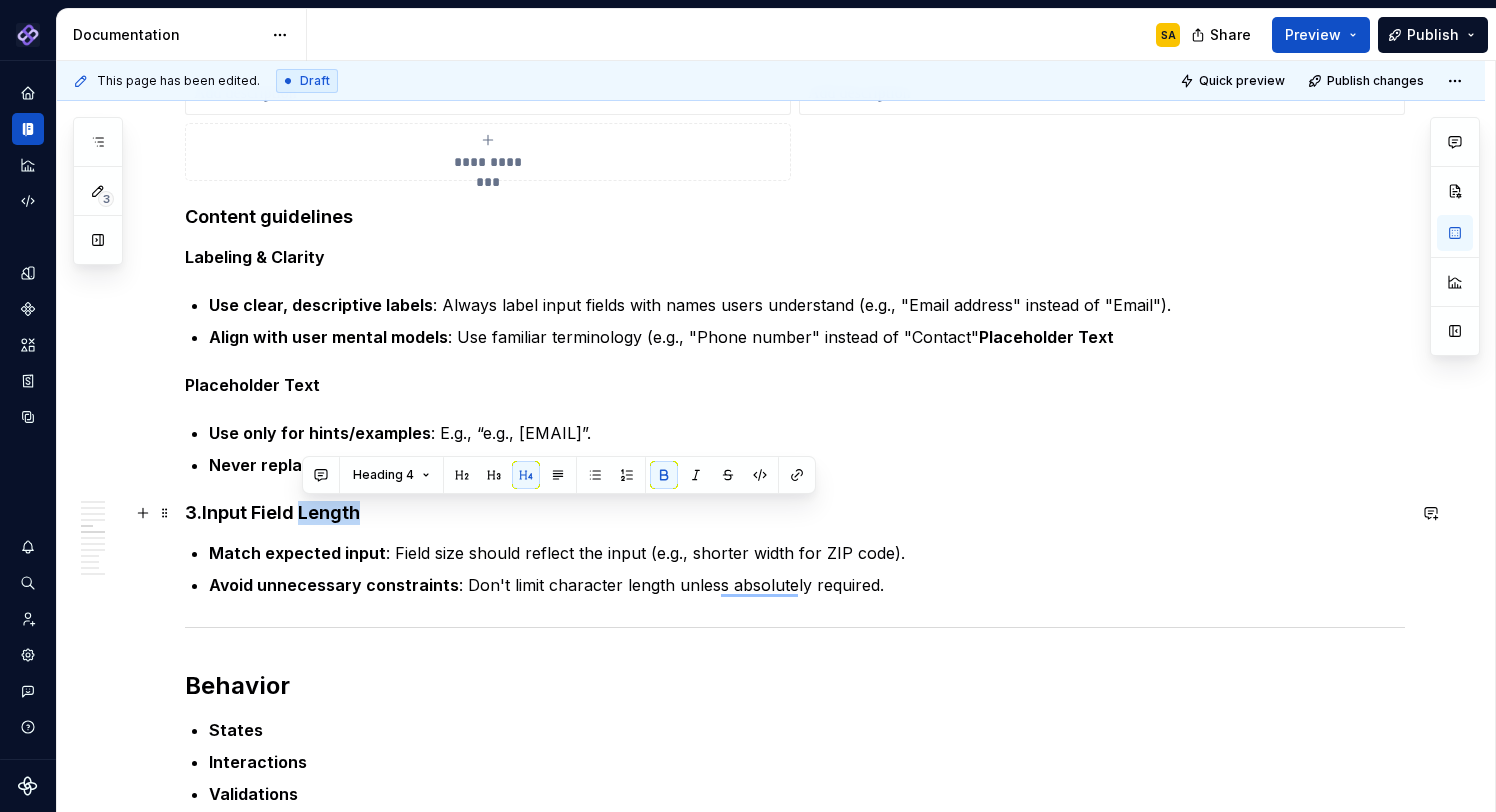 click on "Input Field Length" at bounding box center (281, 512) 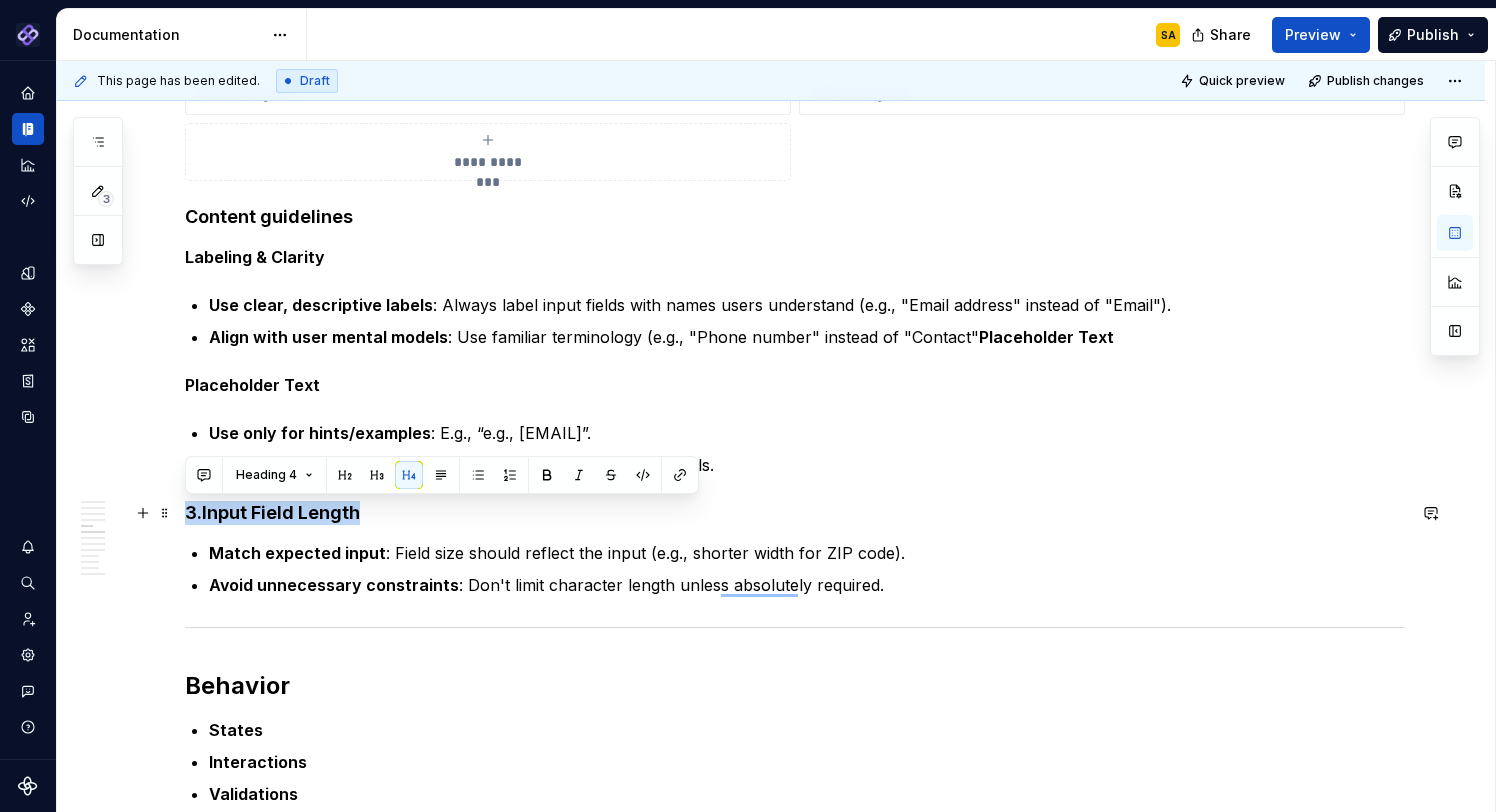 click on "Input Field Length" at bounding box center (281, 512) 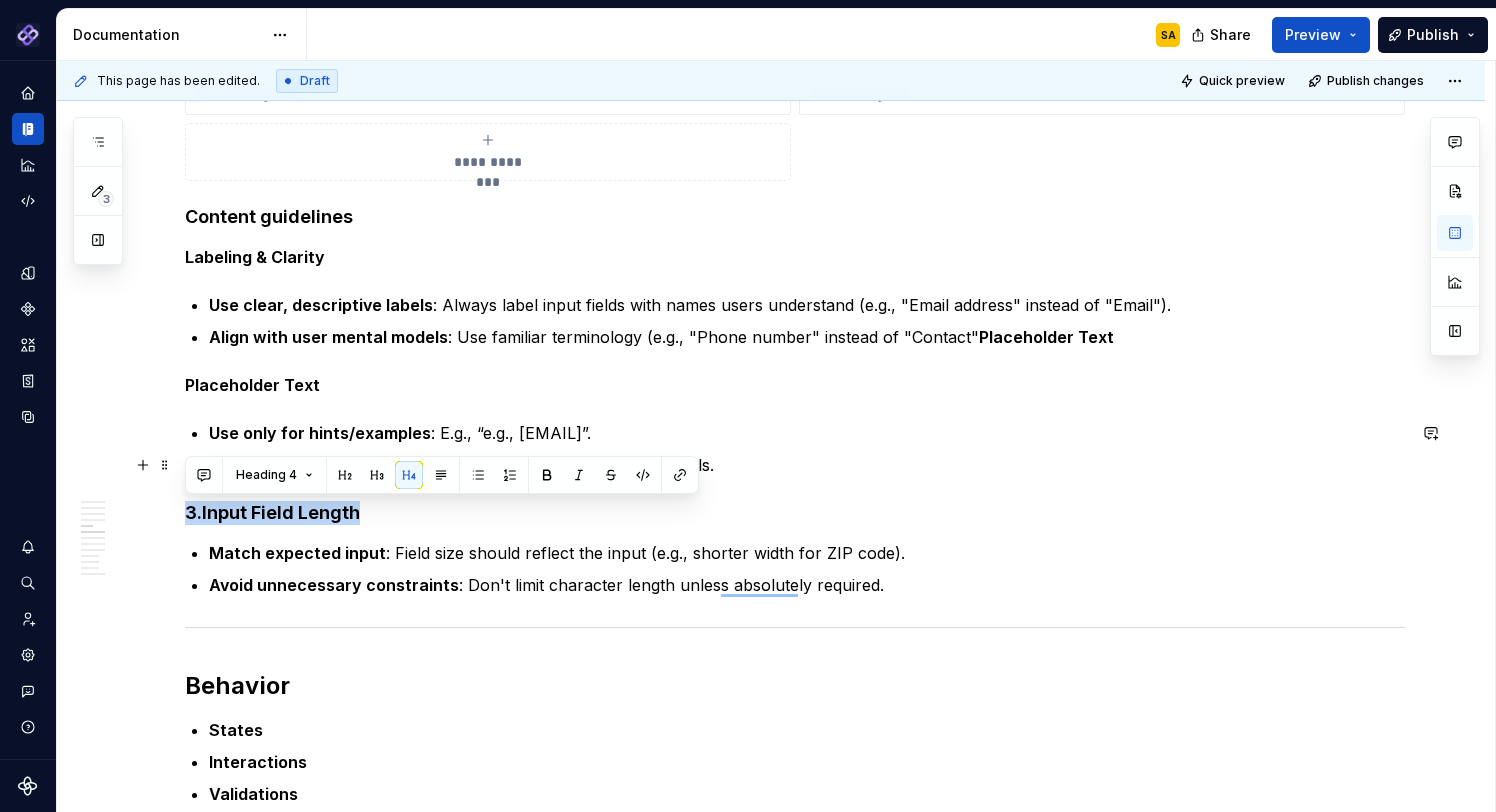 click on "Heading 4" at bounding box center [274, 475] 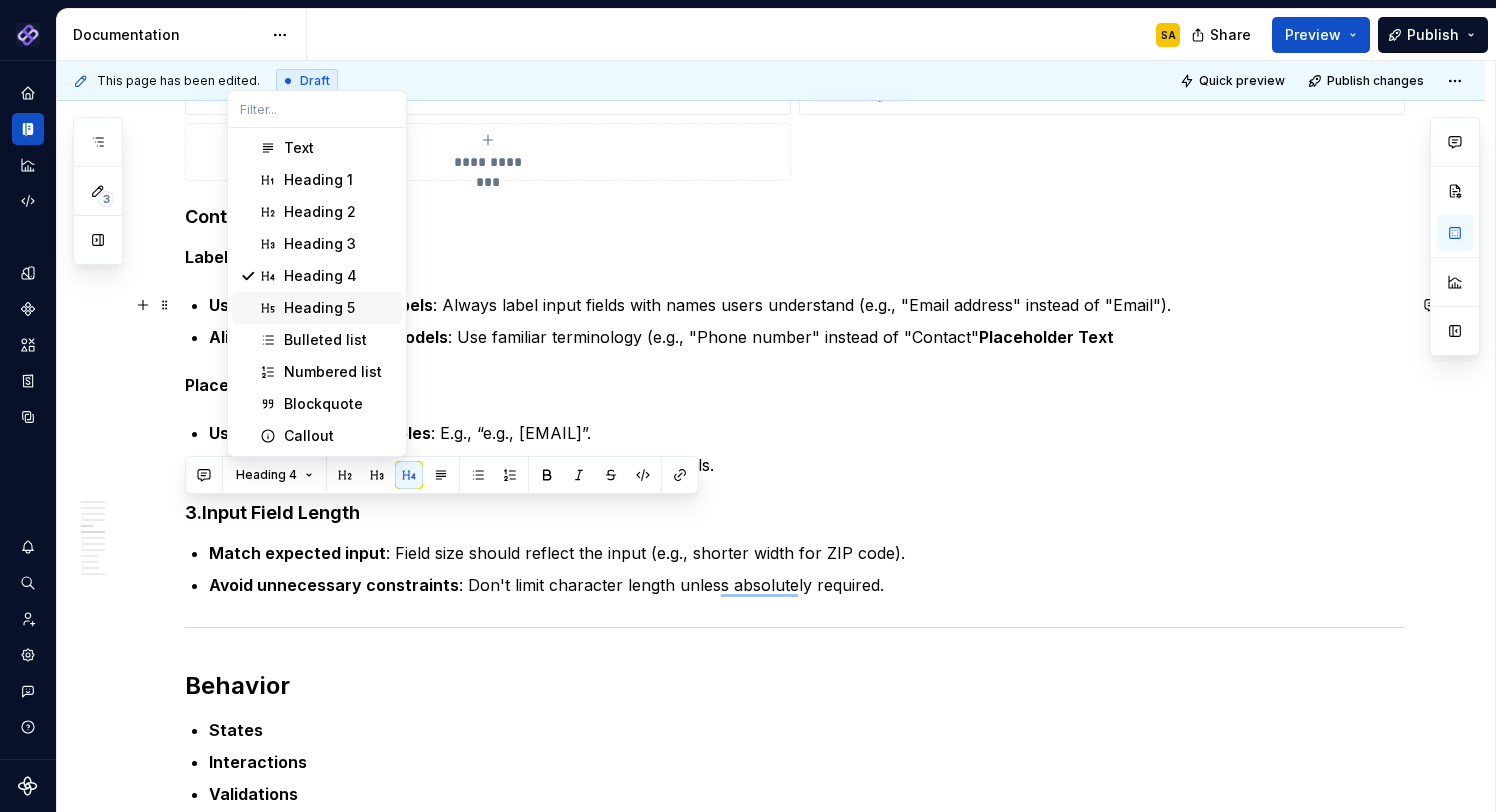 click on "Heading 5" at bounding box center (319, 308) 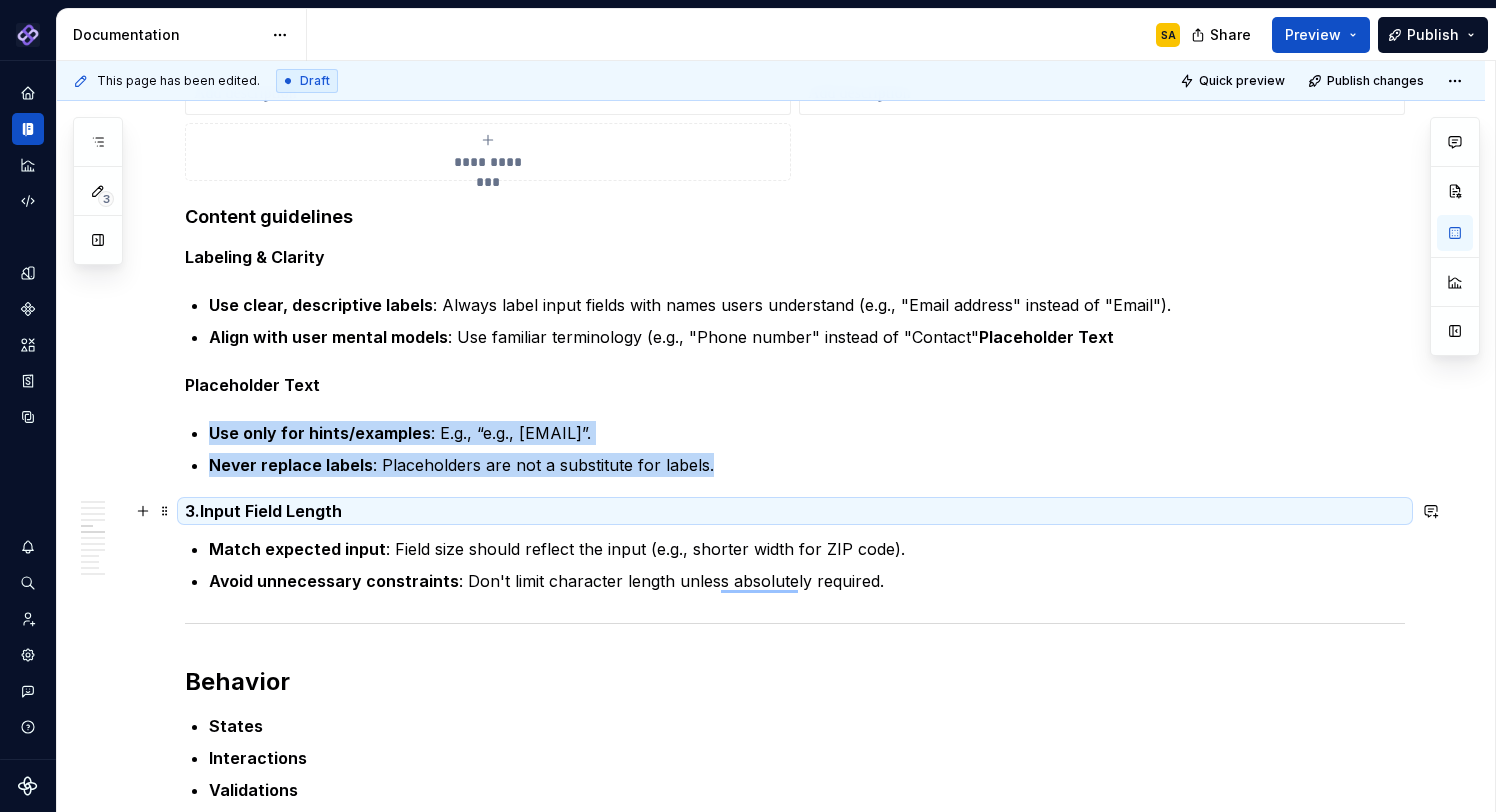 click on "Input Field Length" at bounding box center [271, 511] 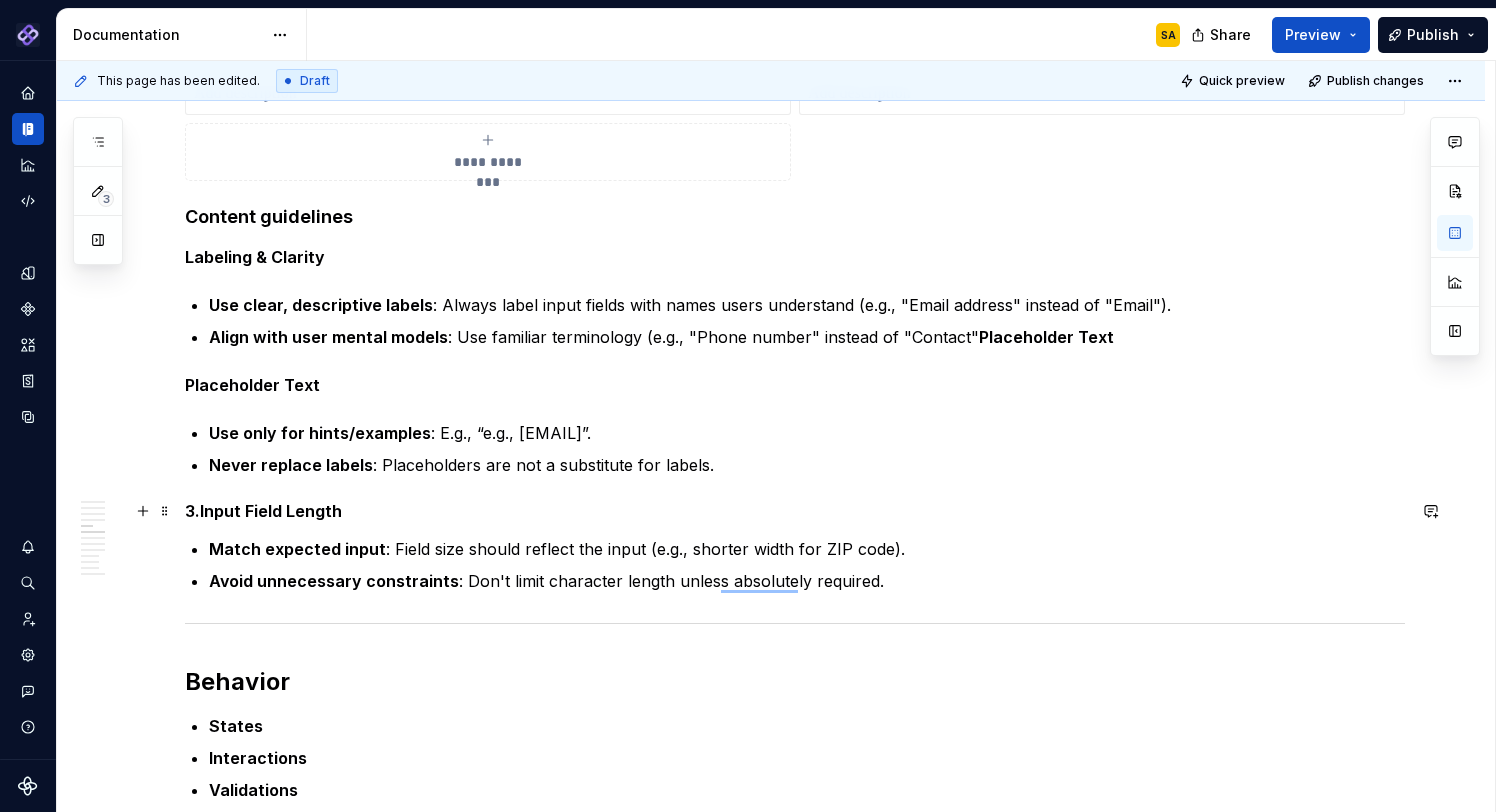 click on "3. Input Field Length" at bounding box center [795, 511] 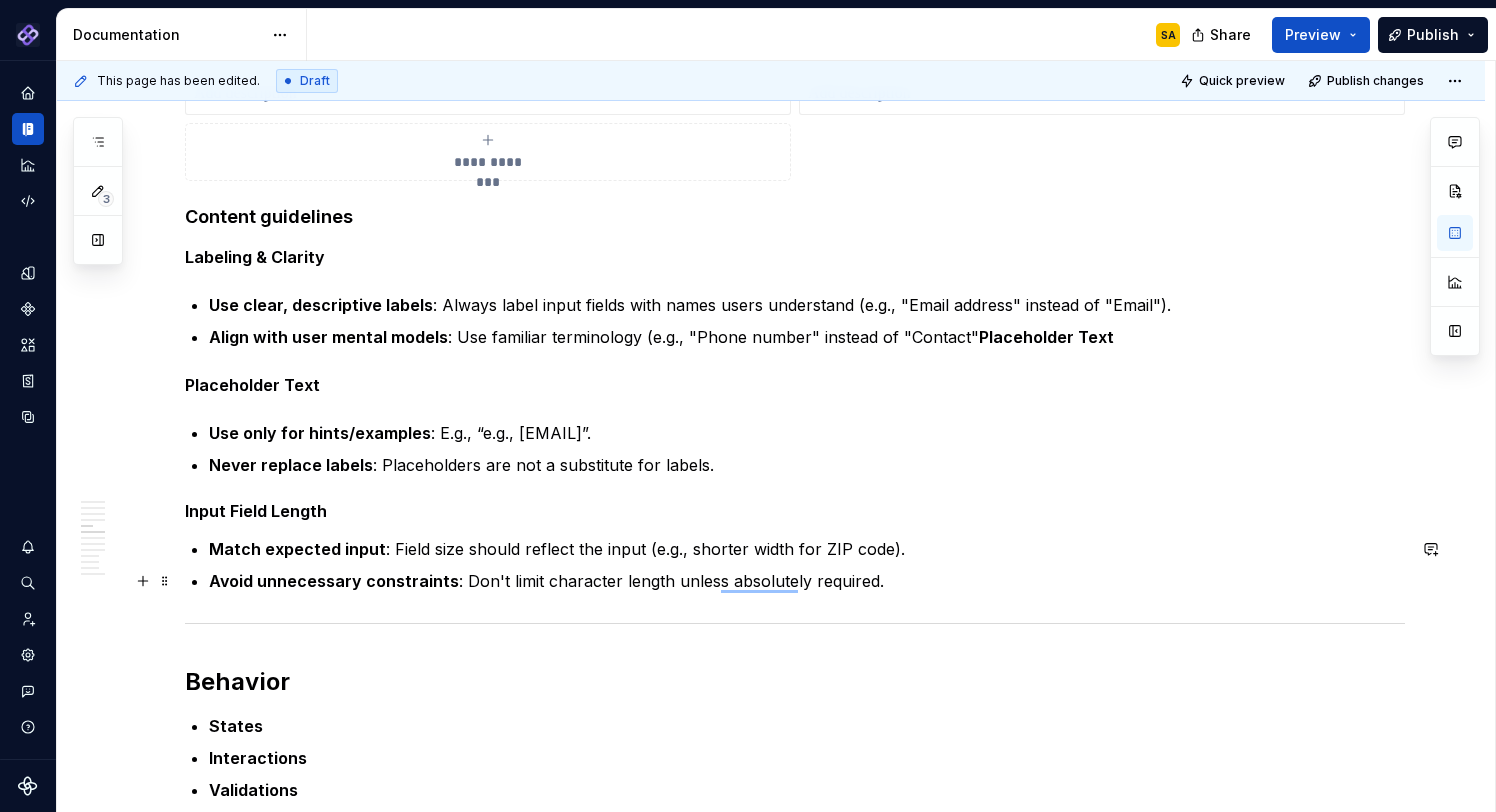 click on "**********" at bounding box center [795, 615] 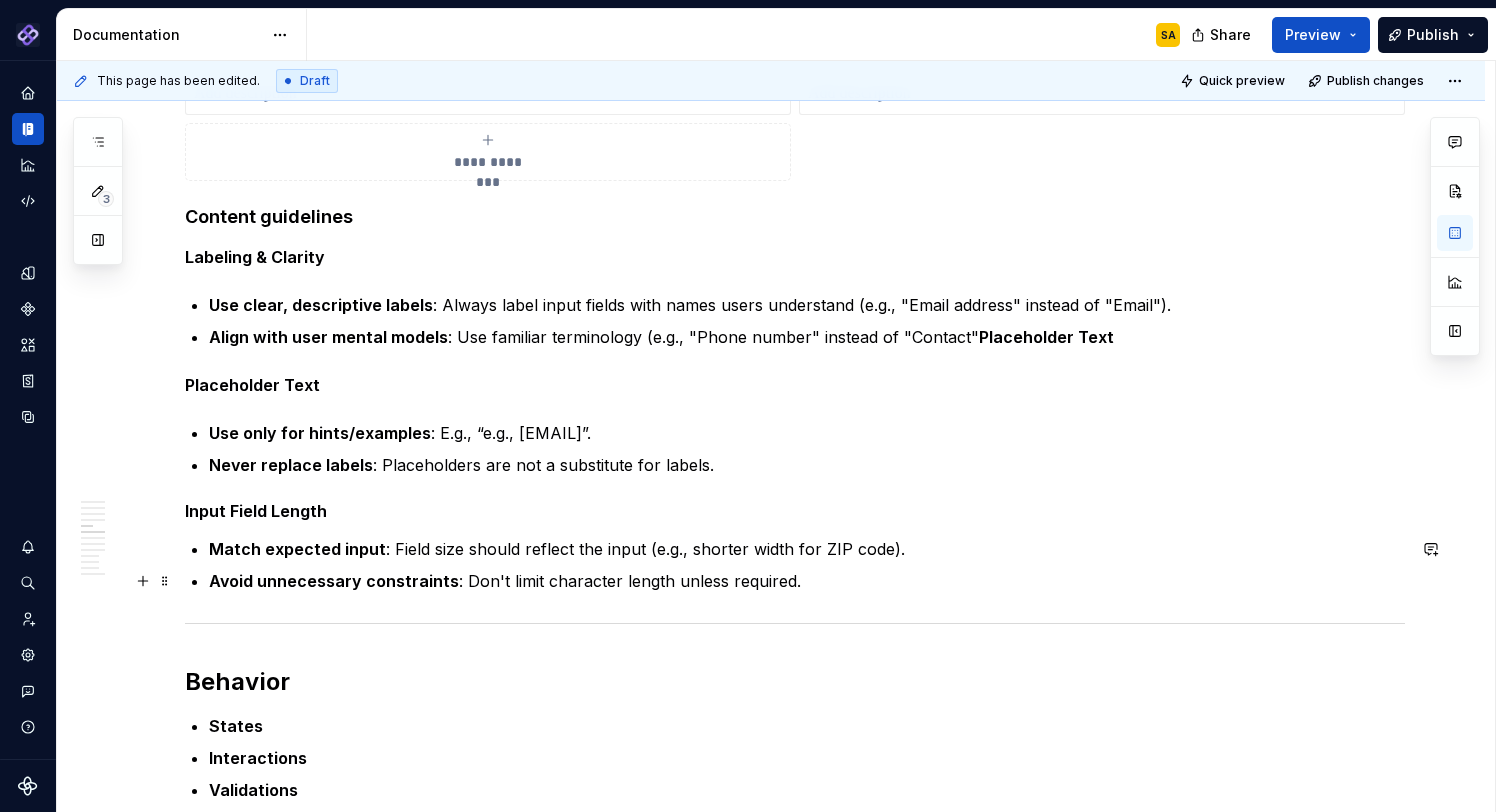 click on "Avoid unnecessary constraints : Don't limit character length unless required." at bounding box center [807, 581] 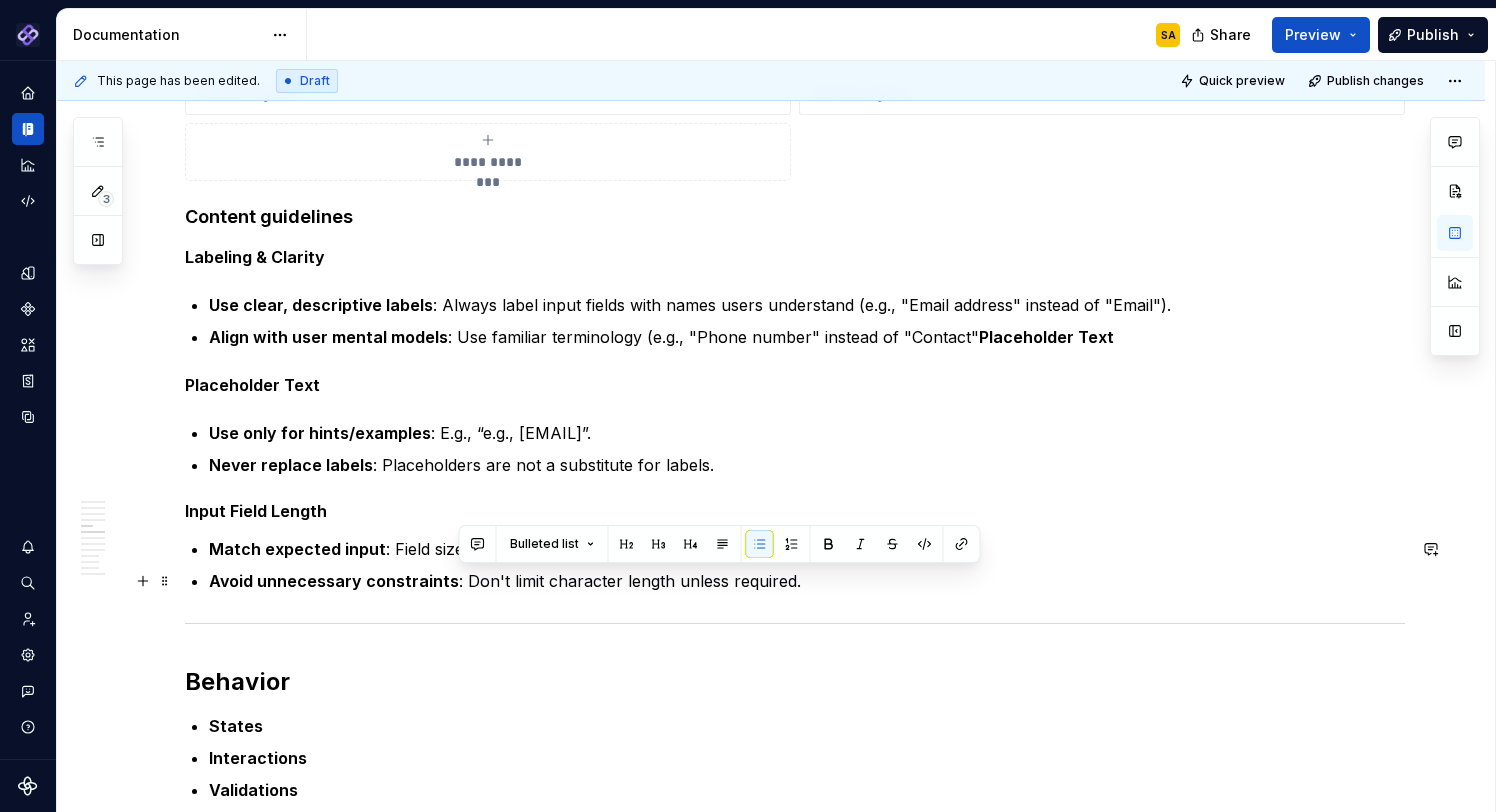 click on "Avoid unnecessary constraints : Don't limit character length unless required." at bounding box center (807, 581) 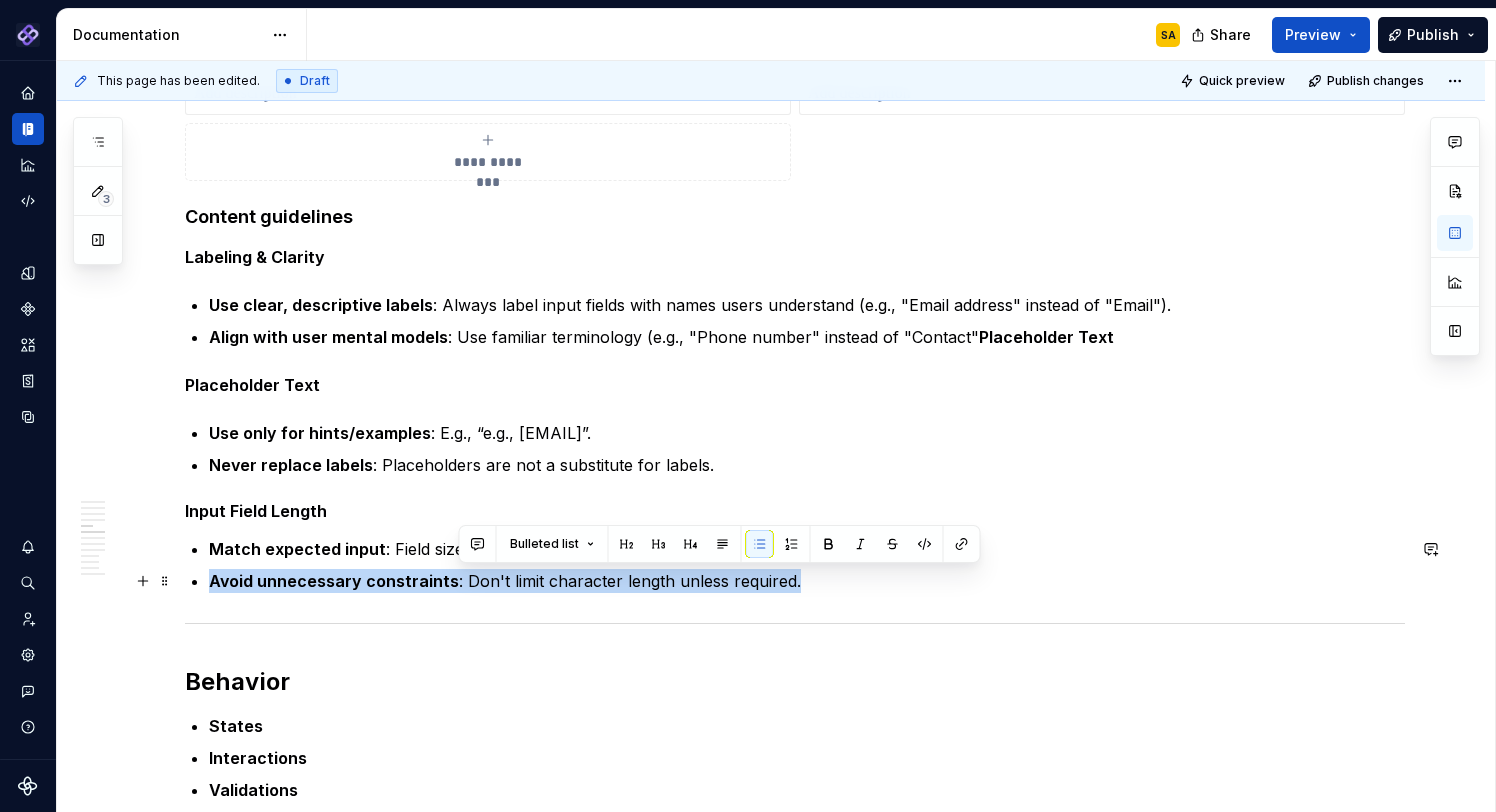 click on "Avoid unnecessary constraints : Don't limit character length unless required." at bounding box center [807, 581] 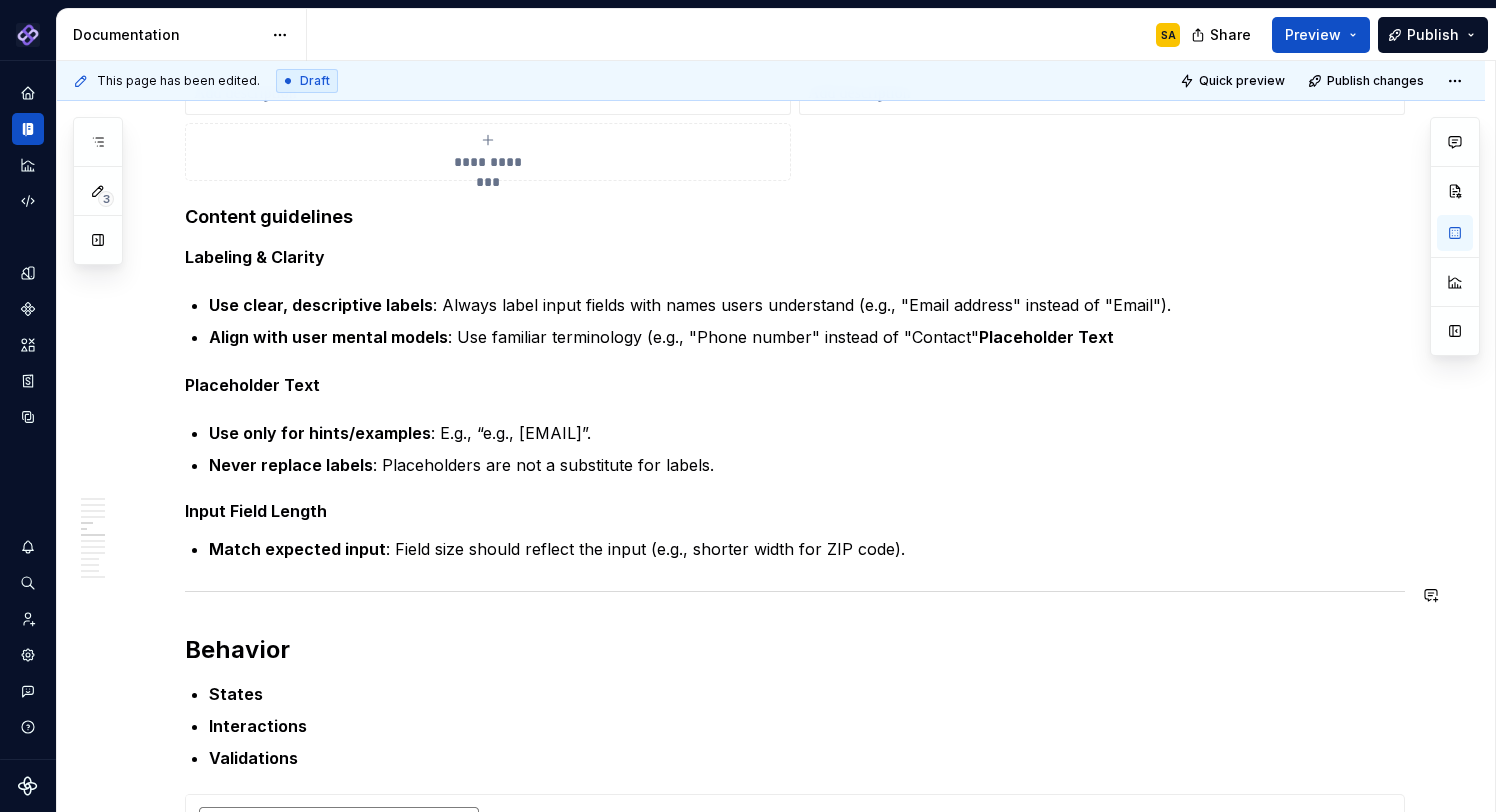 click on "**********" at bounding box center (795, 599) 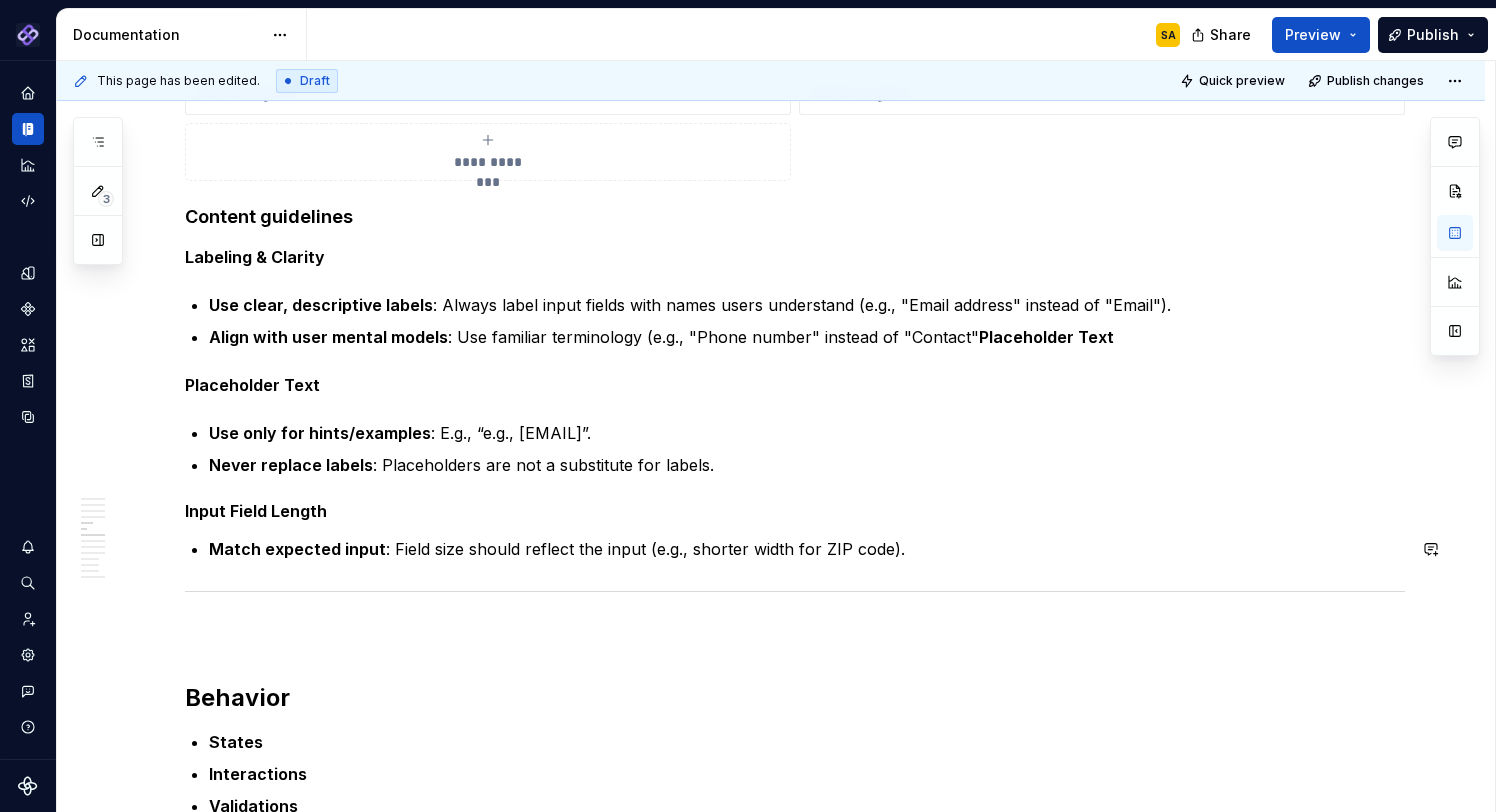 click on "Match expected input : Field size should reflect the input (e.g., shorter width for ZIP code)." at bounding box center [807, 549] 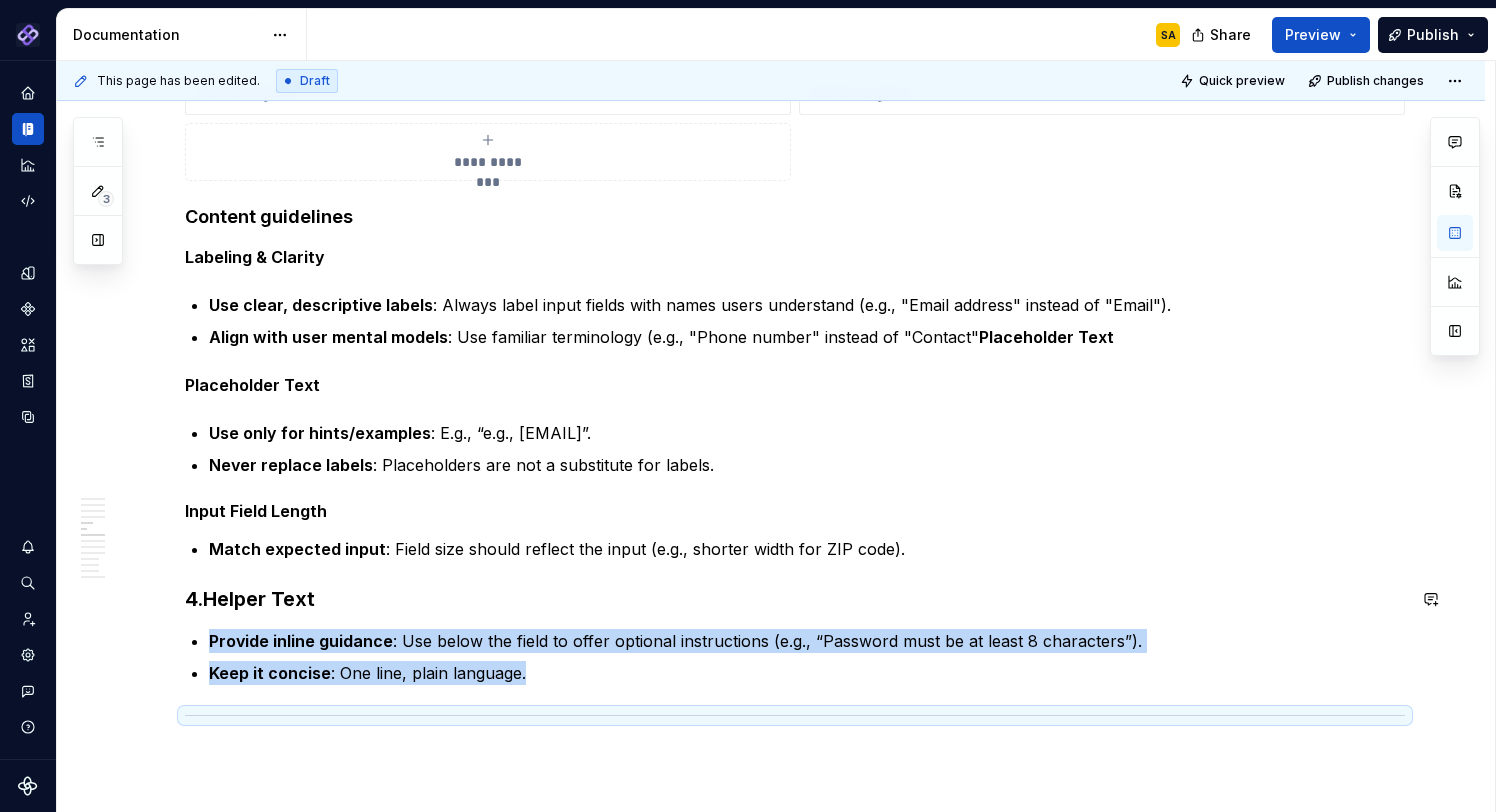 click on "Helper Text" at bounding box center (259, 599) 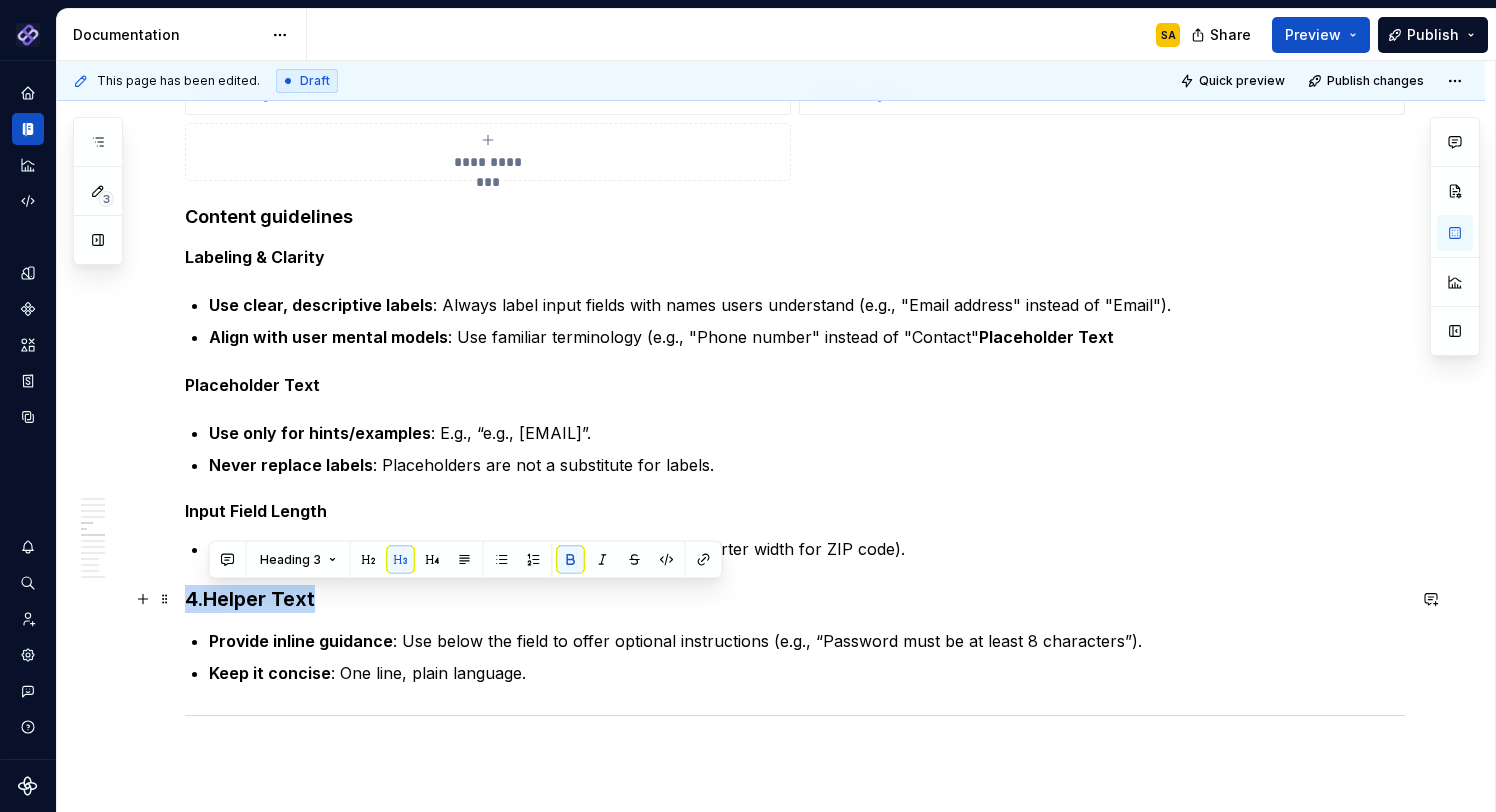click on "Helper Text" at bounding box center (259, 599) 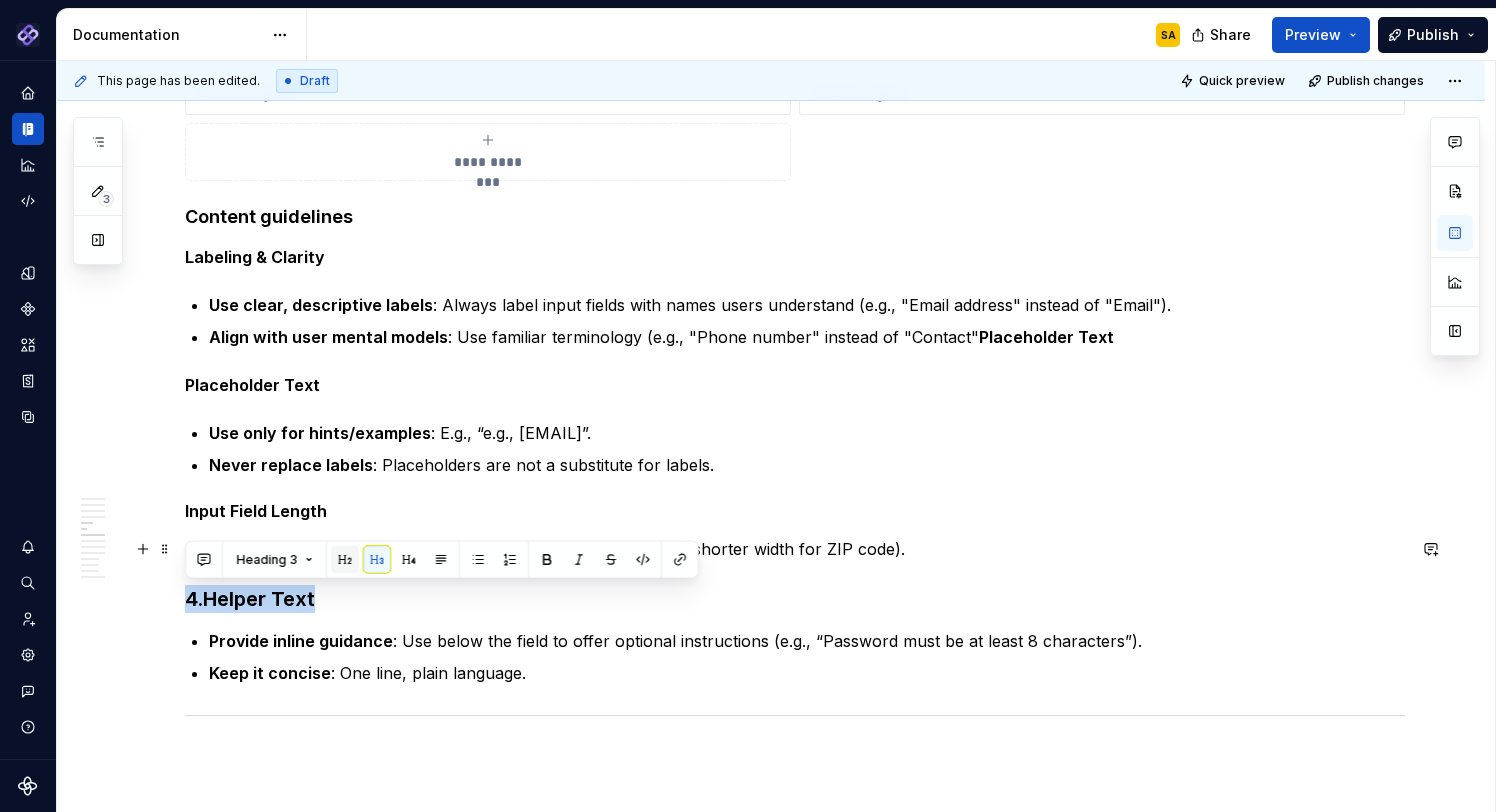 click at bounding box center (345, 560) 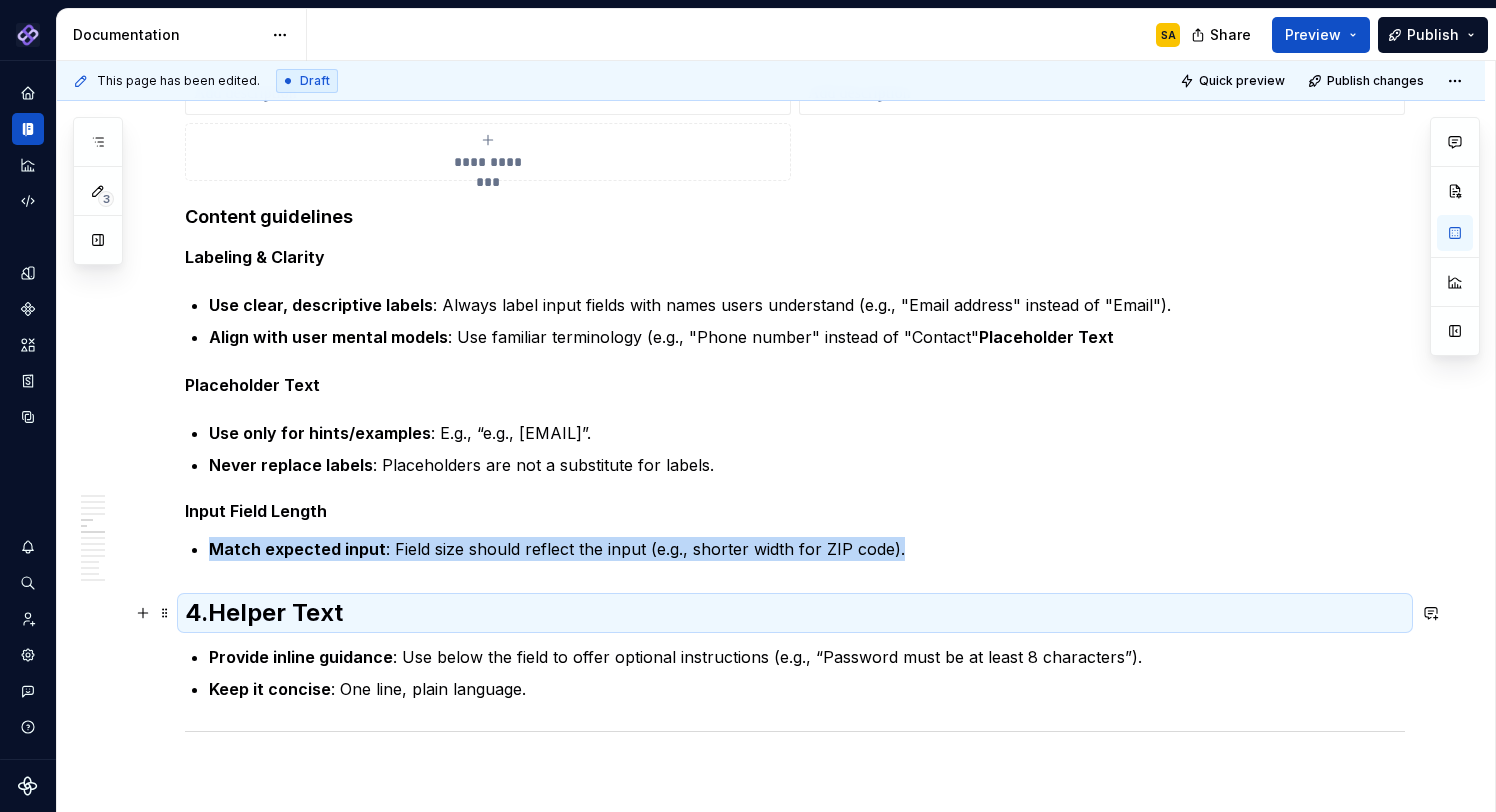 click on "Helper Text" at bounding box center [275, 612] 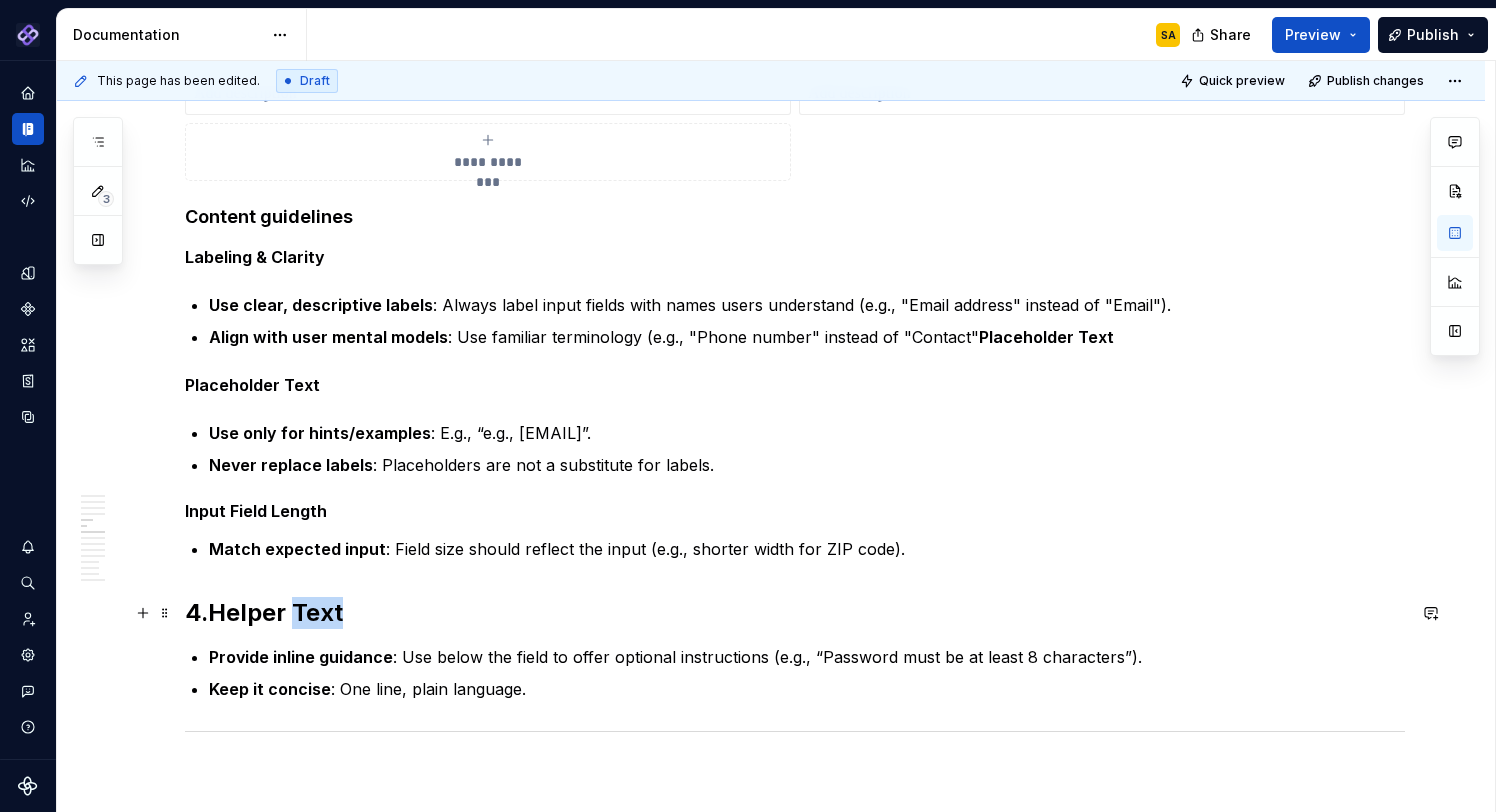 click on "Helper Text" at bounding box center (275, 612) 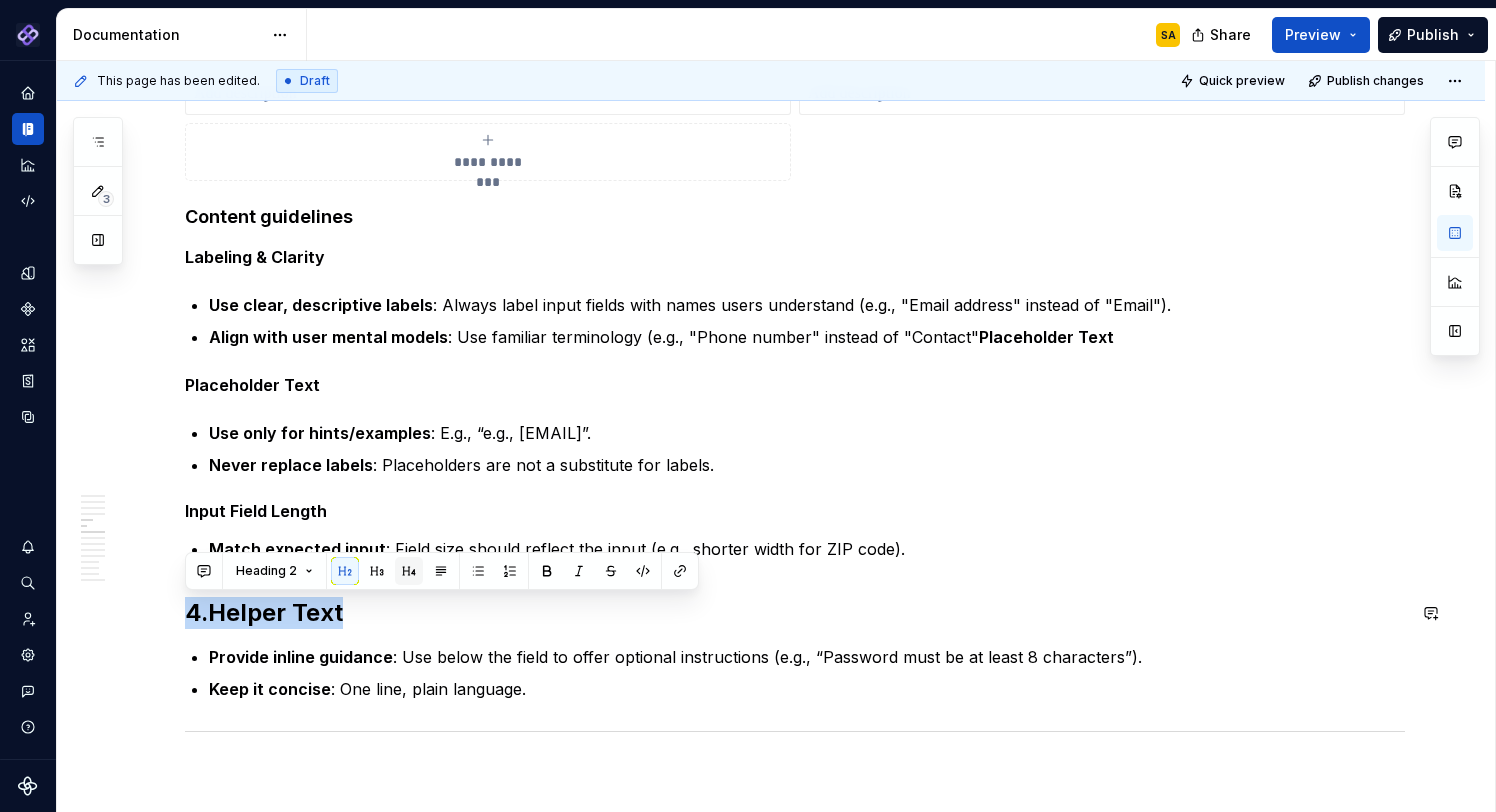 click at bounding box center [409, 571] 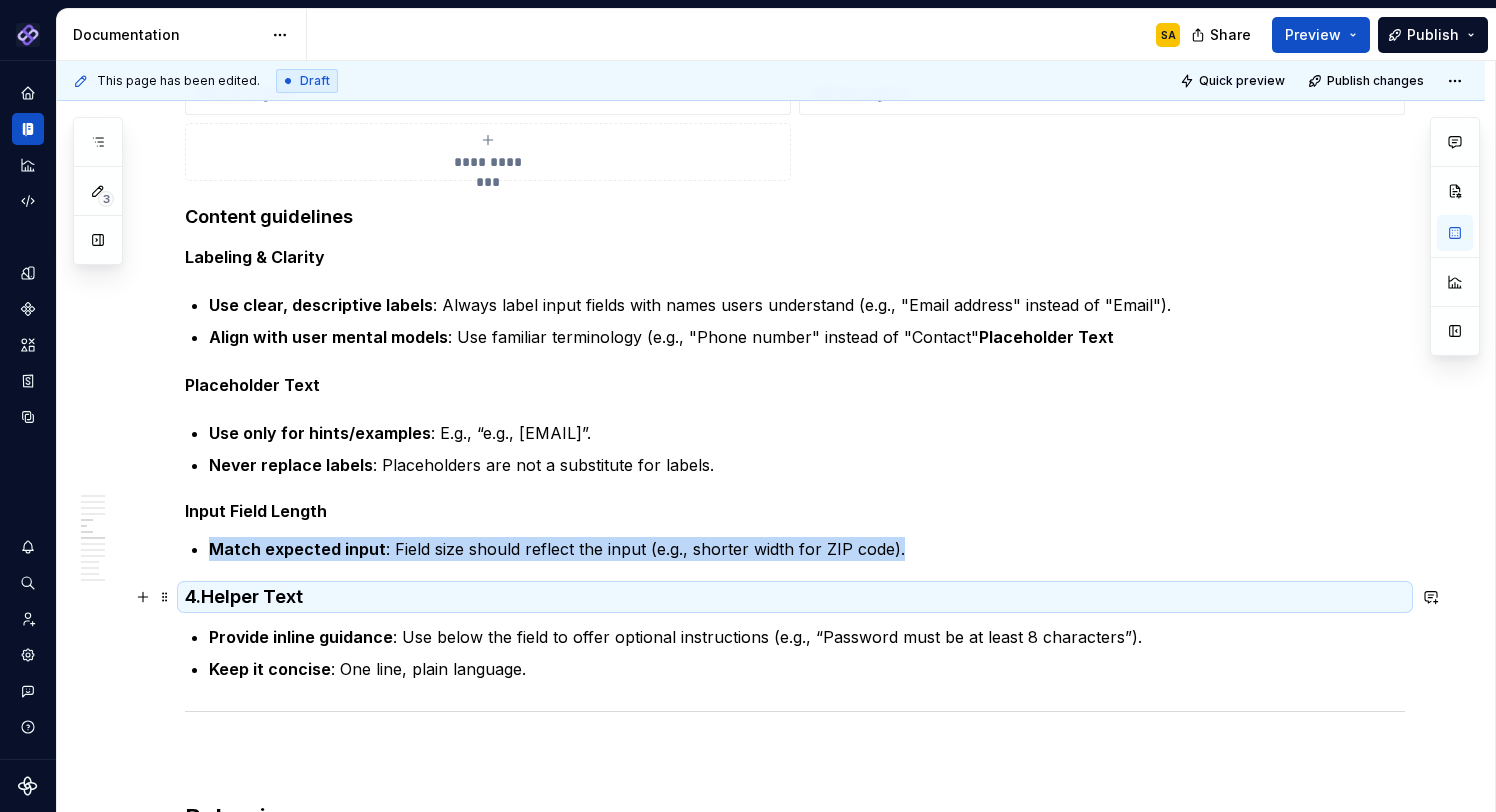 click on "Helper Text" at bounding box center [252, 596] 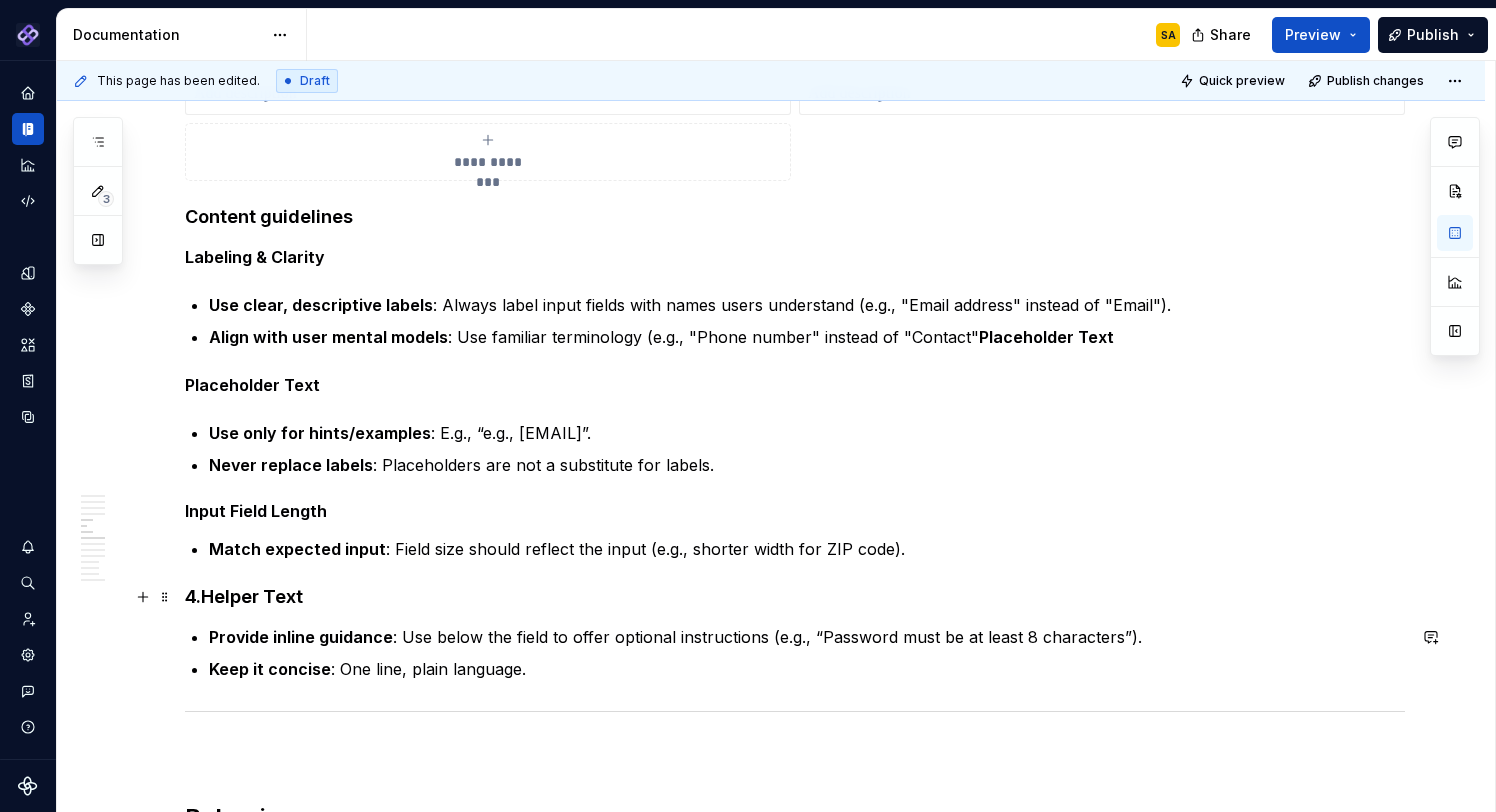 click on "Helper Text" at bounding box center [252, 596] 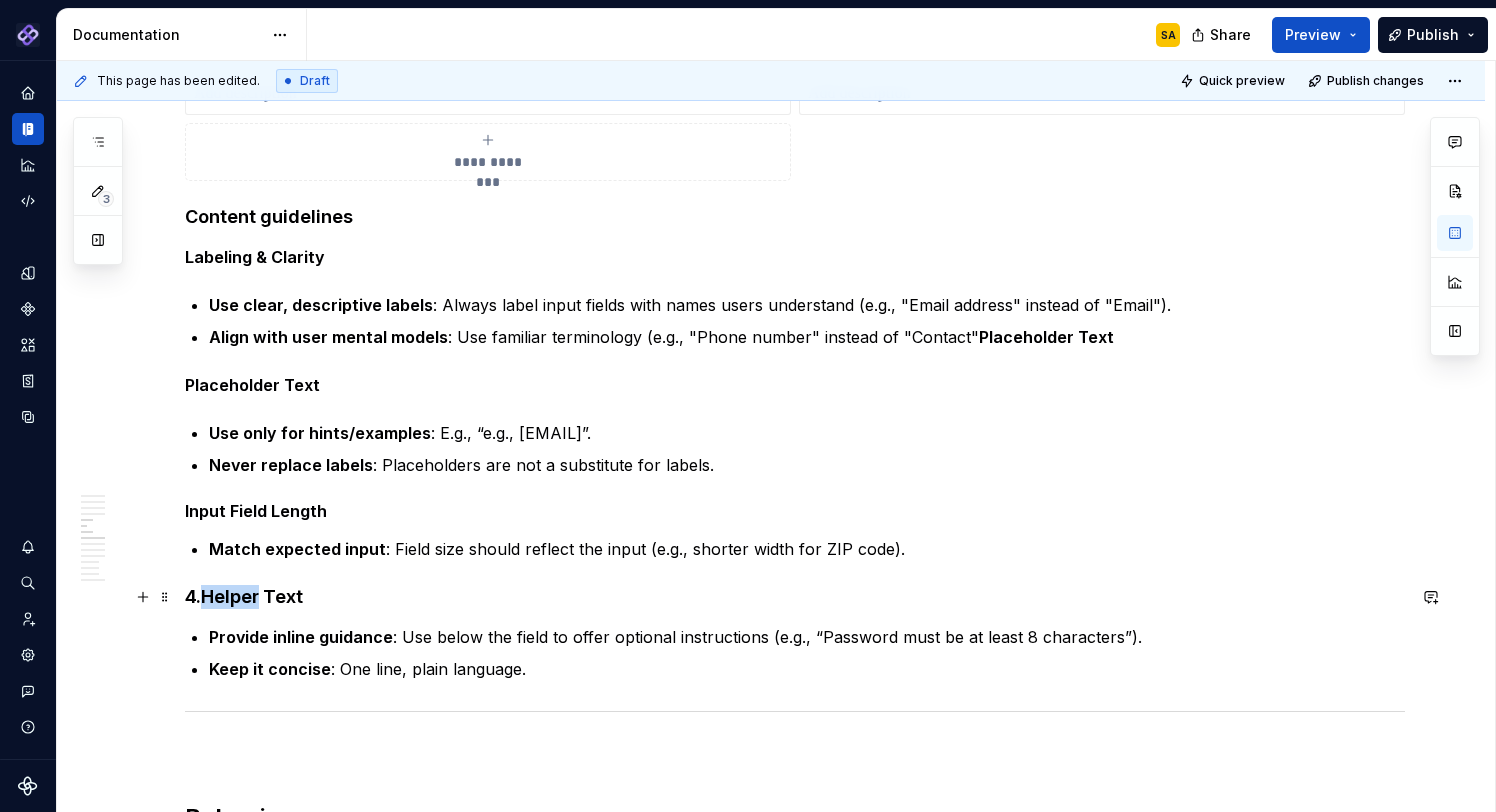 click on "Helper Text" at bounding box center [252, 596] 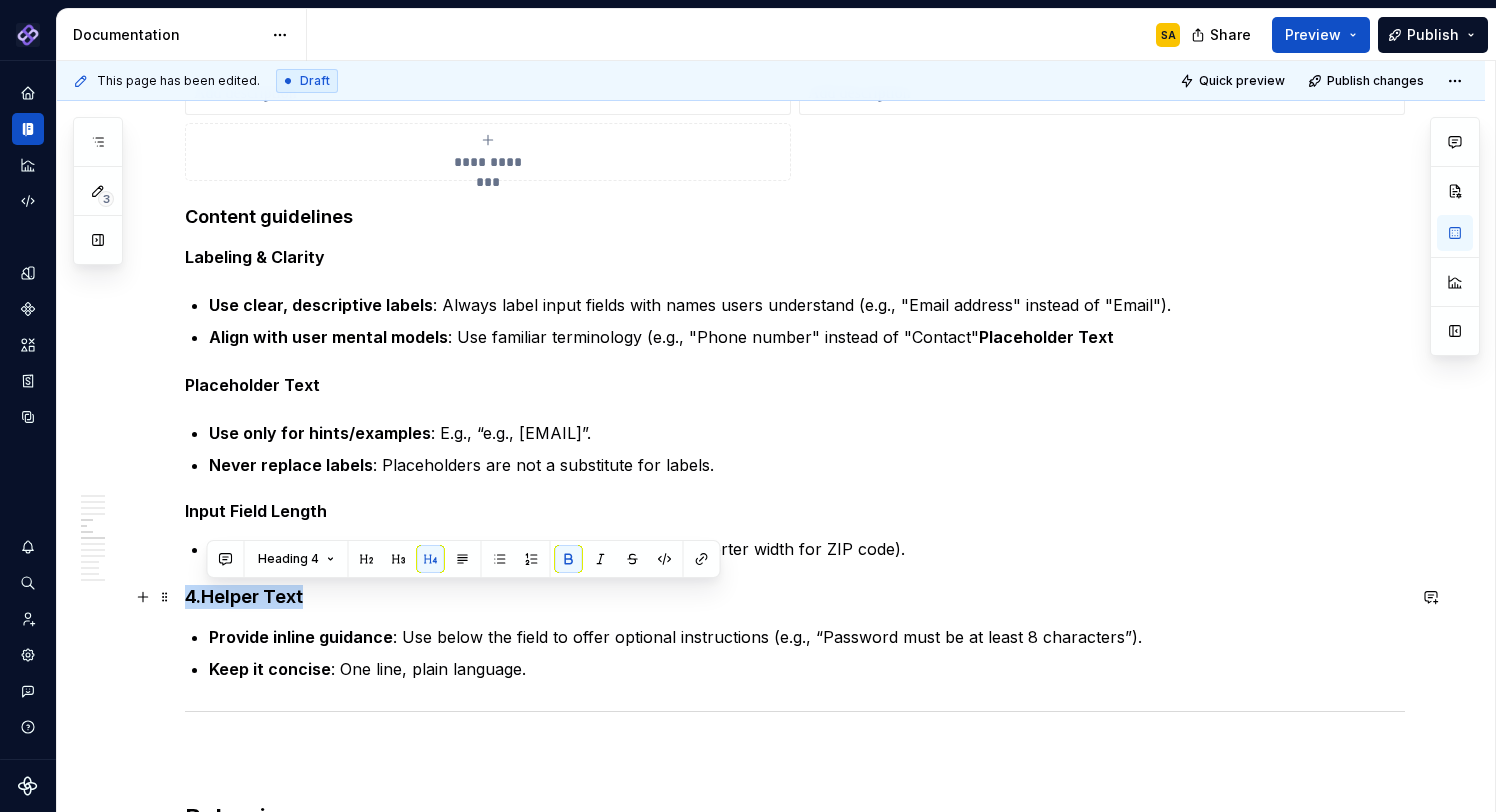 click on "Helper Text" at bounding box center (252, 596) 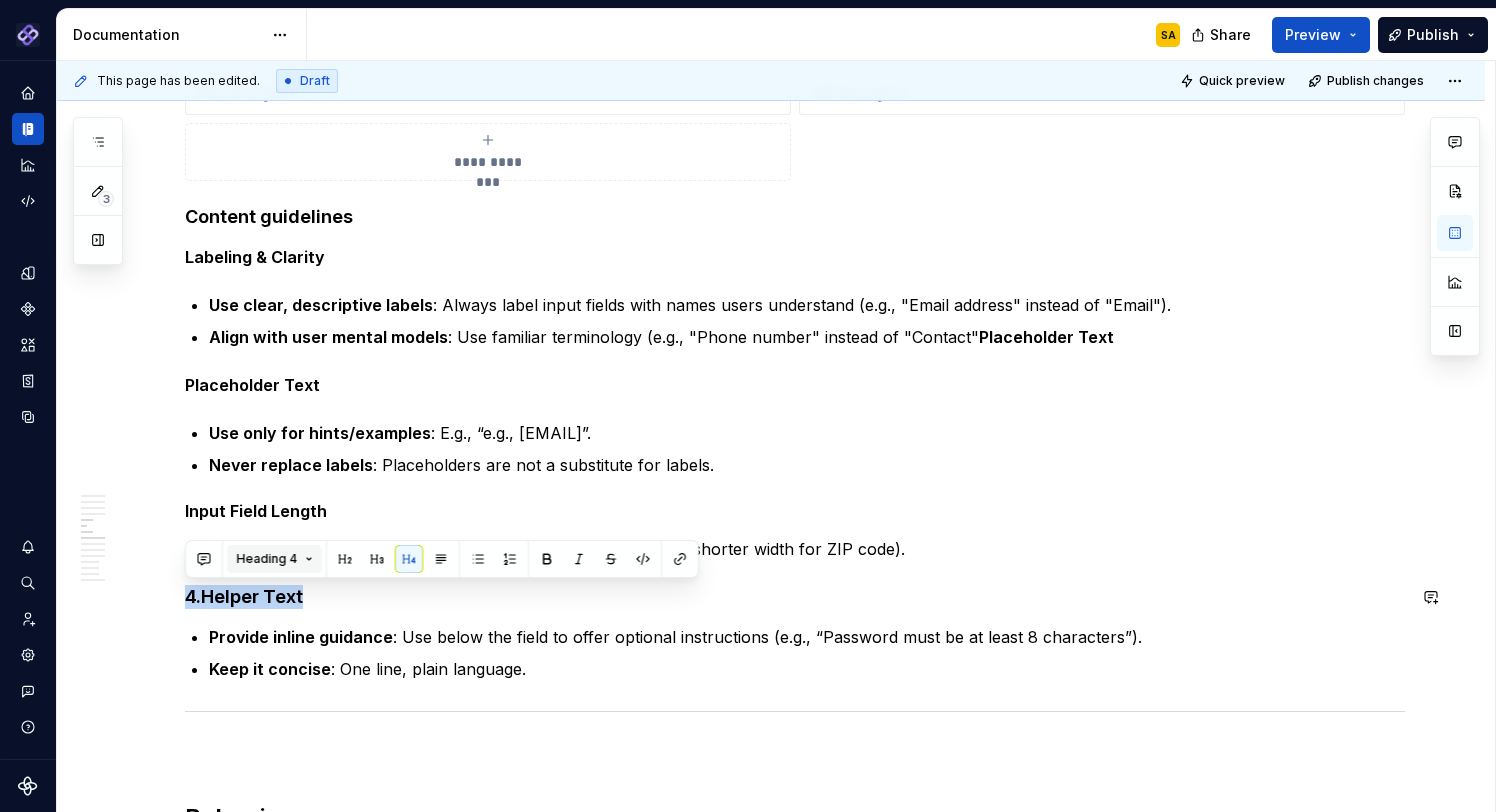 click on "Heading 4" at bounding box center [266, 559] 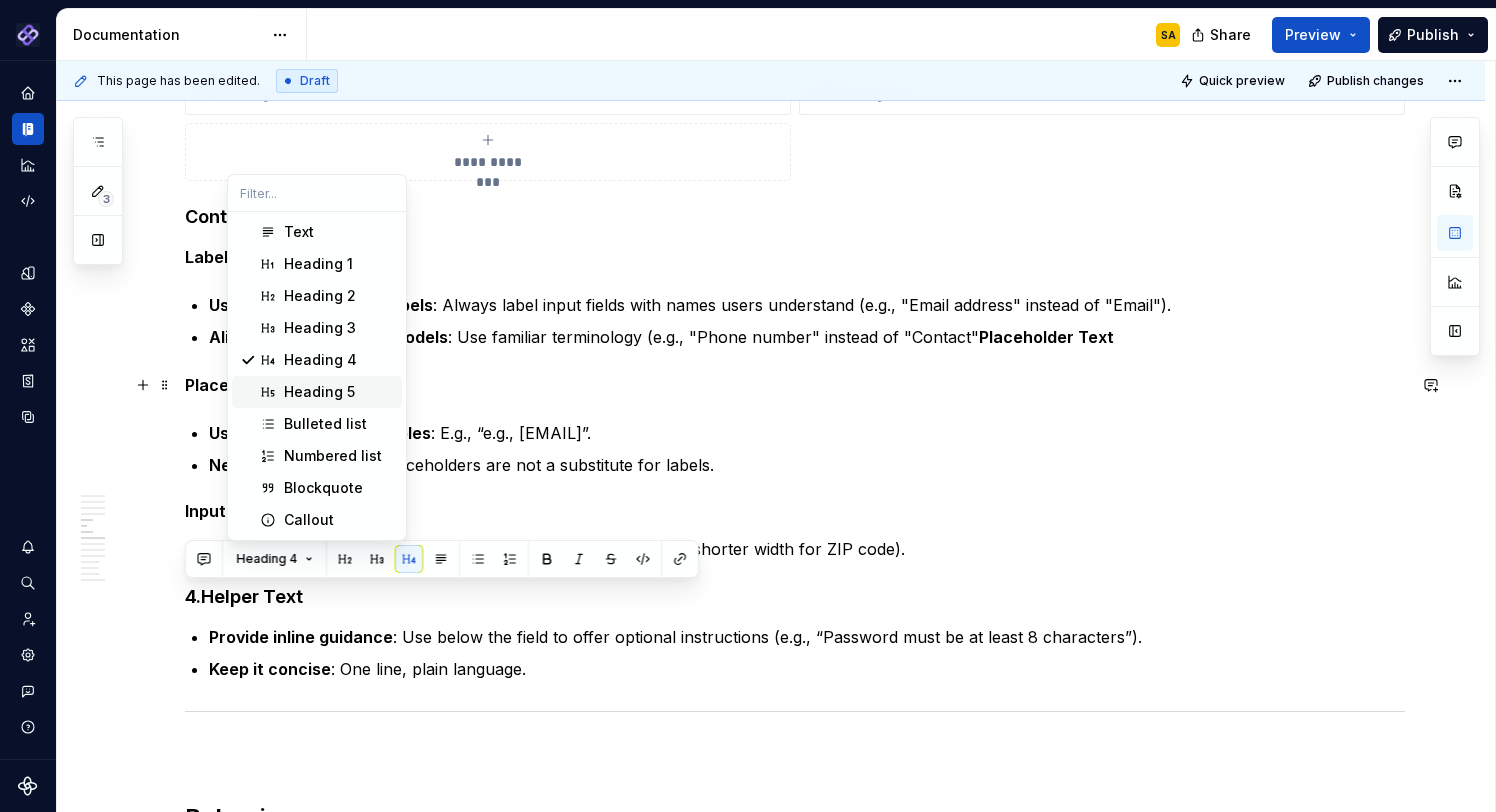 click on "Heading 5" at bounding box center (319, 392) 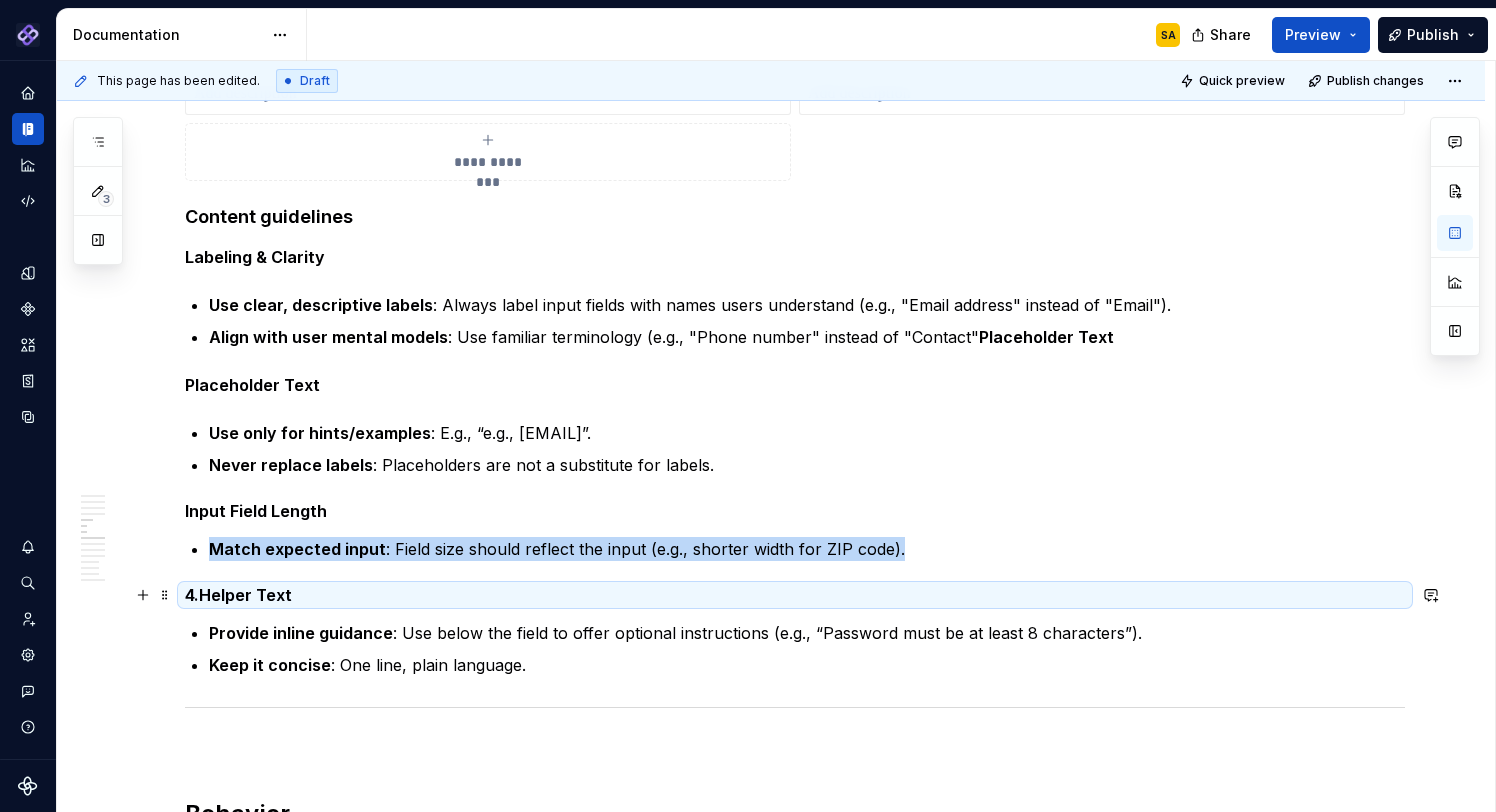 click on "4. Helper Text" at bounding box center [795, 595] 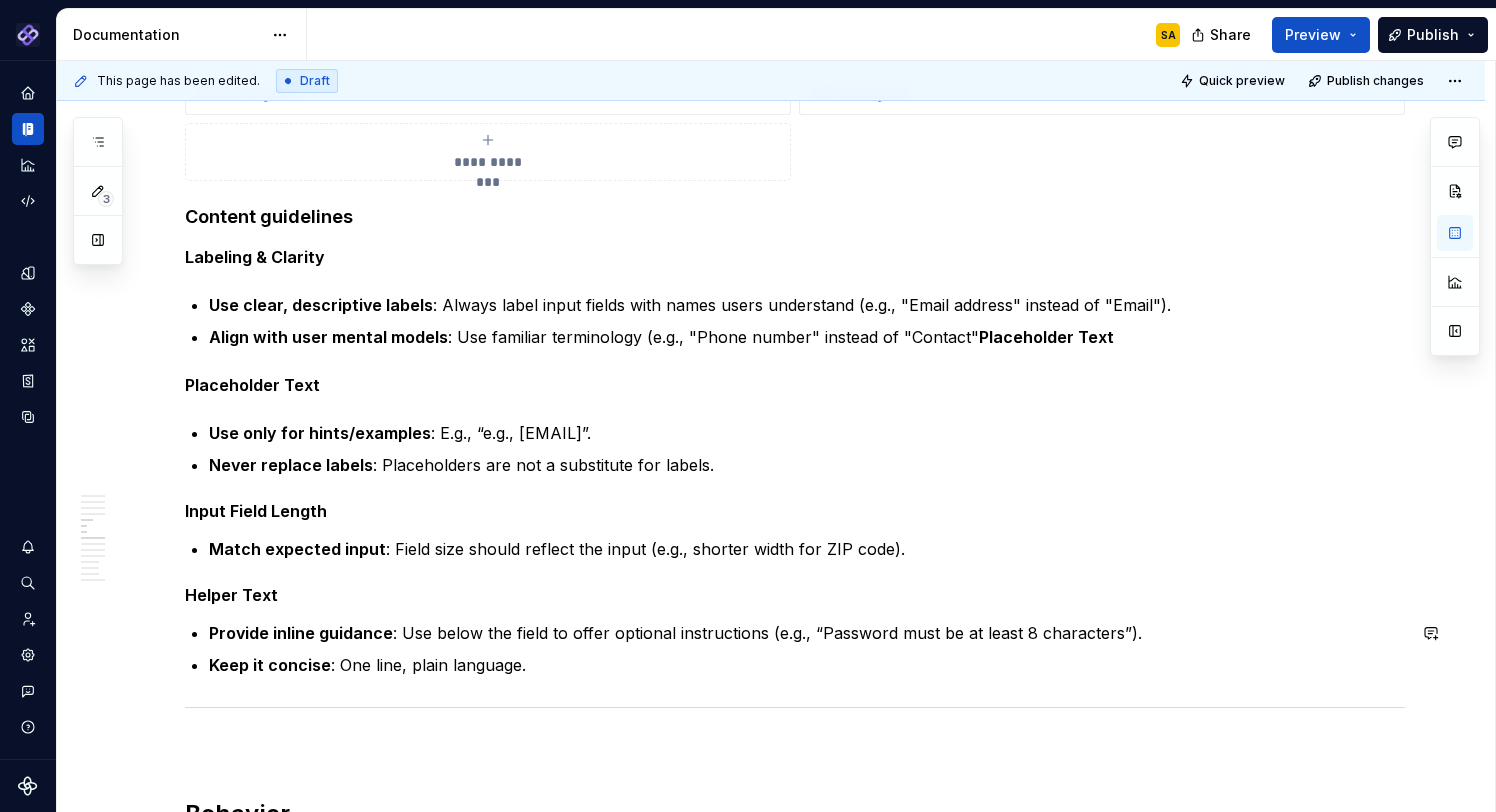 scroll, scrollTop: 2199, scrollLeft: 0, axis: vertical 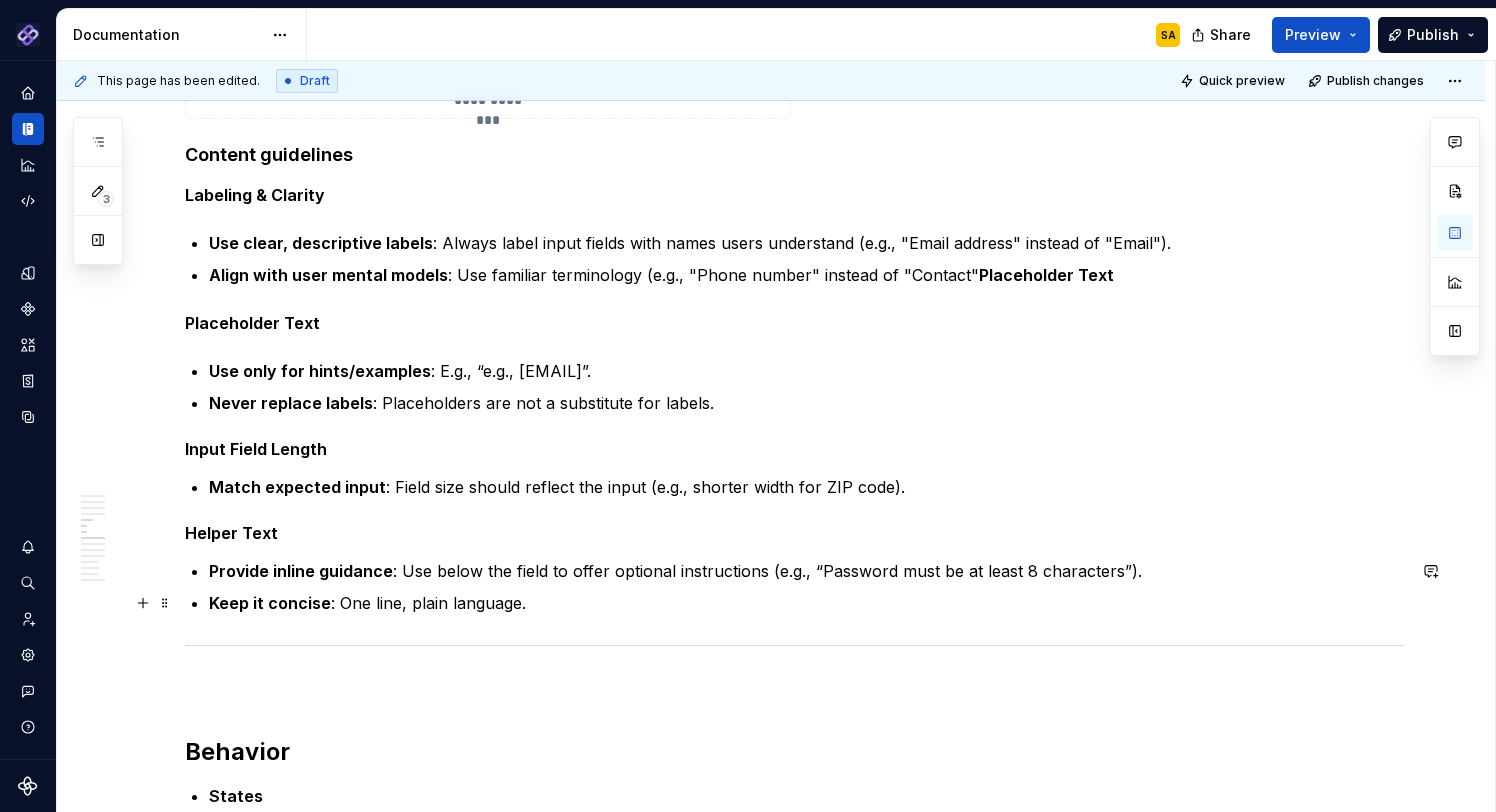 click on "**********" at bounding box center [795, 619] 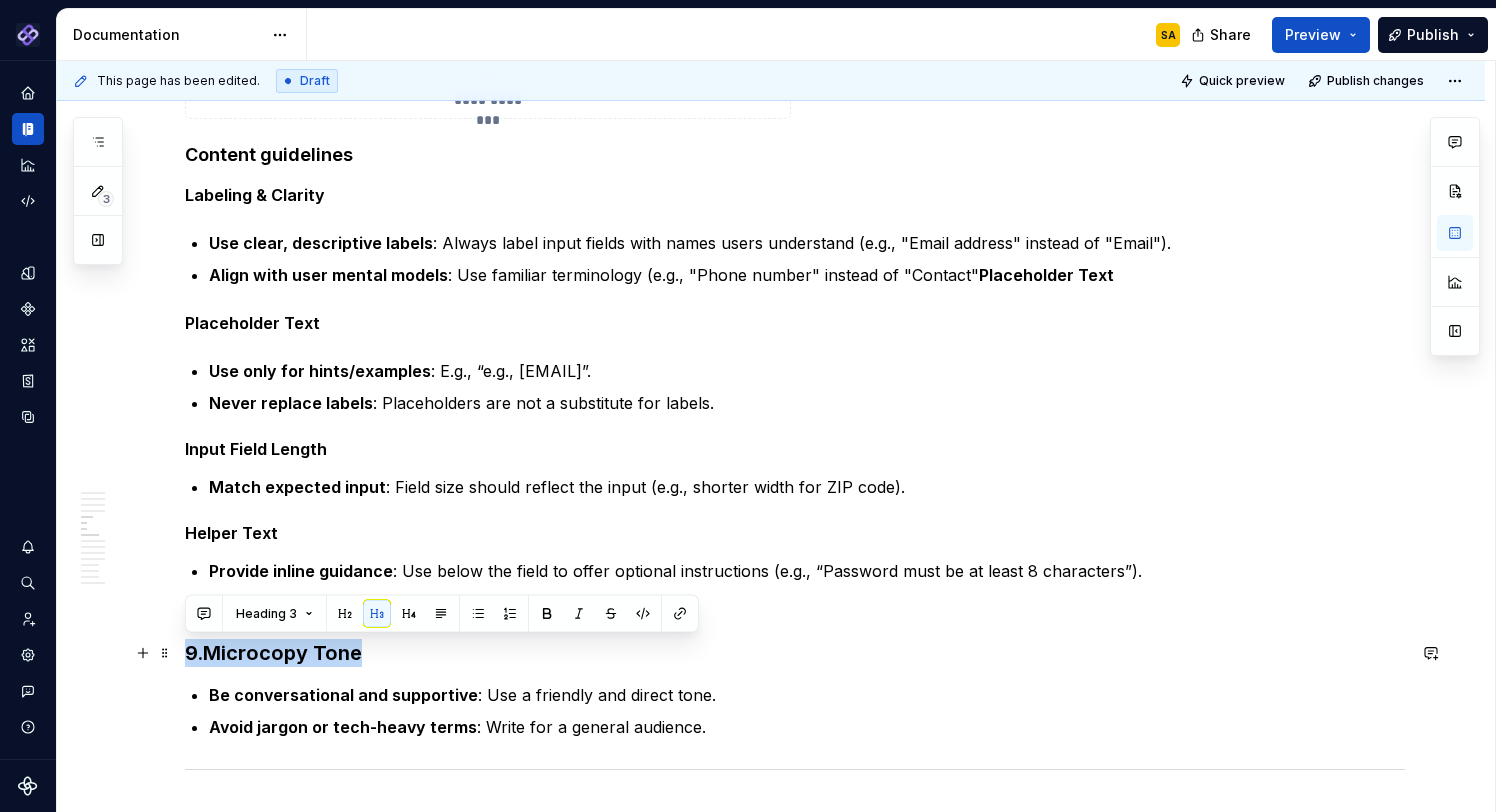 drag, startPoint x: 366, startPoint y: 654, endPoint x: 182, endPoint y: 653, distance: 184.00272 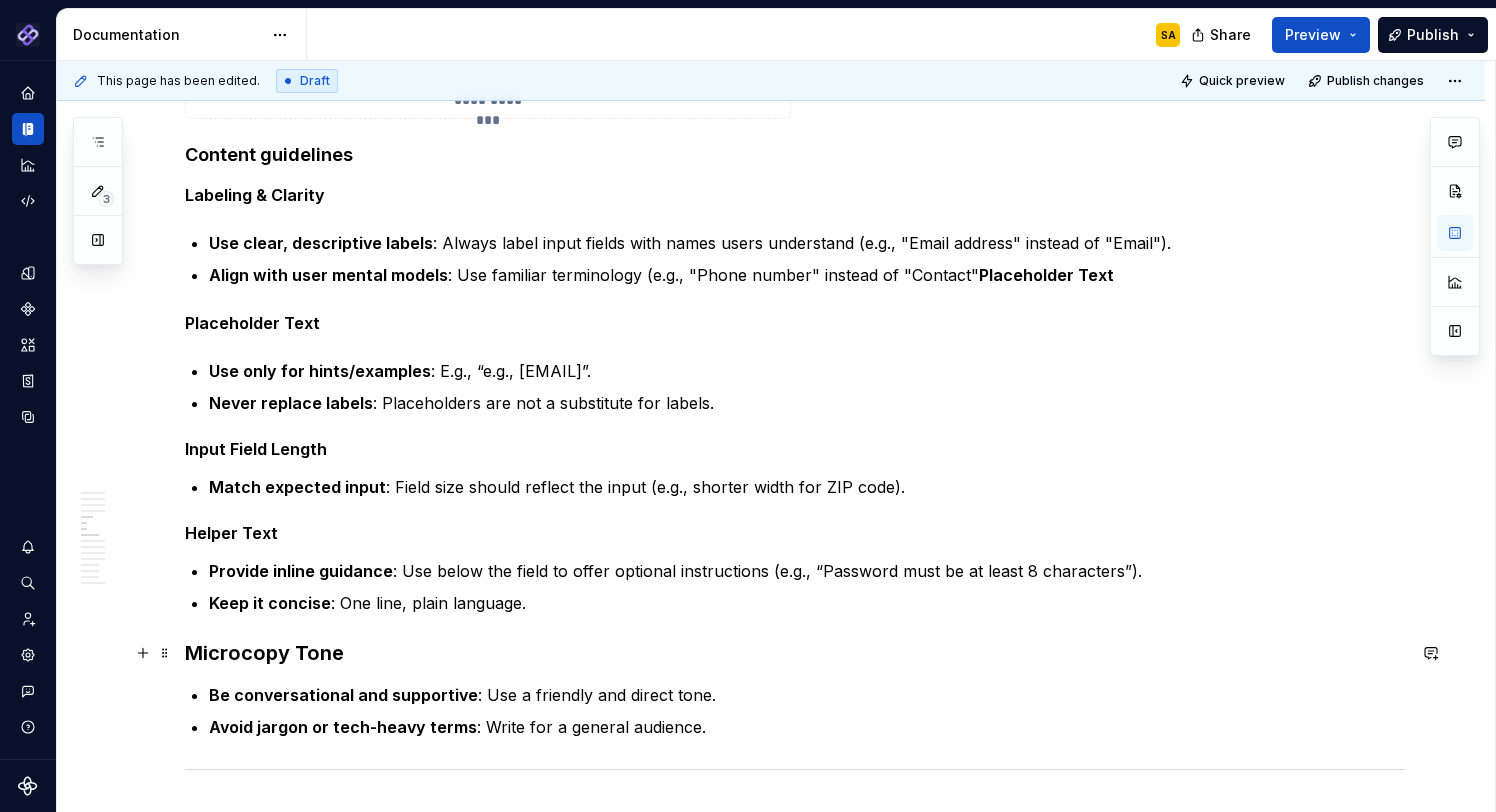 click on "Microcopy Tone" at bounding box center (264, 653) 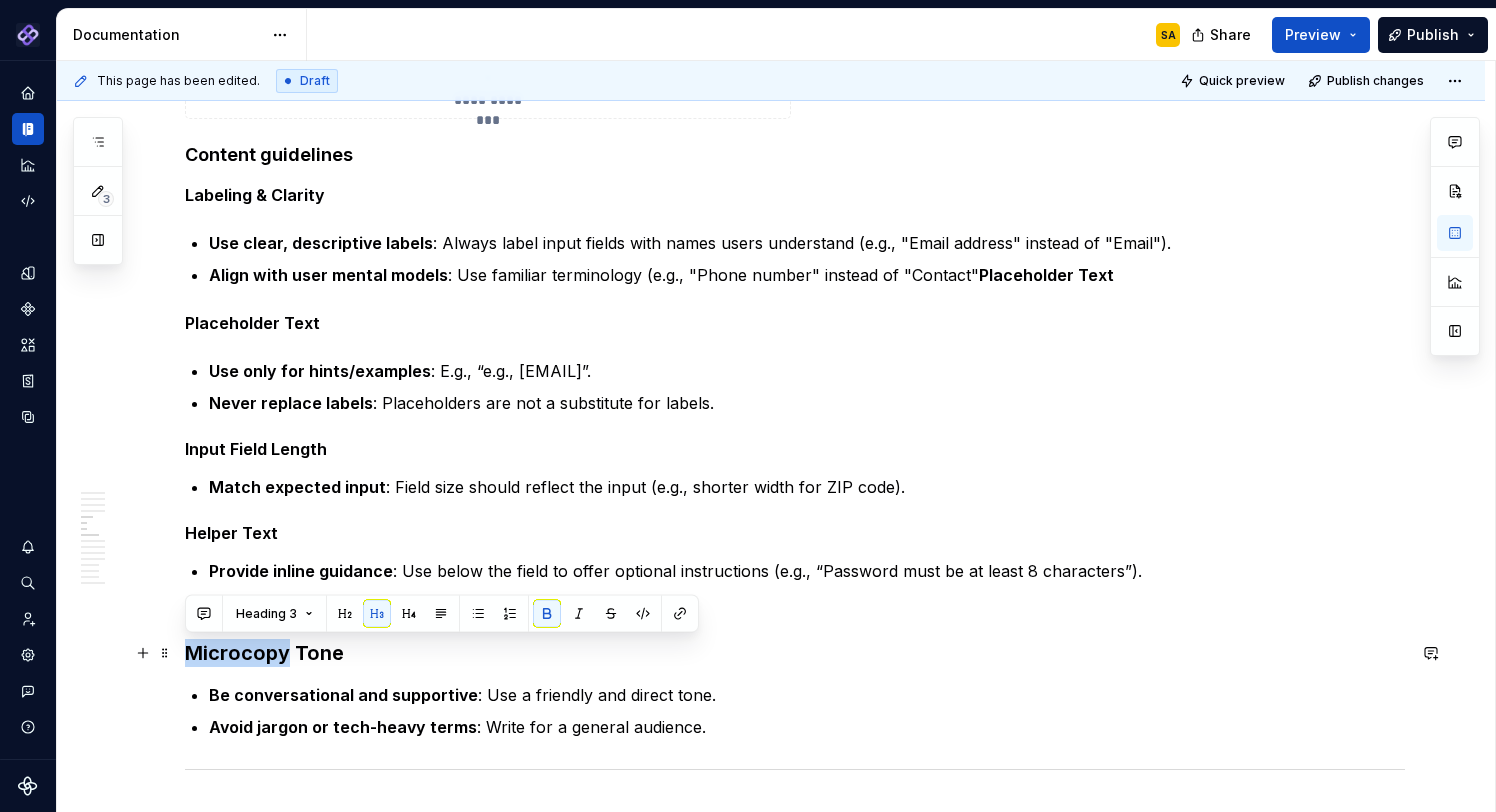 click on "Microcopy Tone" at bounding box center [264, 653] 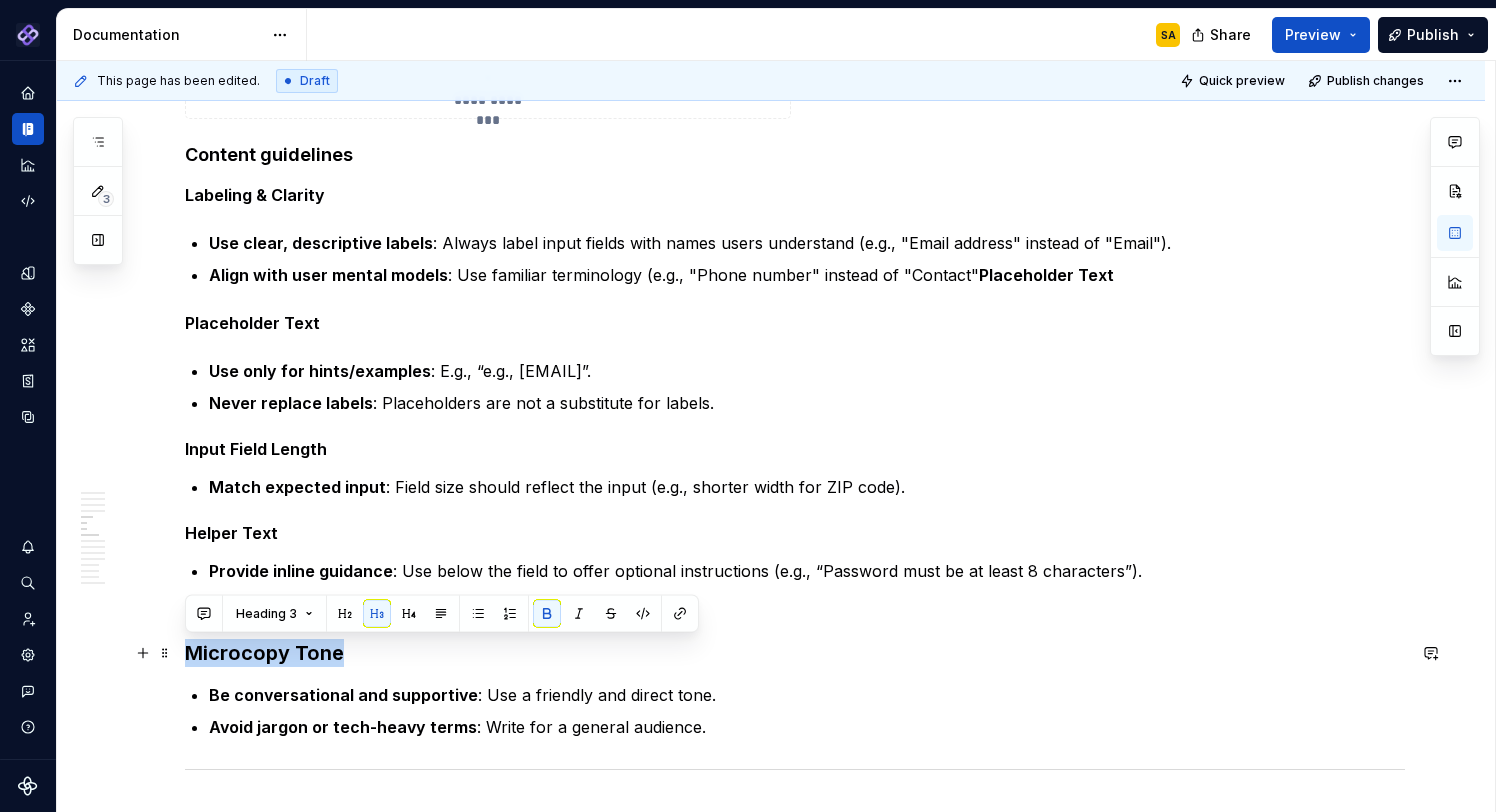click on "Microcopy Tone" at bounding box center [264, 653] 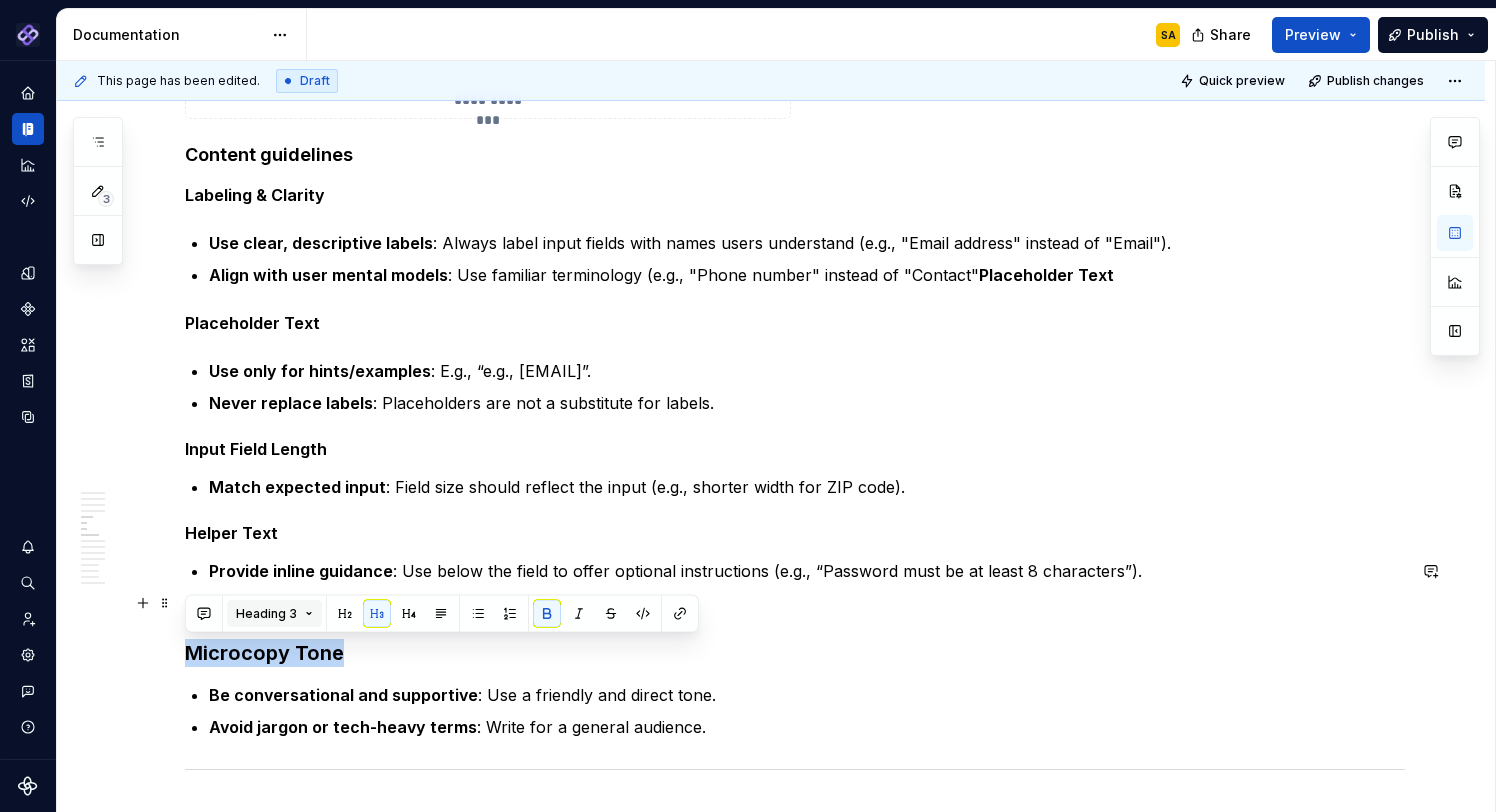 click on "Heading 3" at bounding box center [266, 614] 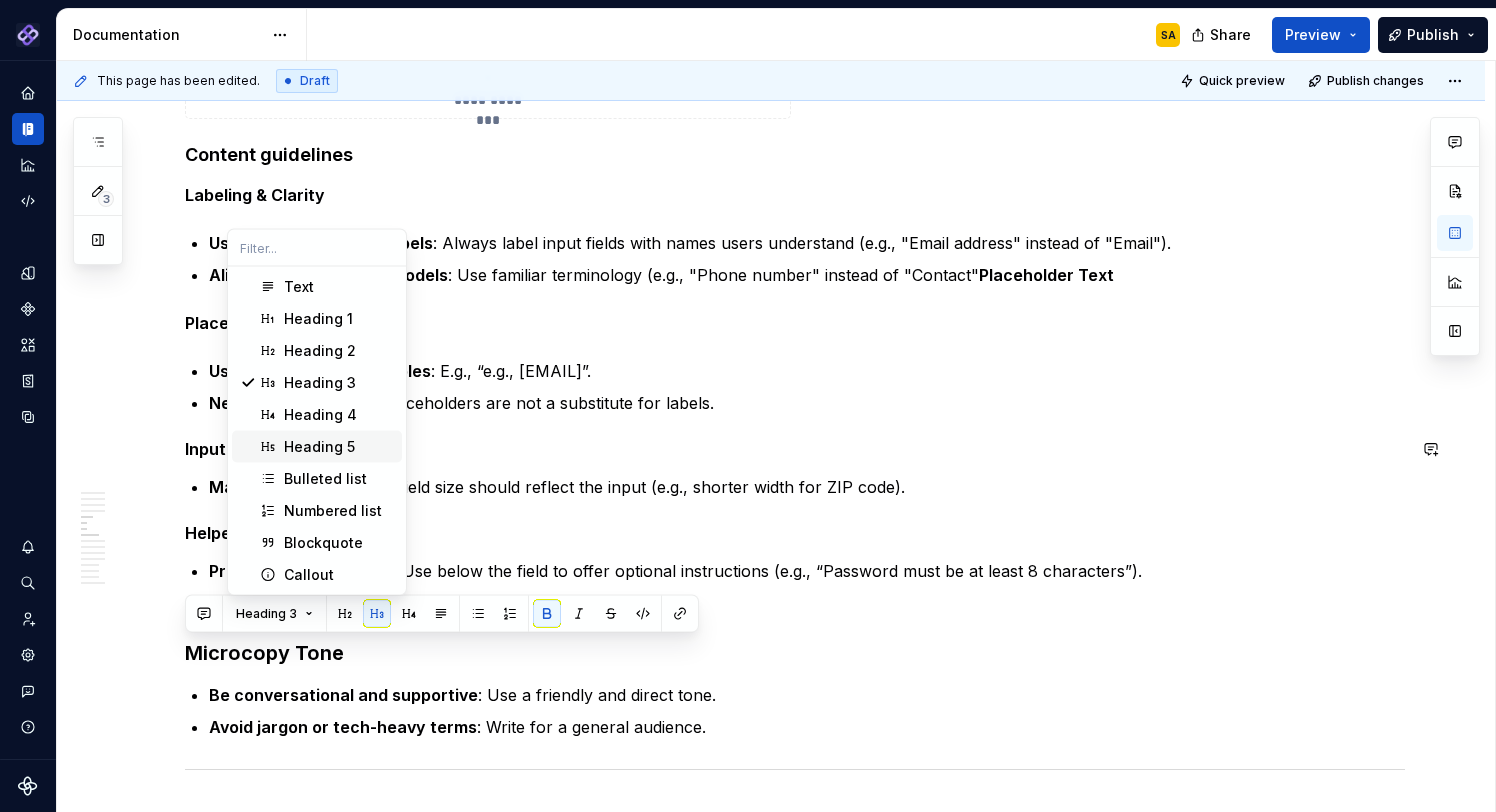 click on "Heading 5" at bounding box center [319, 447] 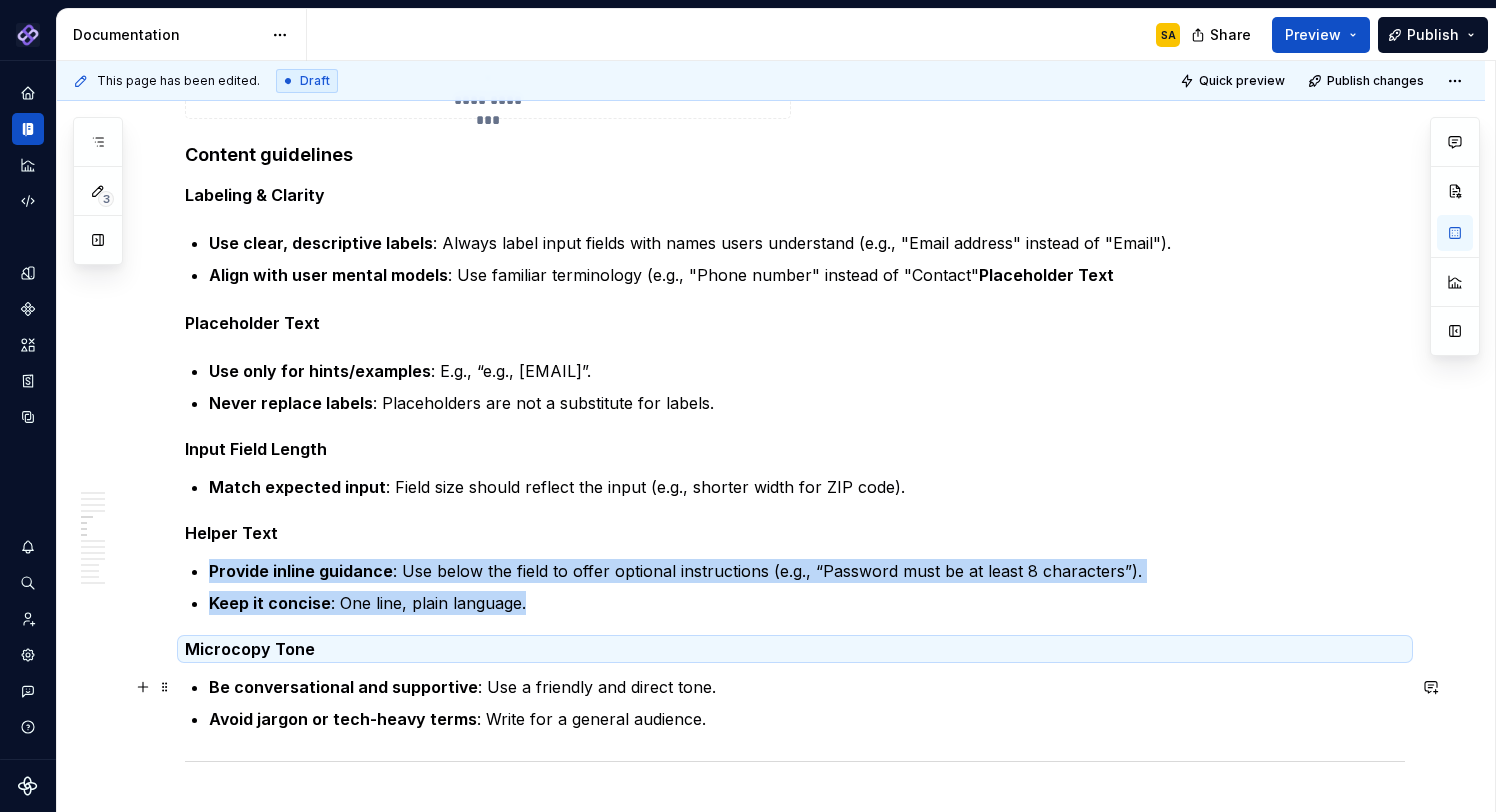 click on "Be conversational and supportive" at bounding box center [343, 687] 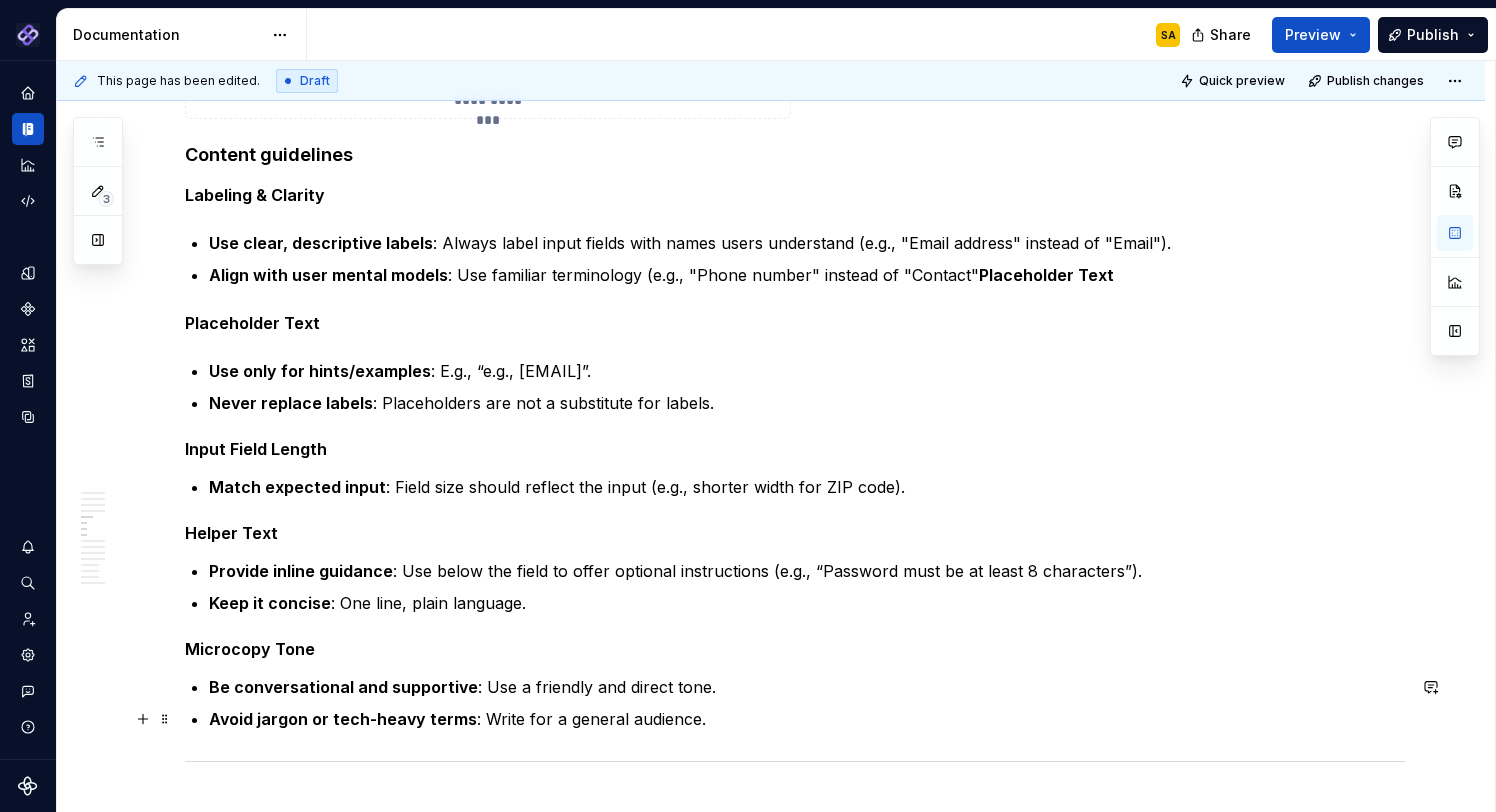 scroll, scrollTop: 2372, scrollLeft: 0, axis: vertical 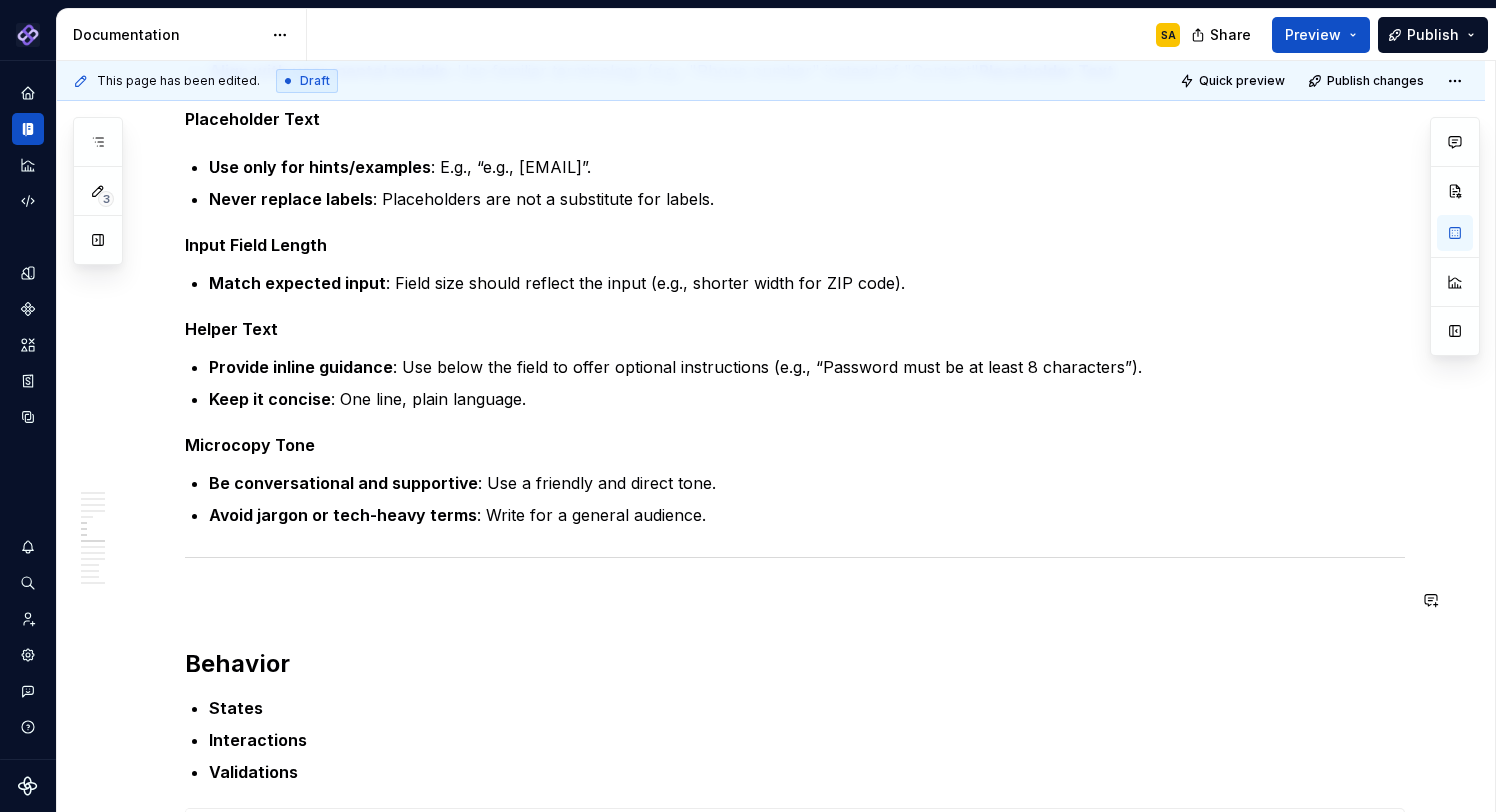 click on "**********" at bounding box center [795, 473] 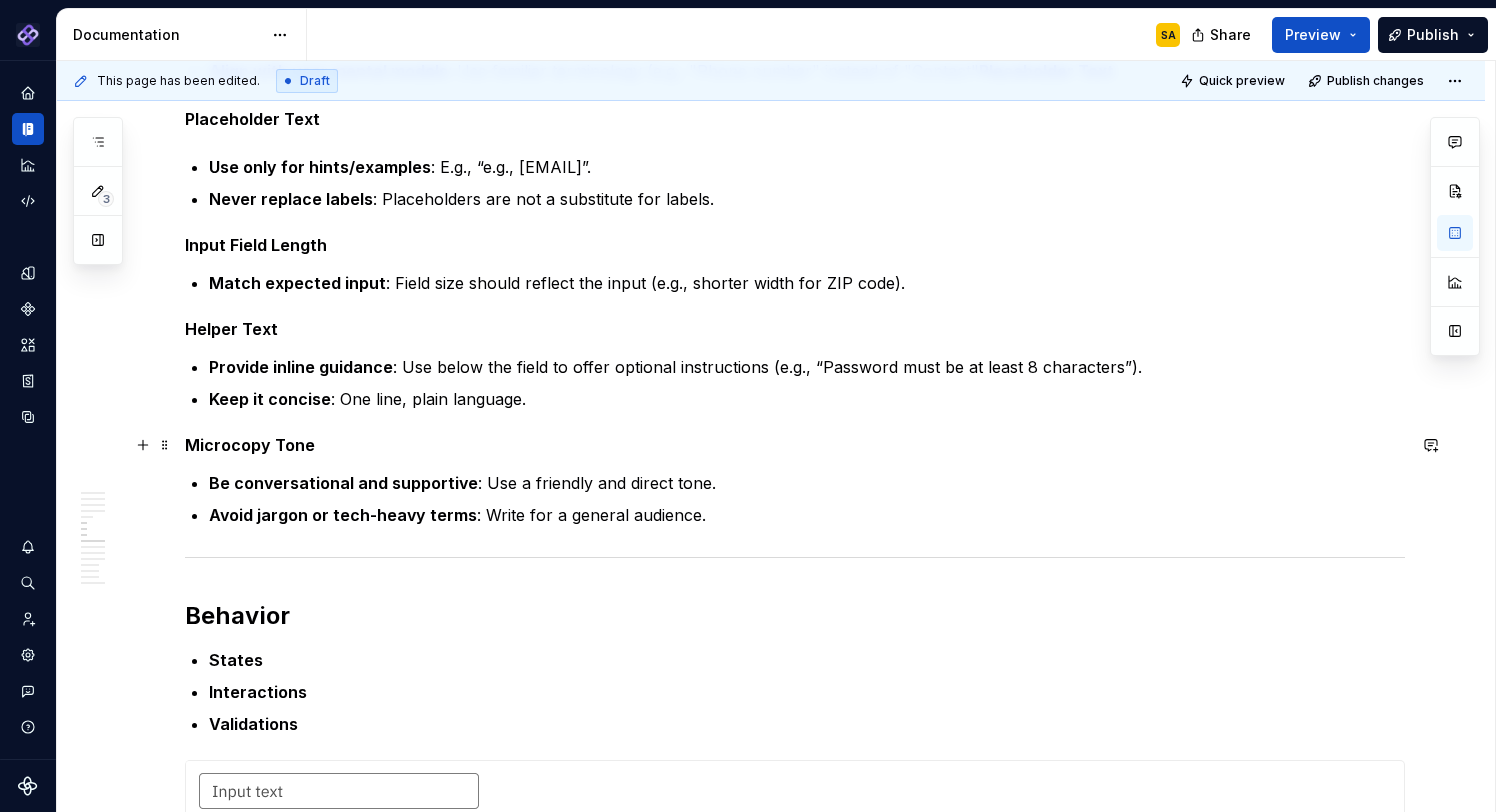 scroll, scrollTop: 2327, scrollLeft: 0, axis: vertical 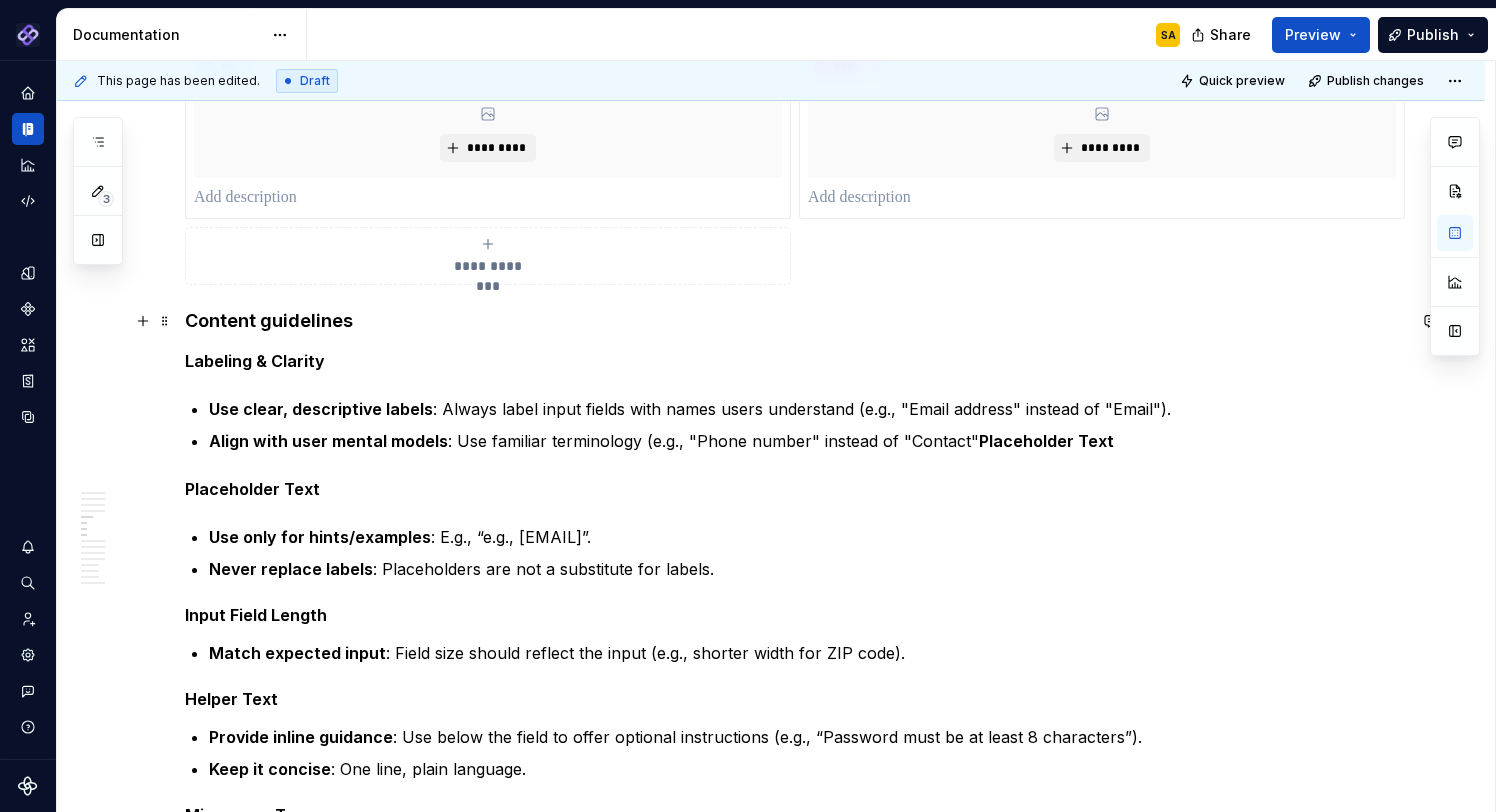 click on "Content guidelines" at bounding box center (269, 320) 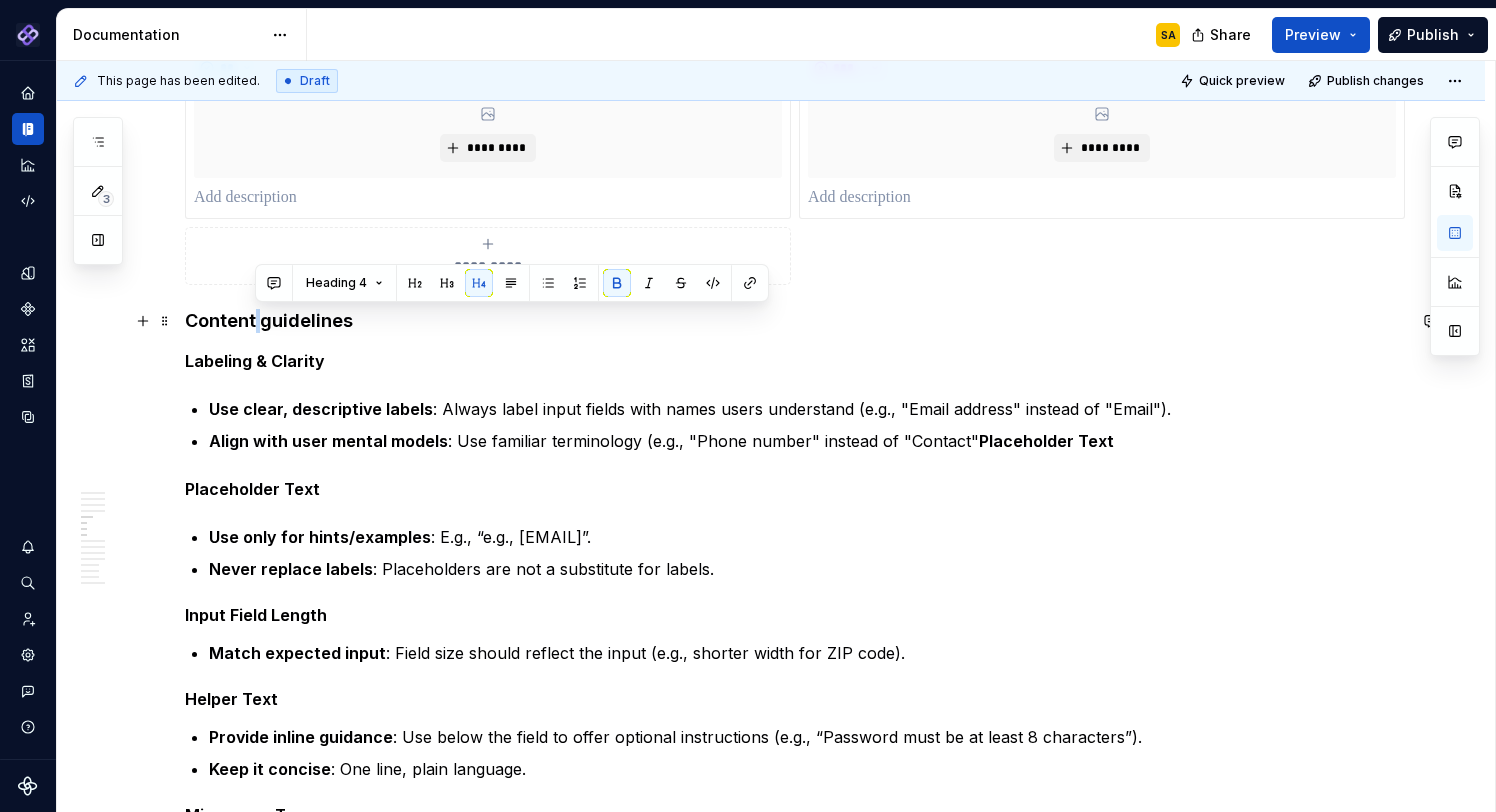 click on "Content guidelines" at bounding box center (269, 320) 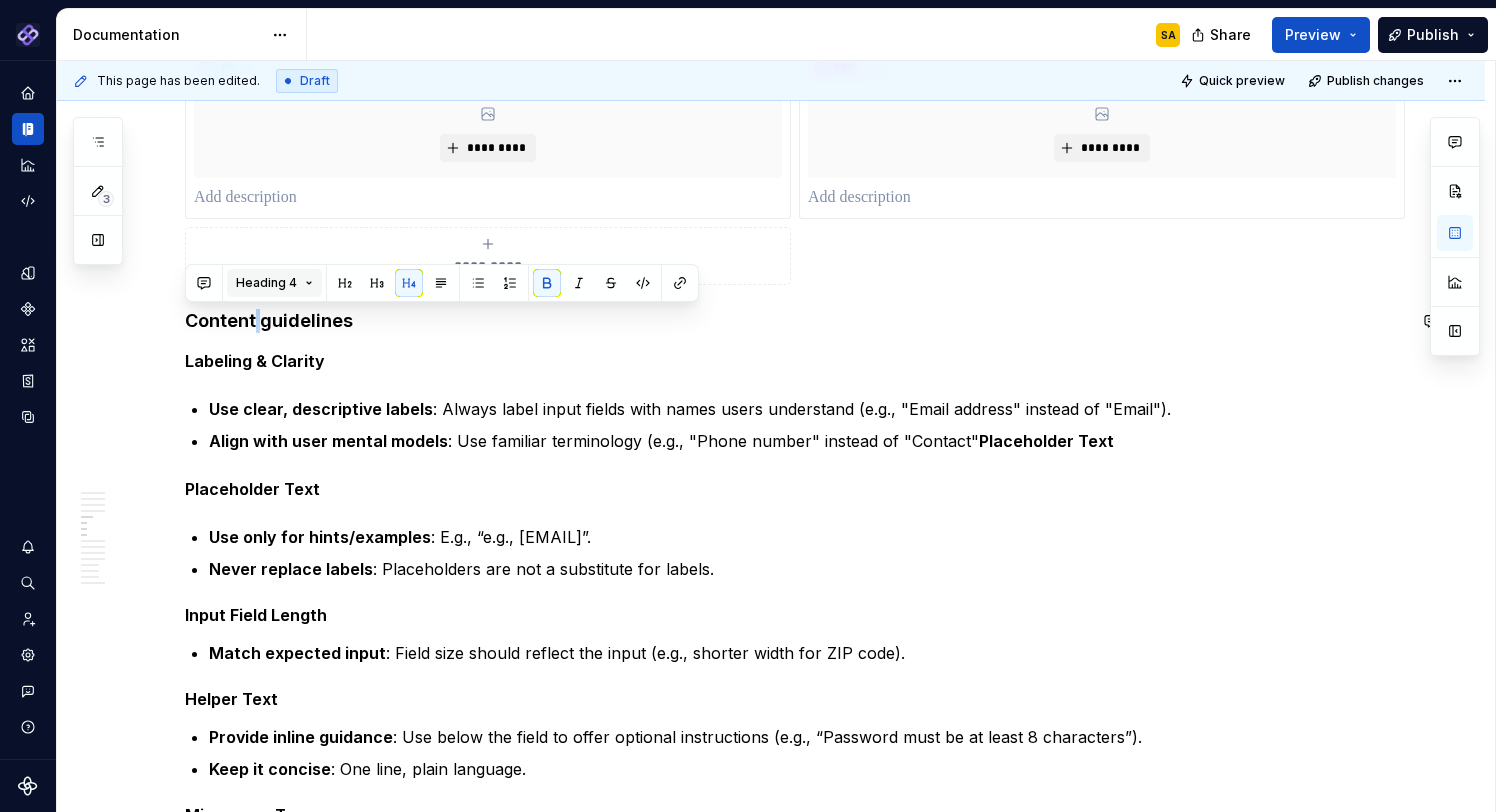 click on "Heading 4" at bounding box center (266, 283) 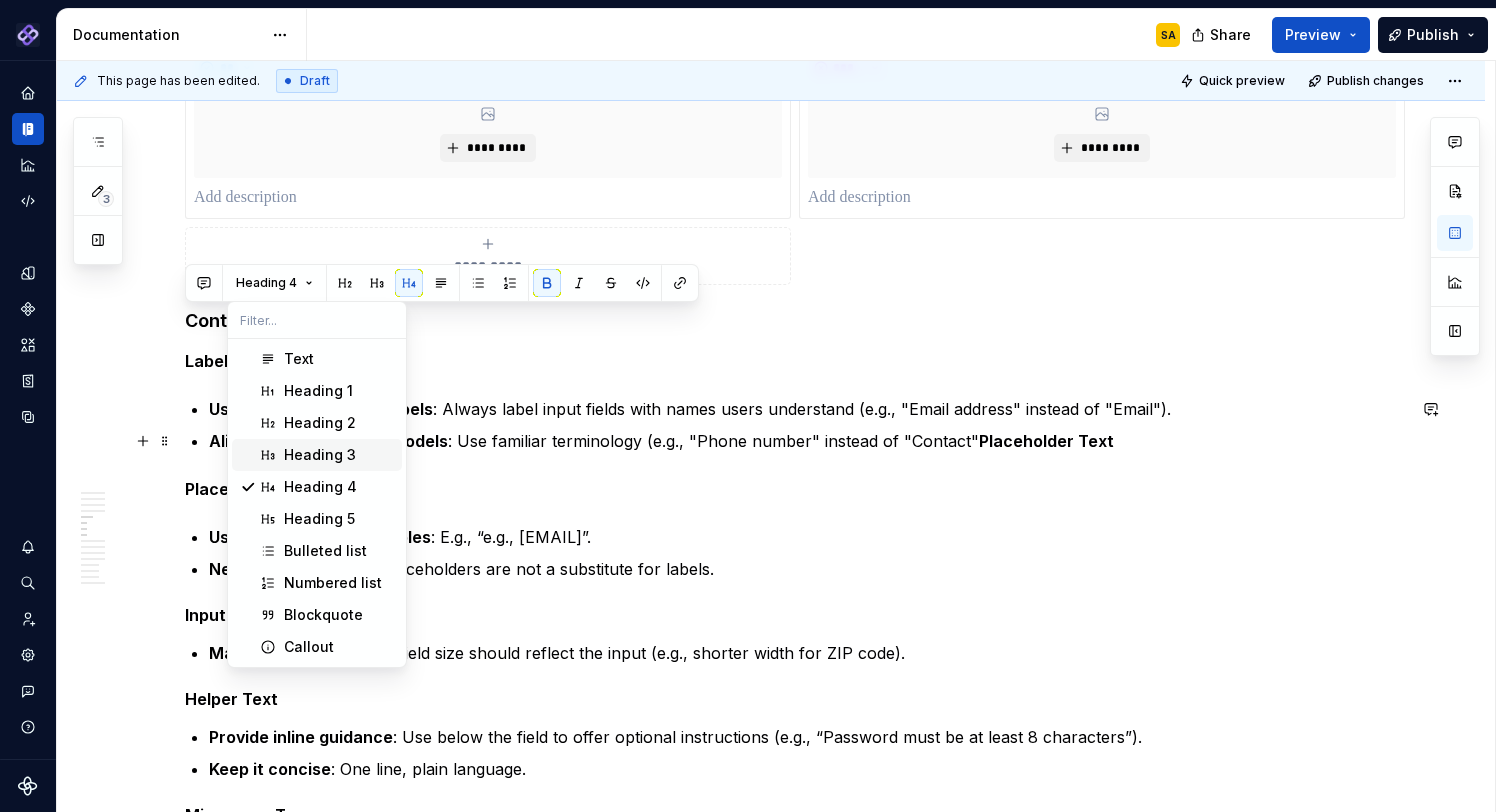 click on "Heading 2" at bounding box center [320, 423] 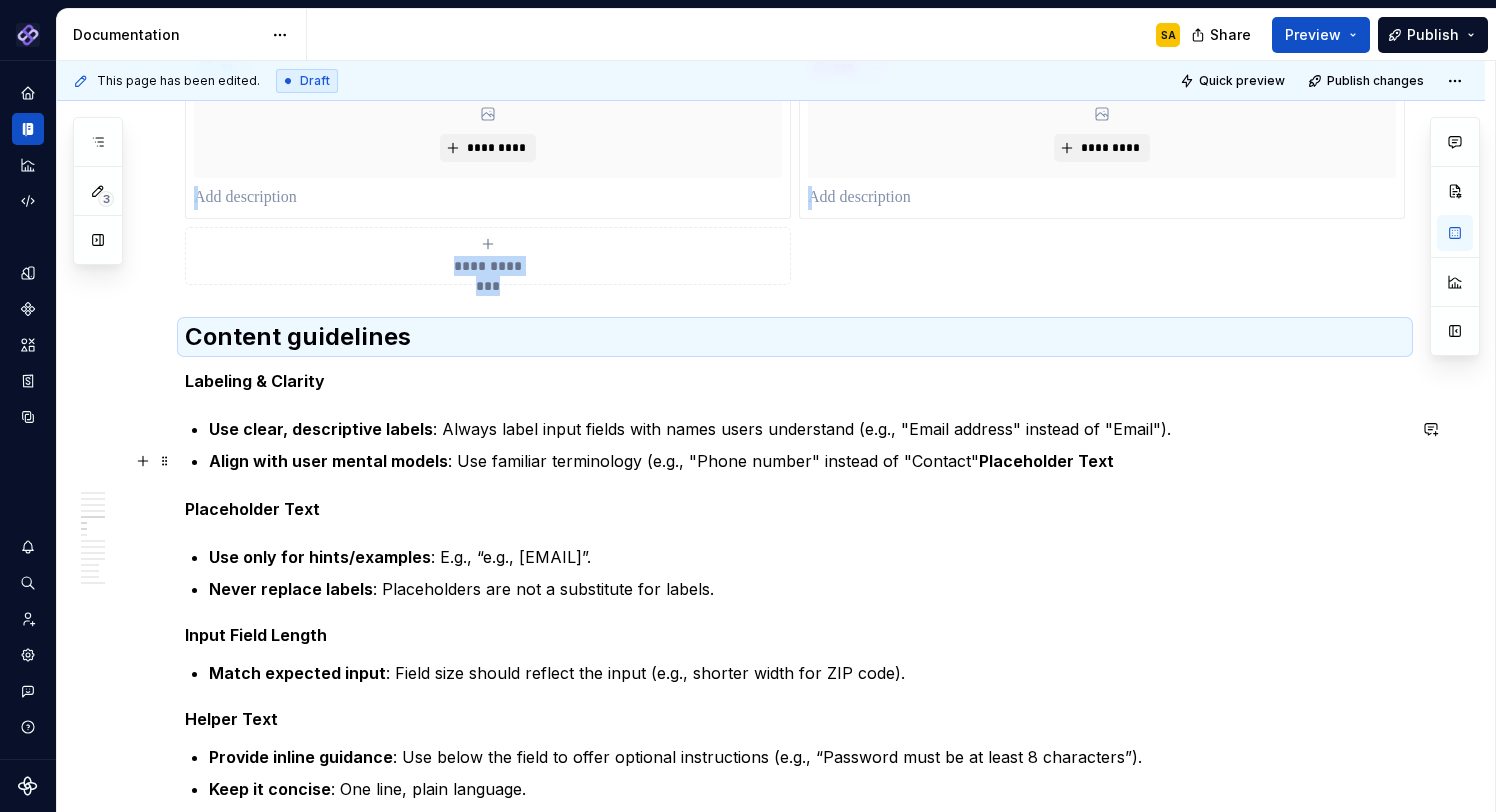 click on "**********" at bounding box center (795, 829) 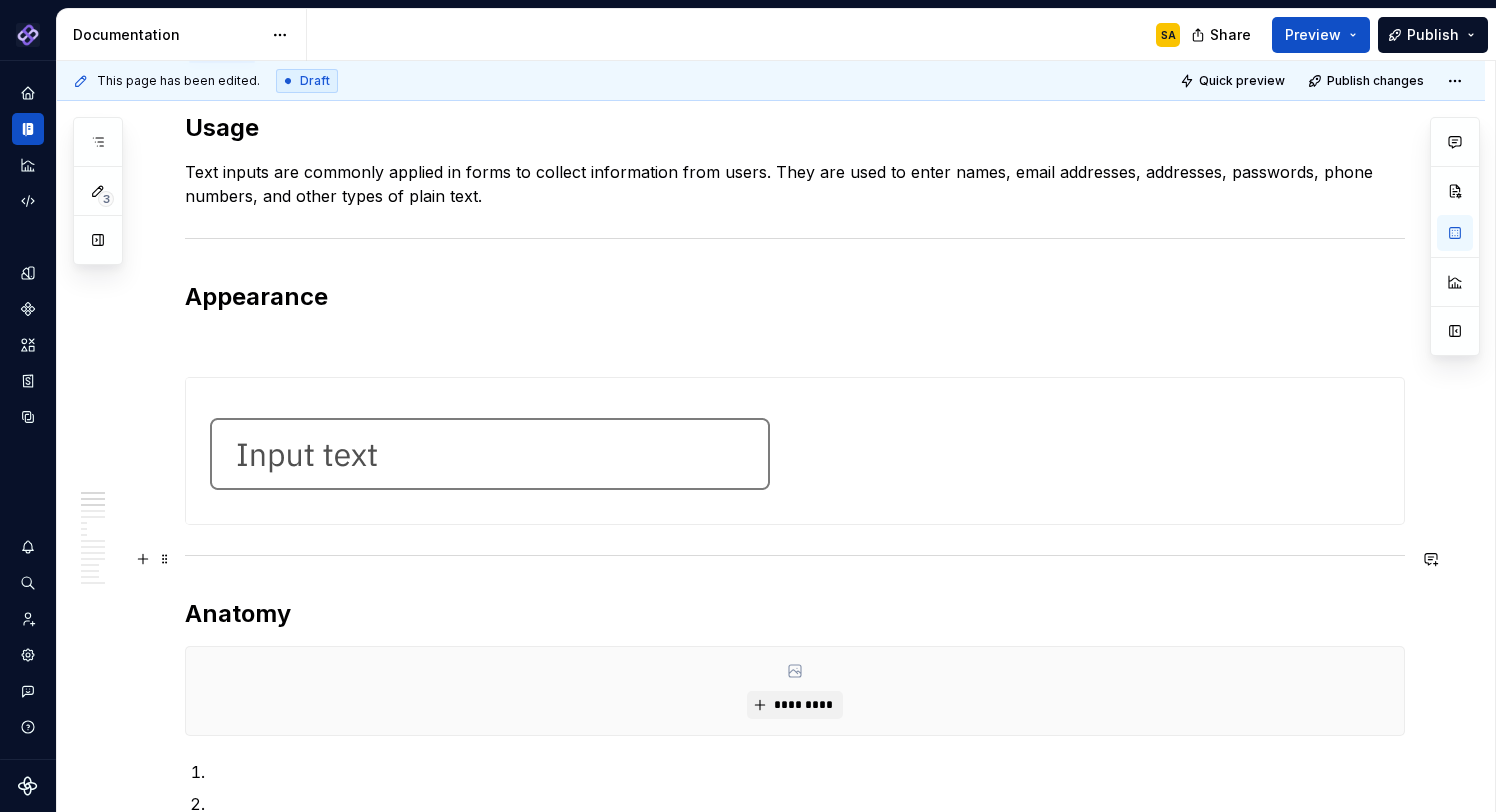 click at bounding box center (795, 555) 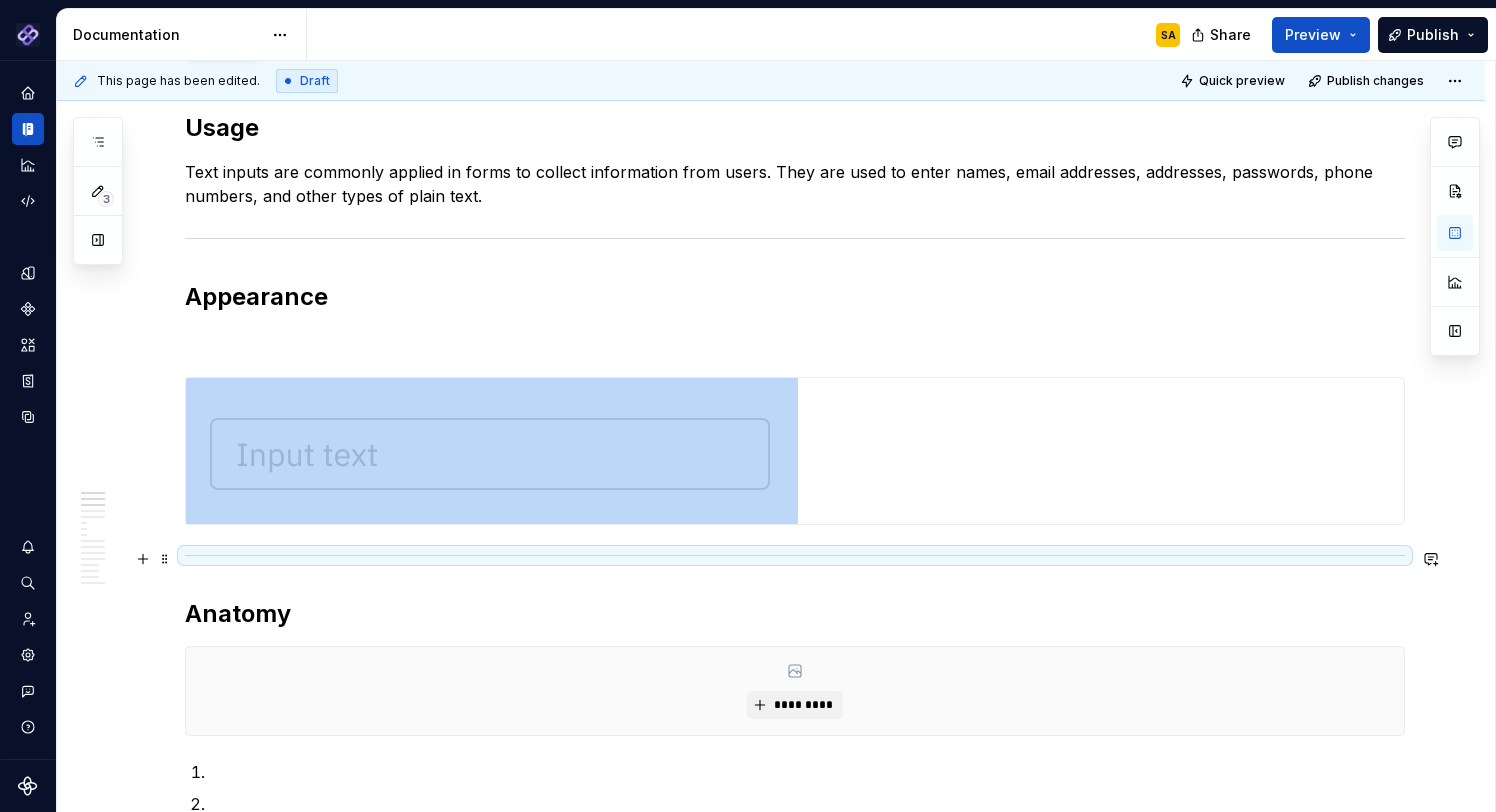 click at bounding box center (795, 555) 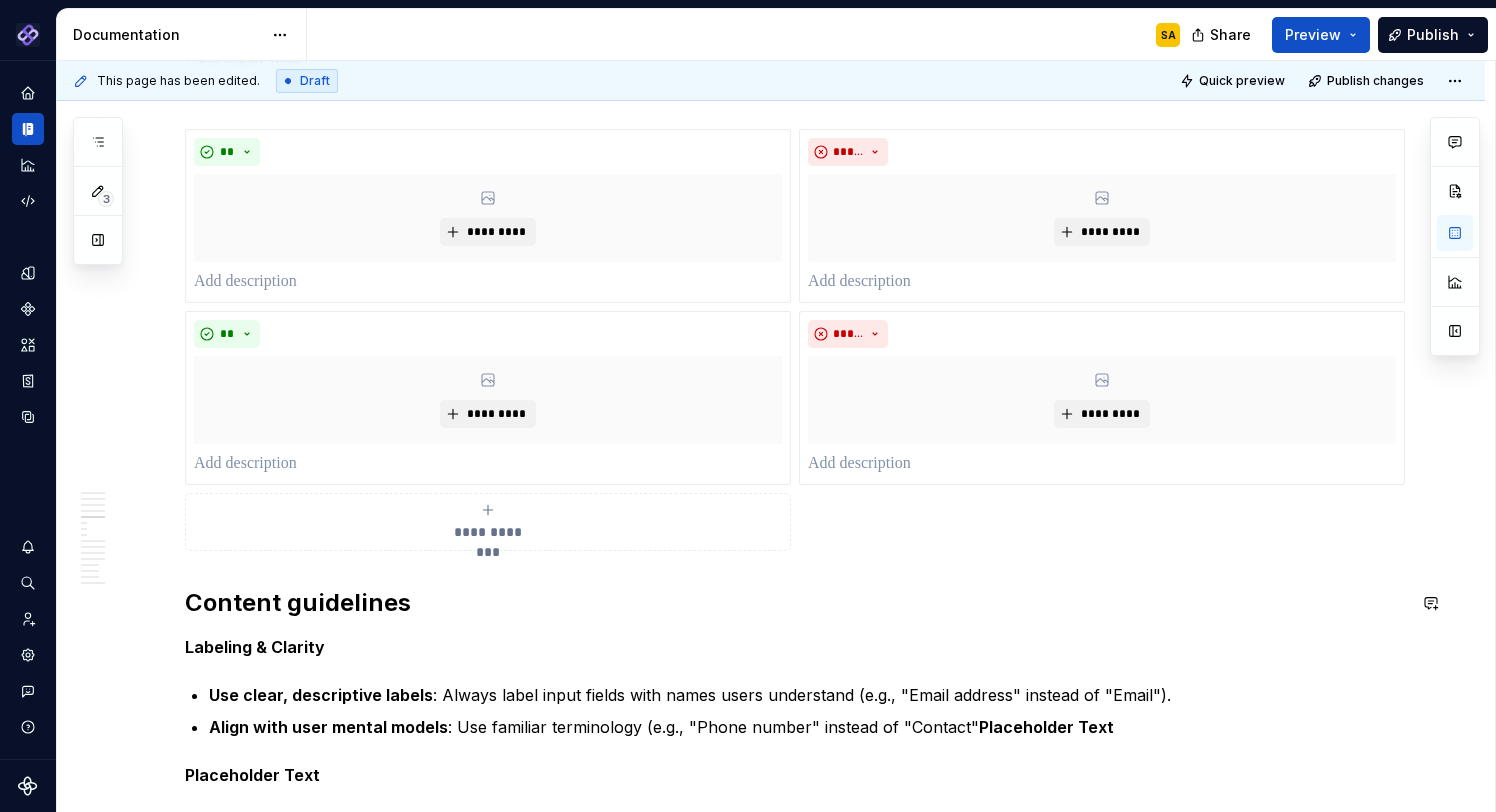 click on "**********" at bounding box center [795, 1095] 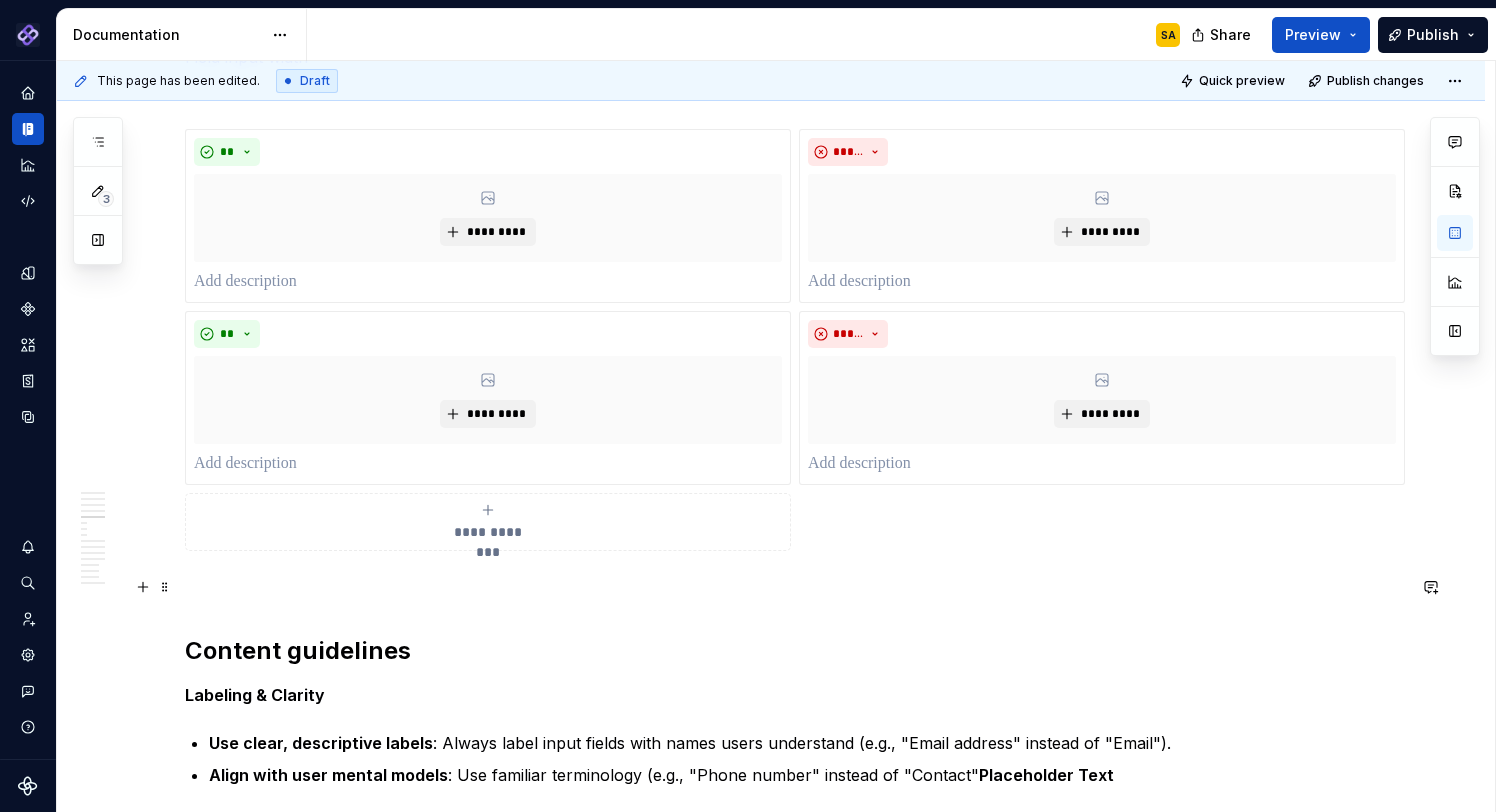 click at bounding box center (795, 587) 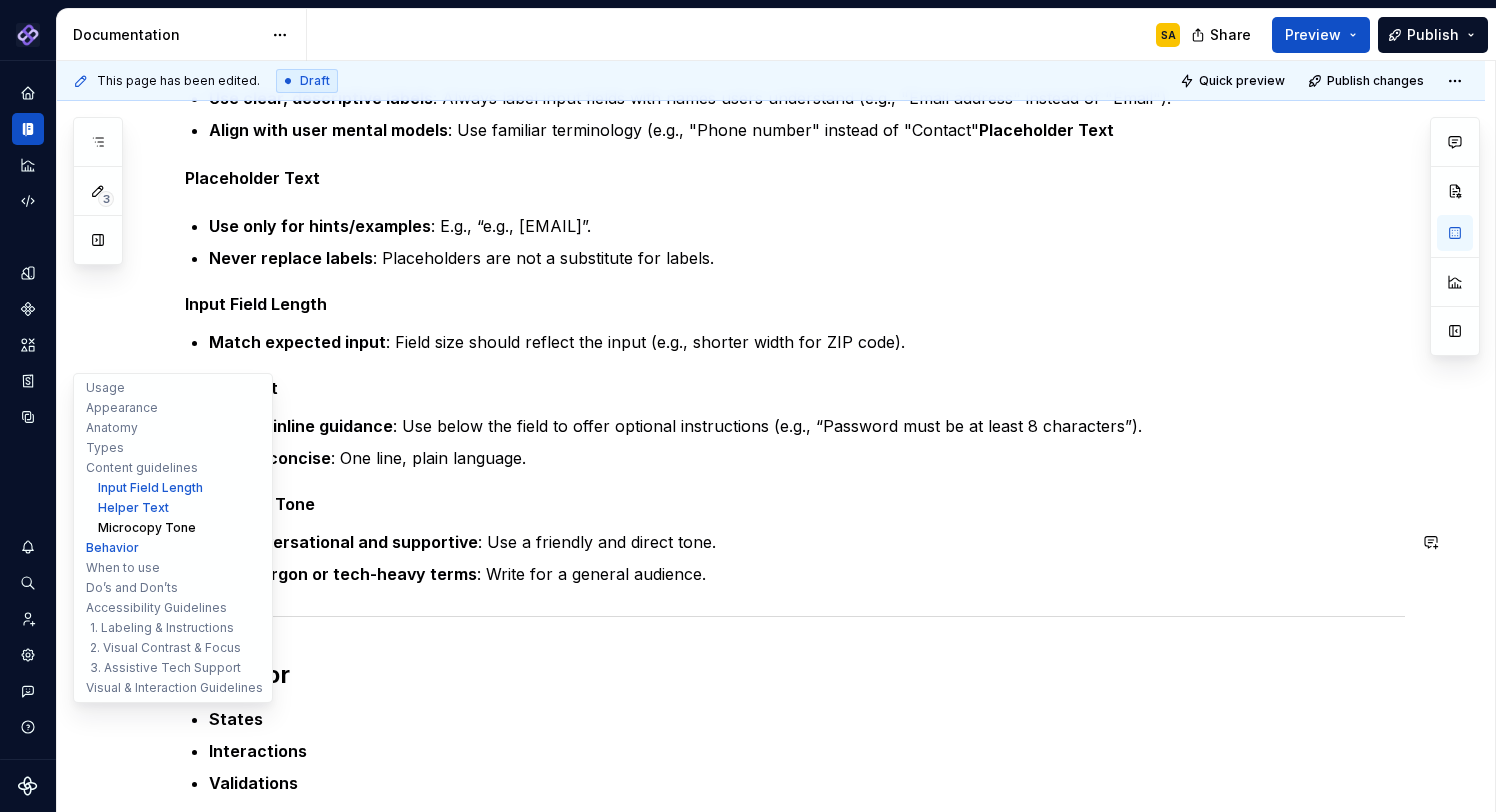 click on "Microcopy Tone" at bounding box center [173, 528] 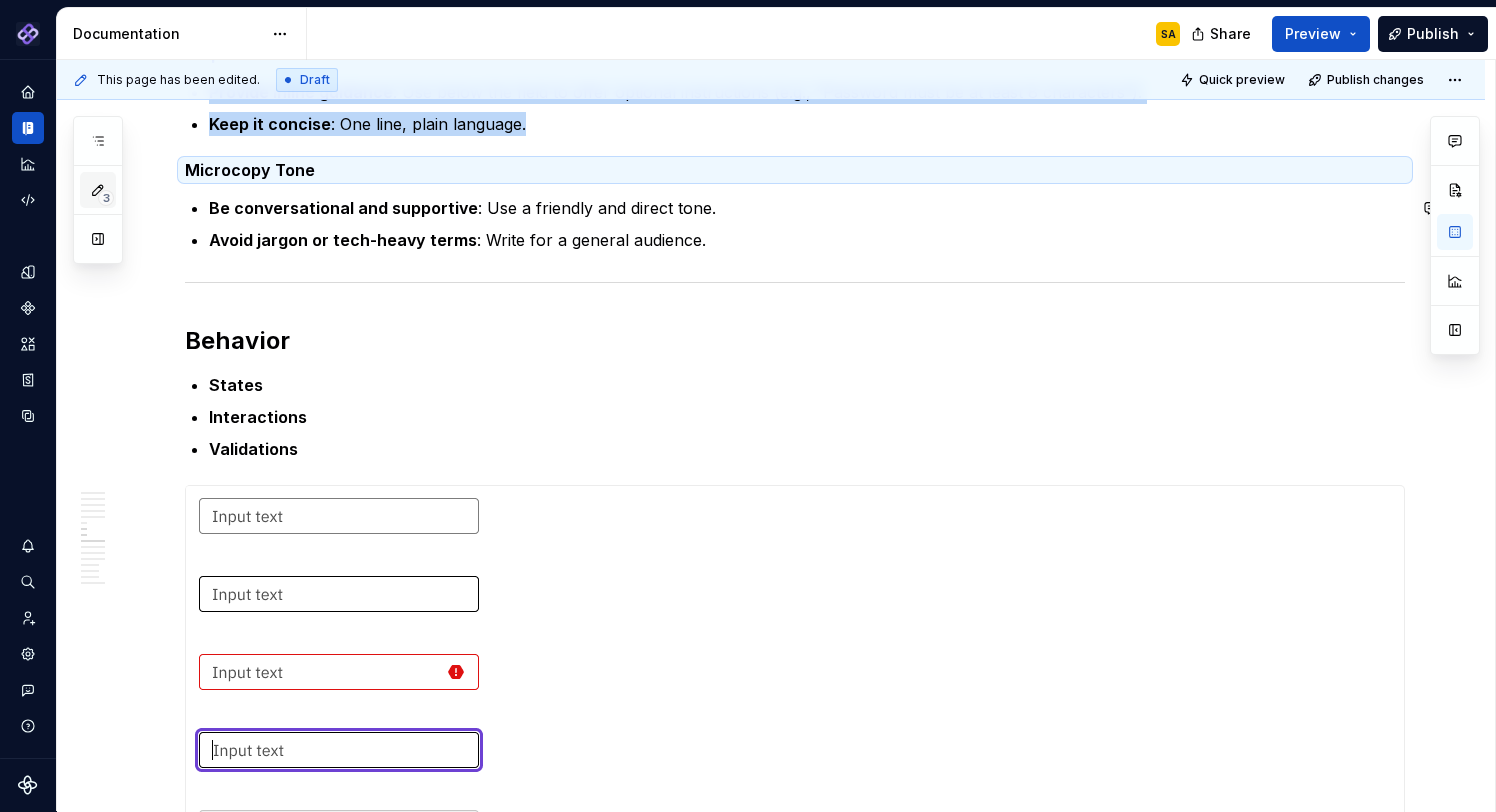 click 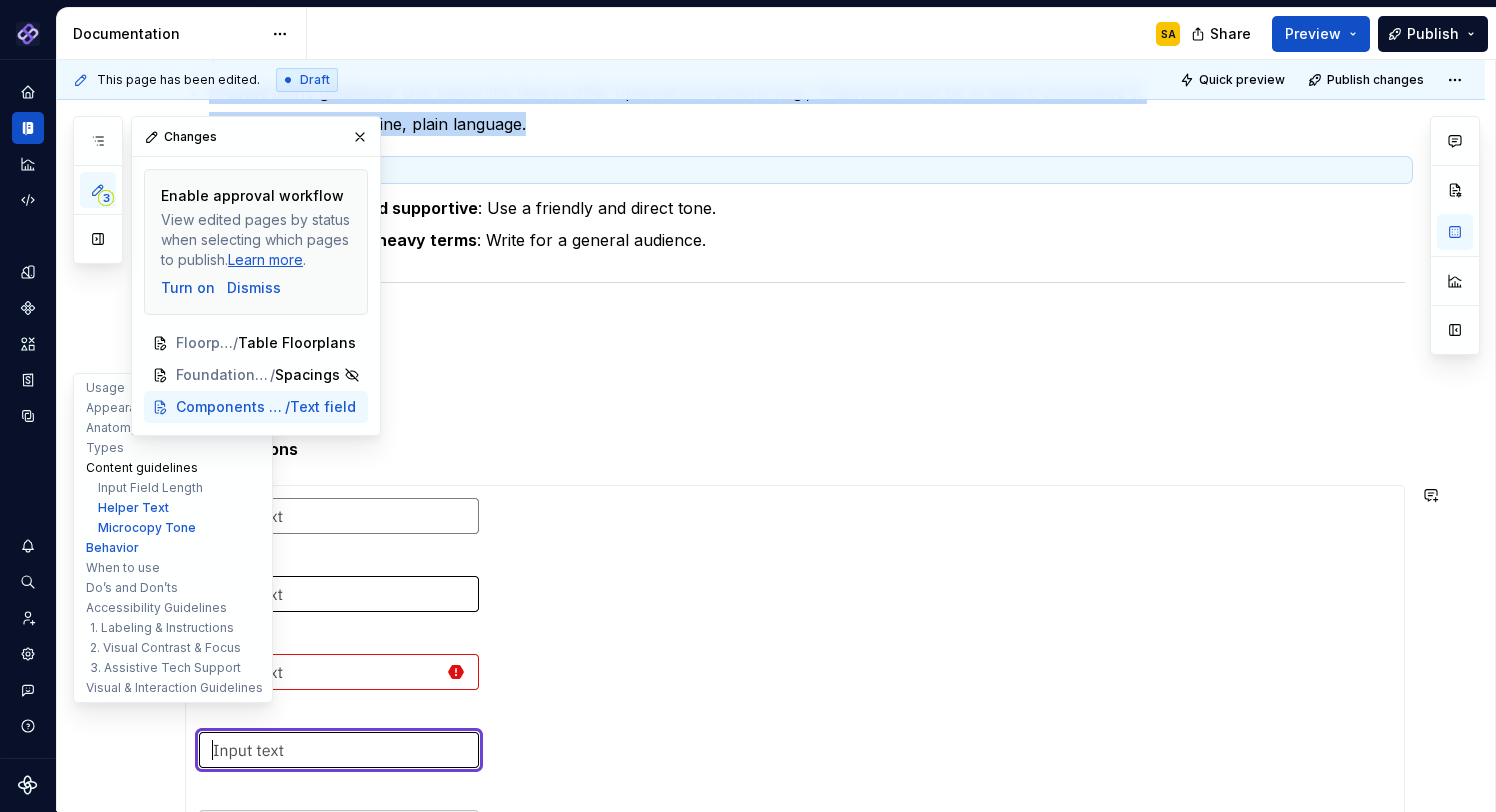 click on "Content guidelines" at bounding box center (173, 468) 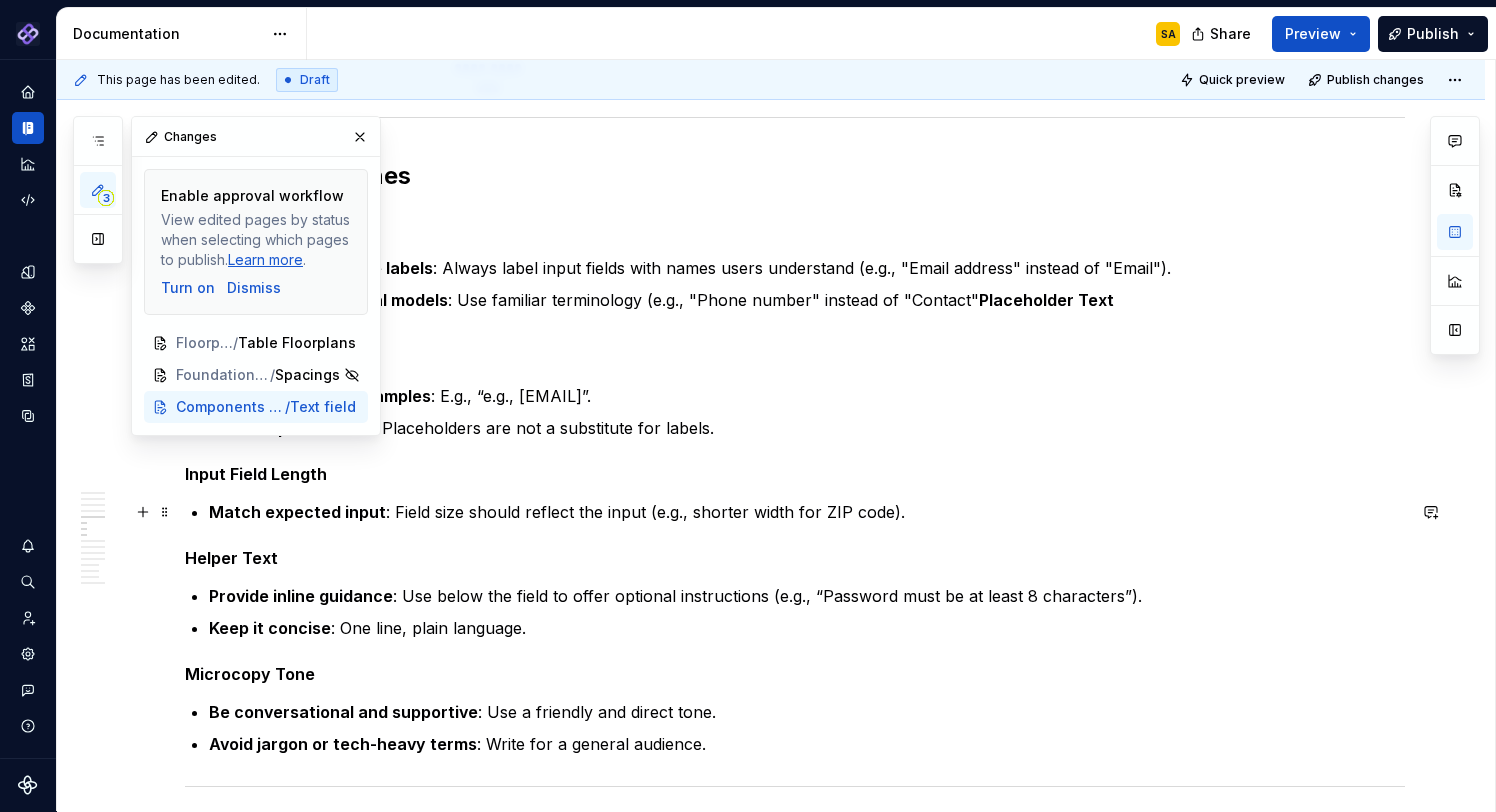 click on "Match expected input : Field size should reflect the input (e.g., shorter width for ZIP code)." at bounding box center (807, 512) 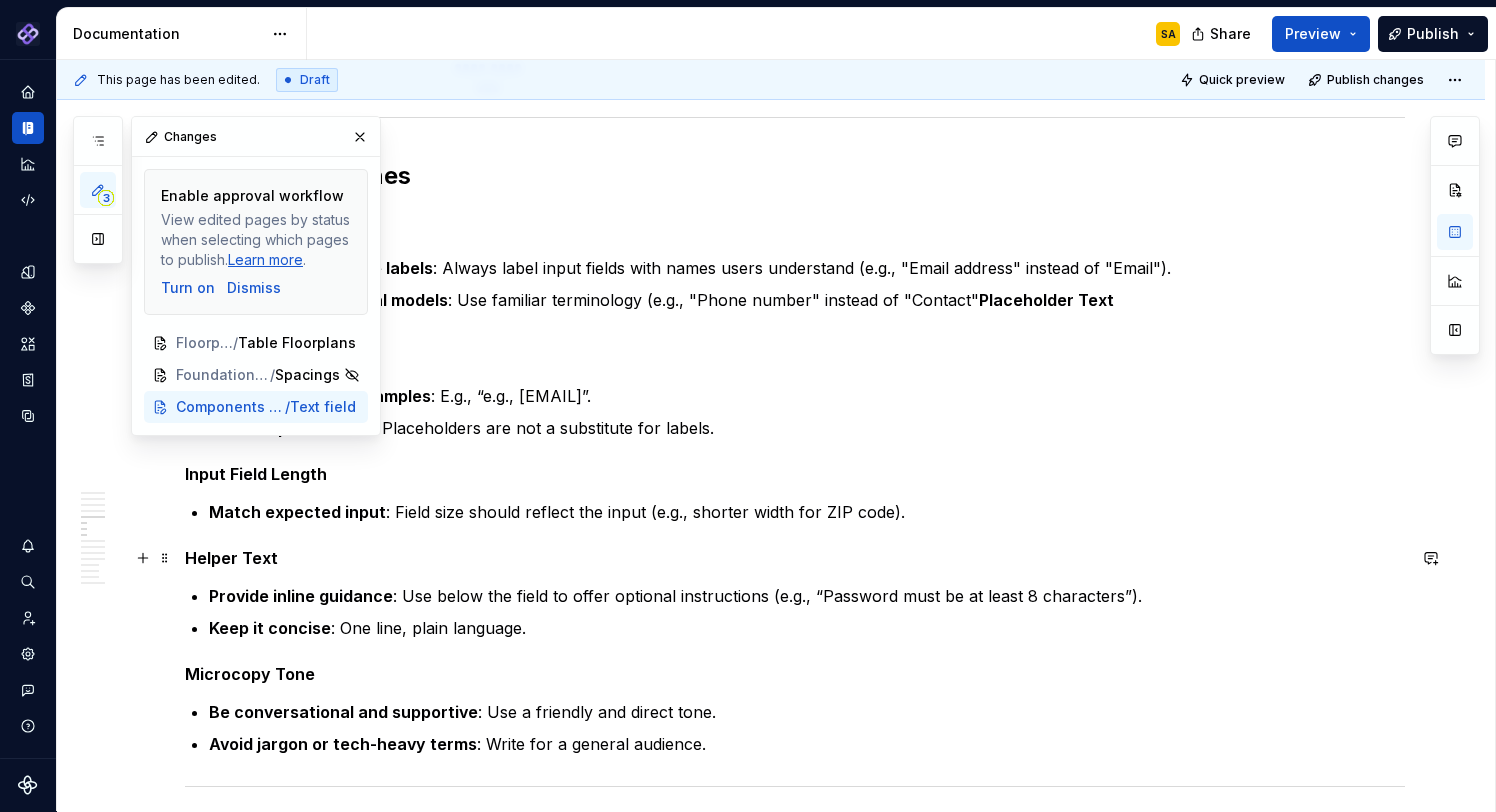 click on "Helper Text" at bounding box center [795, 558] 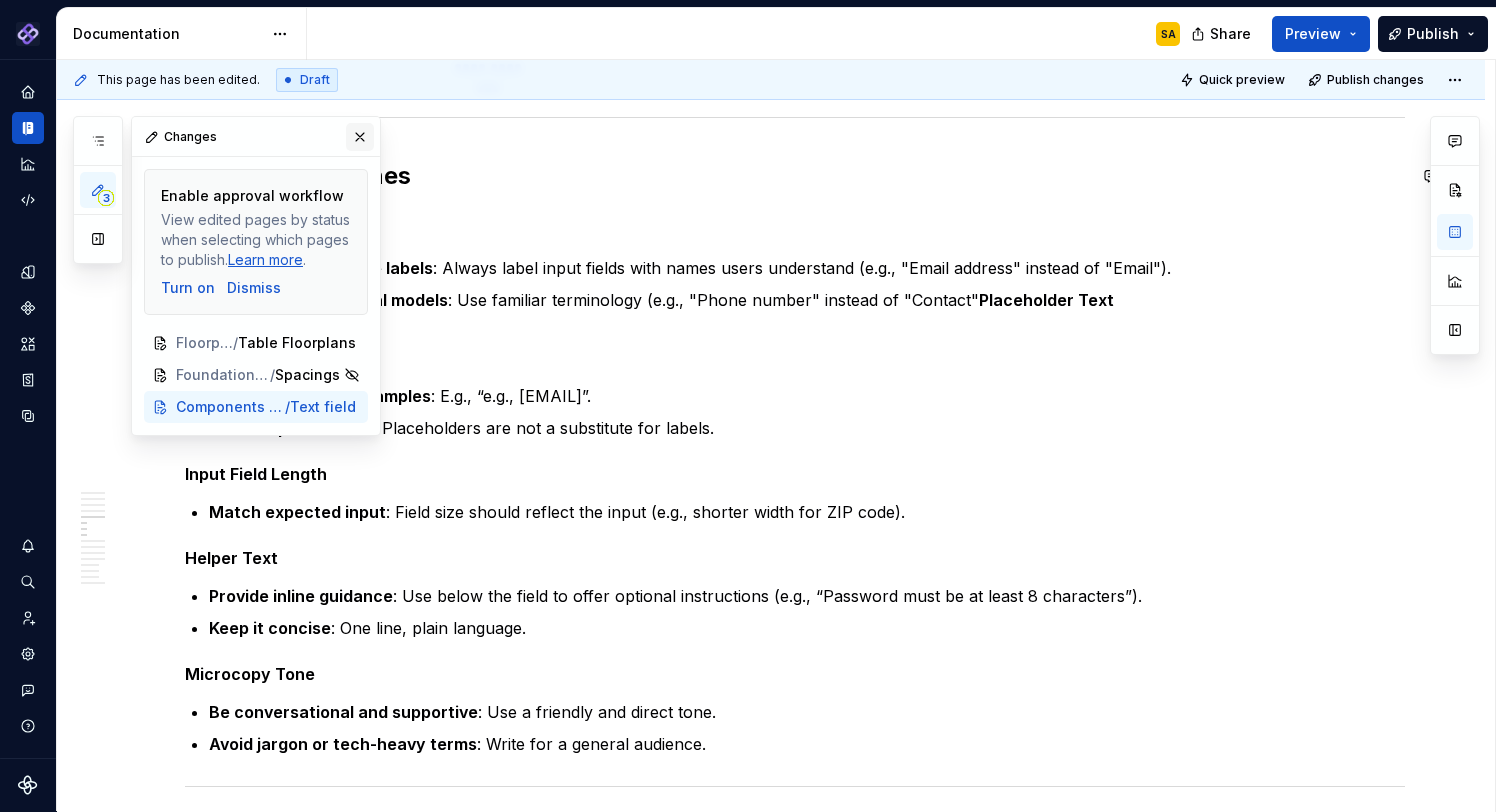 click at bounding box center [360, 137] 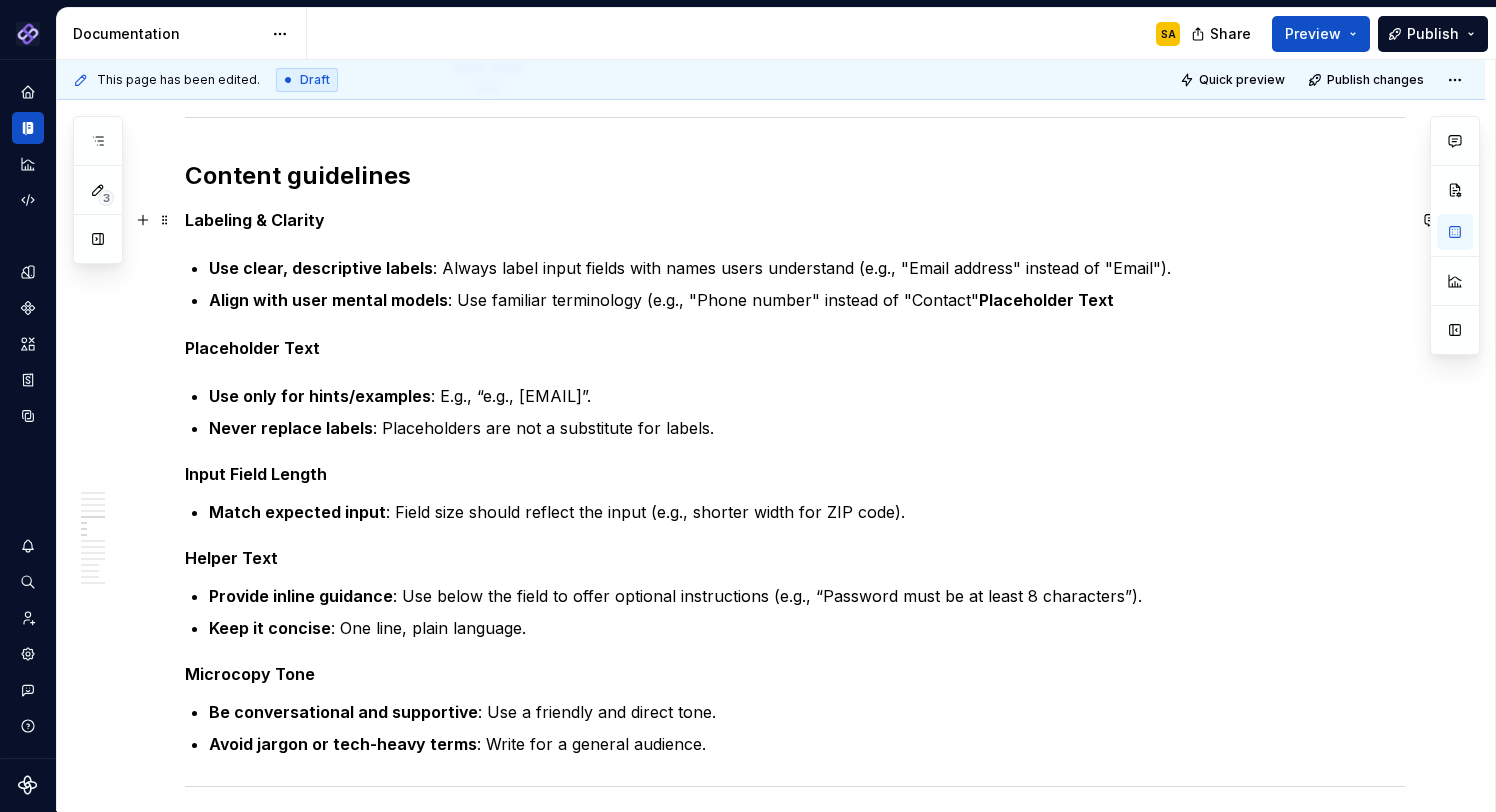 click on "Labeling & Clarity" at bounding box center (255, 220) 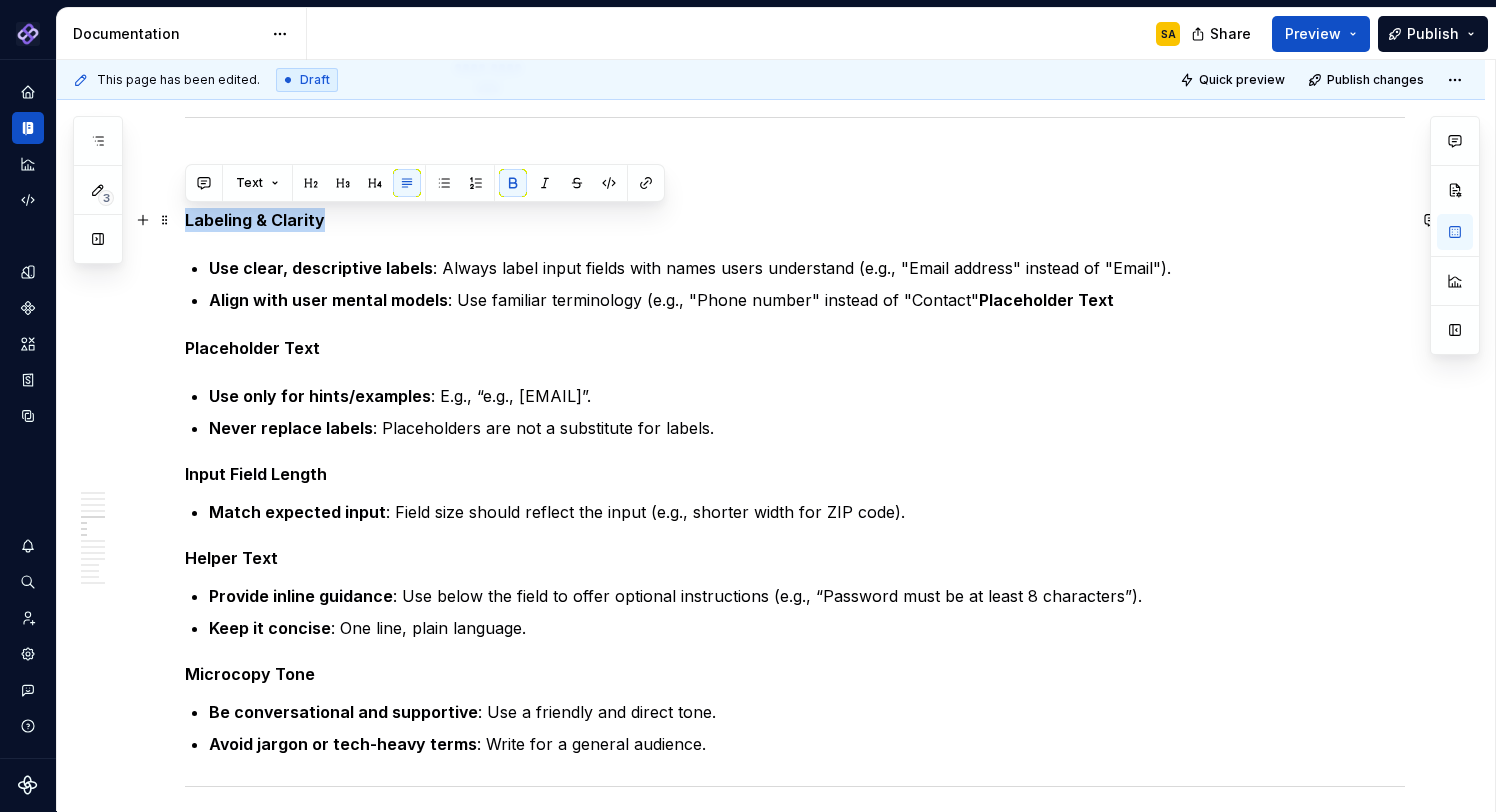 click on "Labeling & Clarity" at bounding box center [255, 220] 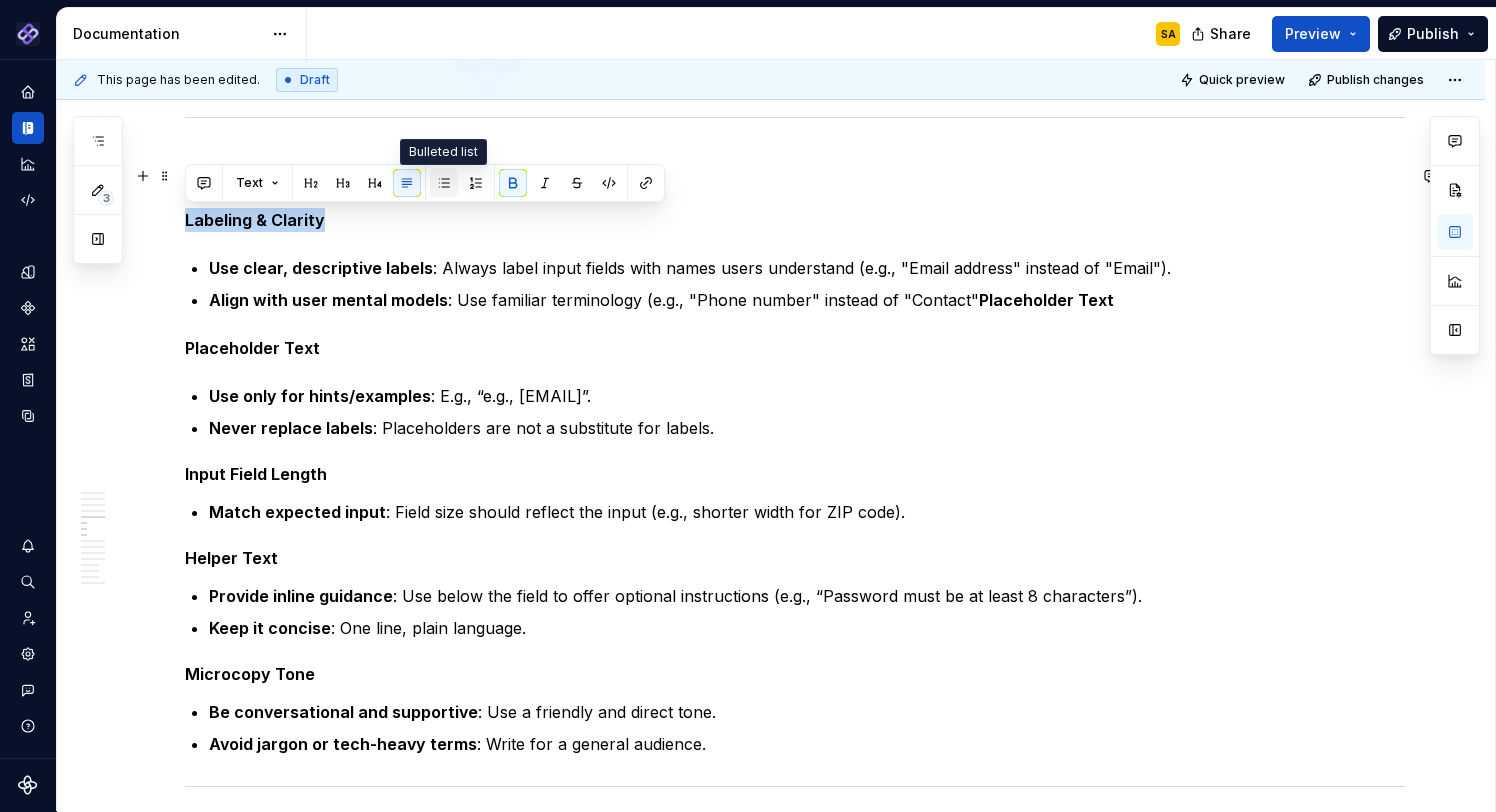click at bounding box center [444, 183] 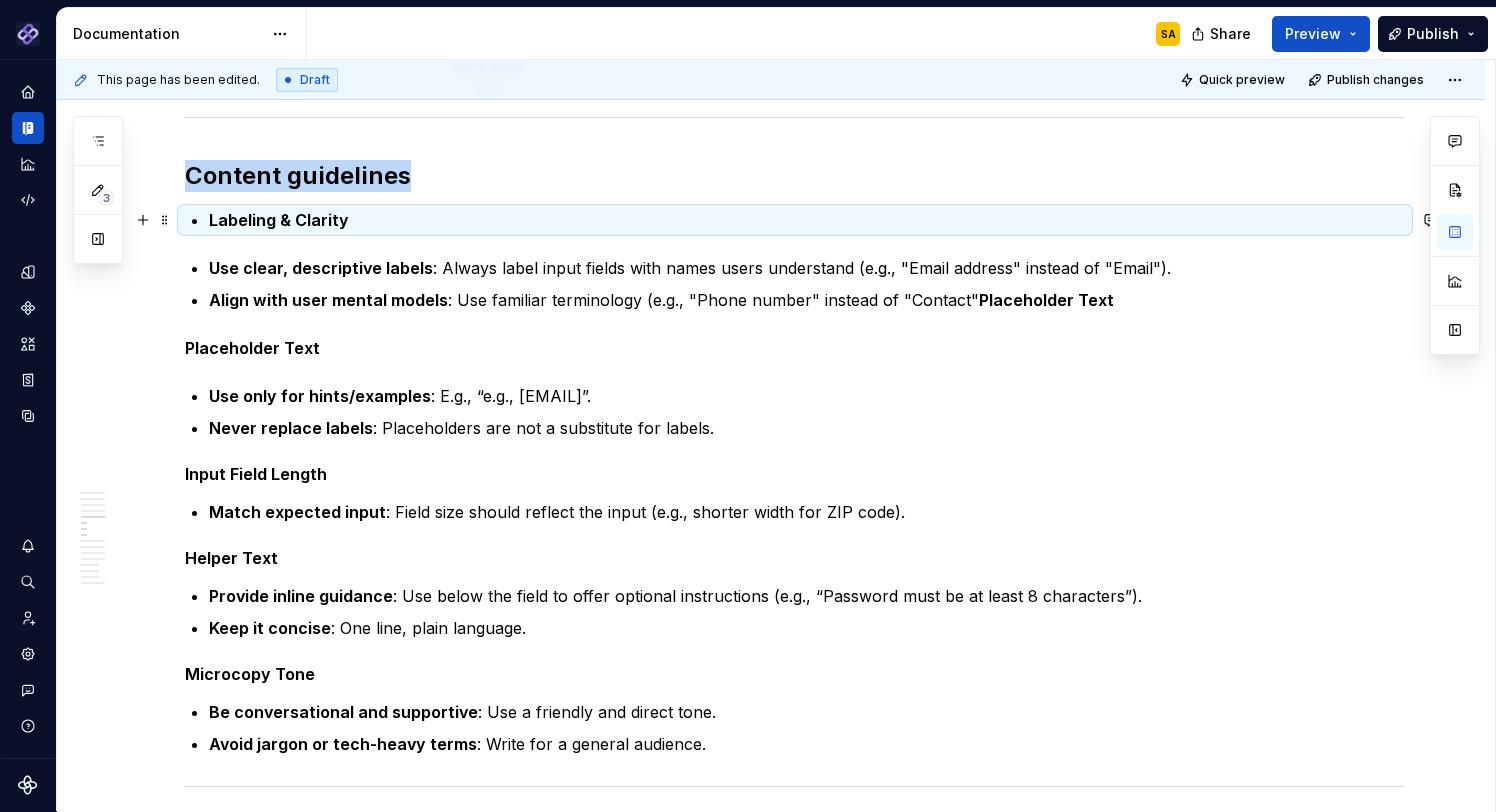 click on "Labeling & Clarity" at bounding box center [279, 220] 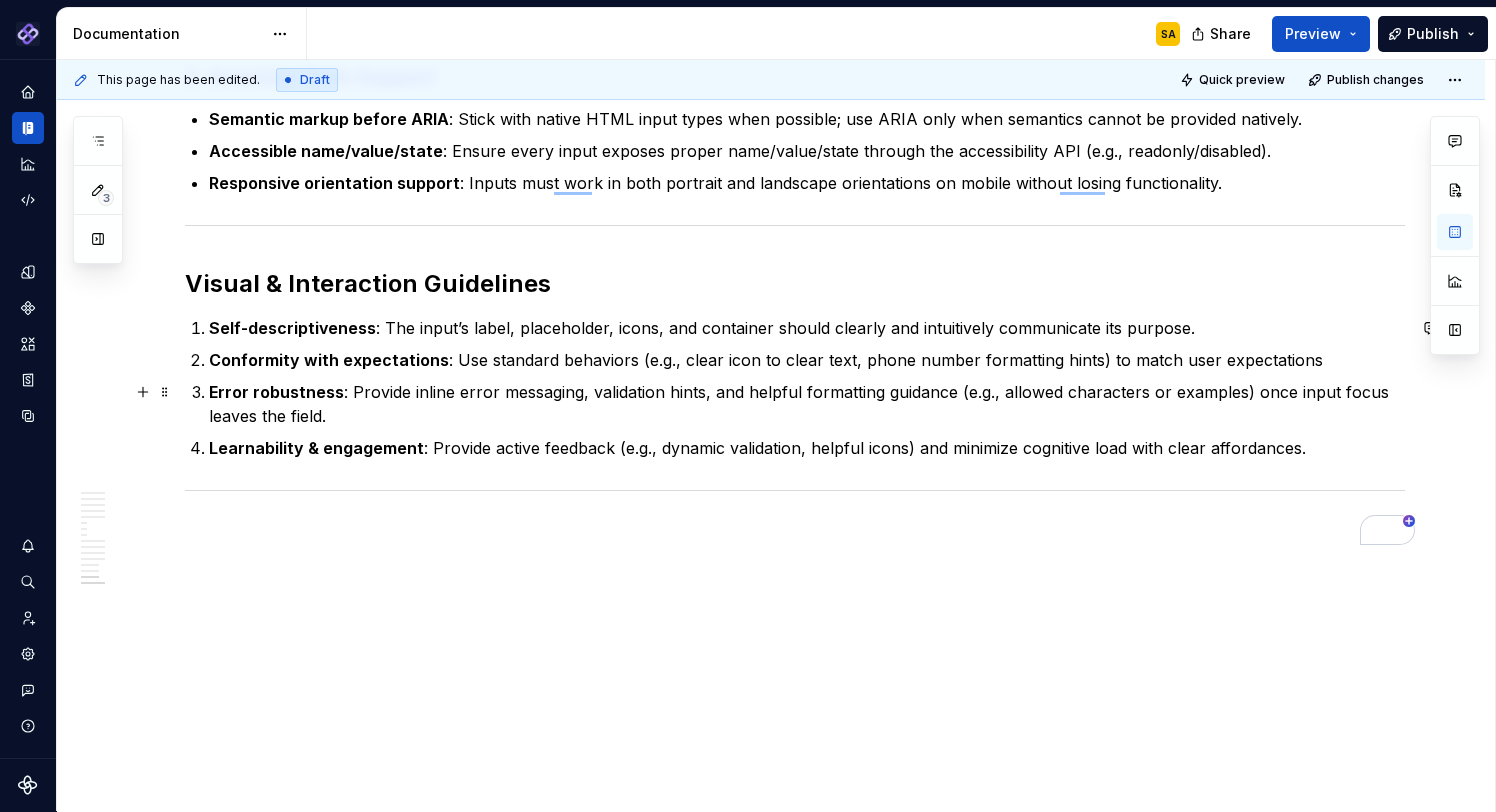 click on "Error robustness : Provide inline error messaging, validation hints, and helpful formatting guidance (e.g., allowed characters or examples) once input focus leaves the field." at bounding box center [807, 404] 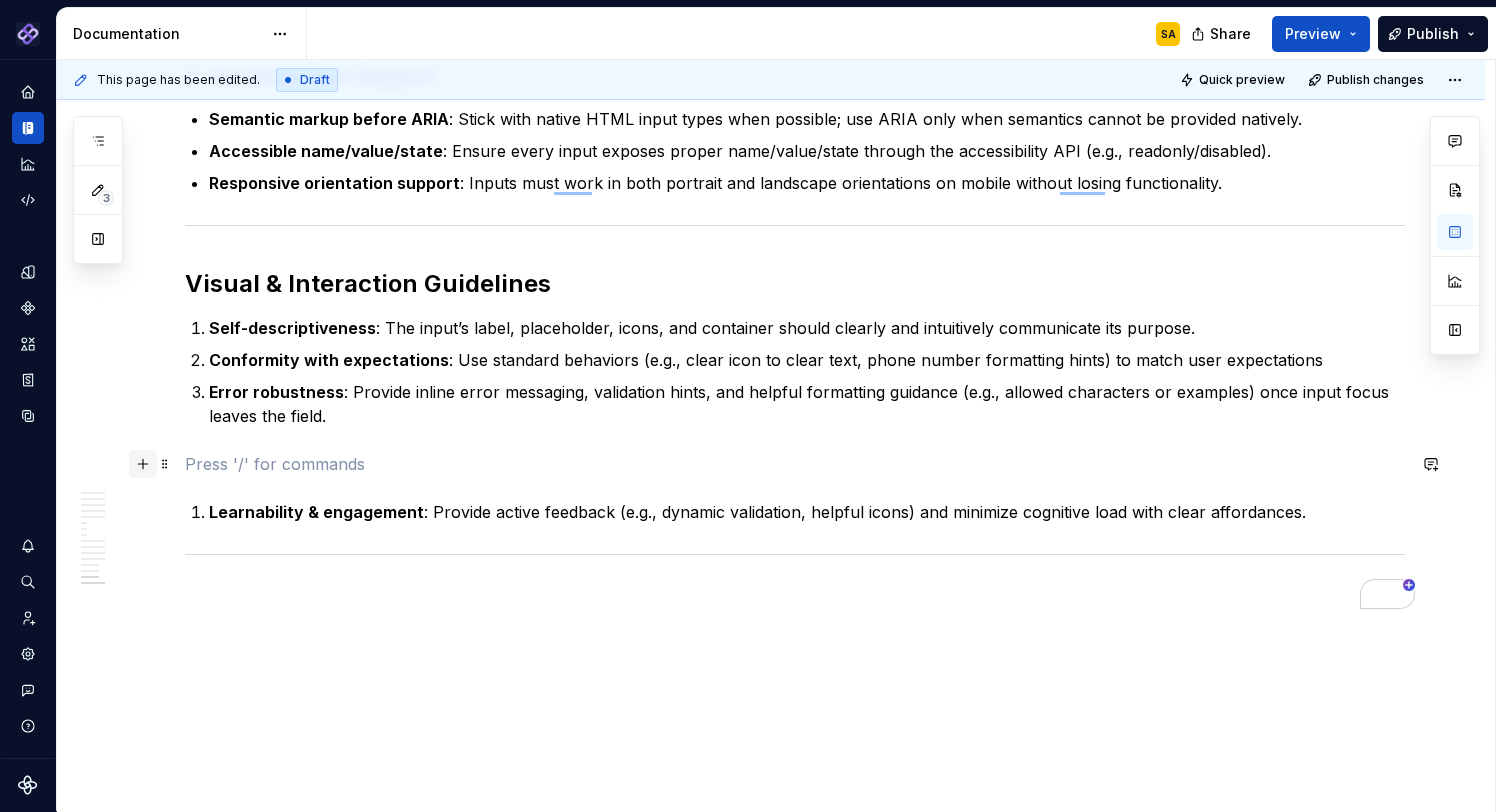 click at bounding box center [143, 464] 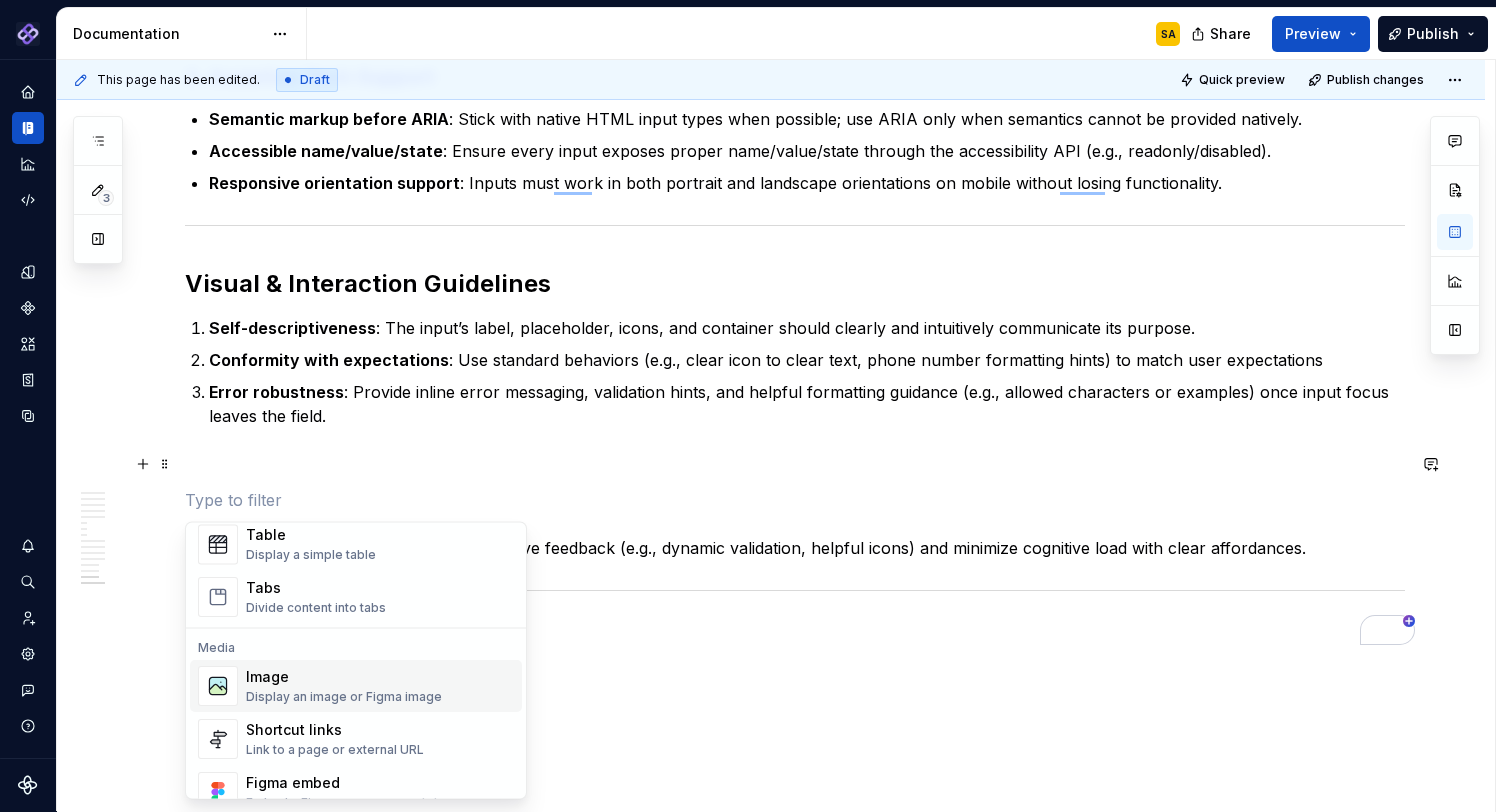 click on "Image" at bounding box center (344, 678) 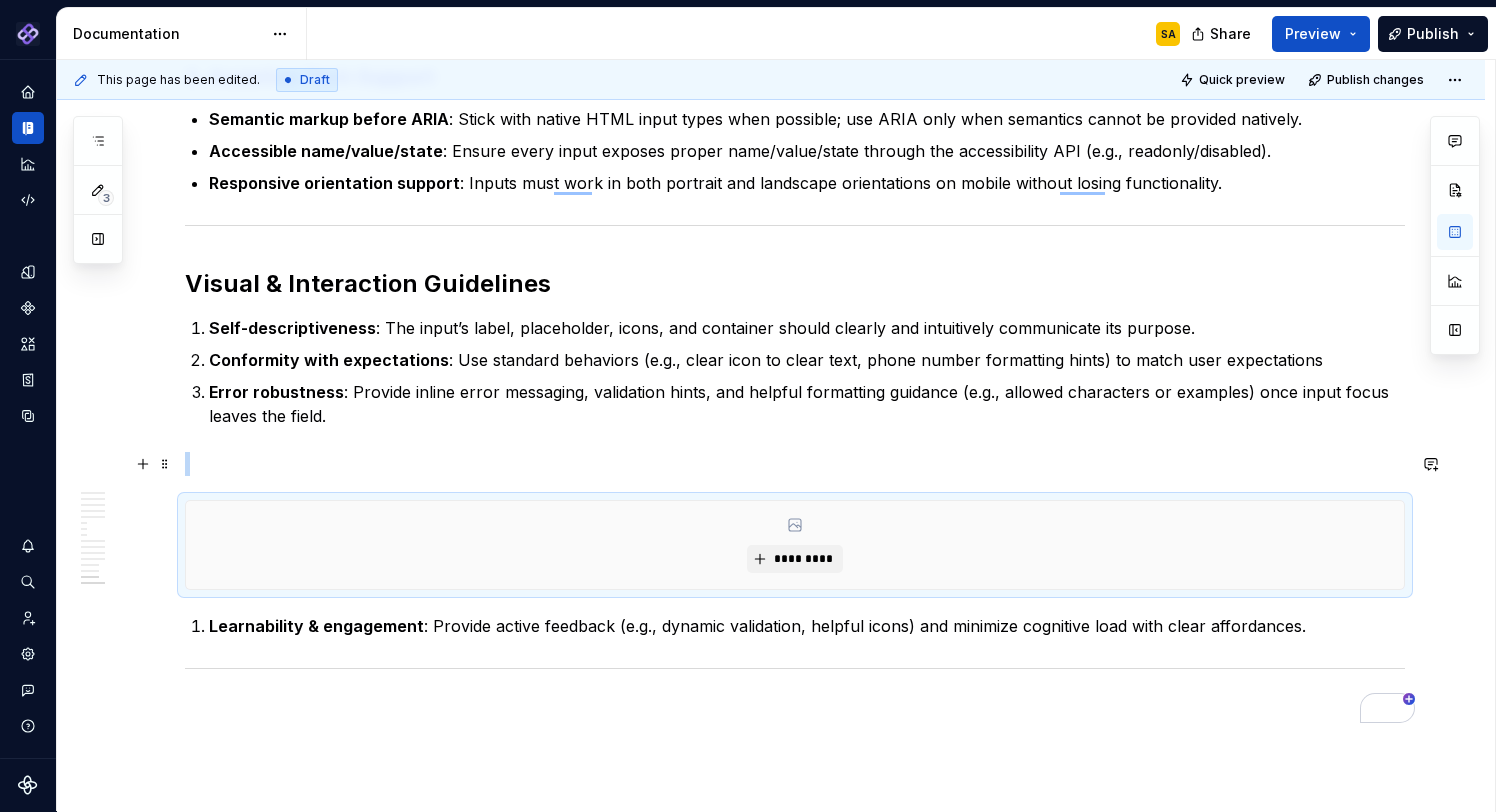 click at bounding box center [795, 464] 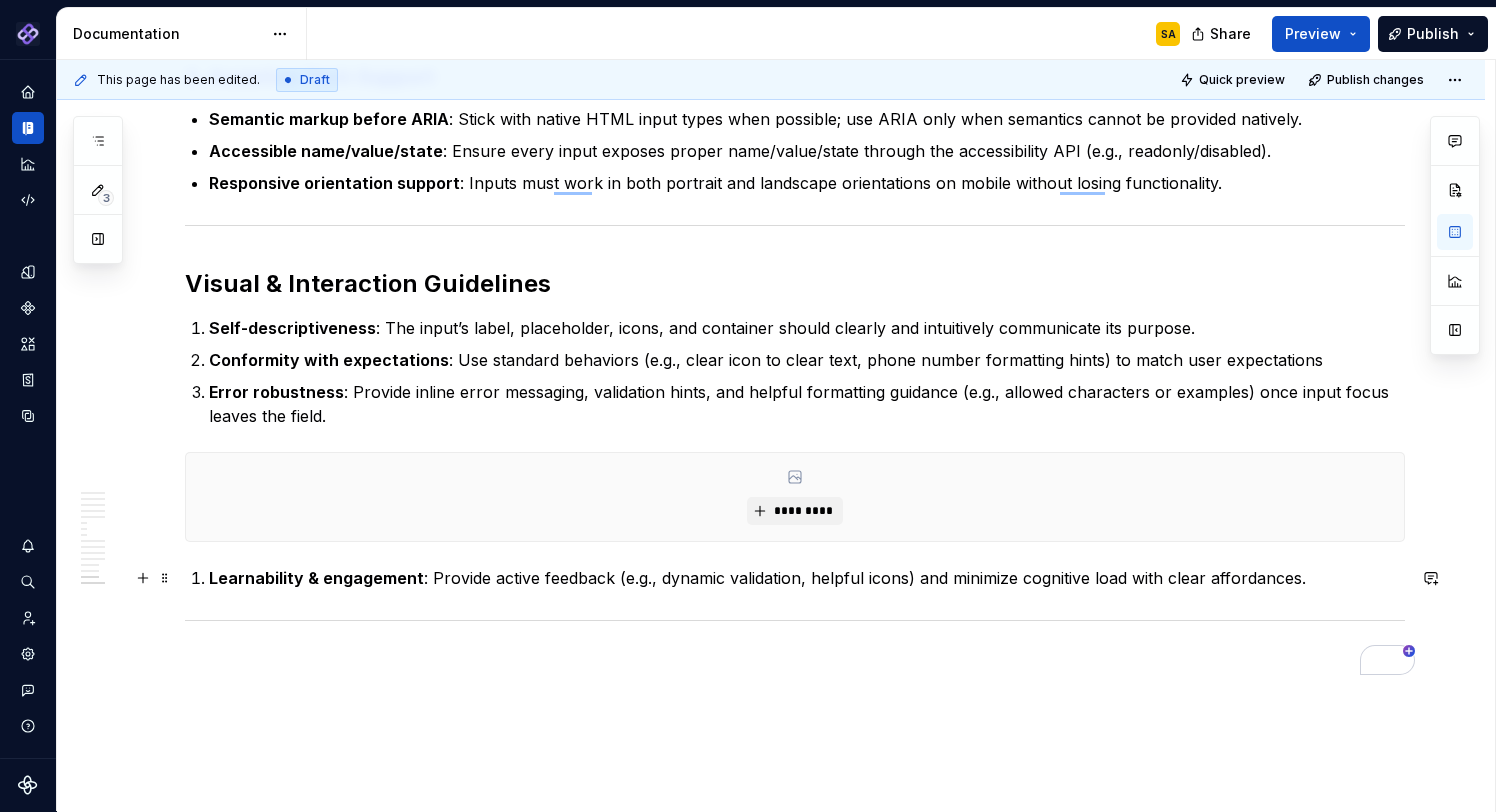 click on "Learnability & engagement : Provide active feedback (e.g., dynamic validation, helpful icons) and minimize cognitive load with clear affordances." at bounding box center [807, 578] 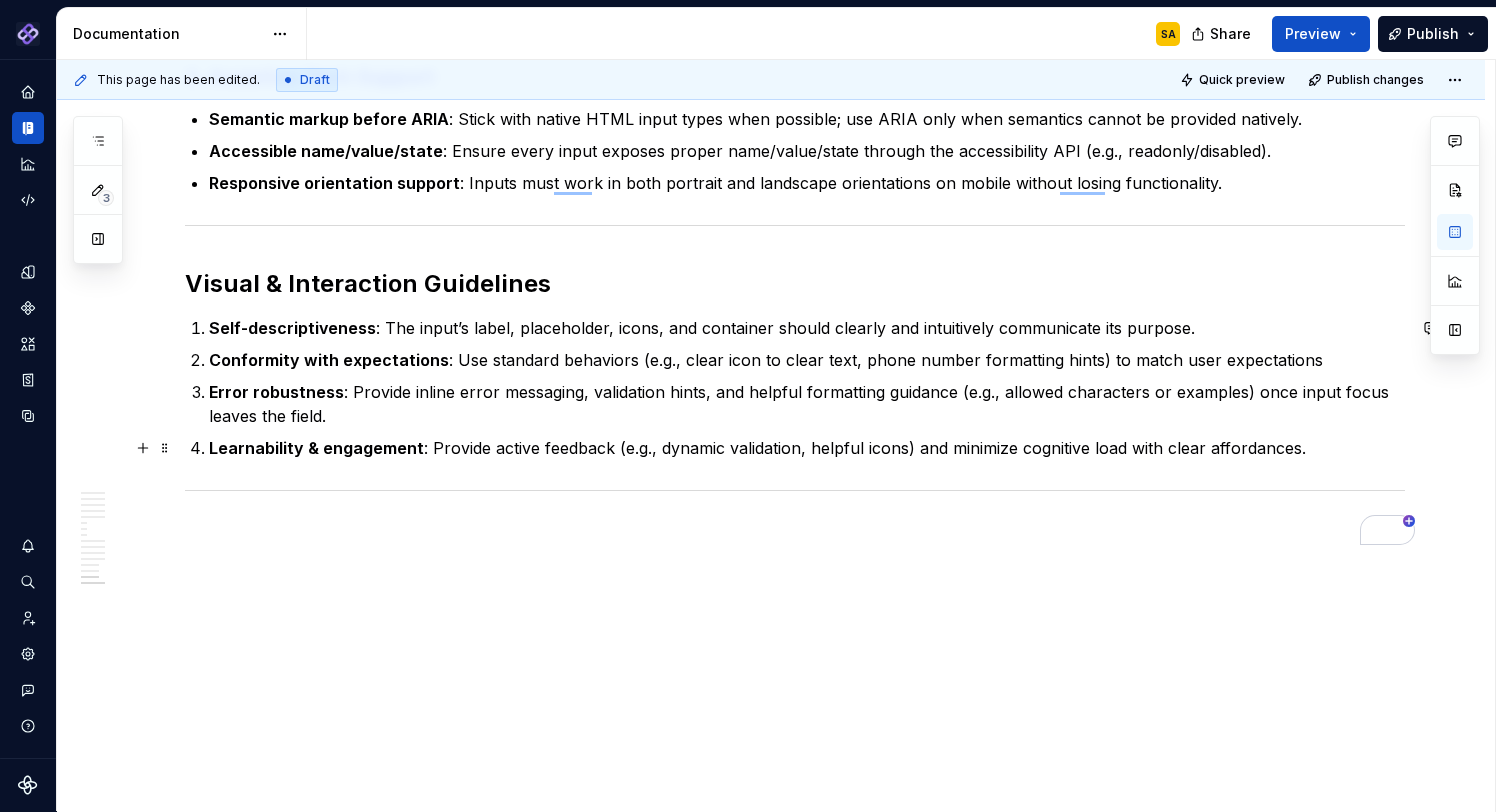 click on "Error robustness : Provide inline error messaging, validation hints, and helpful formatting guidance (e.g., allowed characters or examples) once input focus leaves the field." at bounding box center [807, 404] 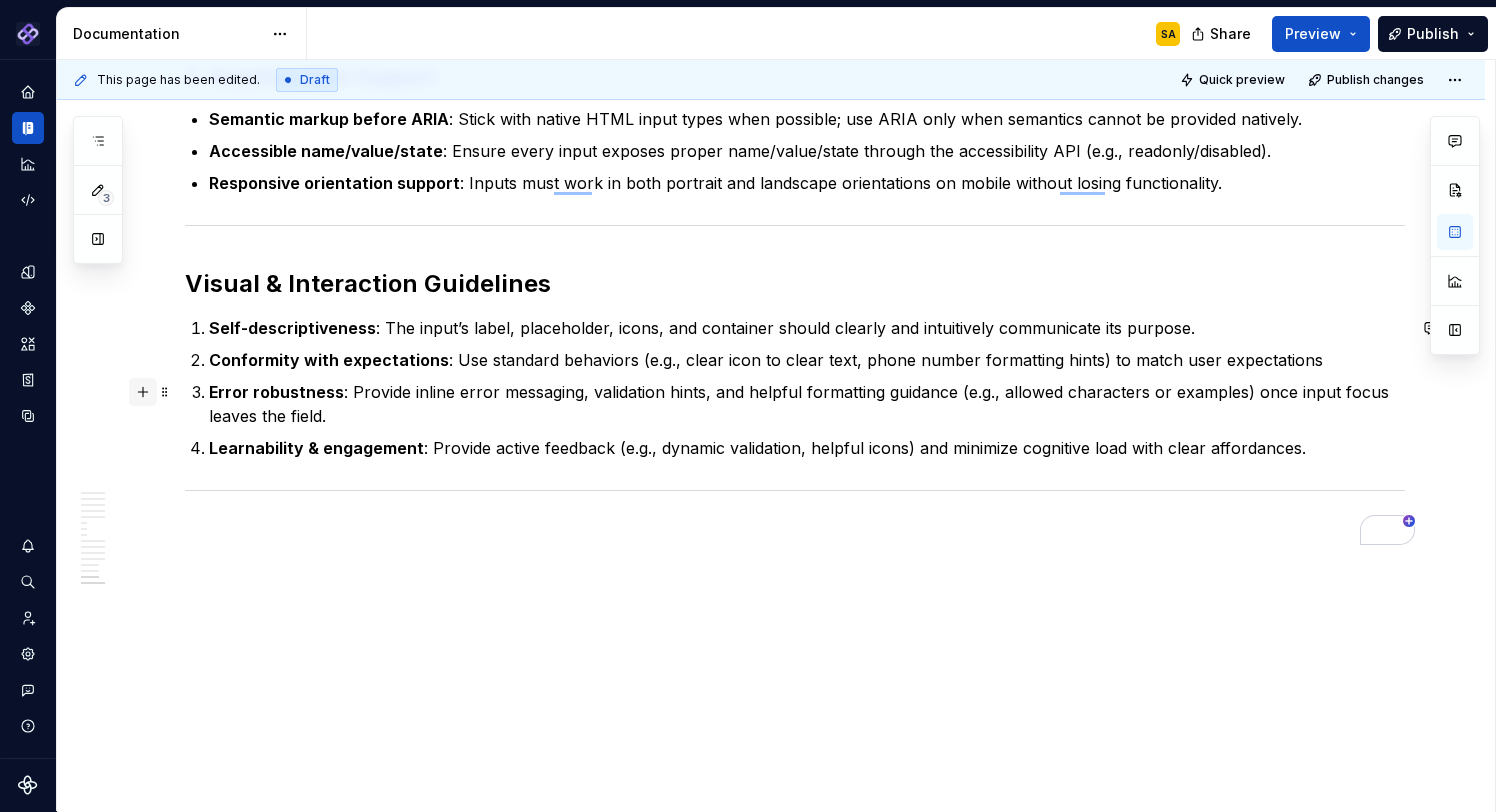 click at bounding box center [143, 392] 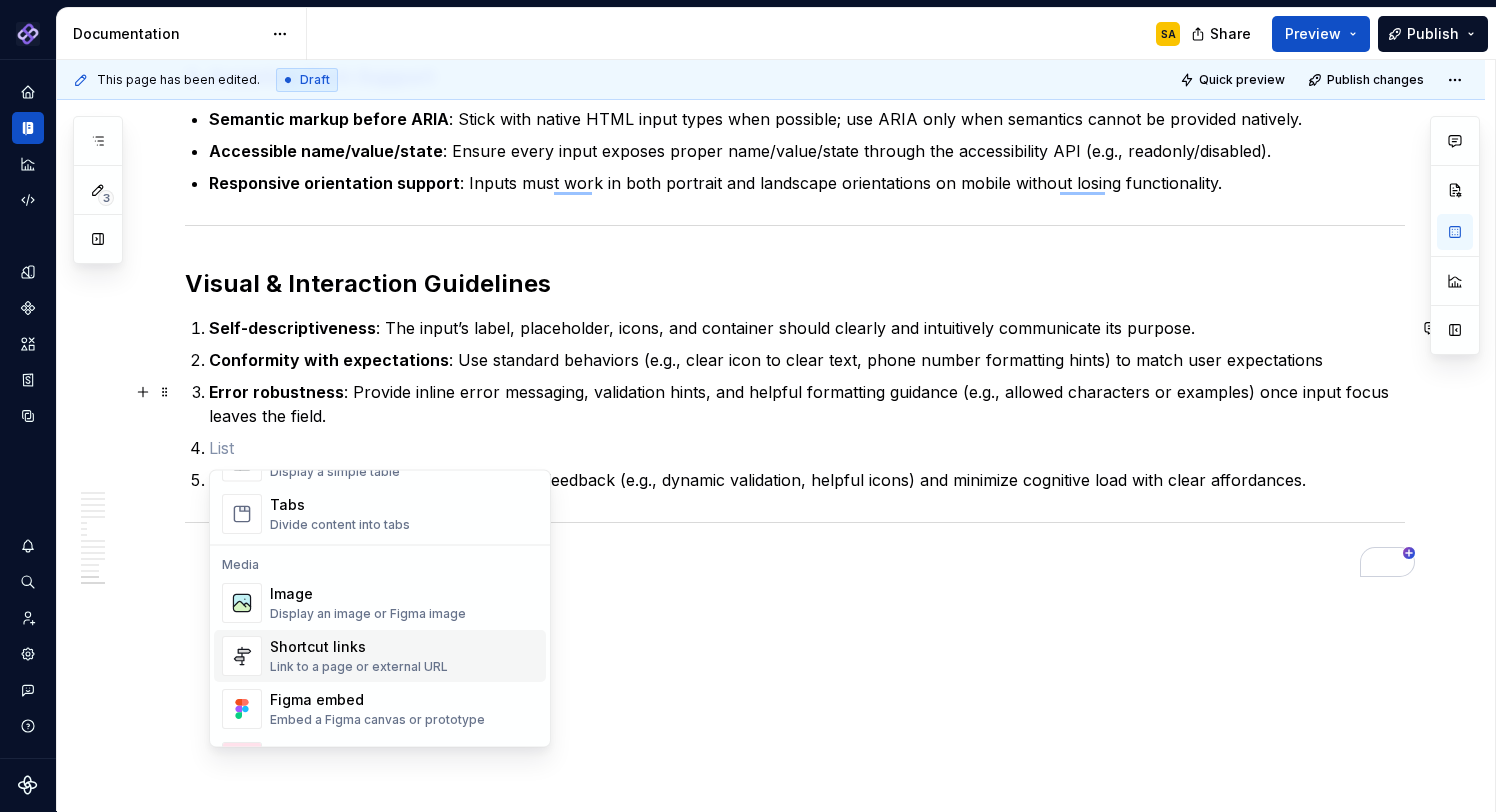 click on "Display an image or Figma image" at bounding box center [368, 615] 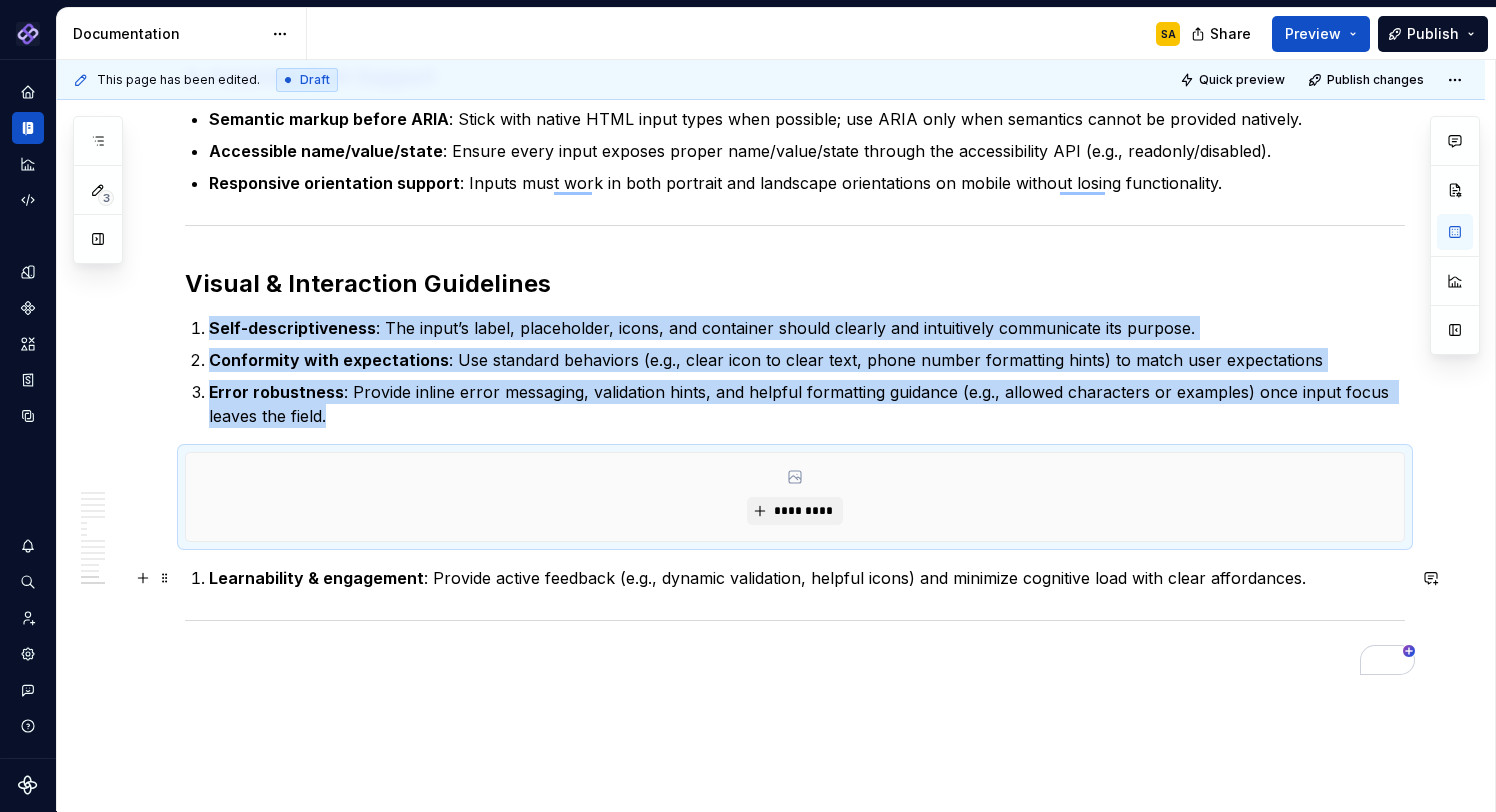 click on "Learnability & engagement : Provide active feedback (e.g., dynamic validation, helpful icons) and minimize cognitive load with clear affordances." at bounding box center [807, 578] 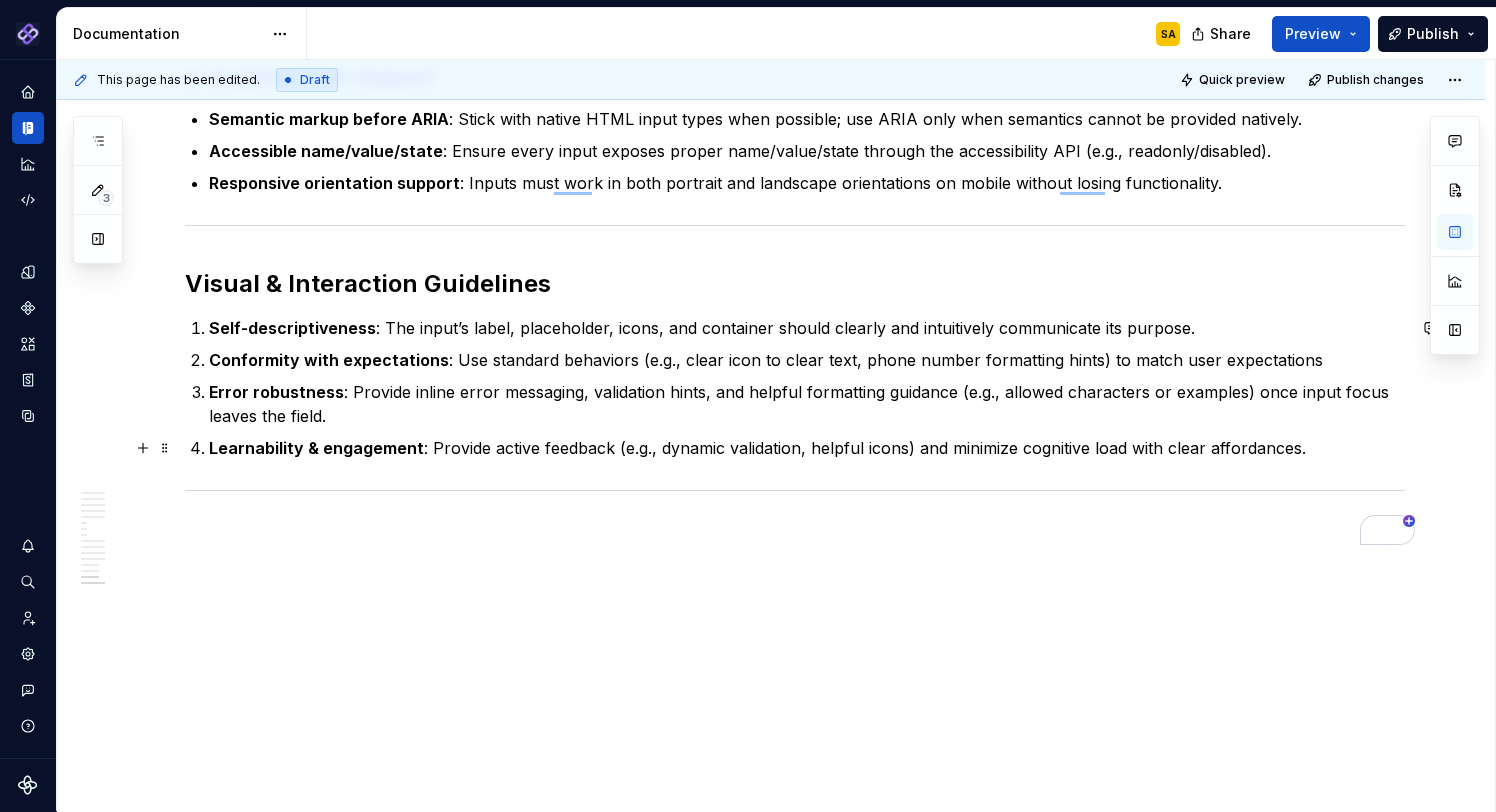 click on "Self-descriptiveness : The input’s label, placeholder, icons, and container should clearly and intuitively communicate its purpose. Conformity with expectations : Use standard behaviors (e.g., clear icon to clear text, phone number formatting hints) to match user expectations Error robustness : Provide inline error messaging, validation hints, and helpful formatting guidance (e.g., allowed characters or examples) once input focus leaves the field. Learnability & engagement : Provide active feedback (e.g., dynamic validation, helpful icons) and minimize cognitive load with clear affordances." at bounding box center [807, 388] 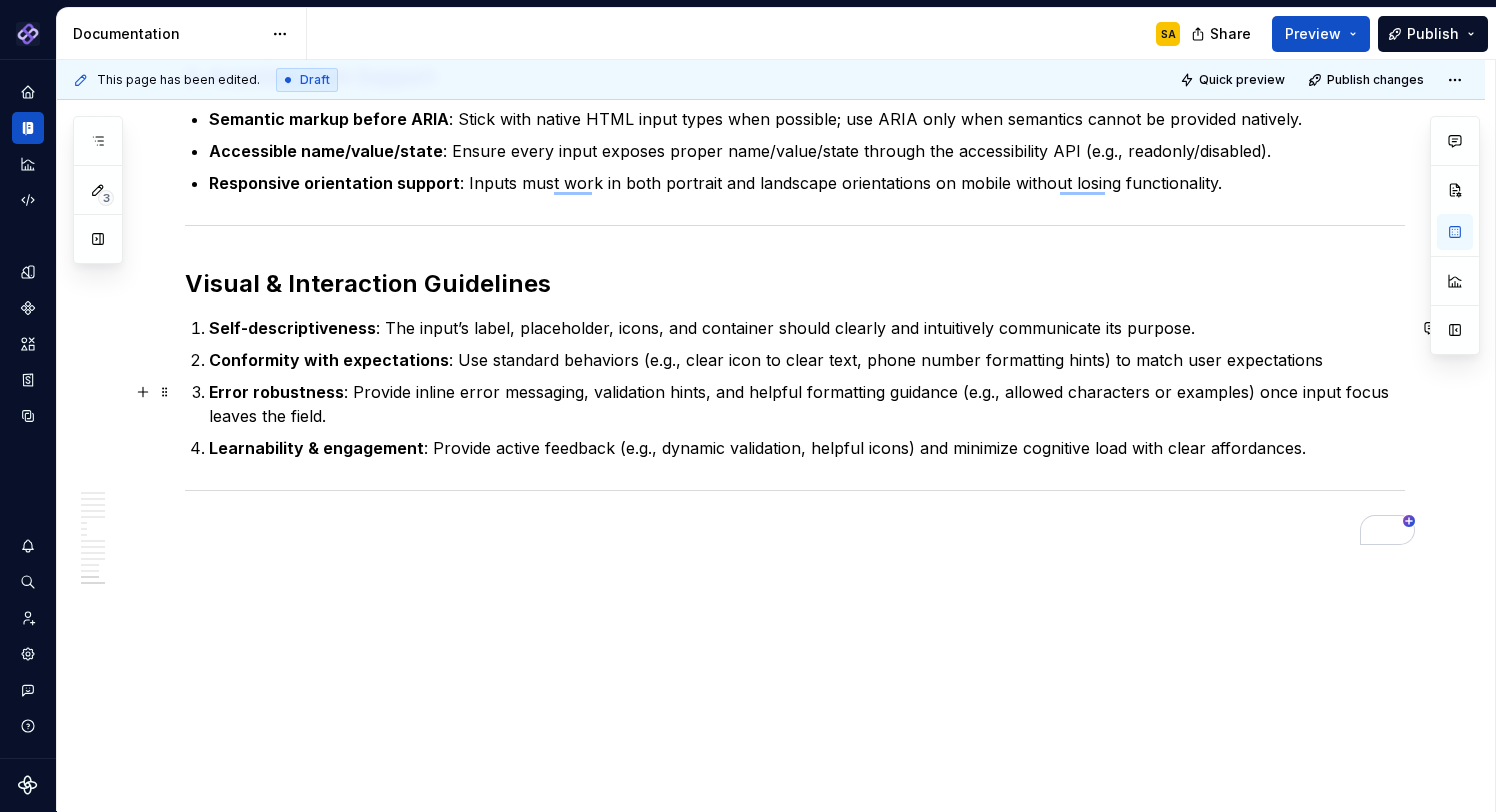 click on "Error robustness : Provide inline error messaging, validation hints, and helpful formatting guidance (e.g., allowed characters or examples) once input focus leaves the field." at bounding box center [807, 404] 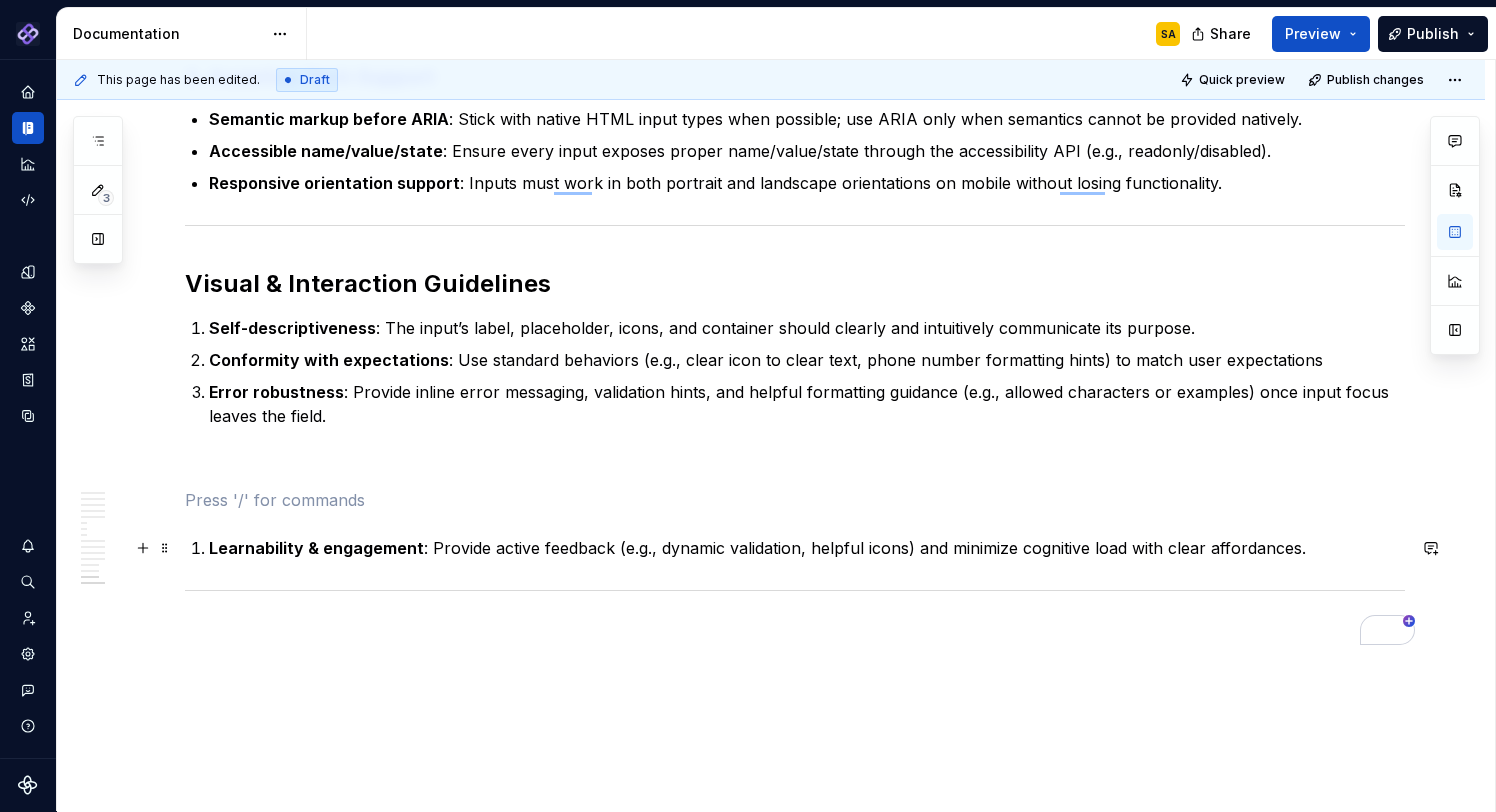 click on "Learnability & engagement : Provide active feedback (e.g., dynamic validation, helpful icons) and minimize cognitive load with clear affordances." at bounding box center (807, 548) 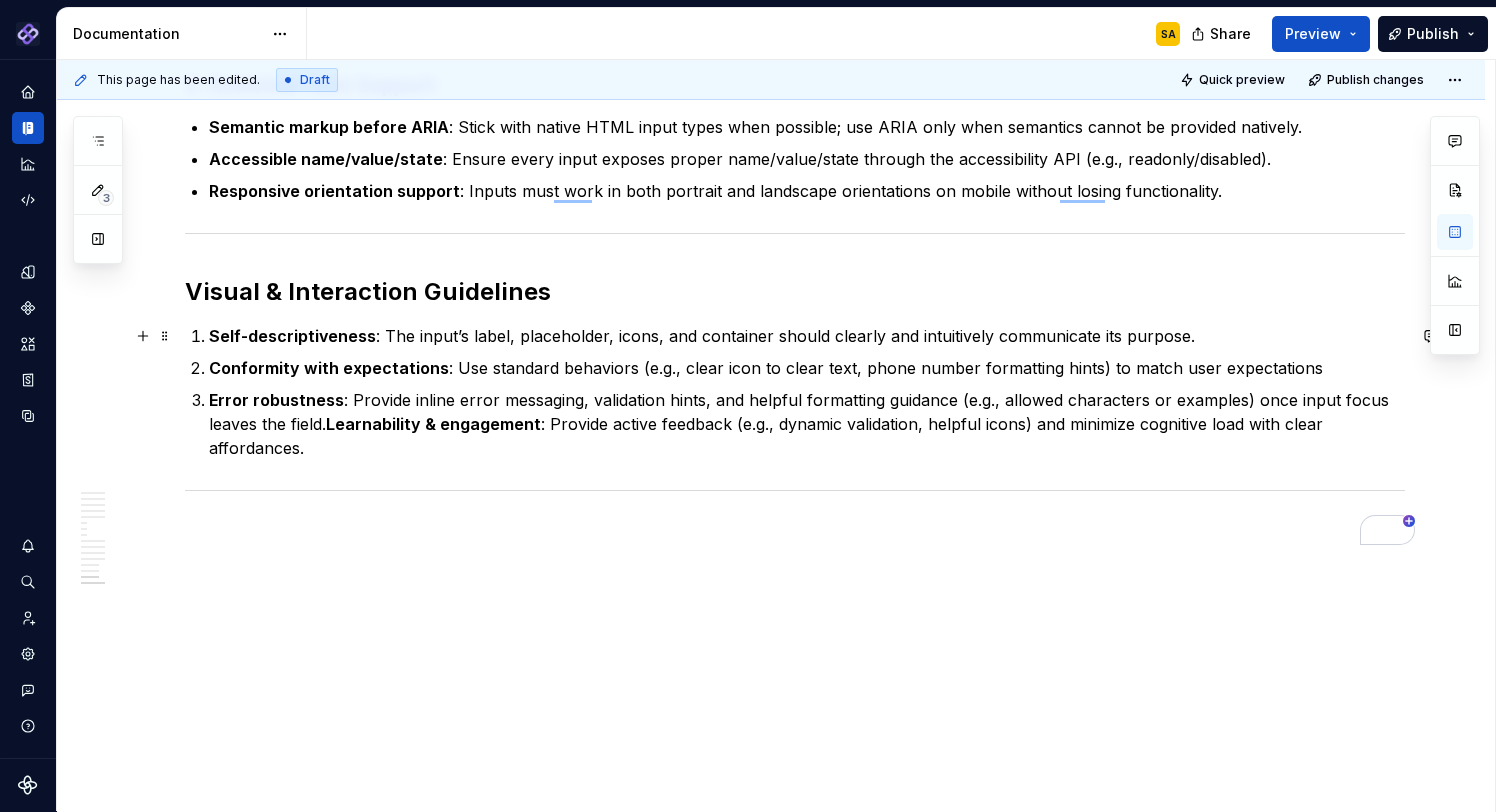 click on "Self-descriptiveness : The input’s label, placeholder, icons, and container should clearly and intuitively communicate its purpose." at bounding box center (807, 336) 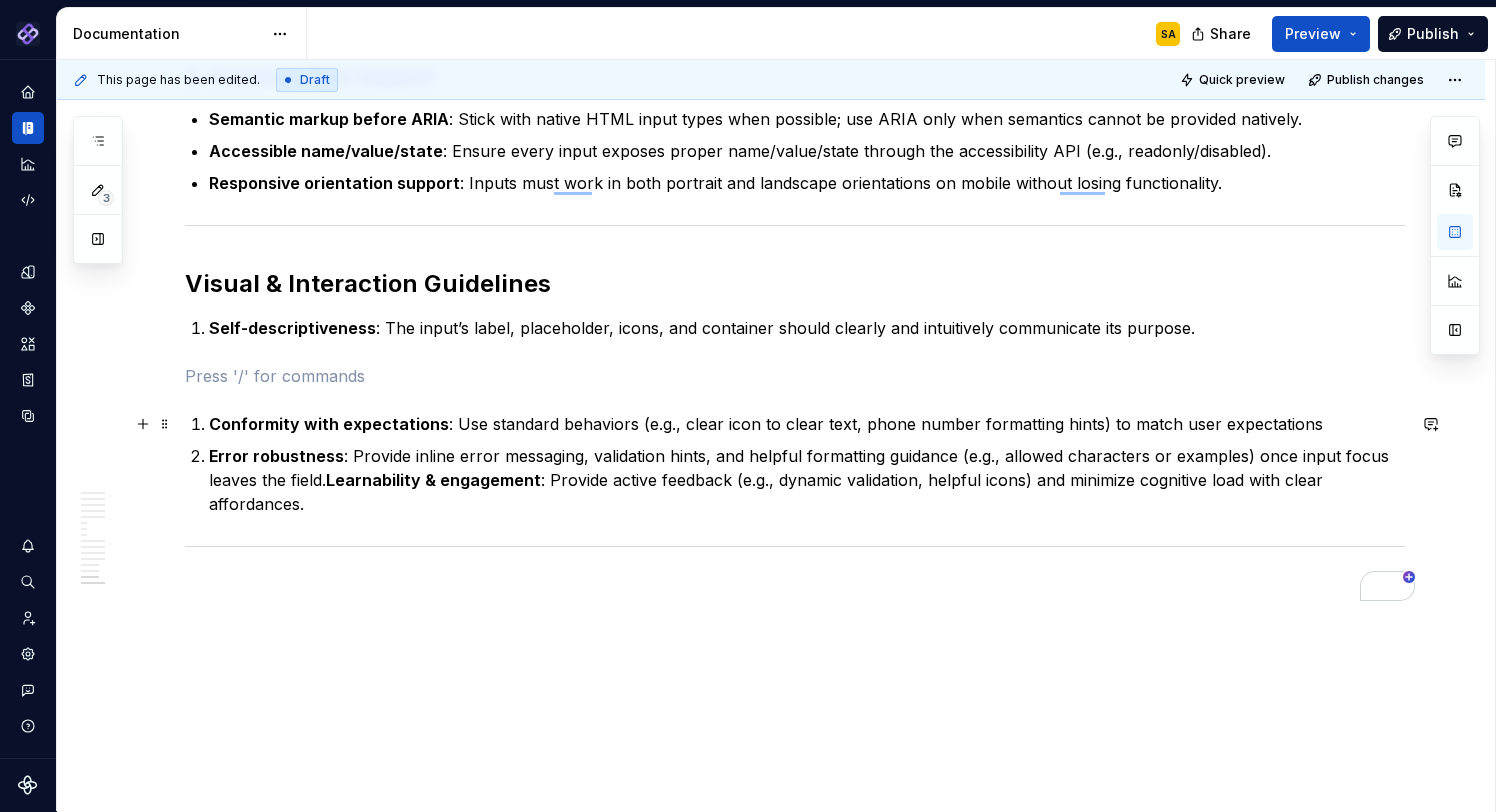 click on "Conformity with expectations : Use standard behaviors (e.g., clear icon to clear text, phone number formatting hints) to match user expectations" at bounding box center (807, 424) 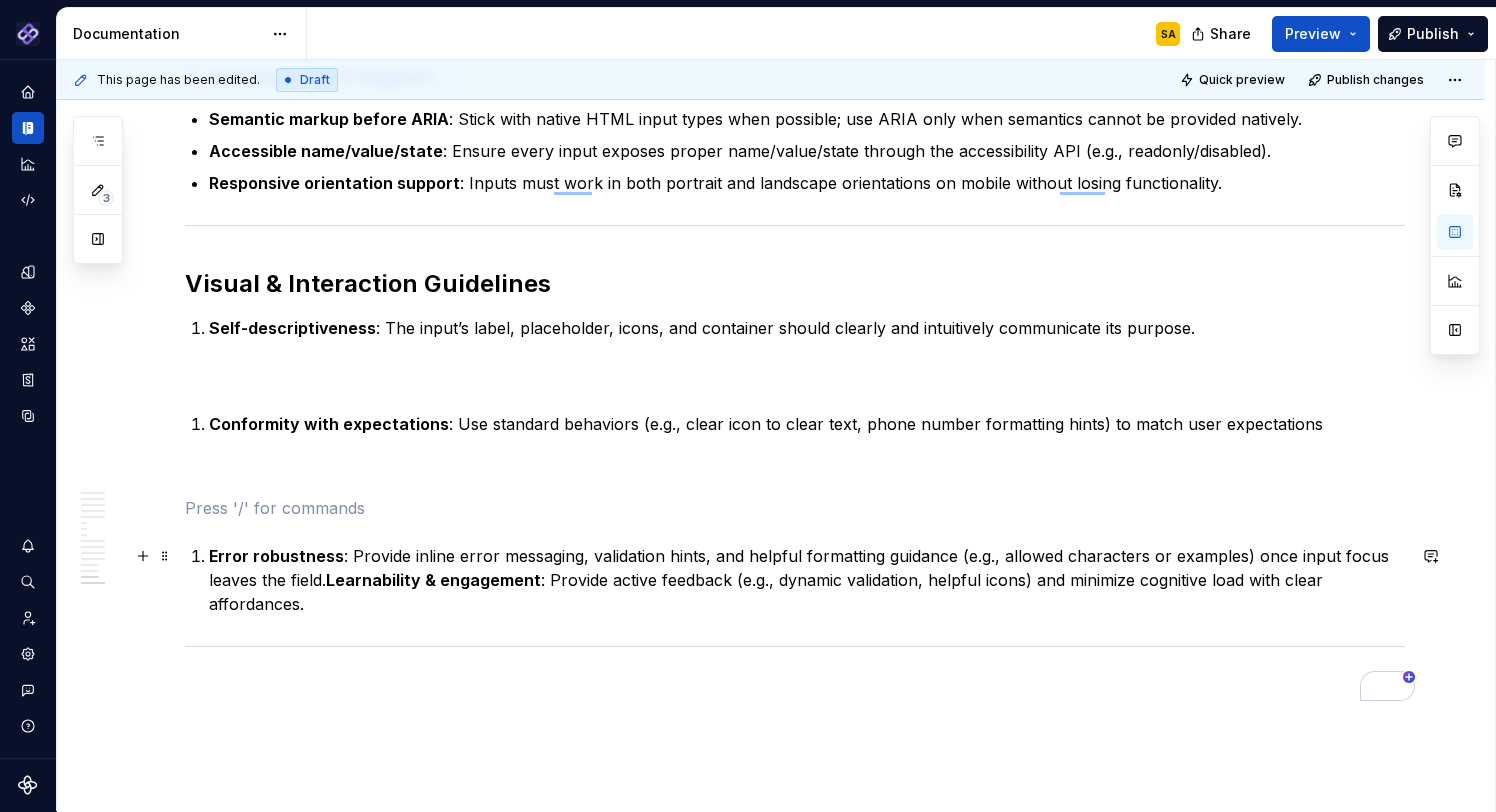 click on "Learnability & engagement" at bounding box center [433, 580] 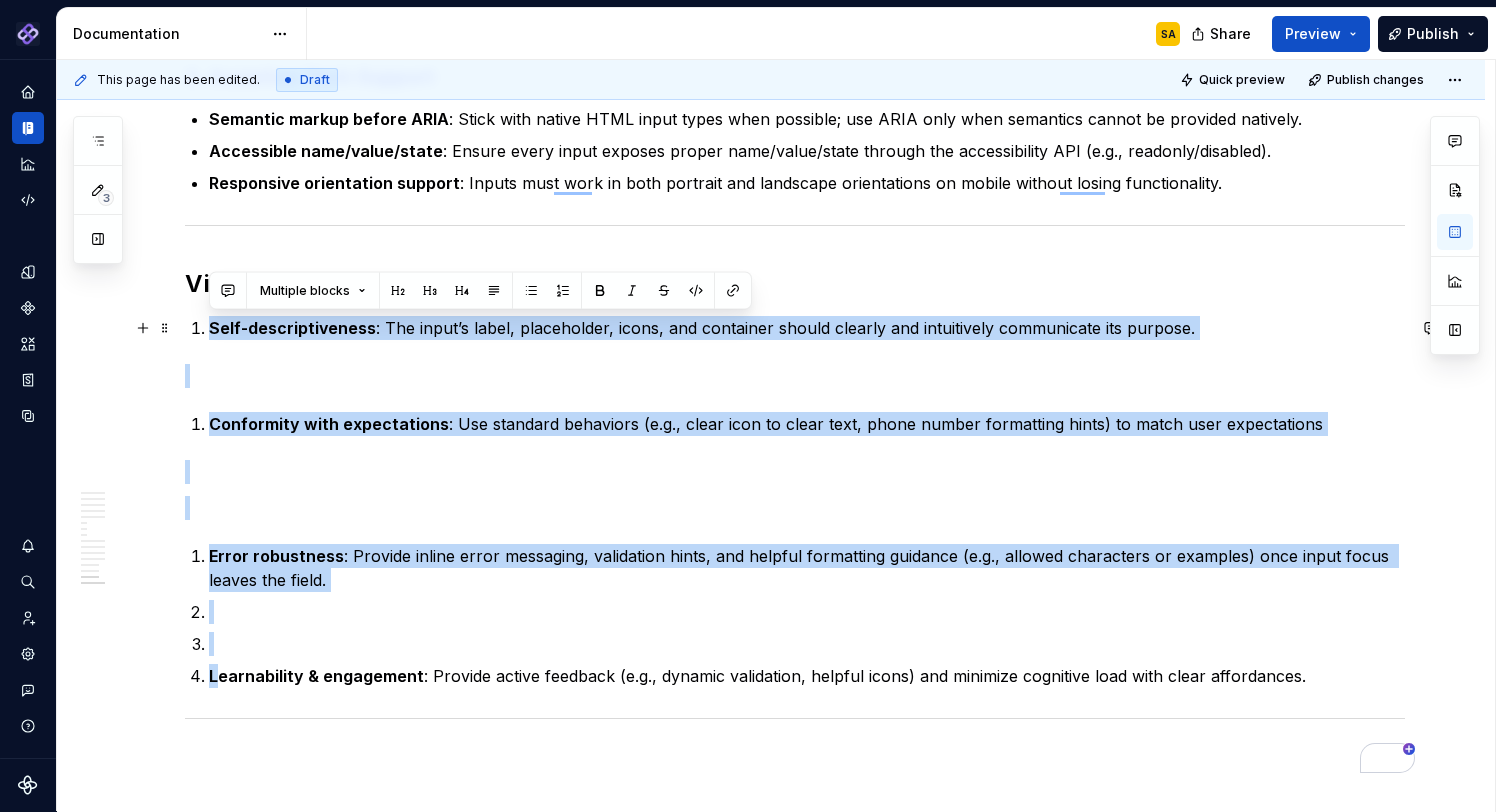 drag, startPoint x: 180, startPoint y: 512, endPoint x: 194, endPoint y: 337, distance: 175.55911 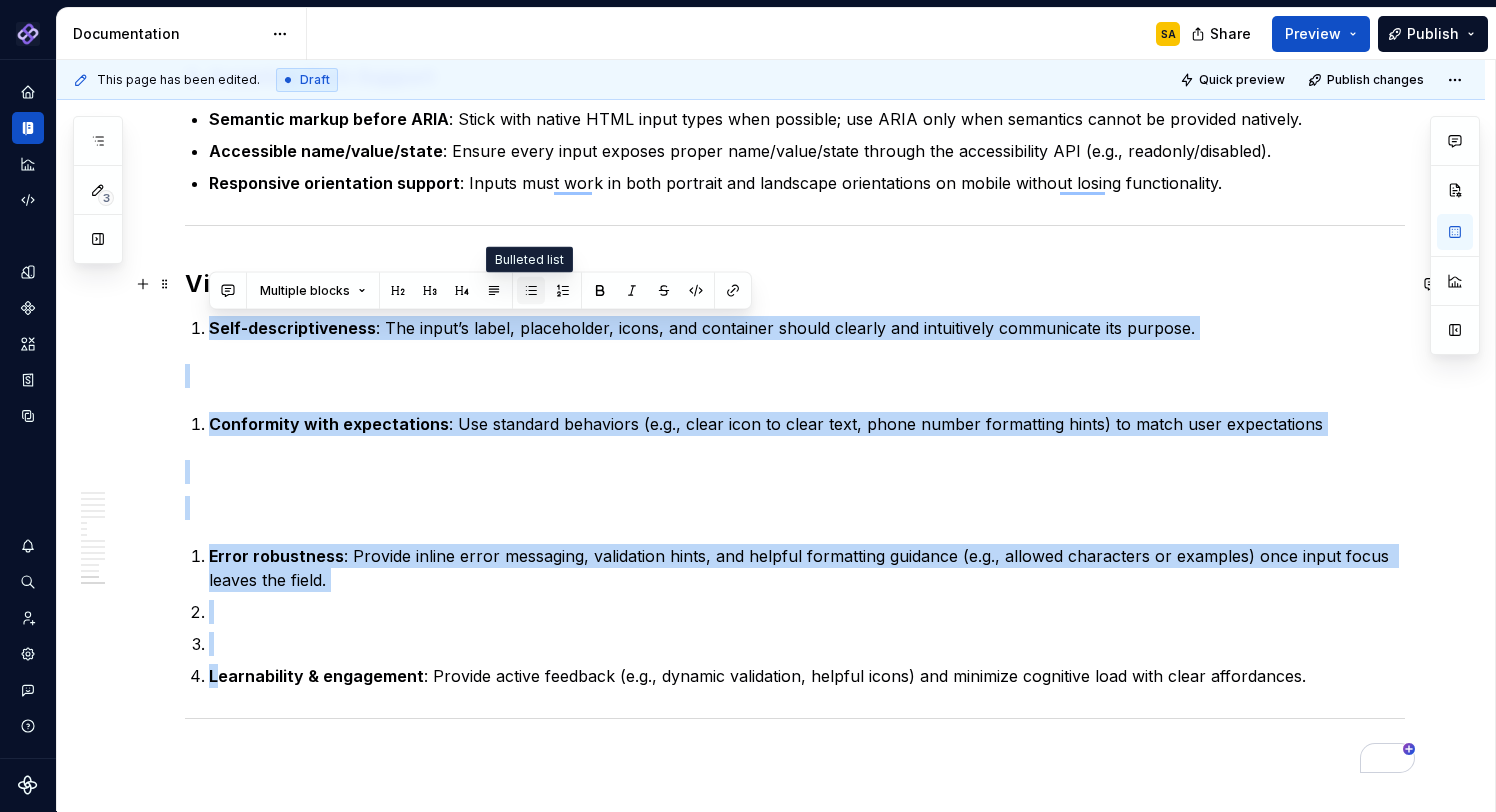 click at bounding box center (531, 291) 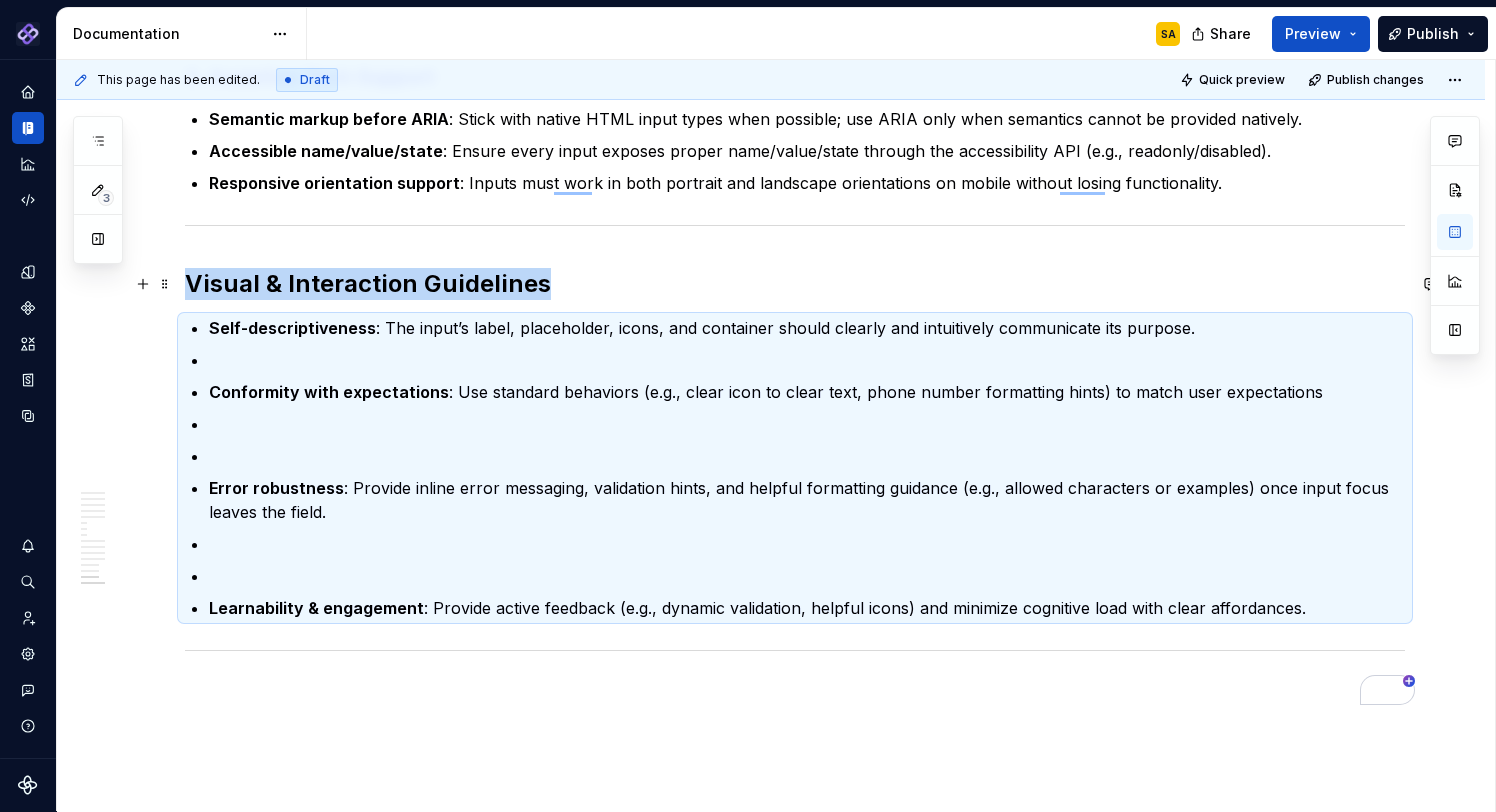 click on "Visual & Interaction Guidelines" at bounding box center (795, 284) 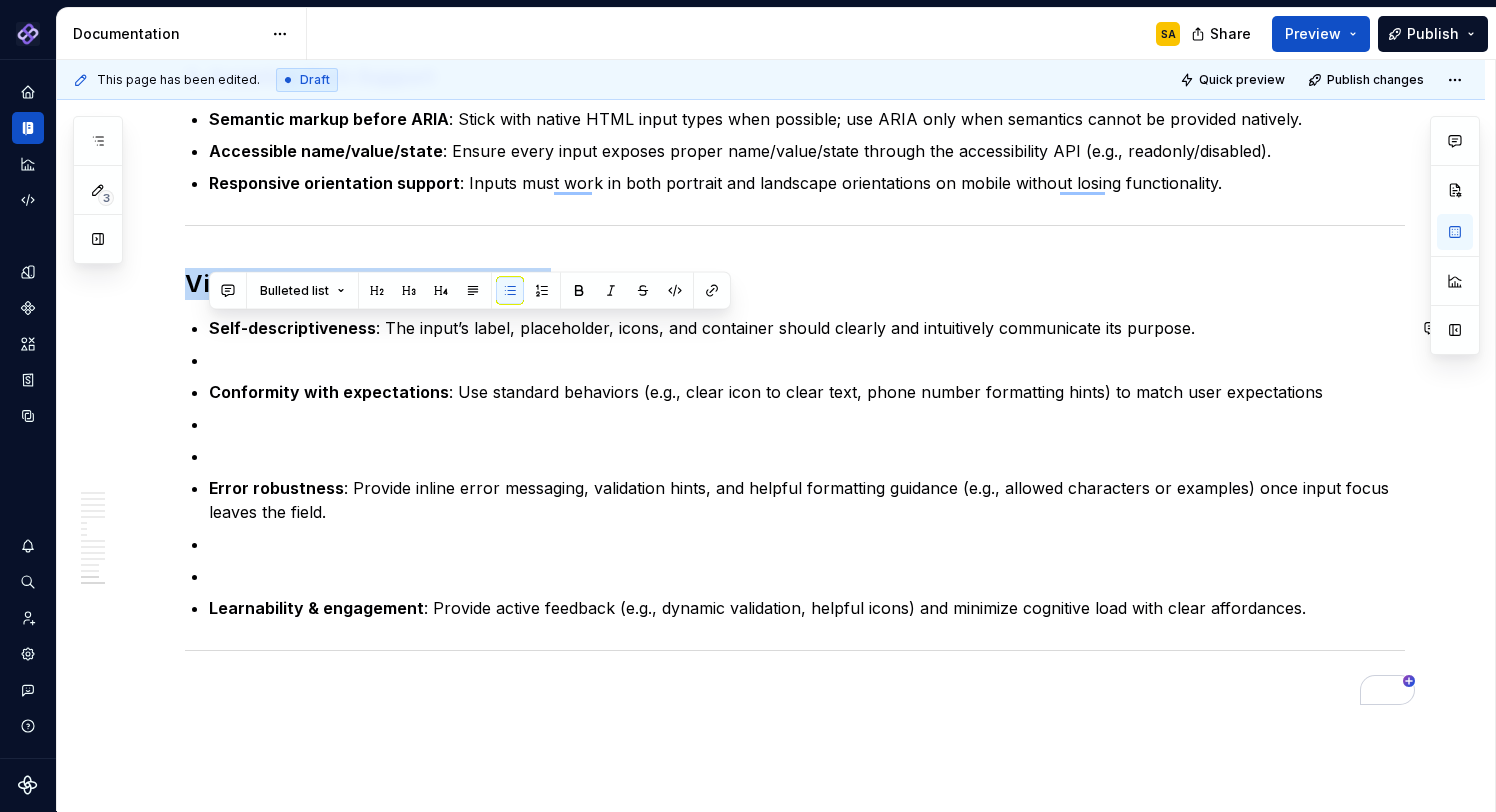 drag, startPoint x: 206, startPoint y: 328, endPoint x: 425, endPoint y: 623, distance: 367.40442 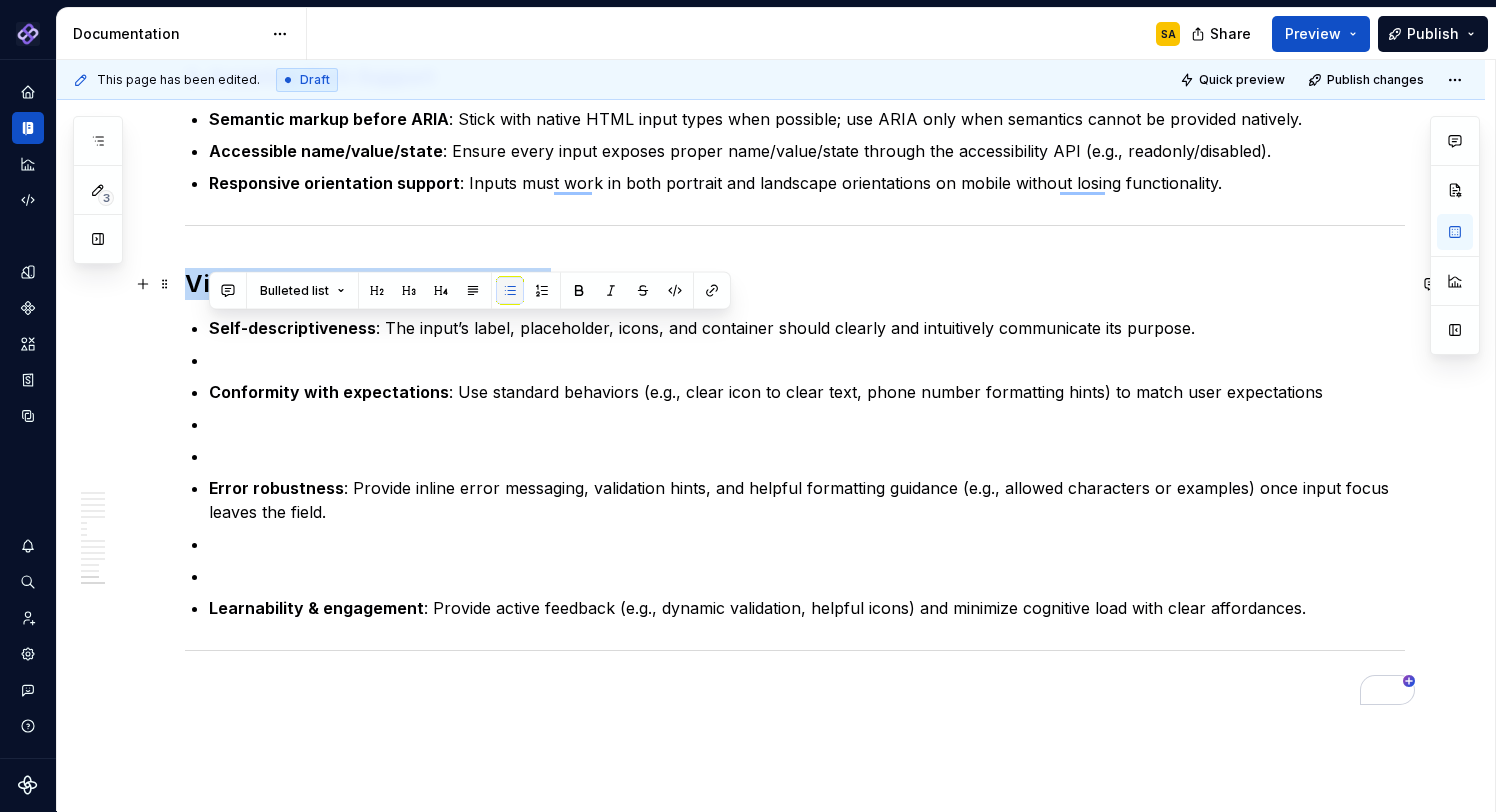 click at bounding box center (510, 291) 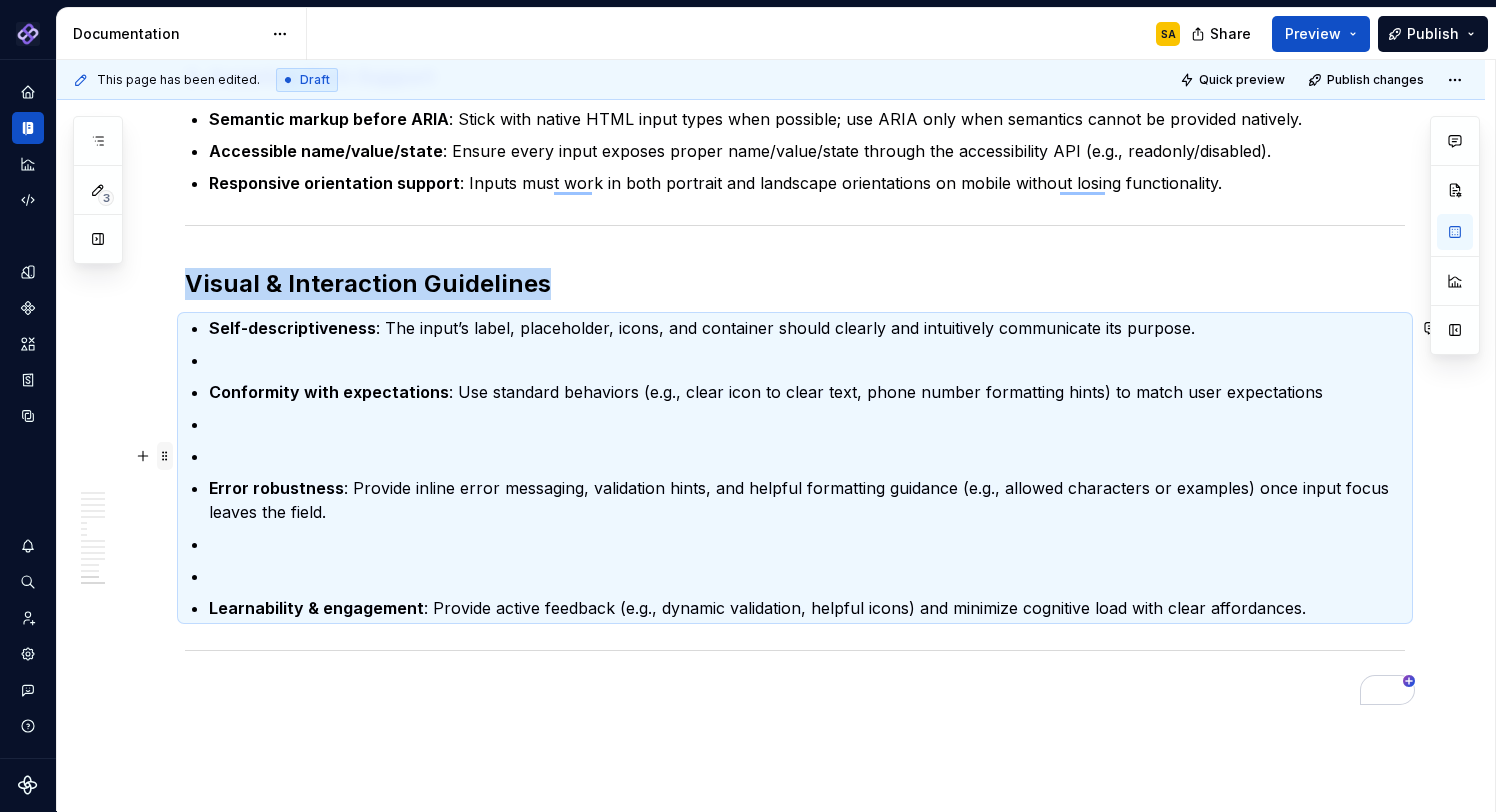 click at bounding box center [165, 456] 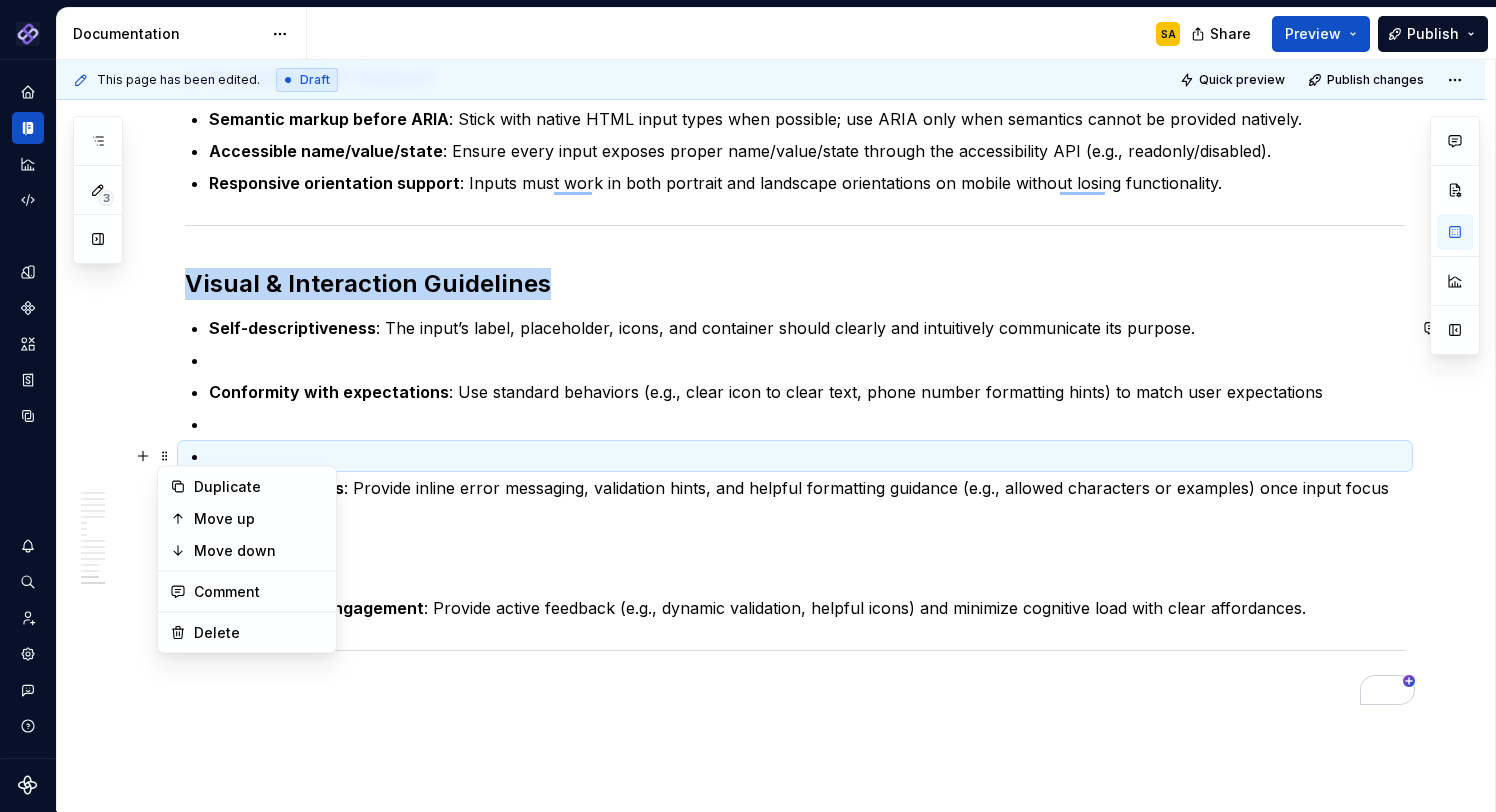 click on "Conformity with expectations" at bounding box center (329, 392) 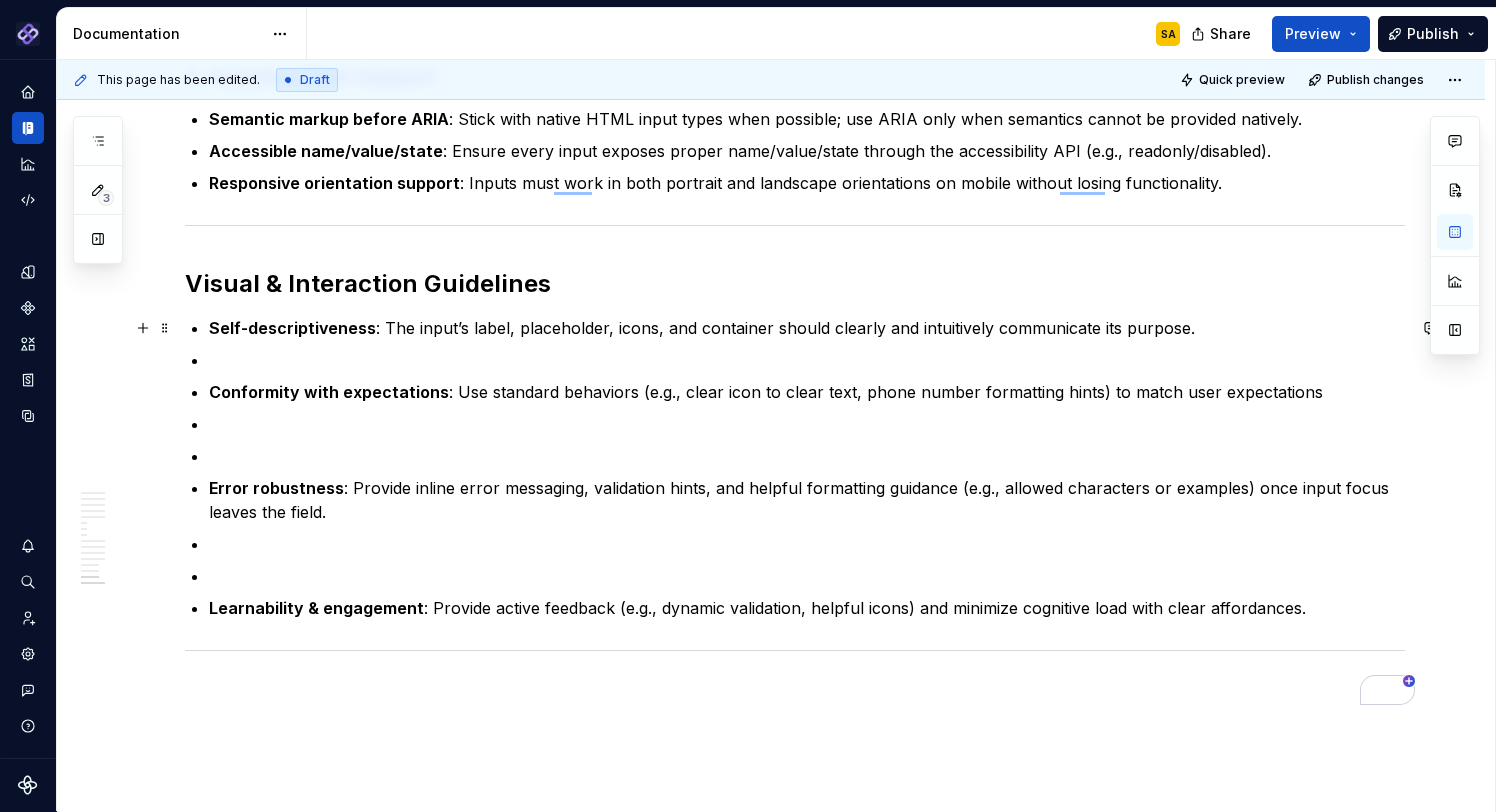 click on "Self-descriptiveness" at bounding box center (292, 328) 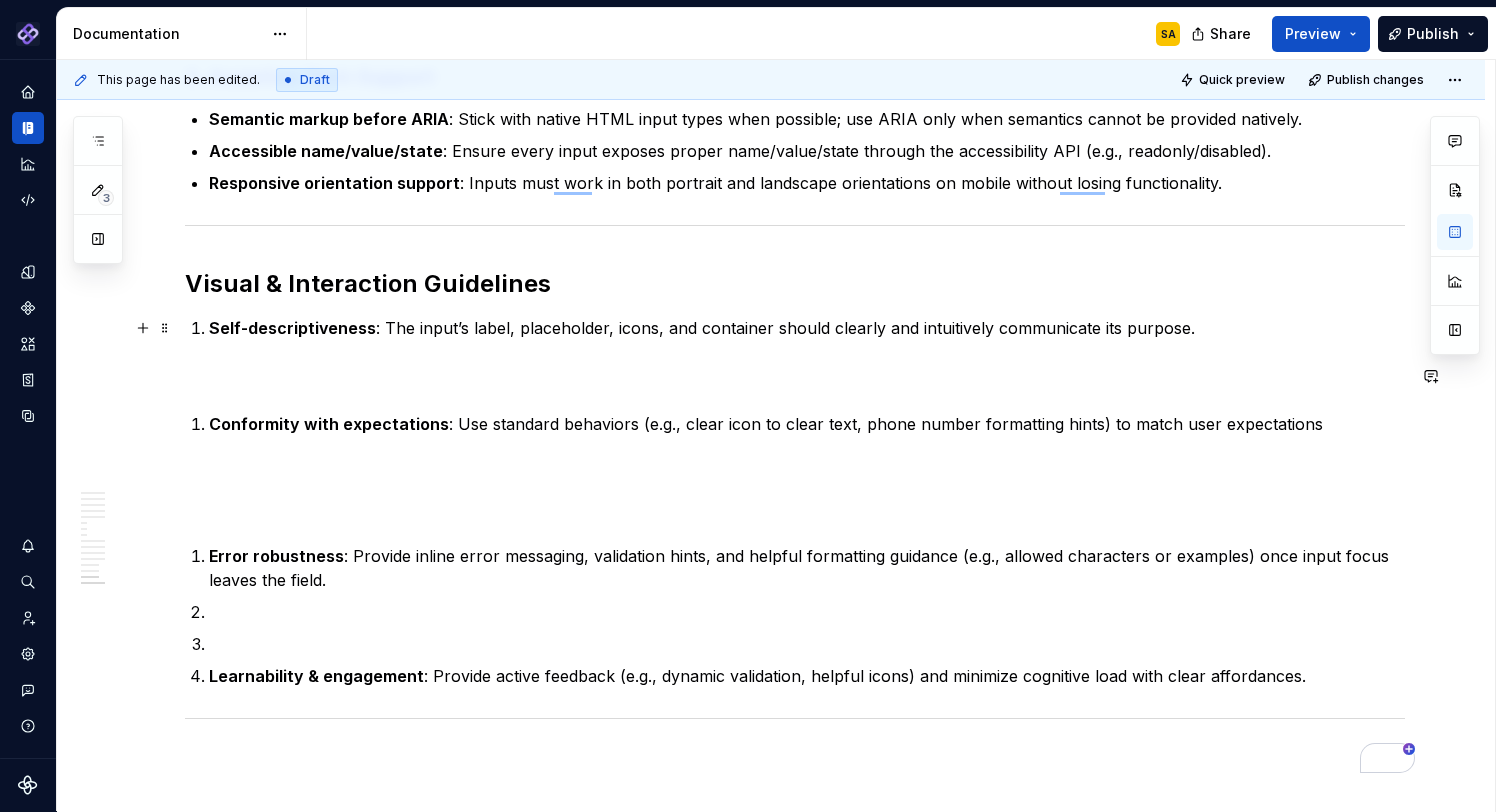 click on "Self-descriptiveness : The input’s label, placeholder, icons, and container should clearly and intuitively communicate its purpose." at bounding box center (807, 328) 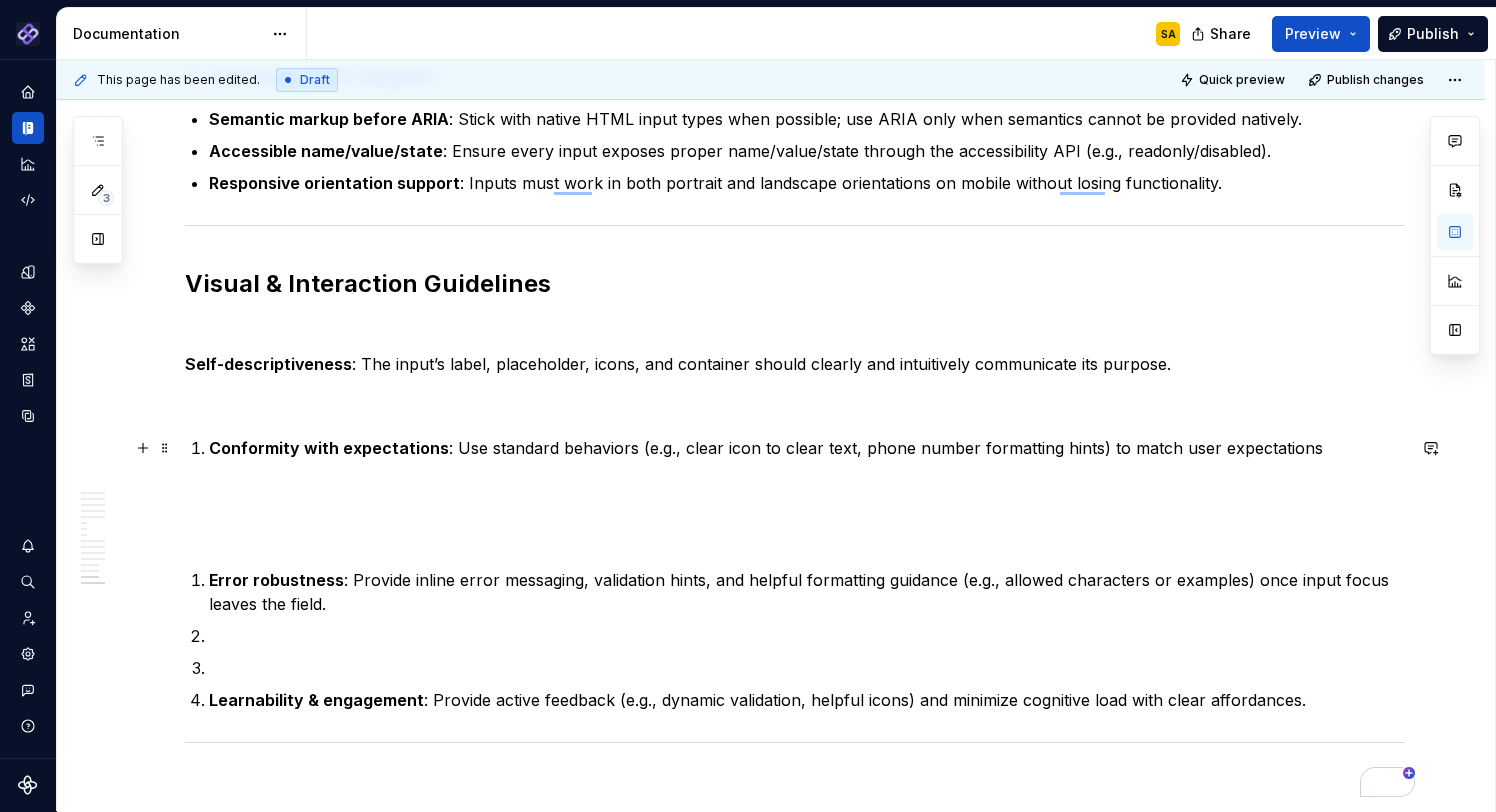 click on "Conformity with expectations" at bounding box center [329, 448] 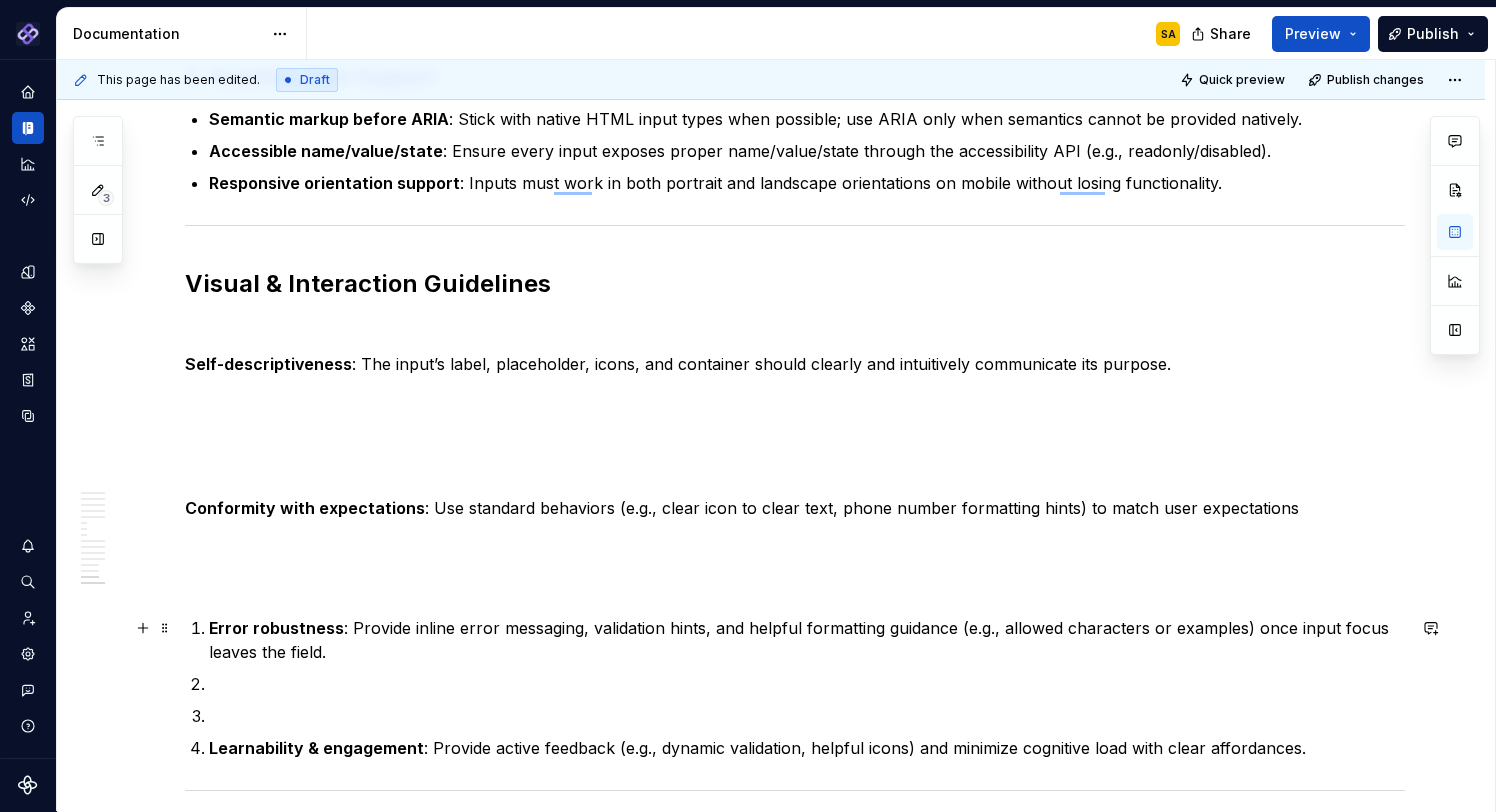 click on "Error robustness" at bounding box center (276, 628) 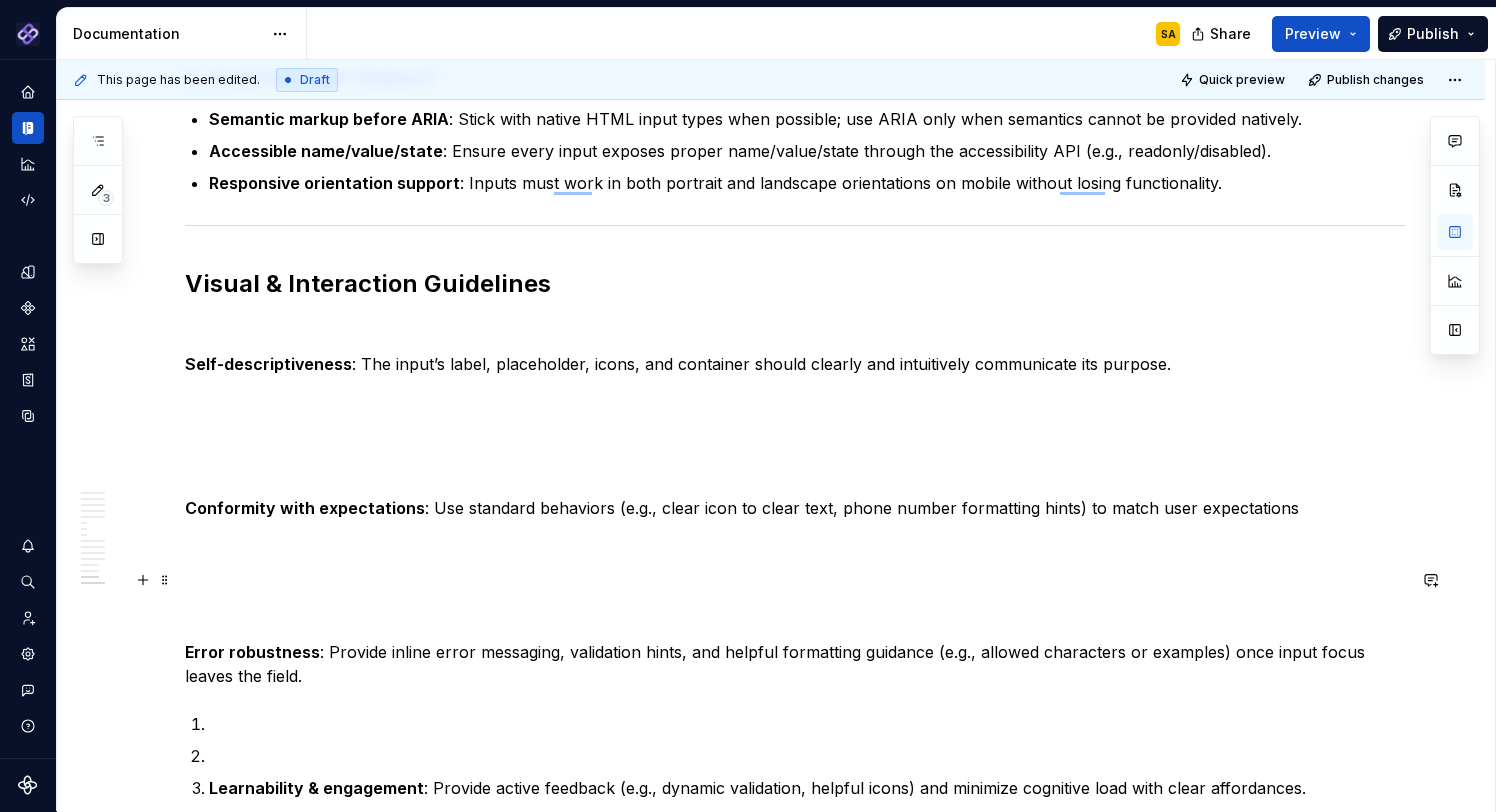 scroll, scrollTop: 4915, scrollLeft: 0, axis: vertical 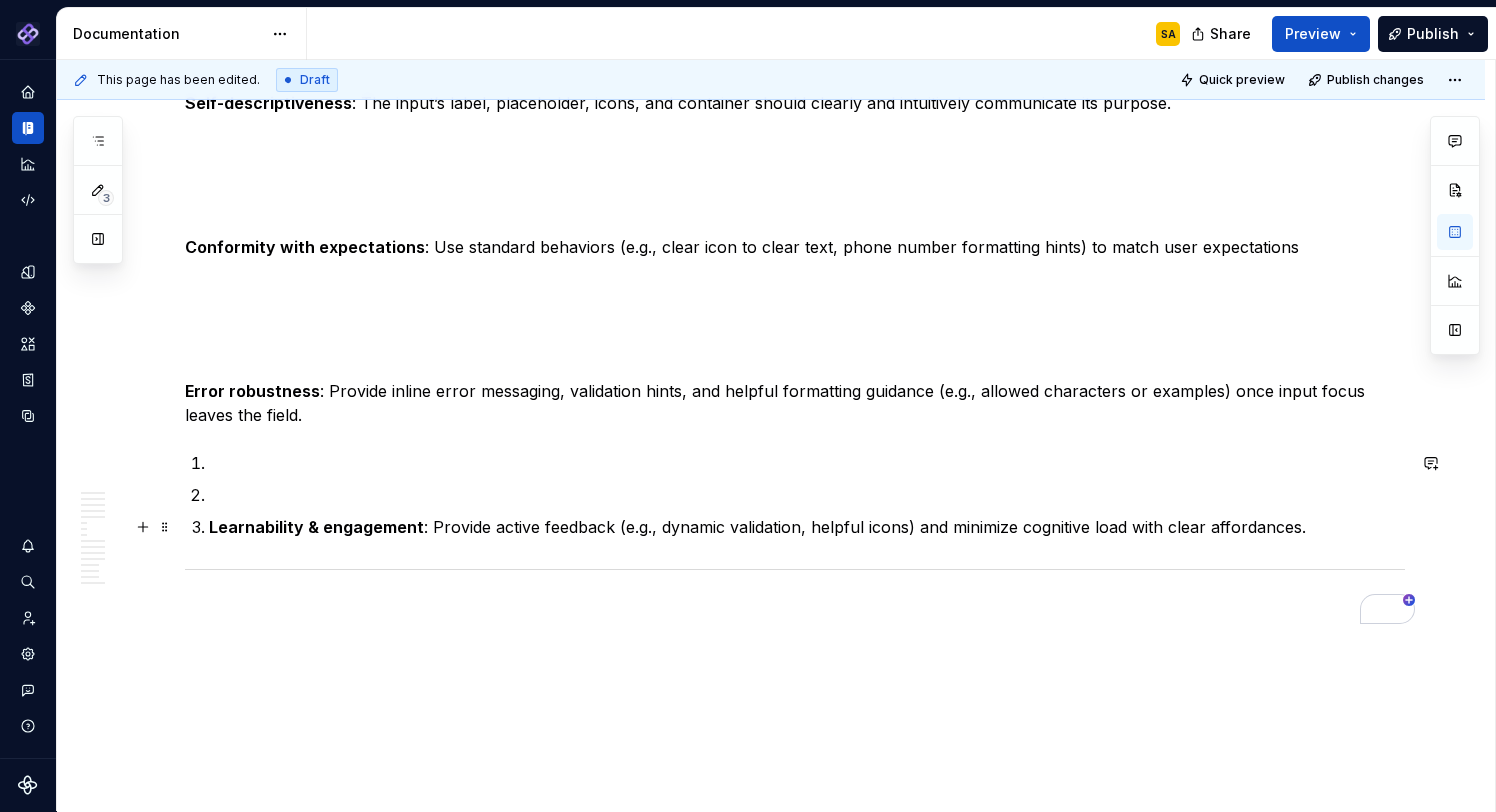 click on "Learnability & engagement" at bounding box center [316, 527] 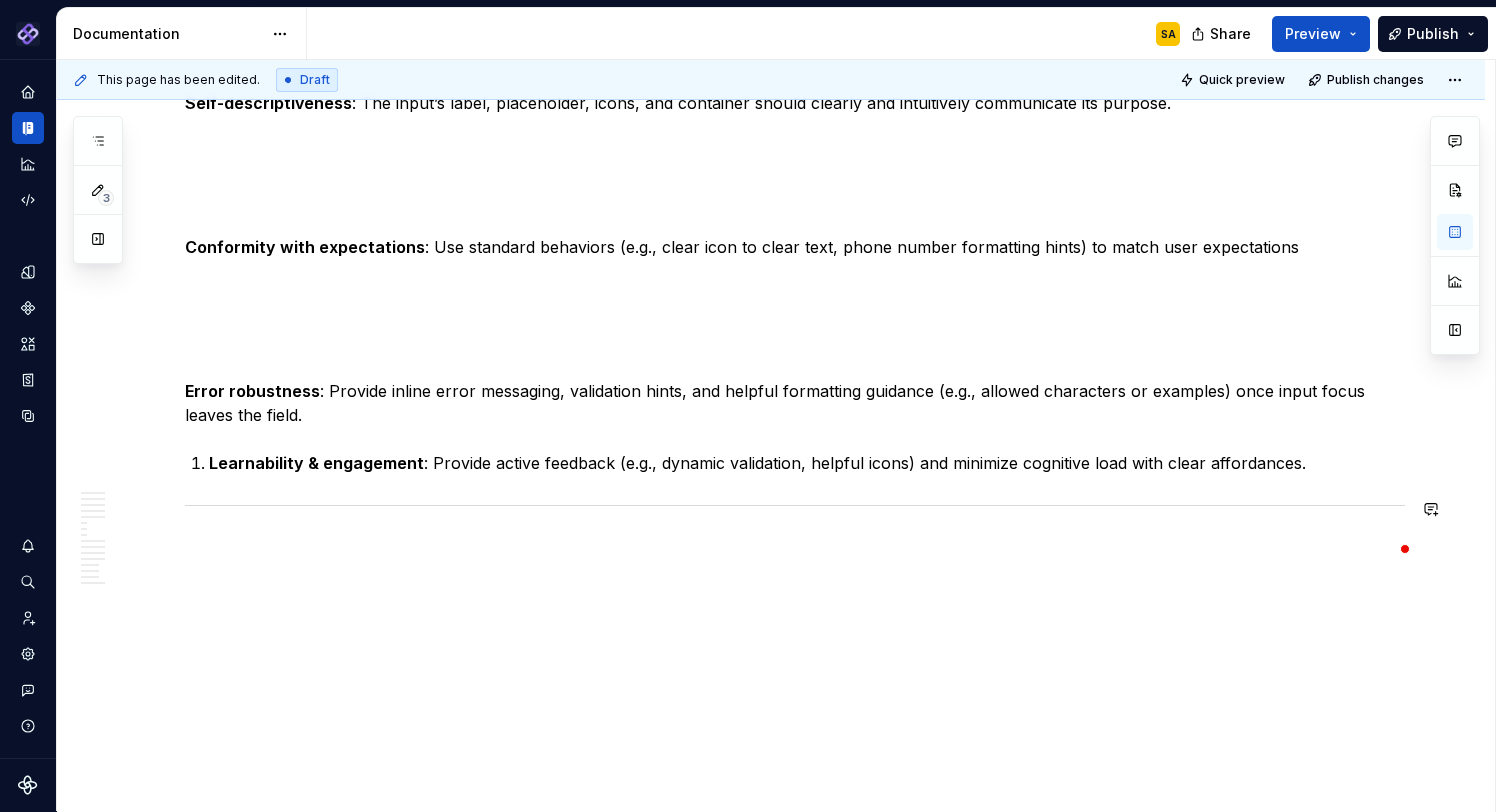scroll, scrollTop: 5068, scrollLeft: 0, axis: vertical 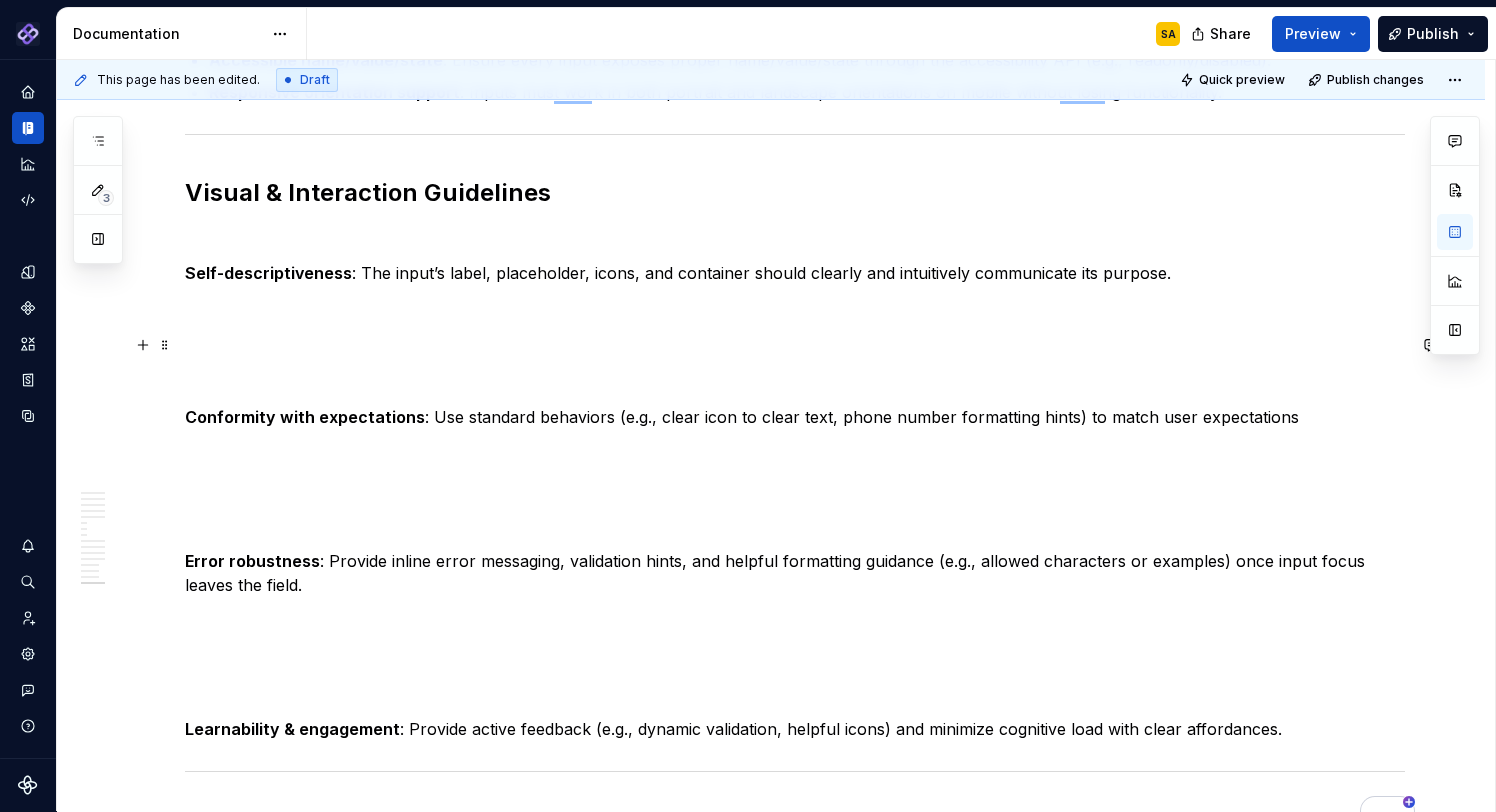 click at bounding box center [795, 309] 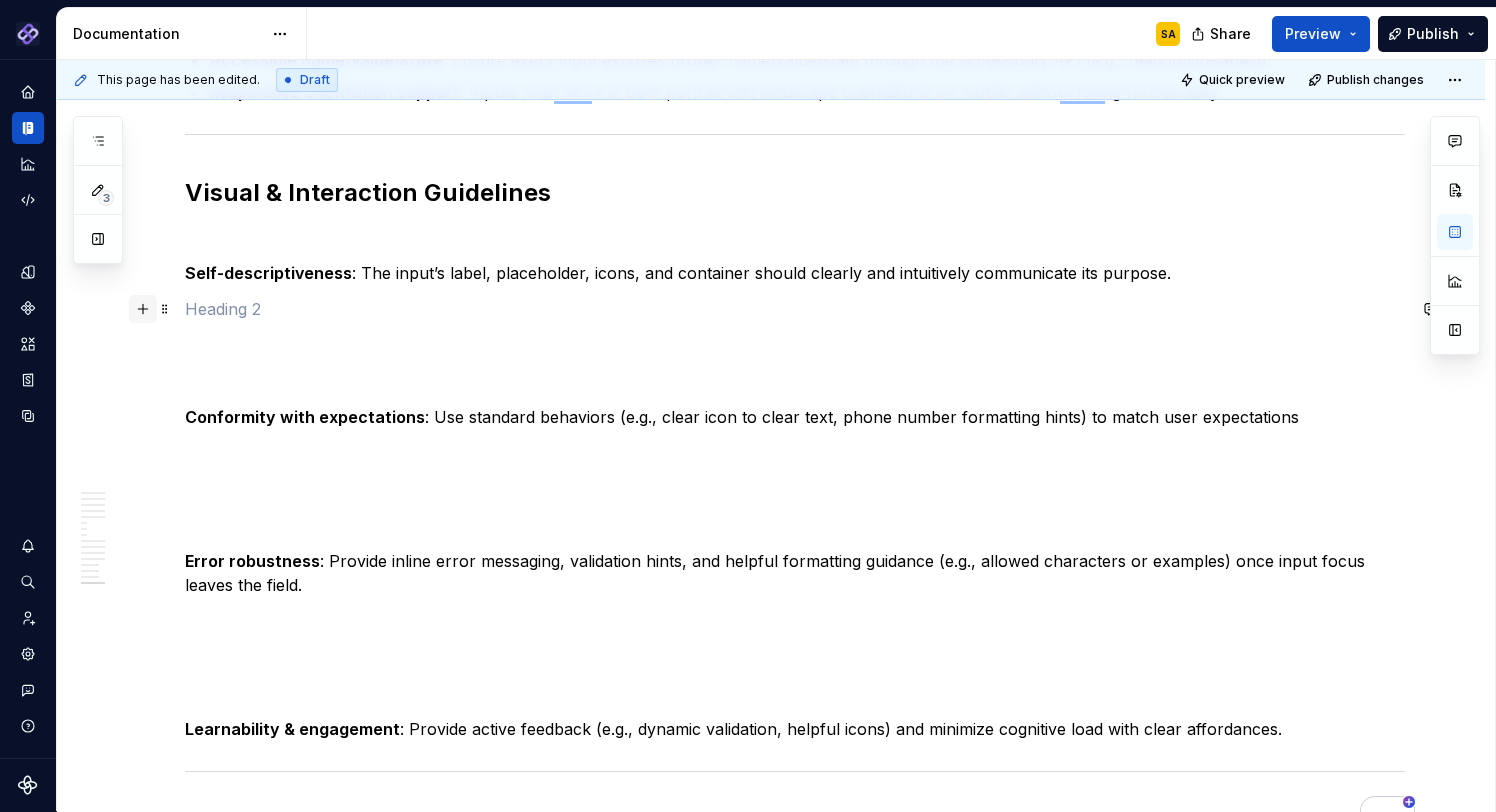 click at bounding box center (143, 309) 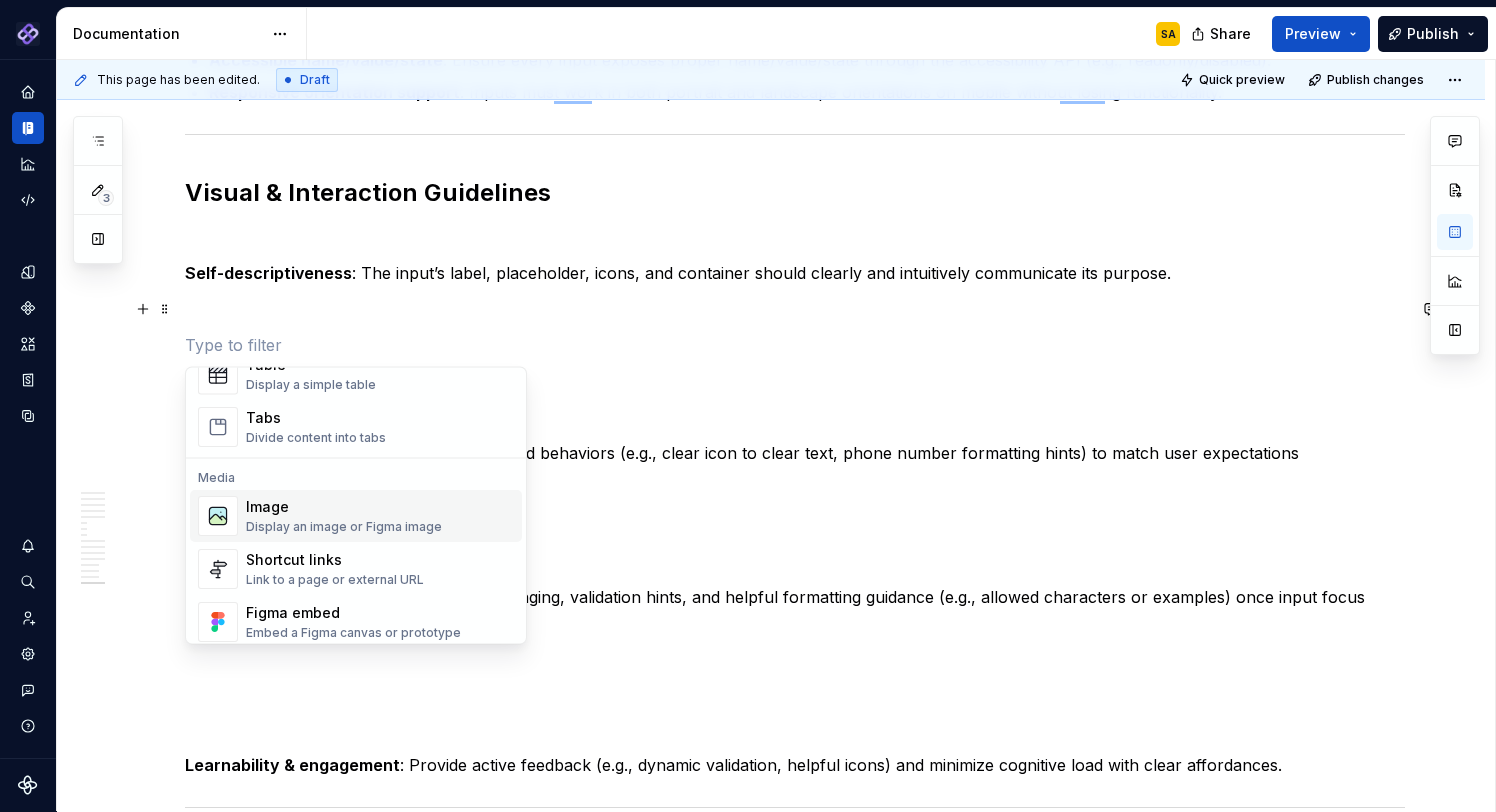 scroll, scrollTop: 761, scrollLeft: 0, axis: vertical 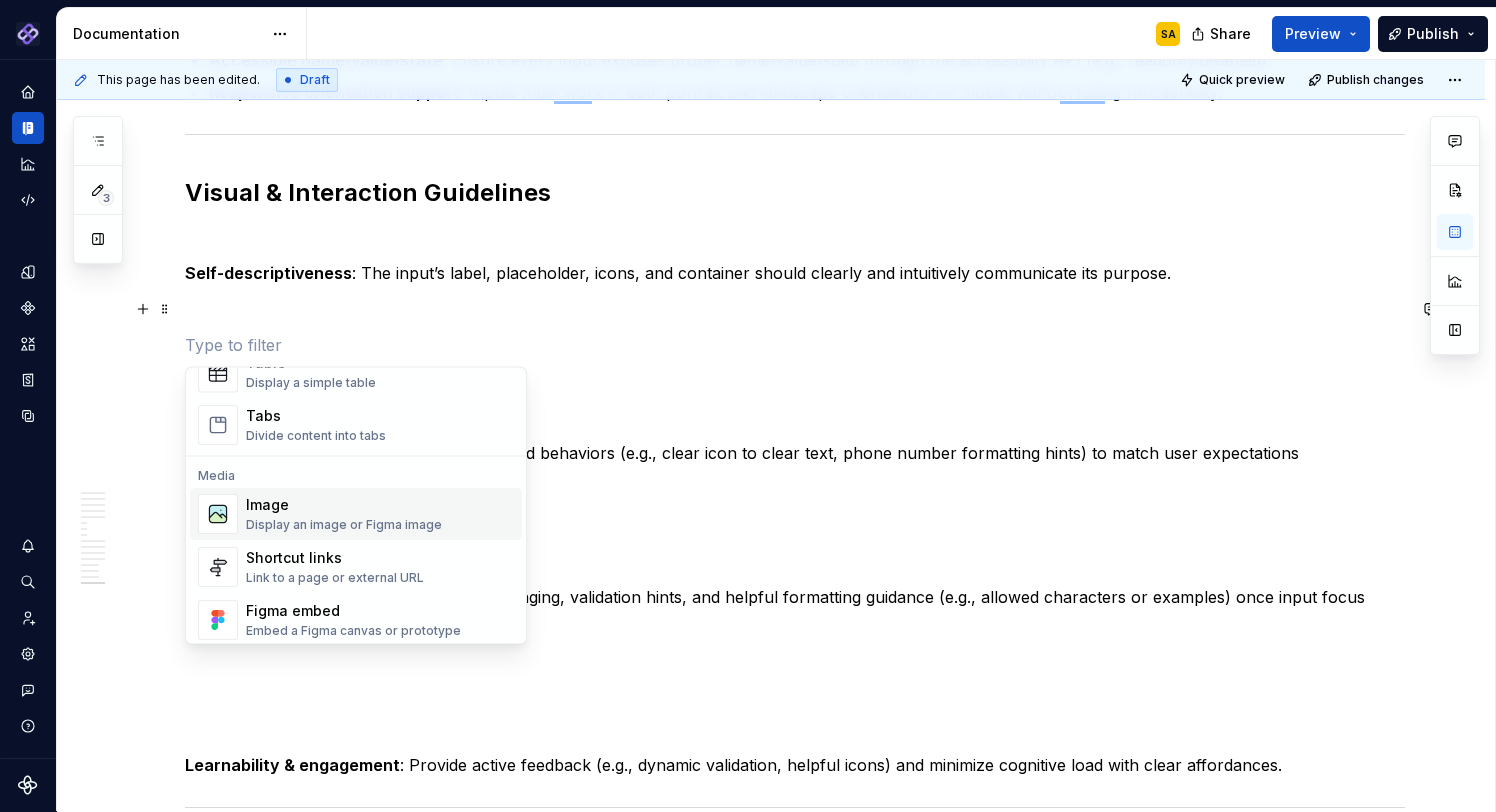 click on "Image Display an image or Figma image" at bounding box center (344, 515) 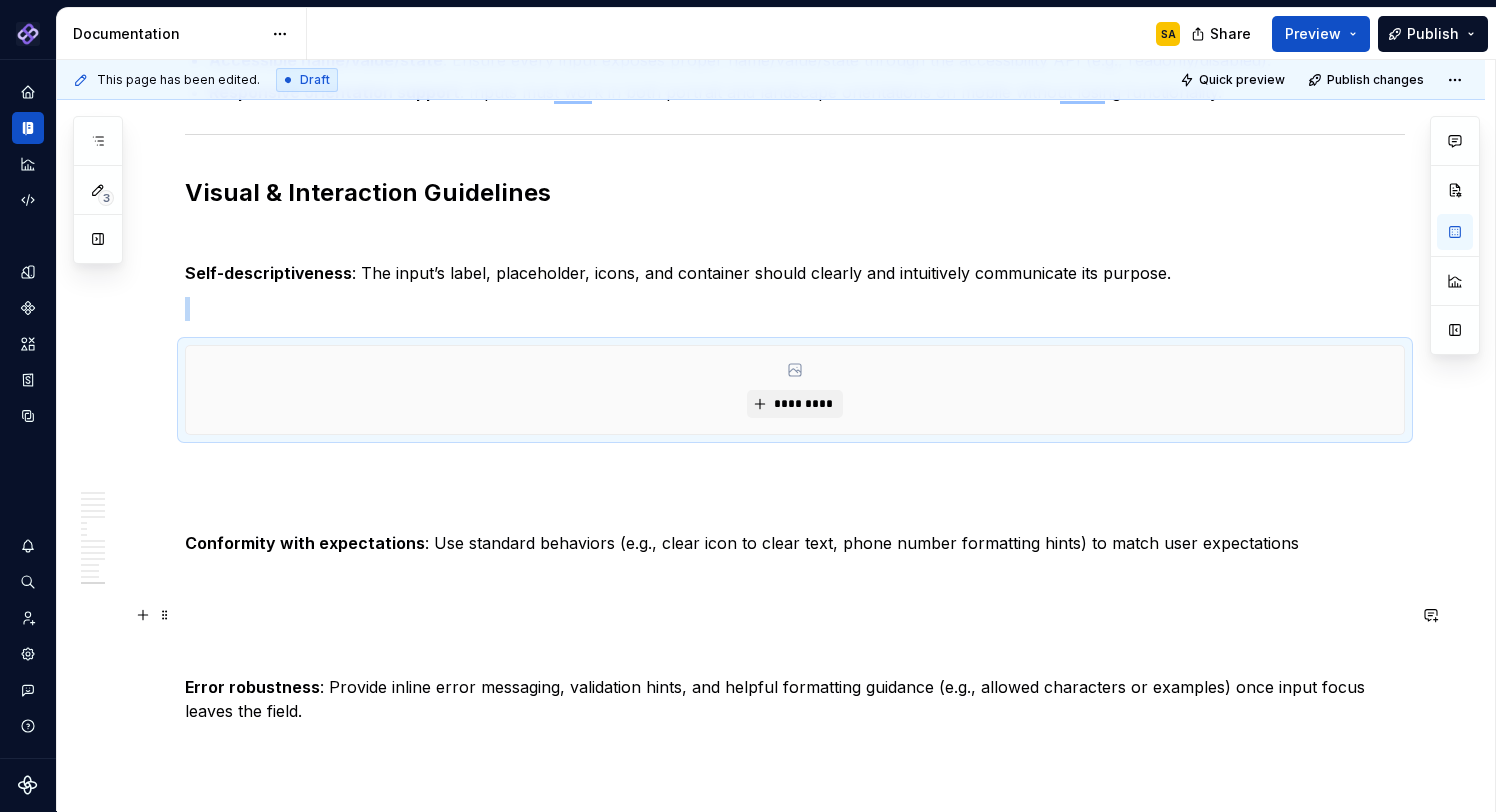 click at bounding box center [795, 615] 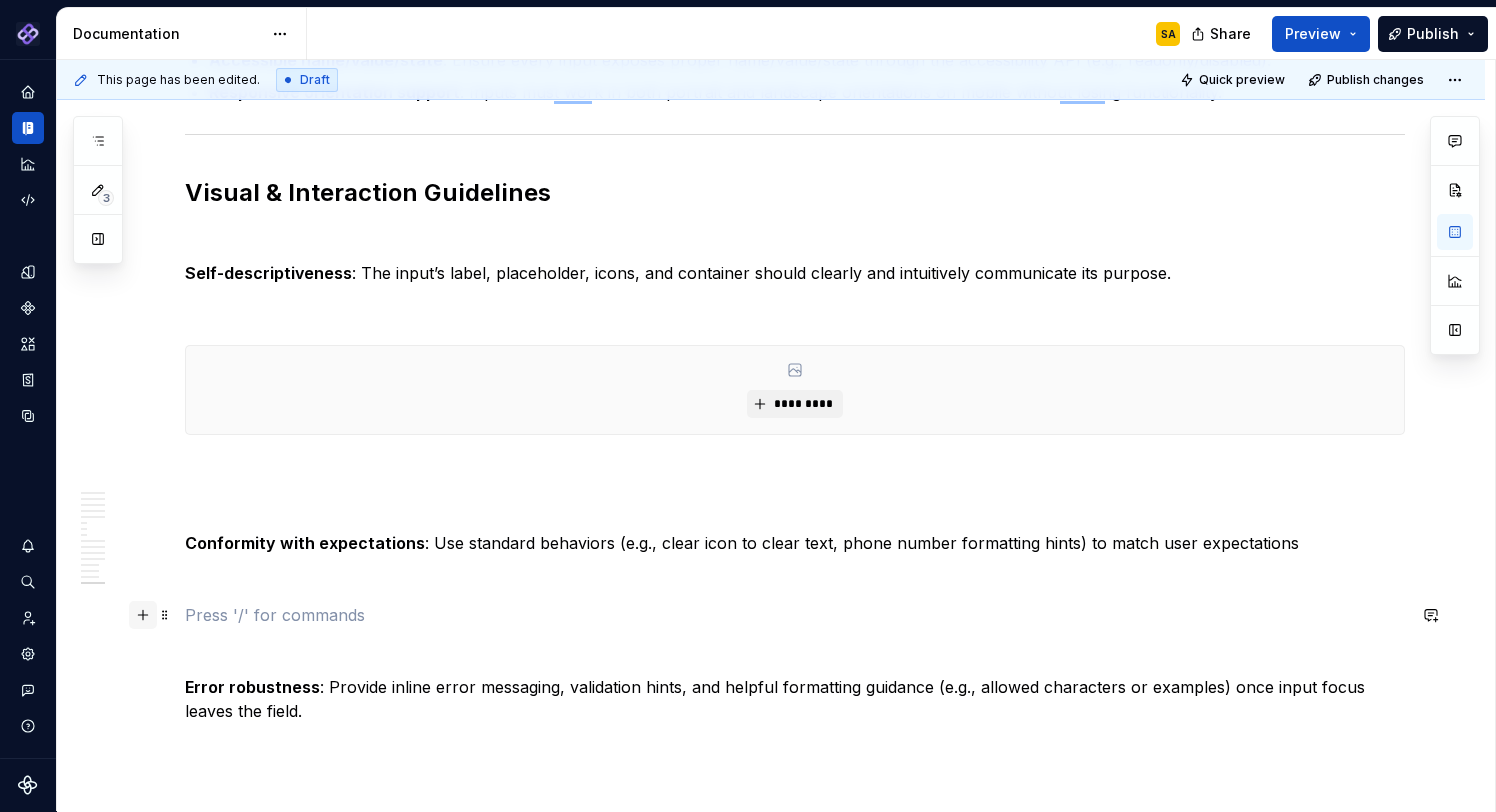 click at bounding box center [143, 615] 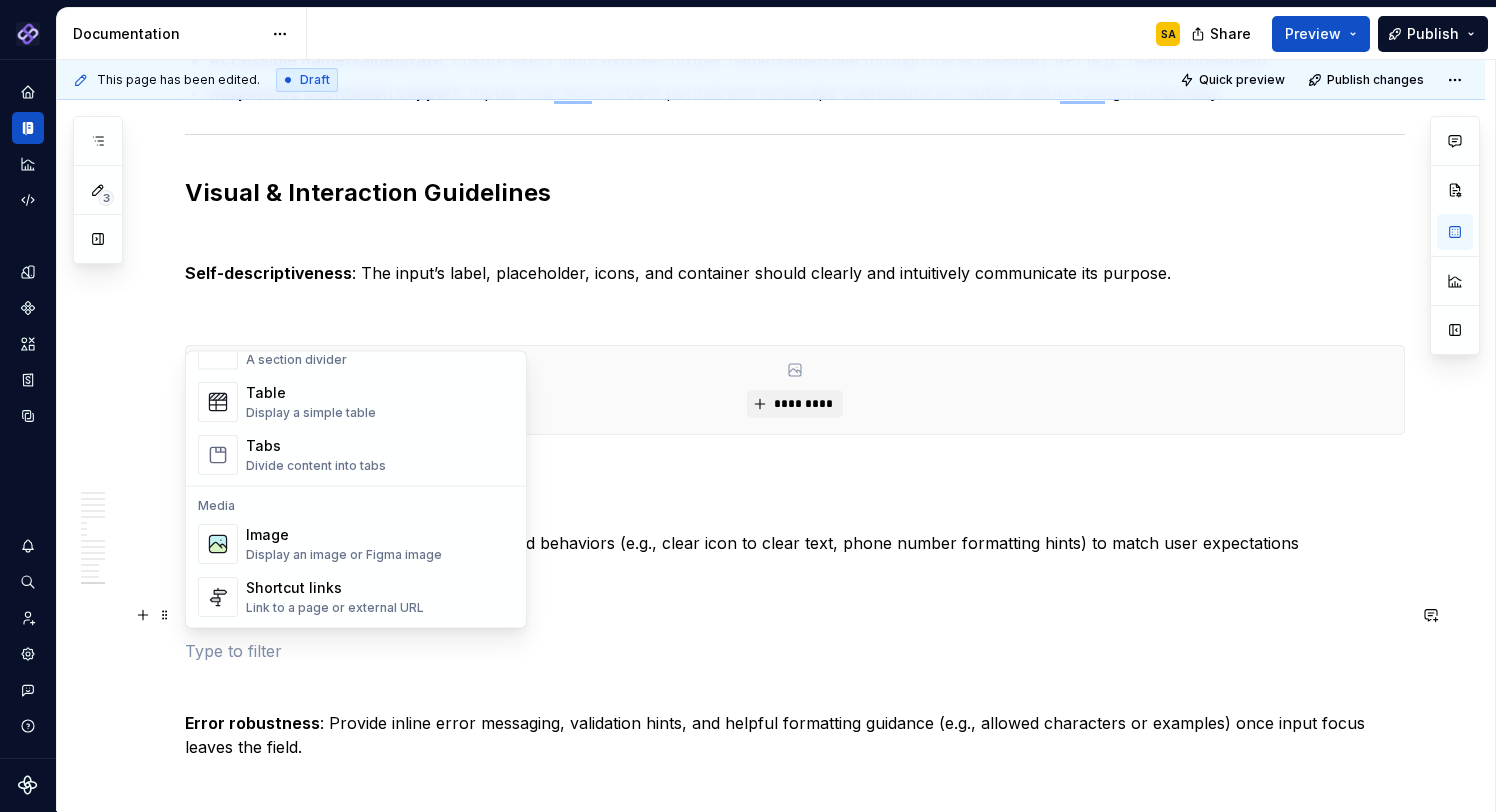 scroll, scrollTop: 720, scrollLeft: 0, axis: vertical 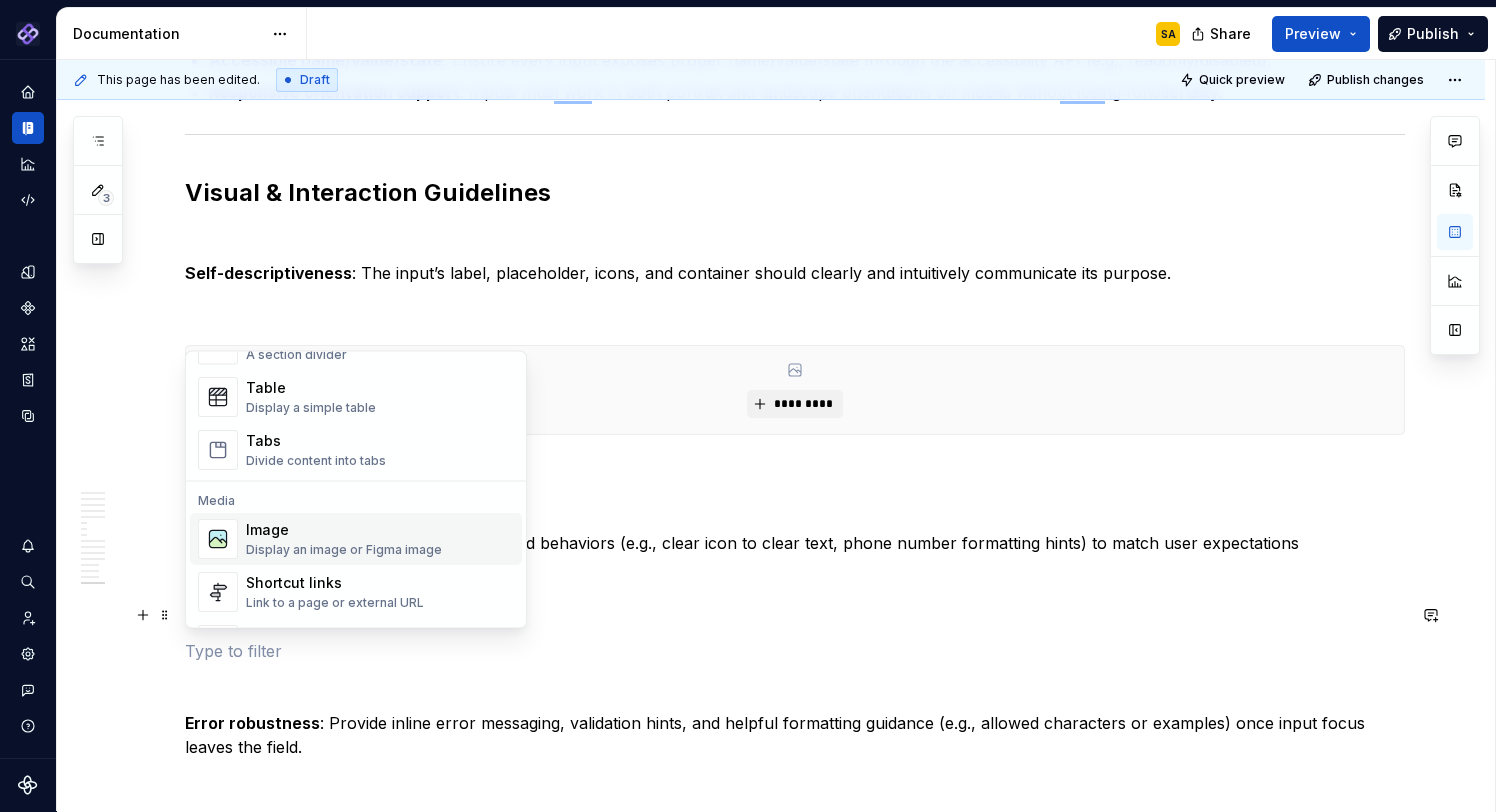 click on "Image" at bounding box center (344, 531) 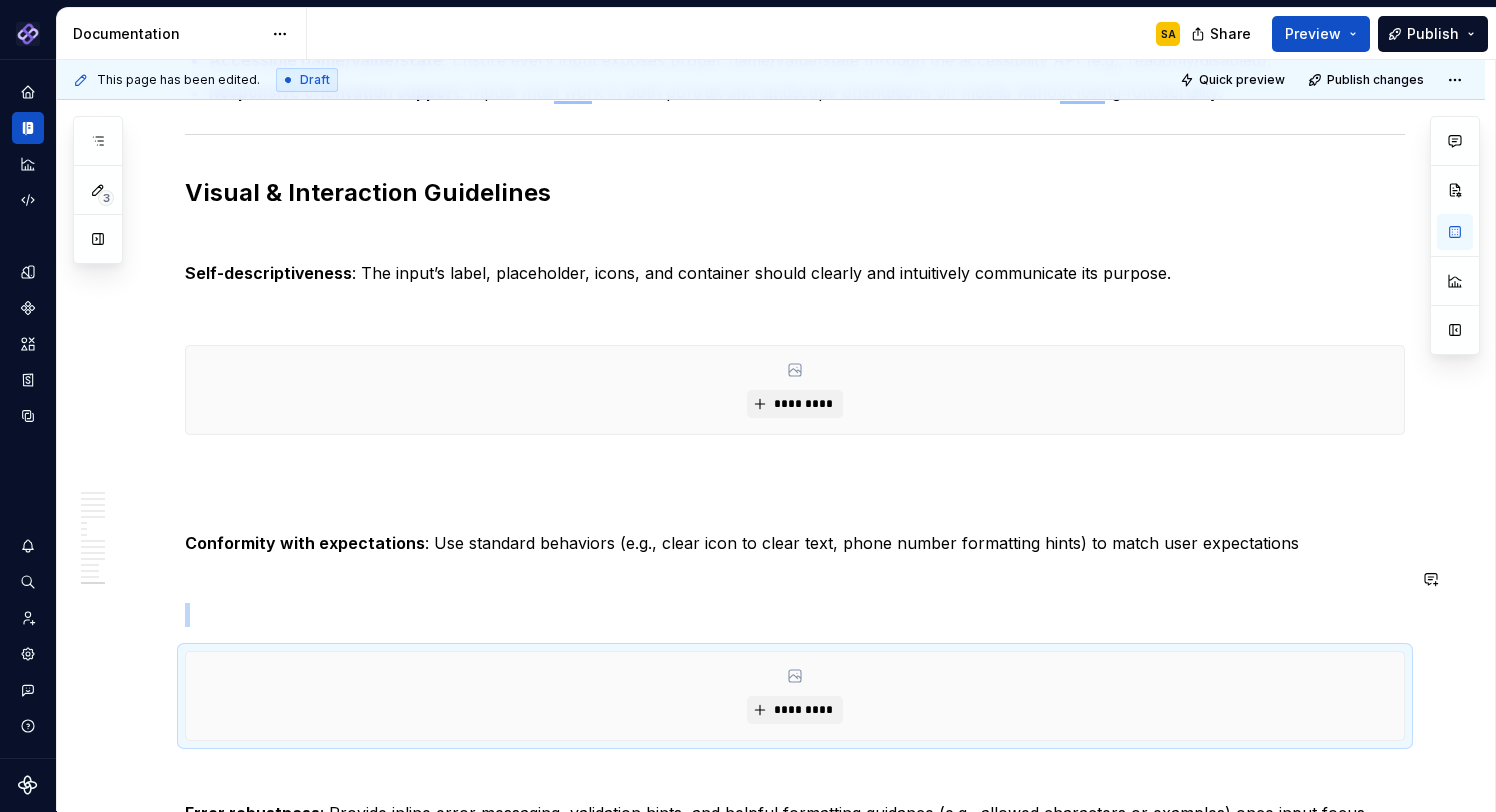 click at bounding box center [795, 615] 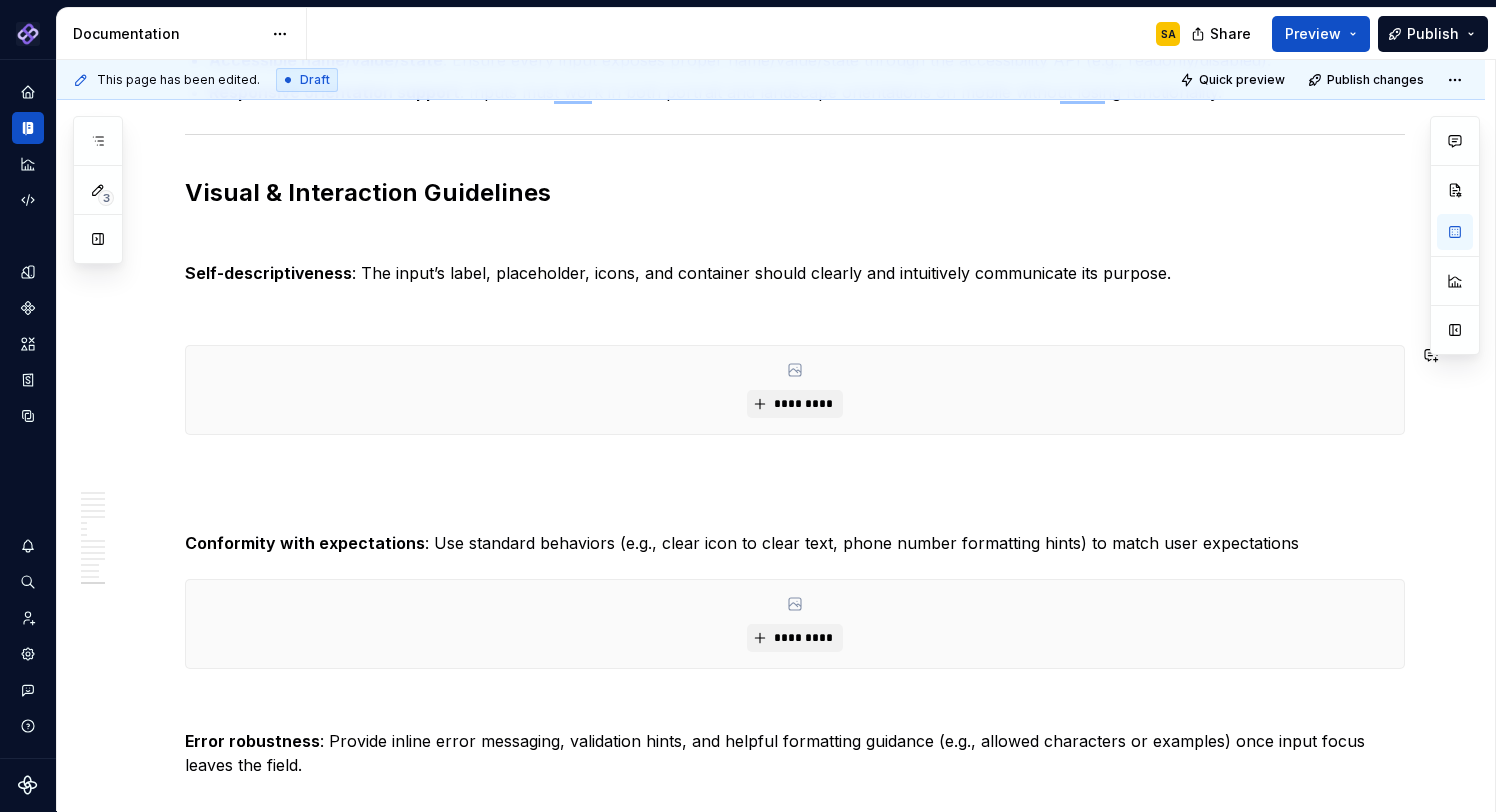 click on "**********" at bounding box center (795, -1754) 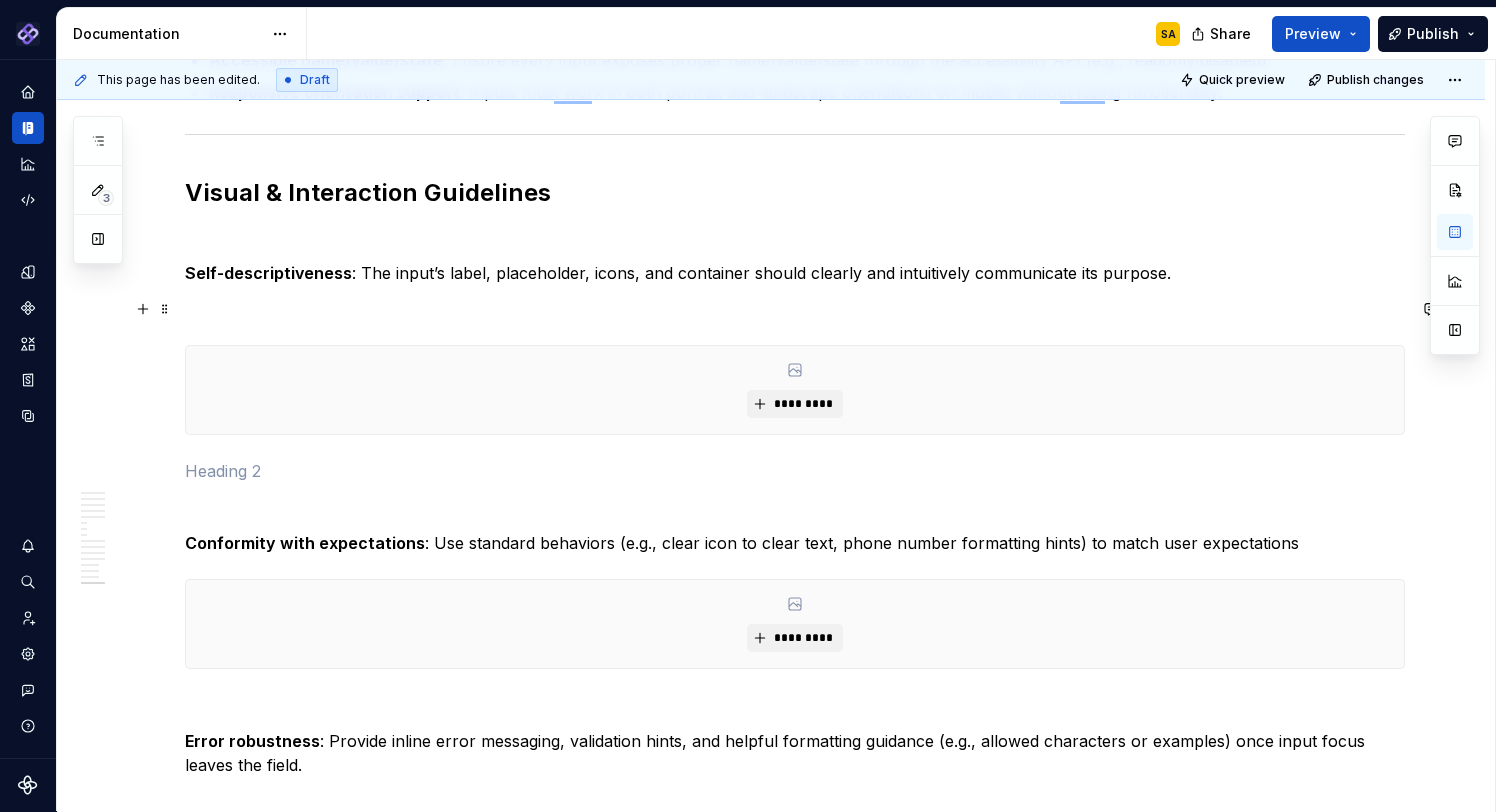 click at bounding box center [795, 309] 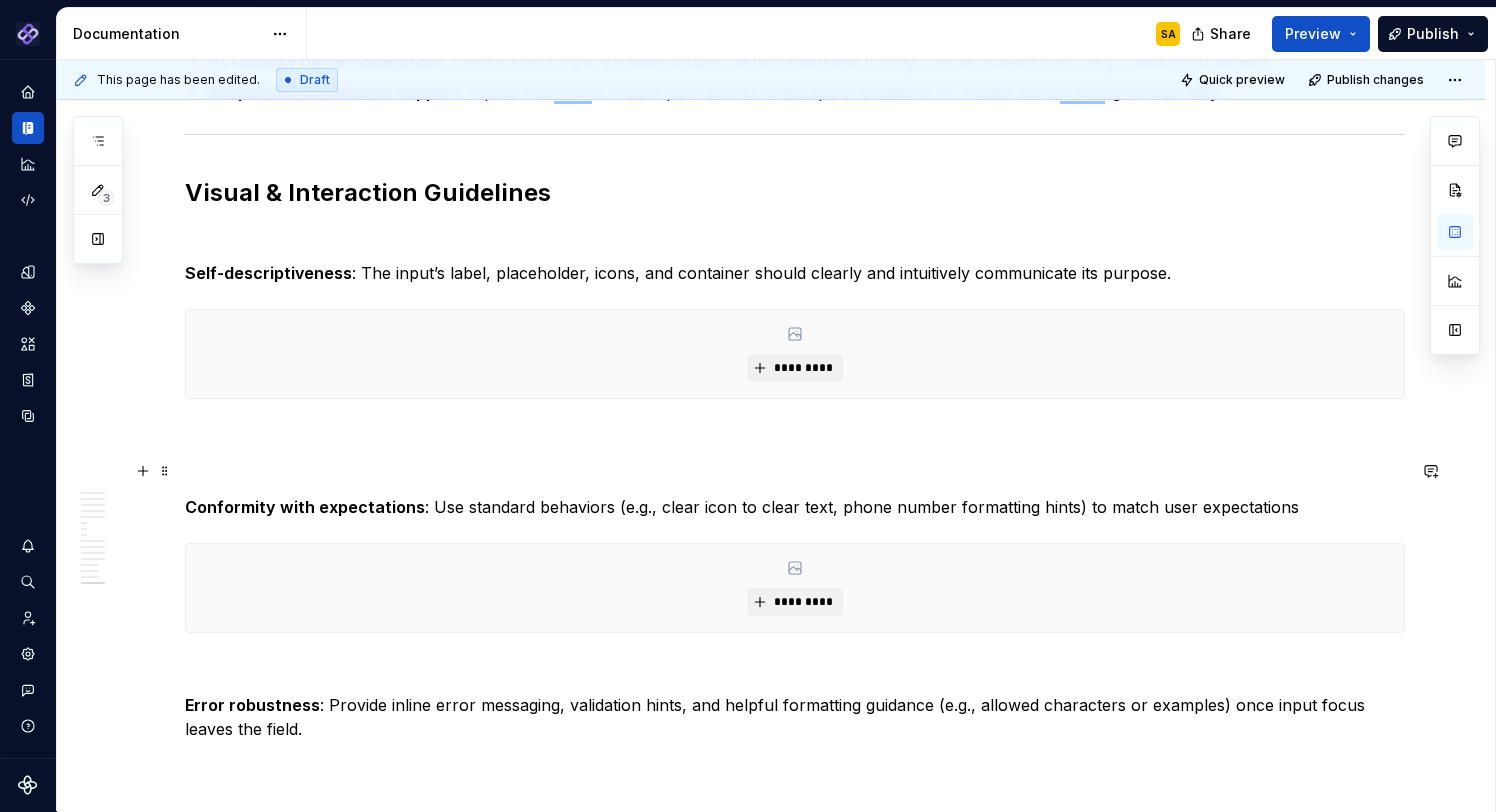 click on "**********" at bounding box center [795, -1772] 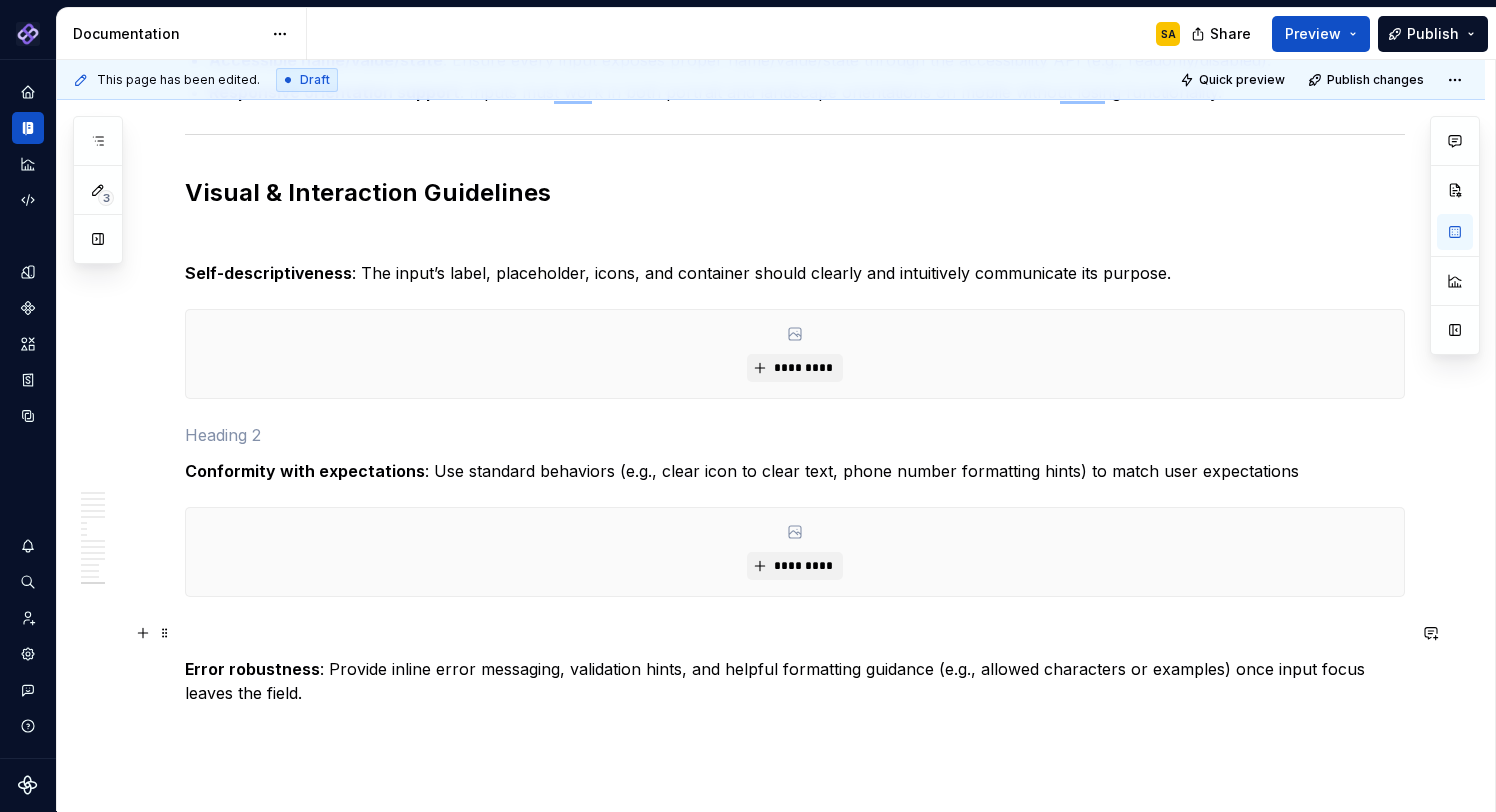 click at bounding box center [795, 633] 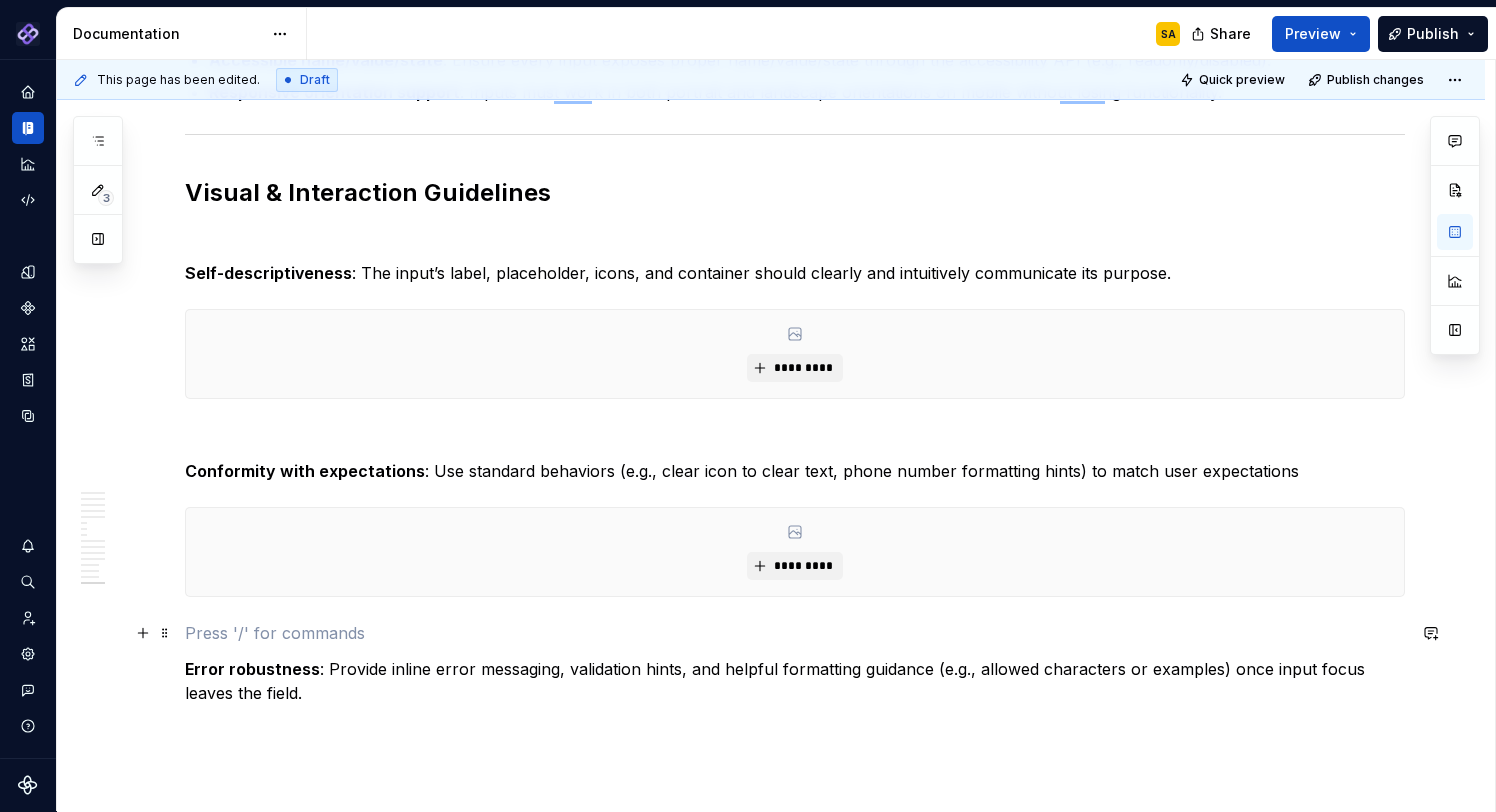 scroll, scrollTop: 5001, scrollLeft: 0, axis: vertical 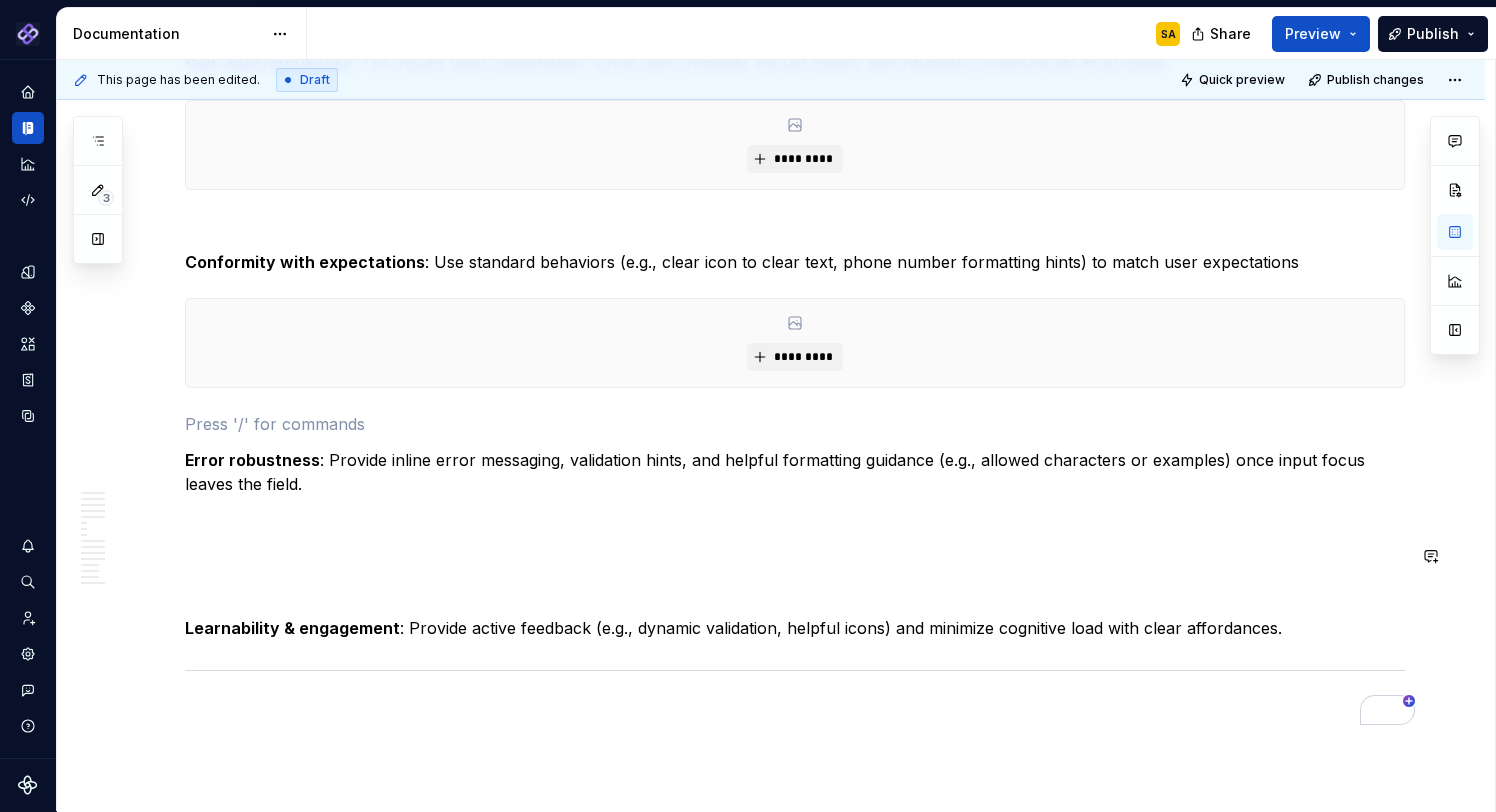 click at bounding box center (795, 520) 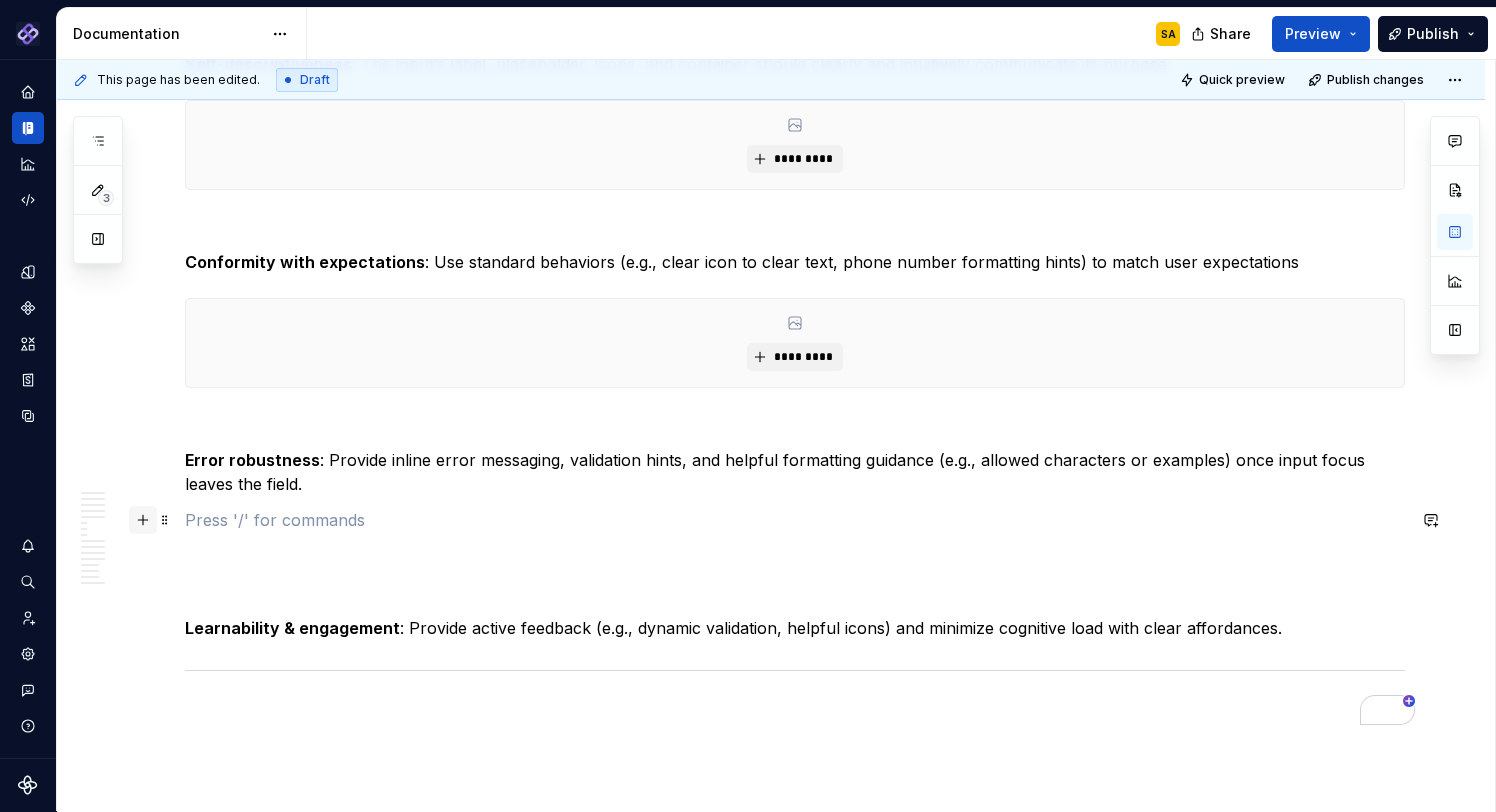 click at bounding box center (143, 520) 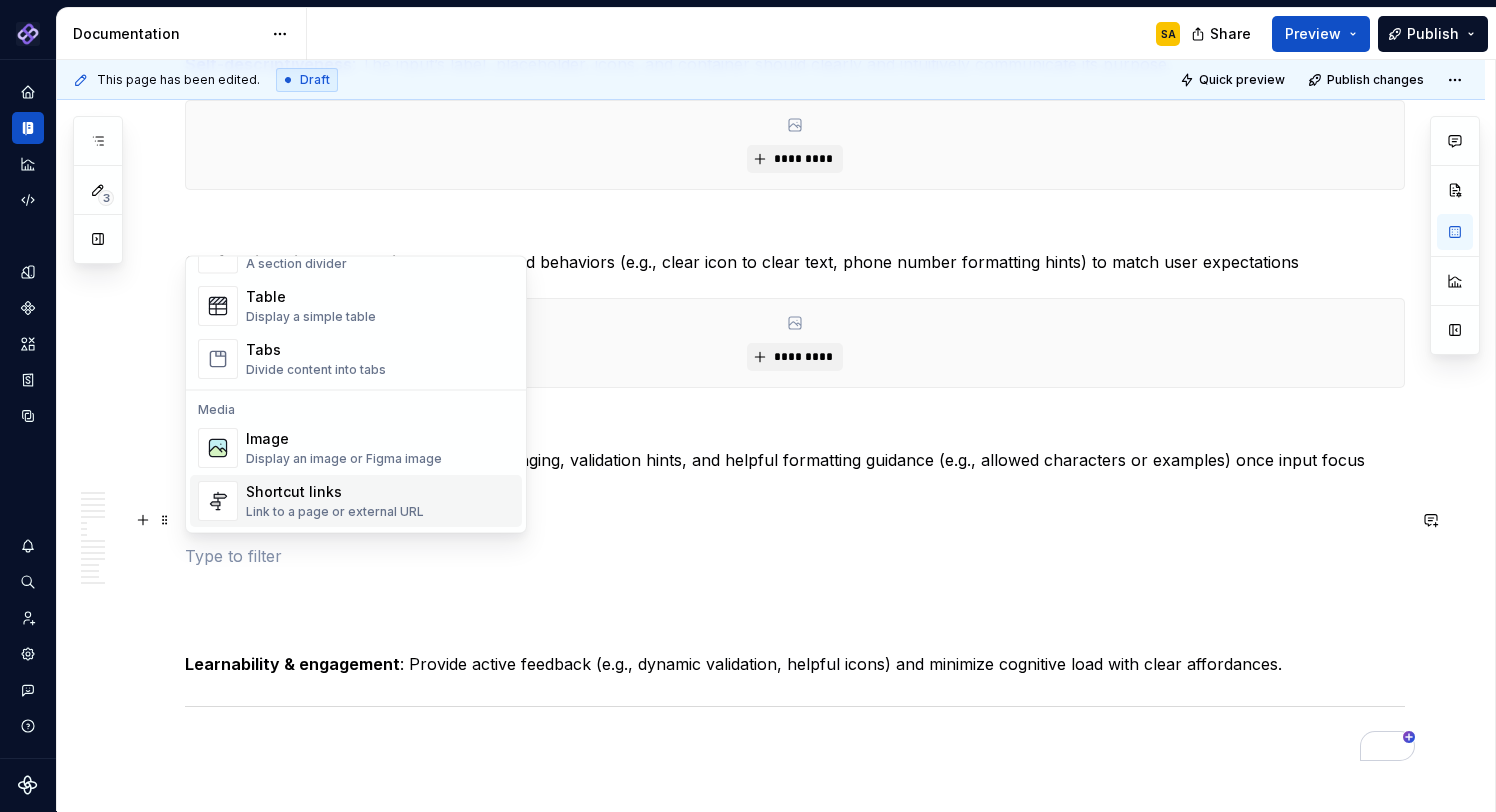 scroll, scrollTop: 723, scrollLeft: 0, axis: vertical 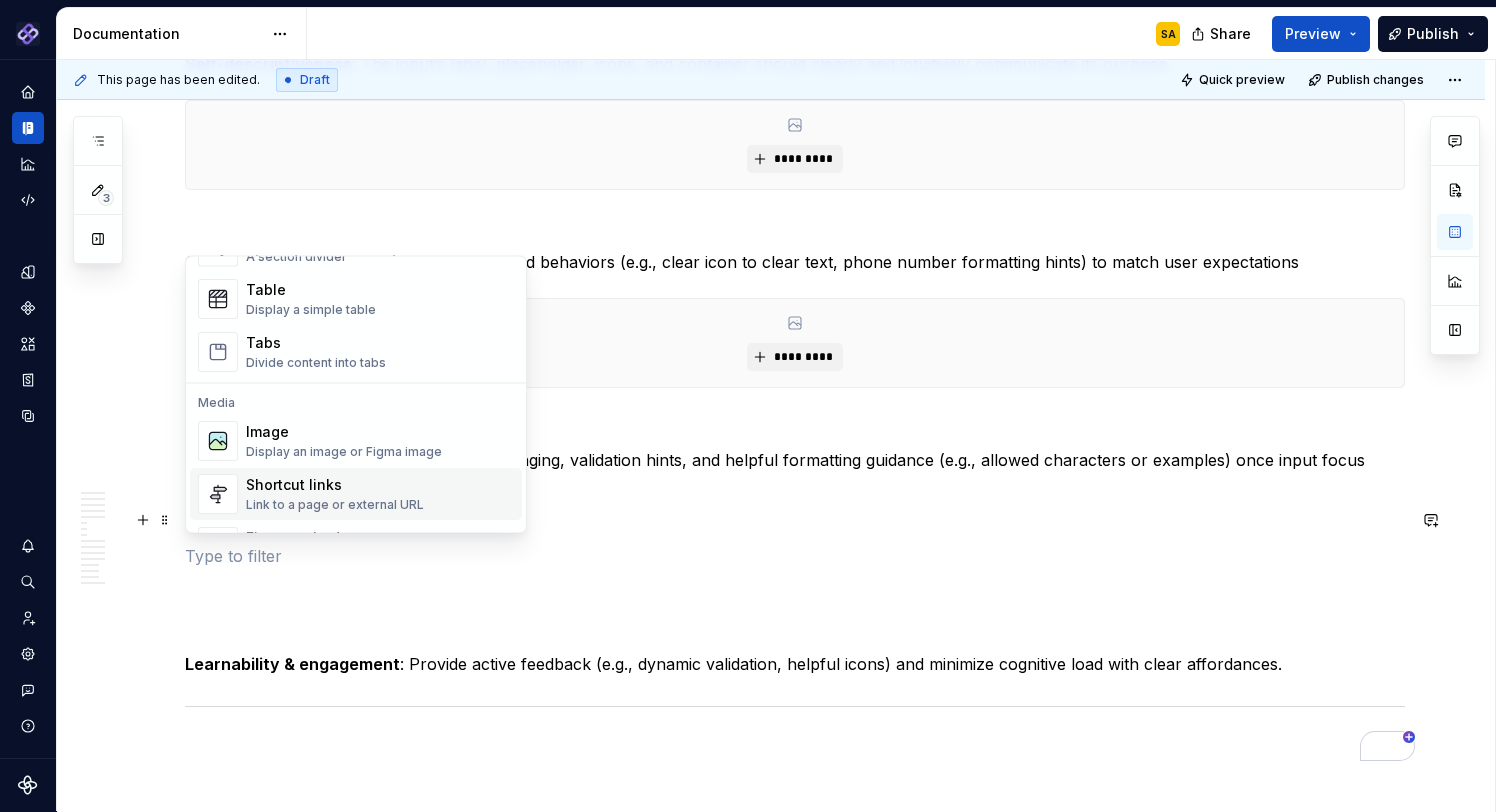 click on "Image" at bounding box center [344, 433] 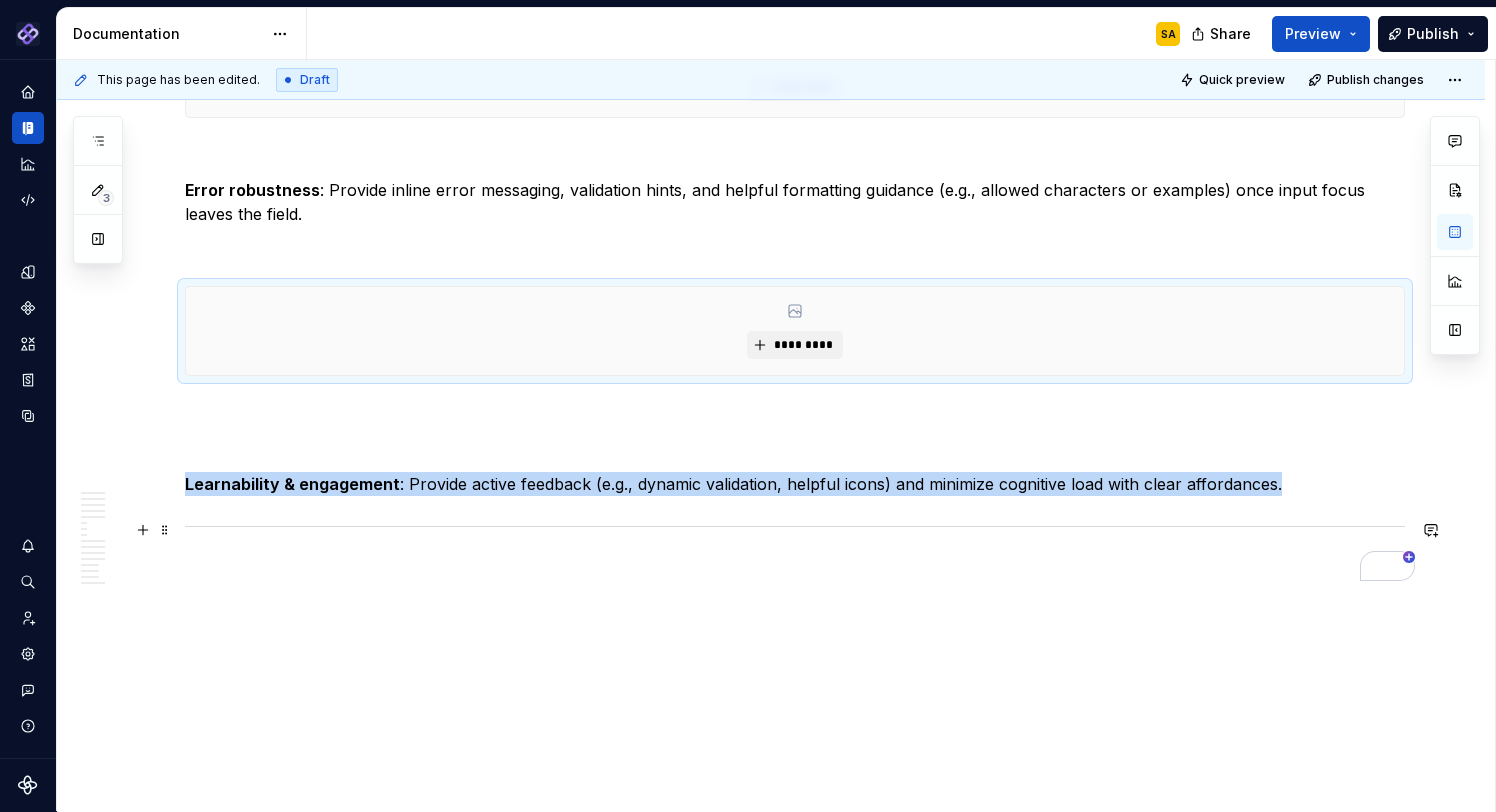 click at bounding box center [795, 526] 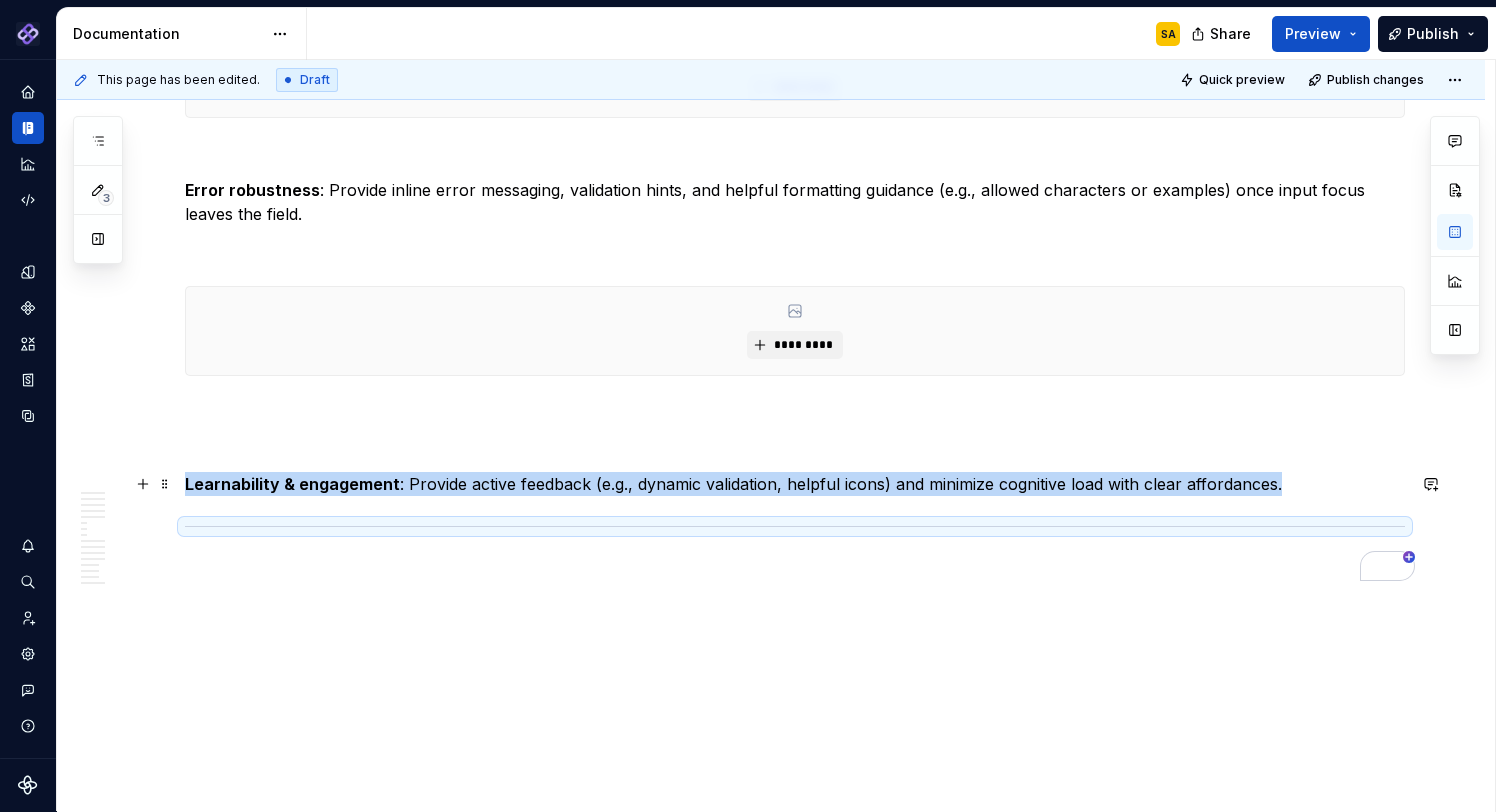 click on "Learnability & engagement : Provide active feedback (e.g., dynamic validation, helpful icons) and minimize cognitive load with clear affordances." at bounding box center [795, 484] 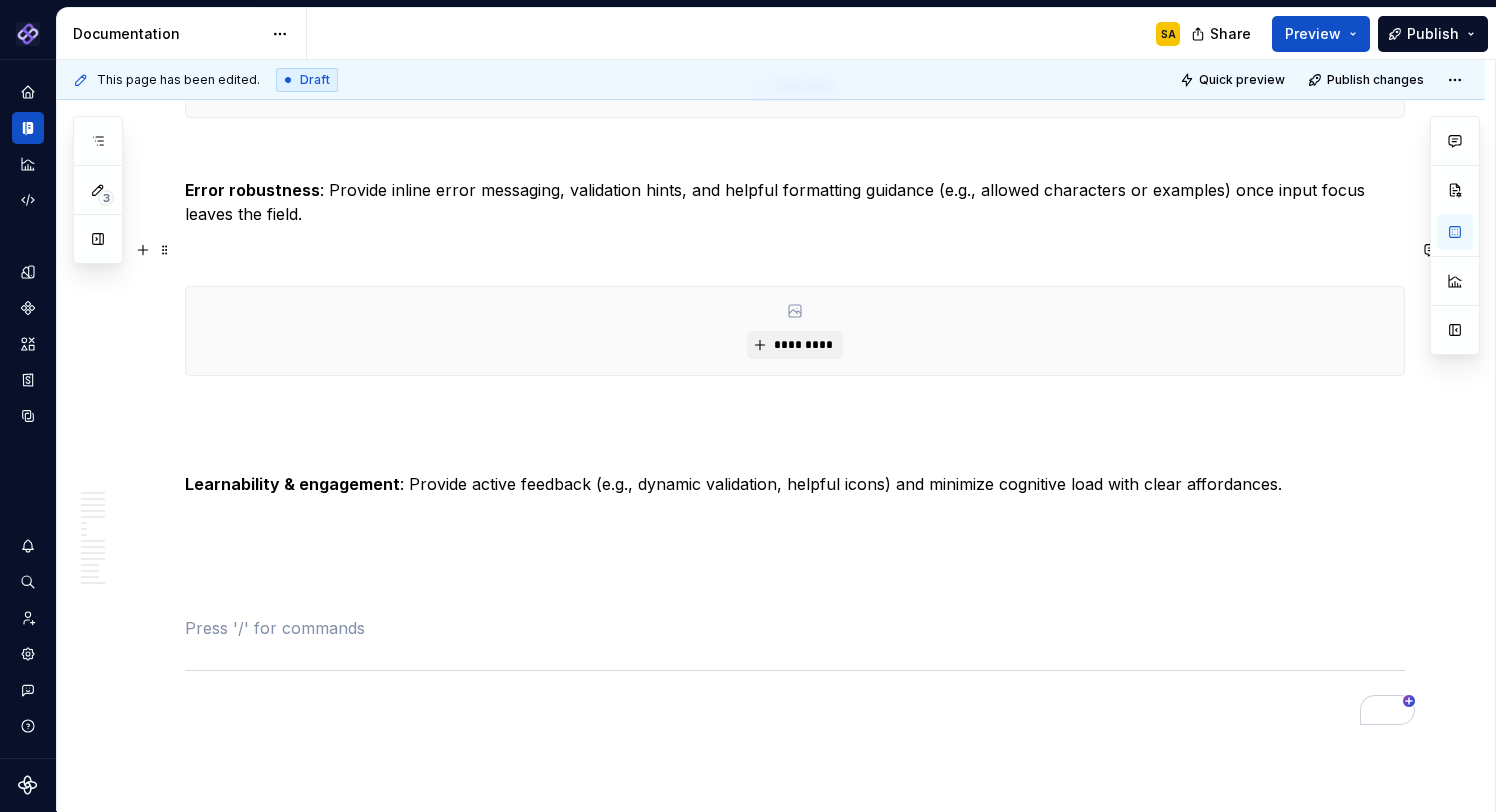 click at bounding box center (795, 250) 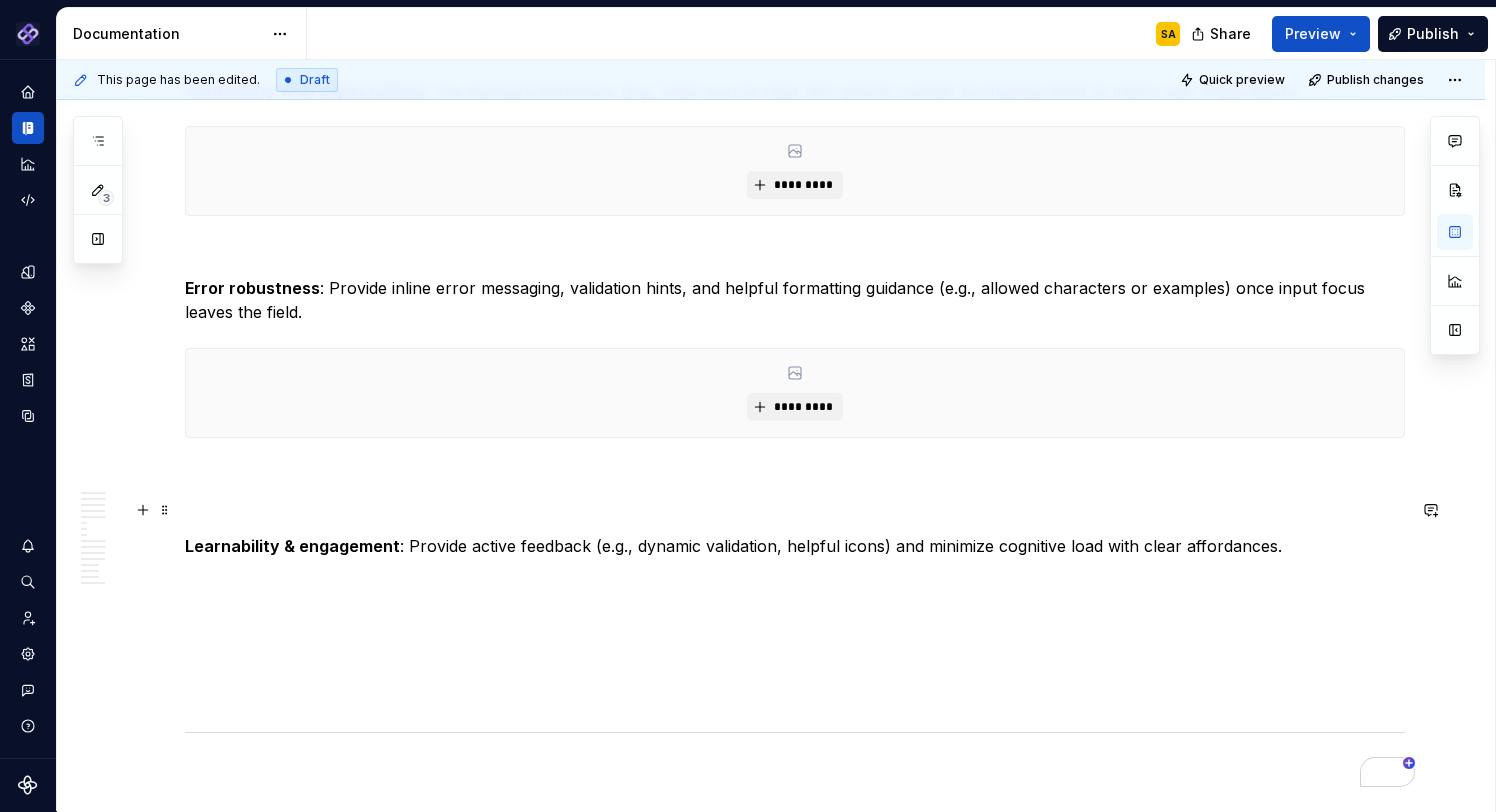 click at bounding box center (795, 510) 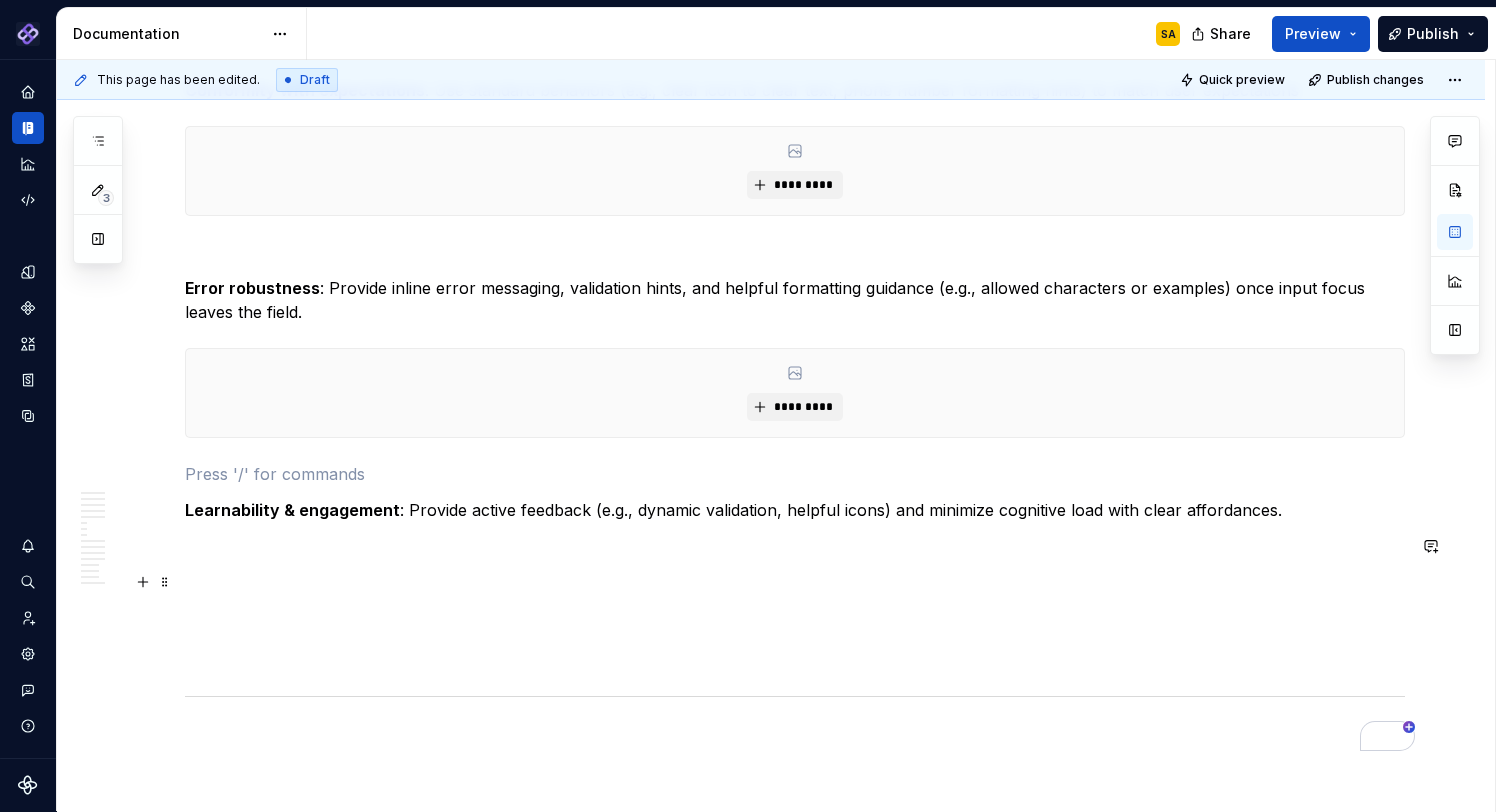 click at bounding box center (795, 582) 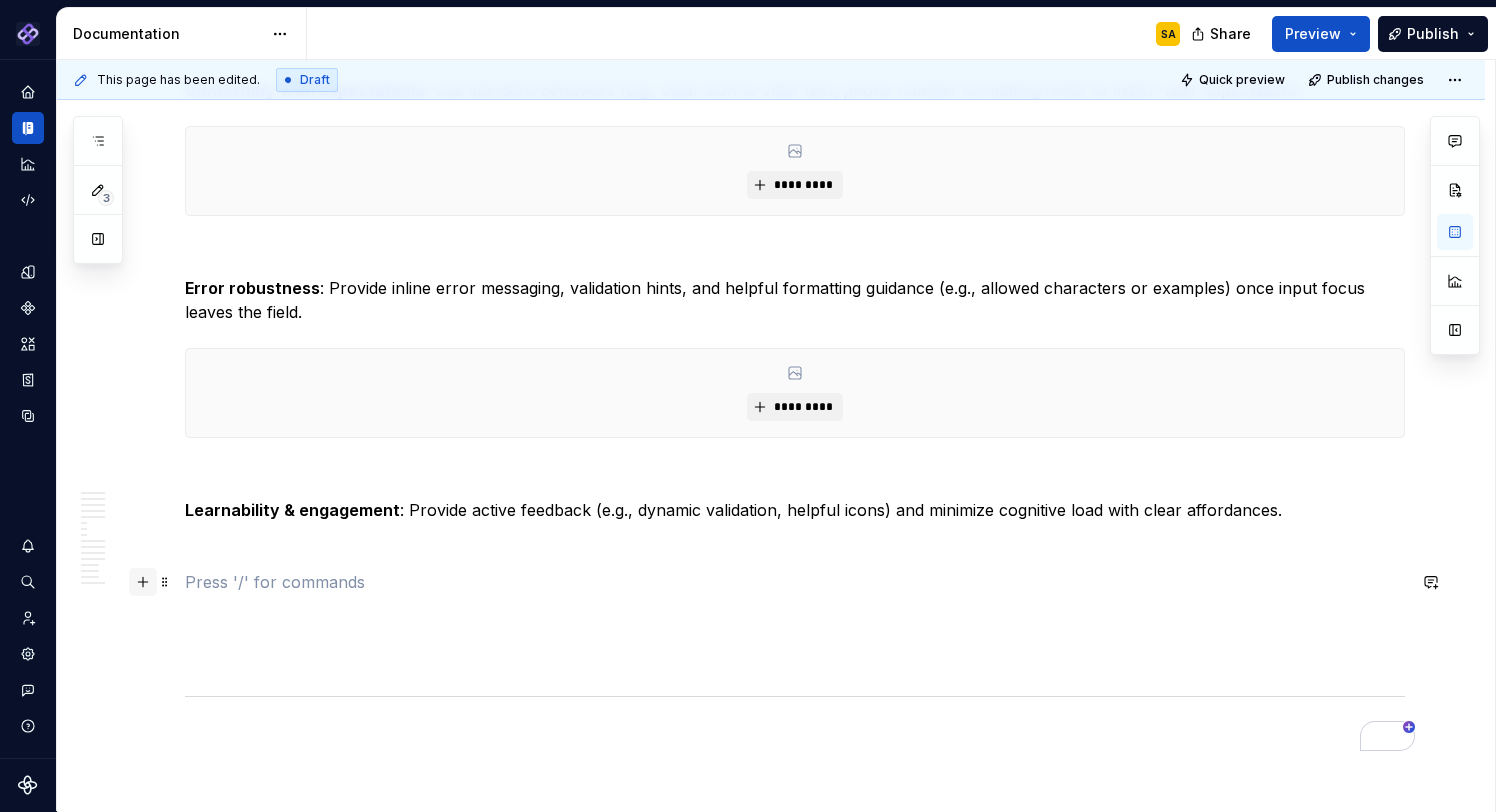 click at bounding box center [143, 582] 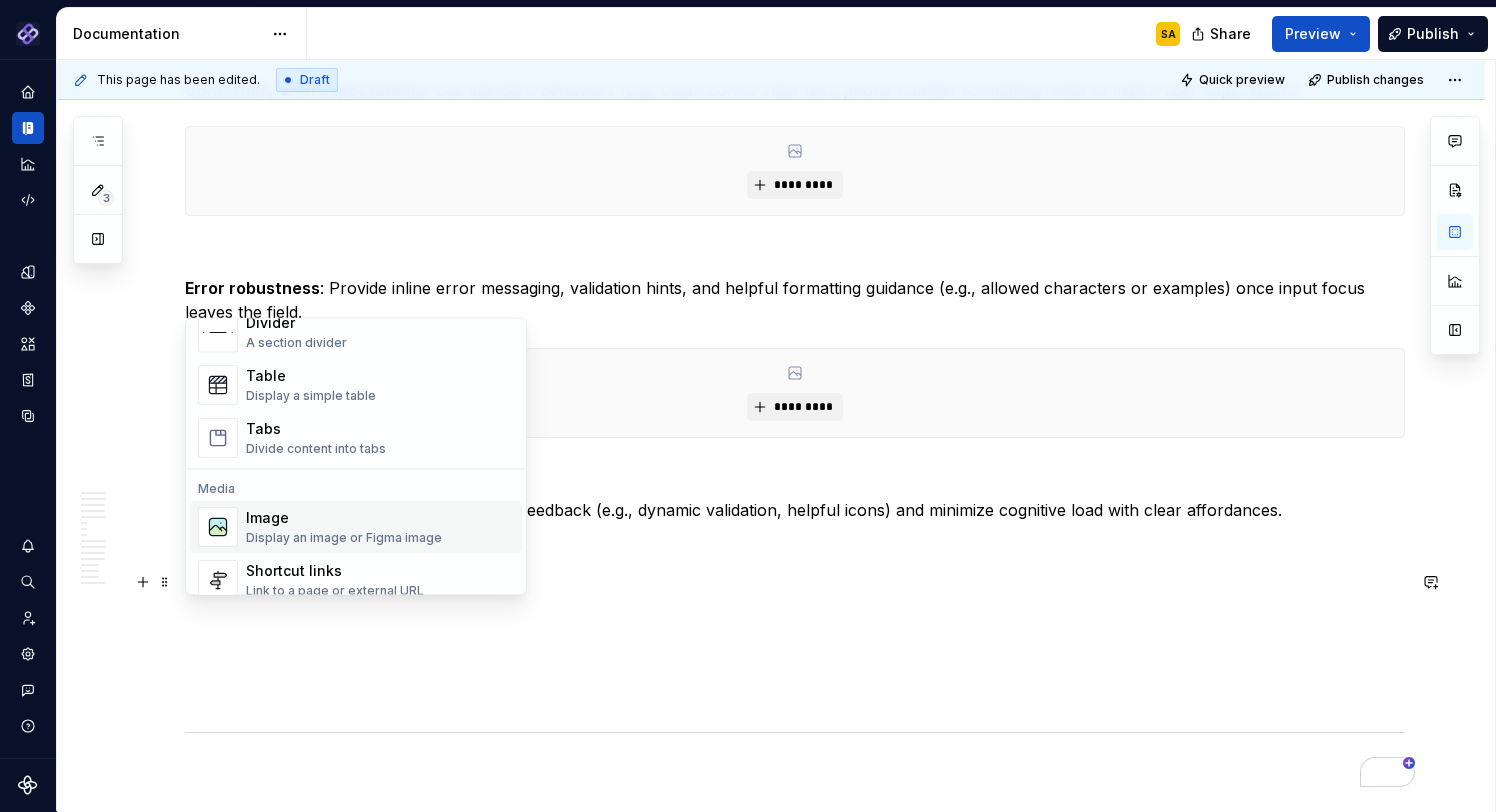 click on "Image Display an image or Figma image" at bounding box center [344, 528] 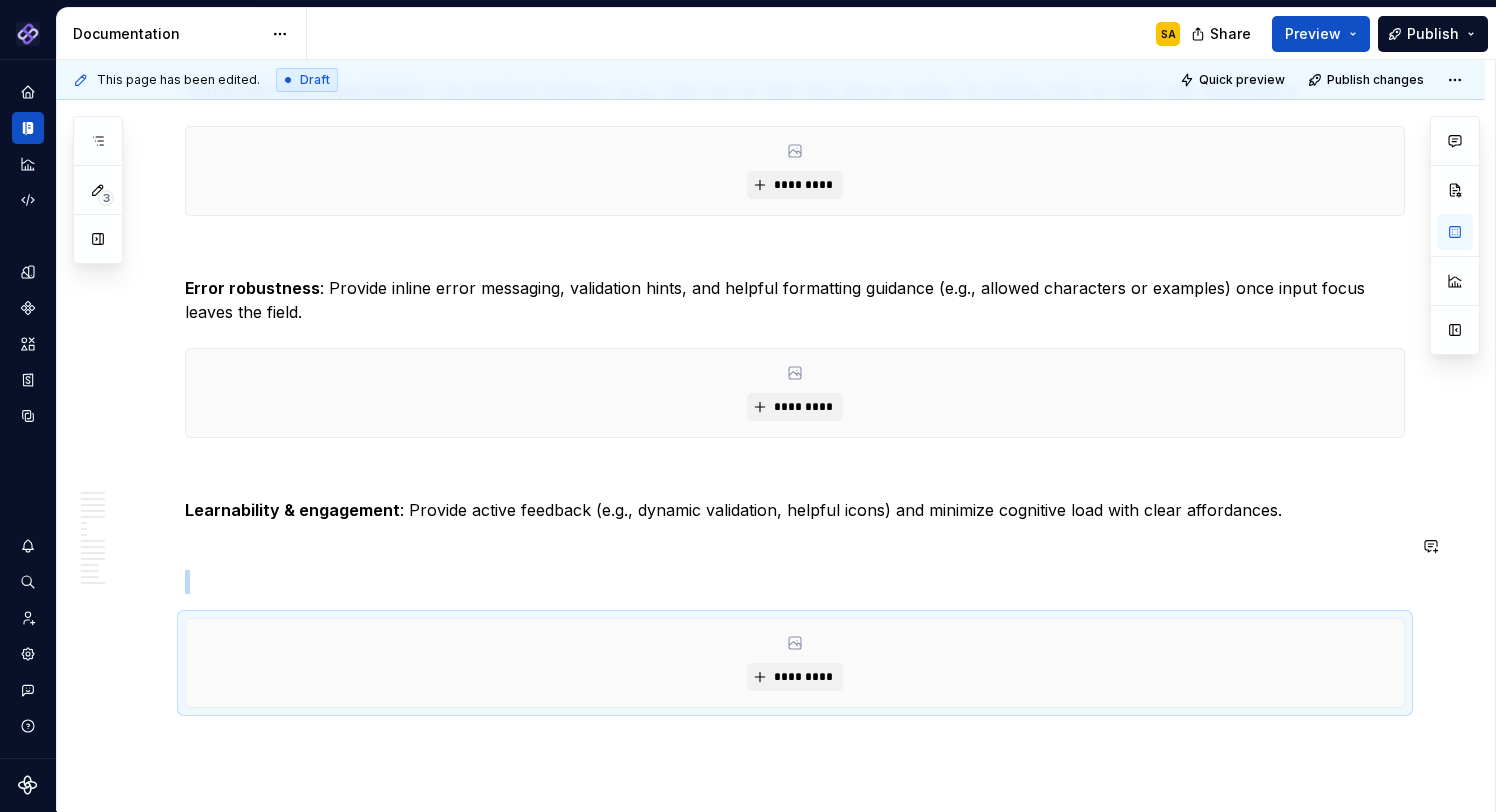 click on "**********" at bounding box center [795, -2009] 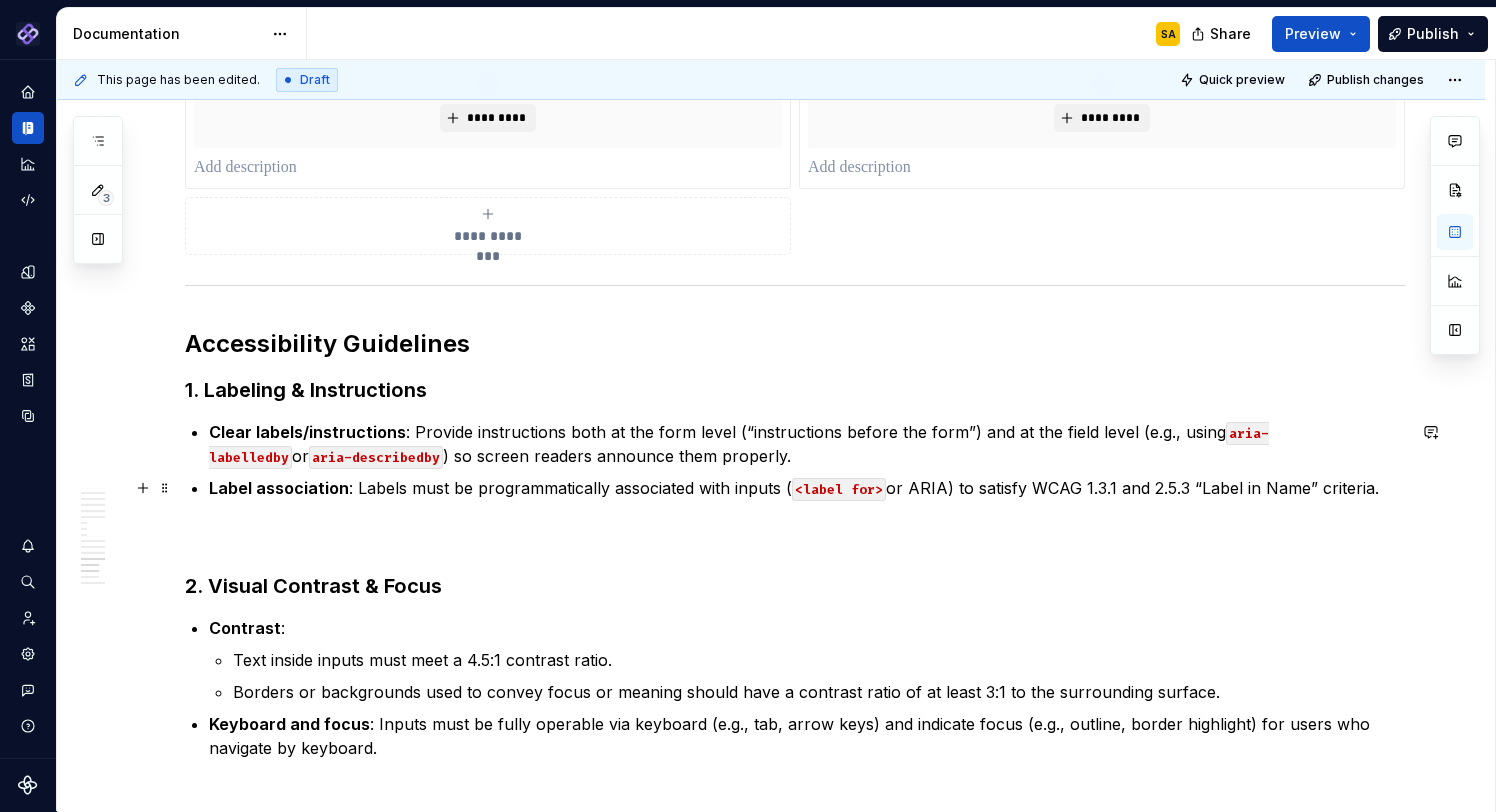 click on "Label association : Labels must be programmatically associated with inputs ( <label for>  or ARIA) to satisfy WCAG 1.3.1 and 2.5.3 “Label in Name” criteria." at bounding box center [807, 488] 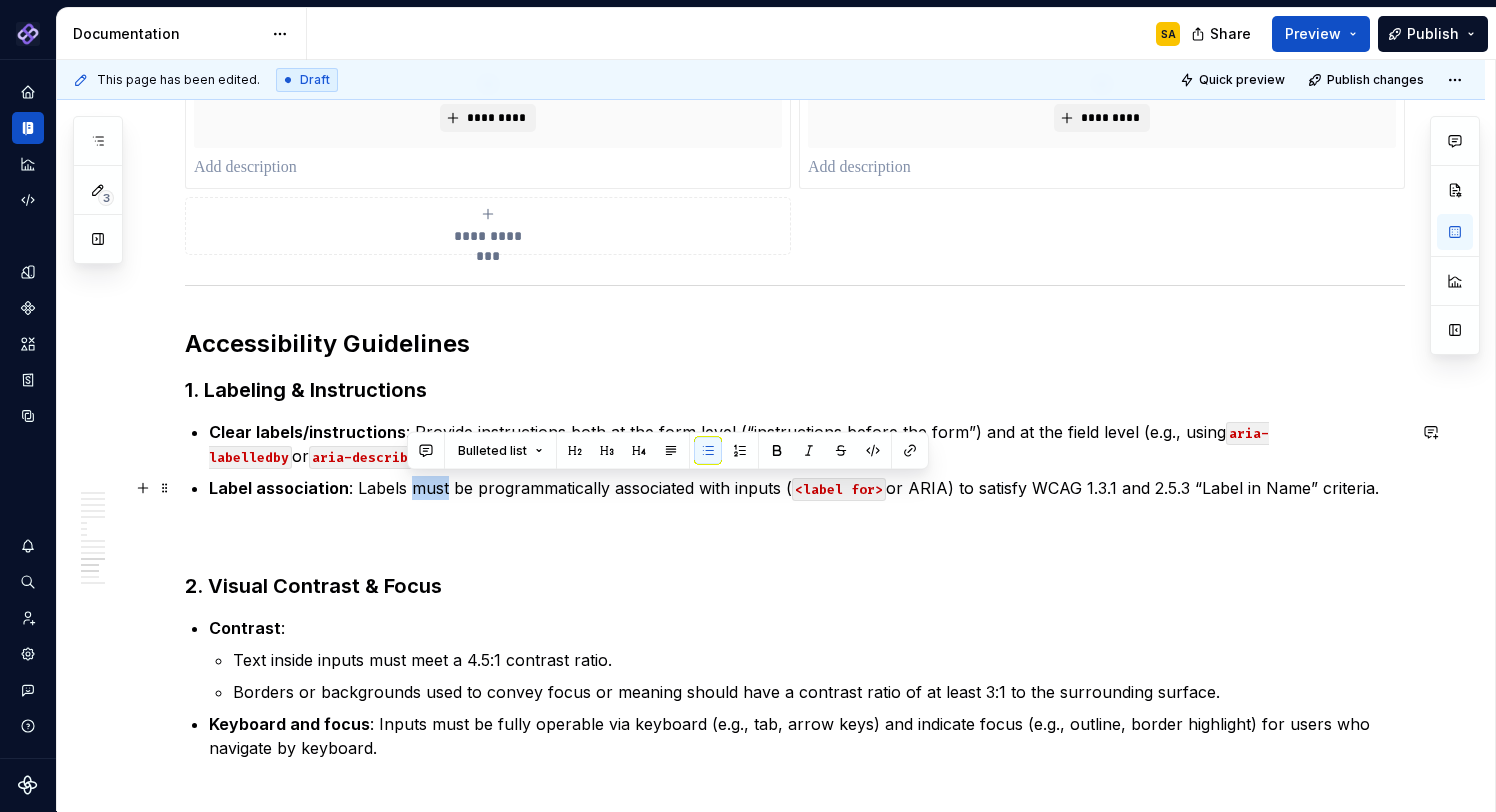 click on "Label association : Labels must be programmatically associated with inputs ( <label for>  or ARIA) to satisfy WCAG 1.3.1 and 2.5.3 “Label in Name” criteria." at bounding box center (807, 488) 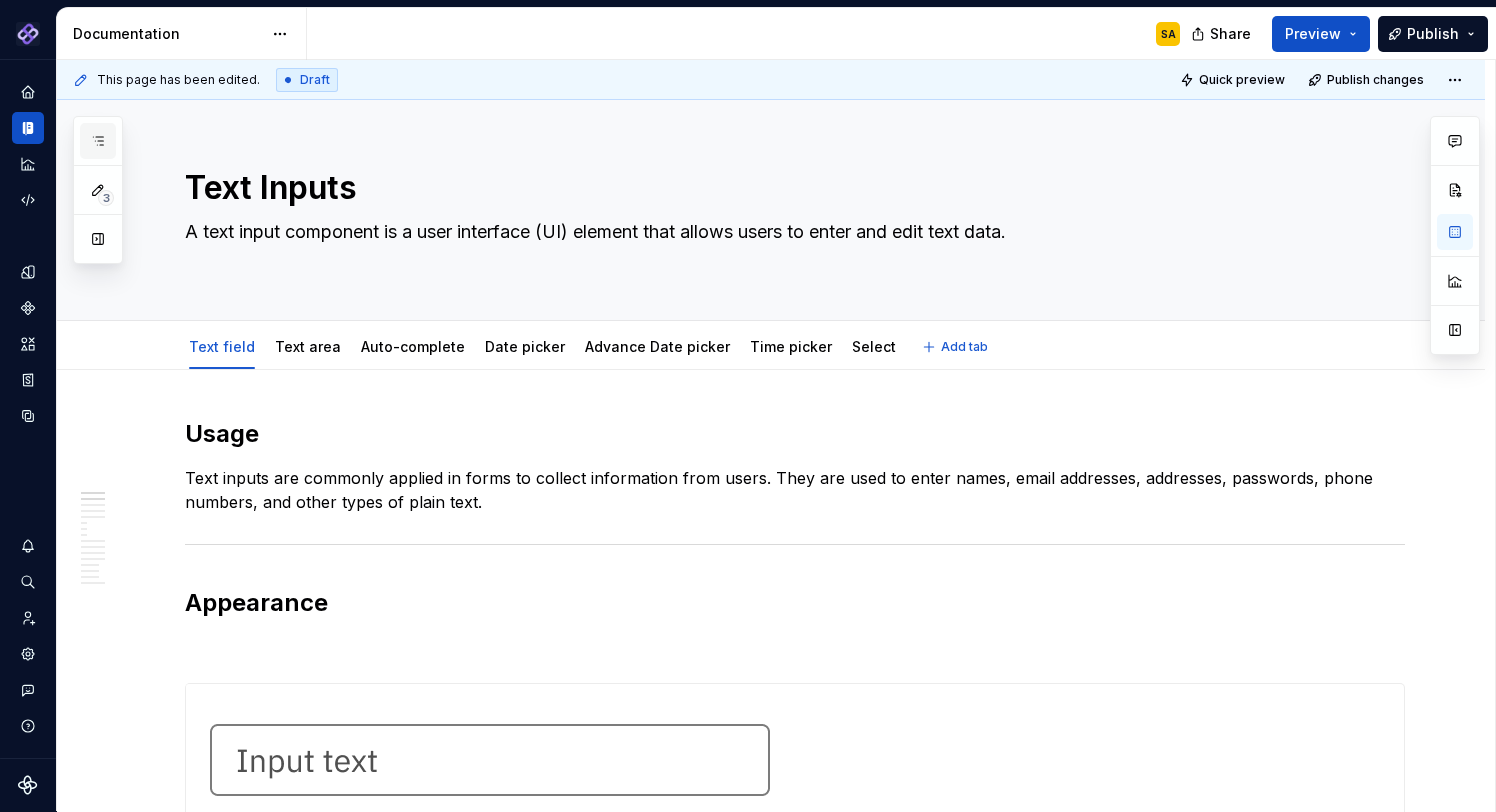 click on "3" at bounding box center [98, 190] 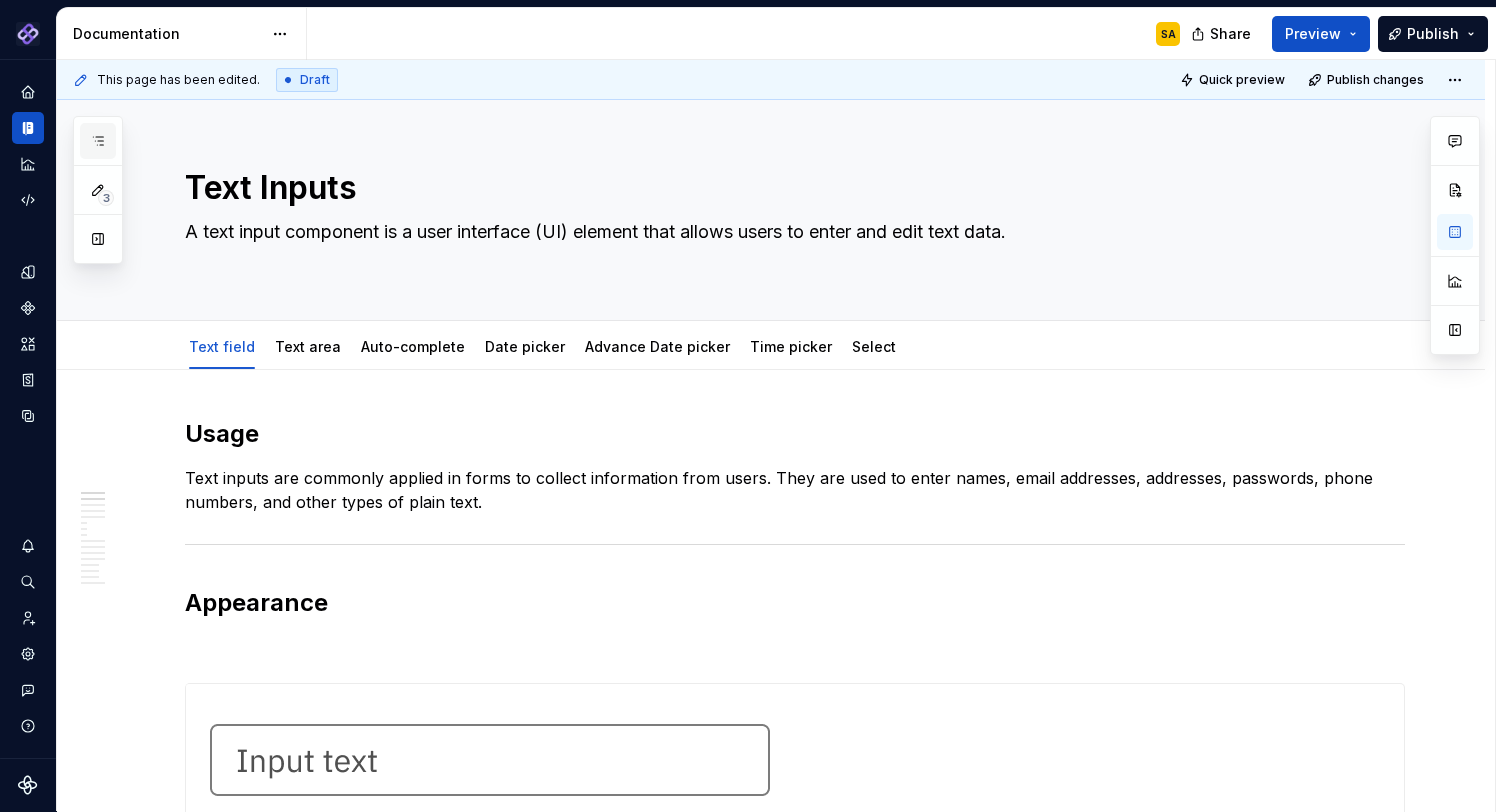 click at bounding box center (98, 141) 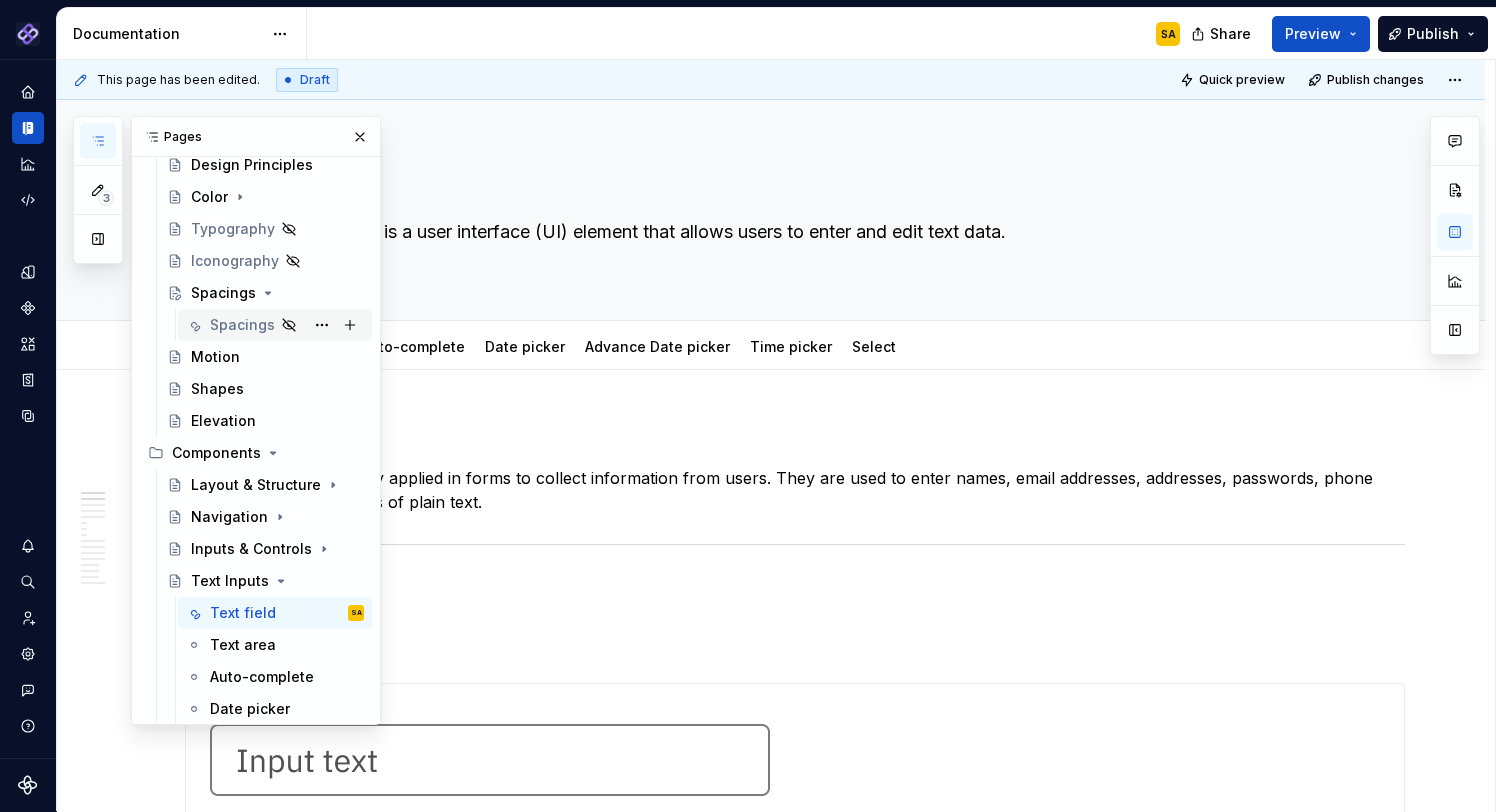 click on "Spacings" at bounding box center [242, 325] 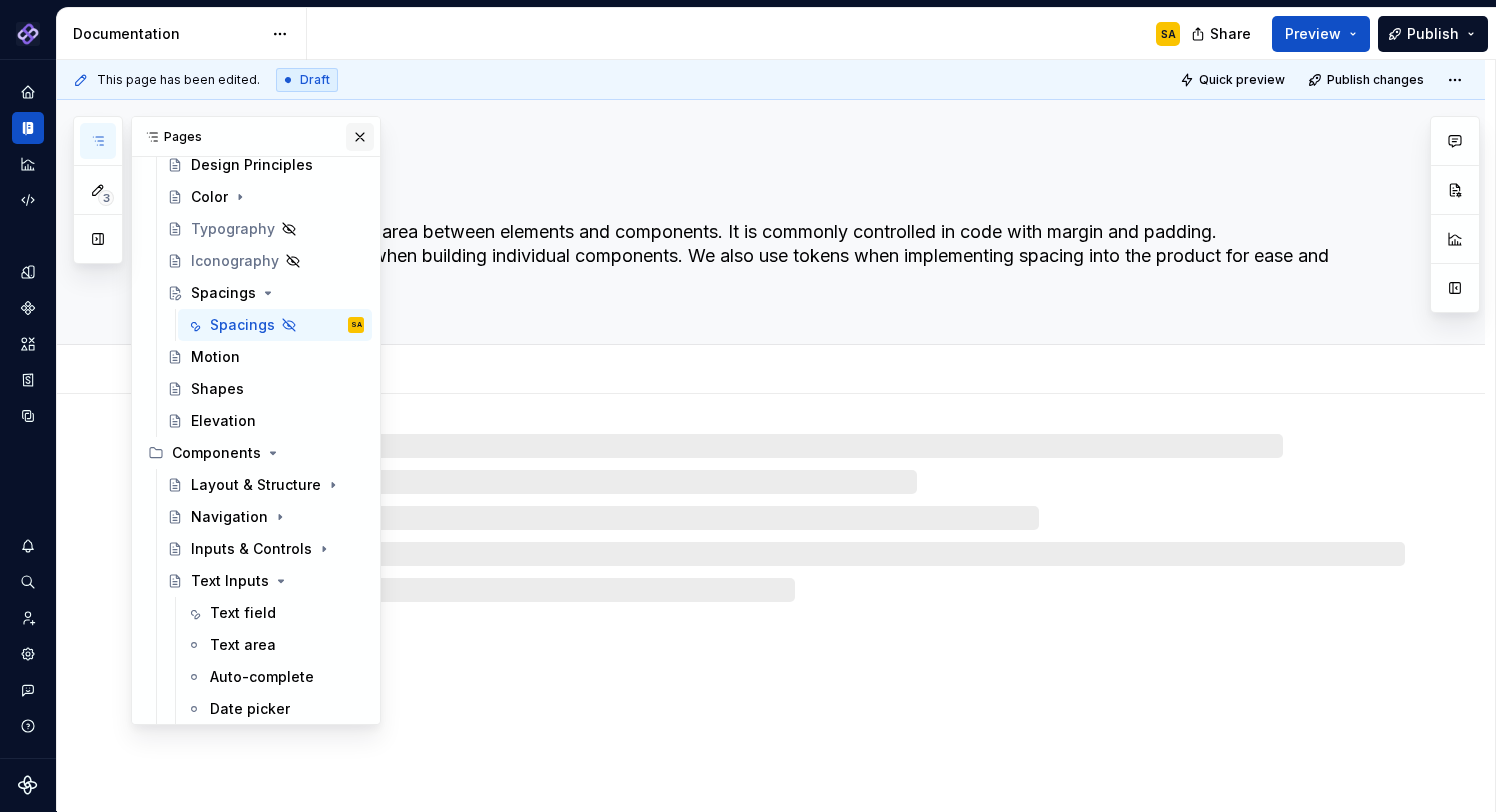 click at bounding box center (360, 137) 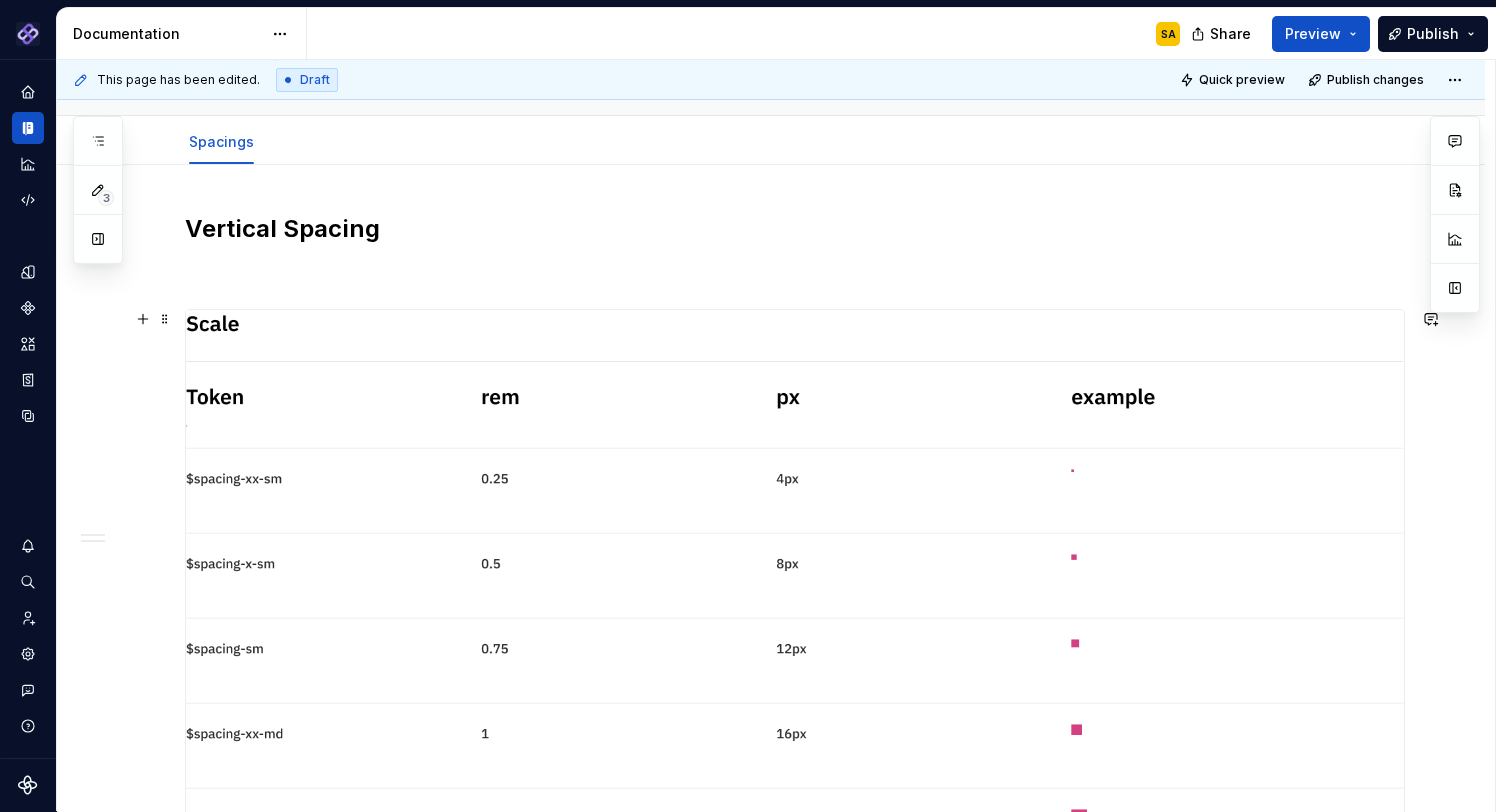scroll, scrollTop: 0, scrollLeft: 0, axis: both 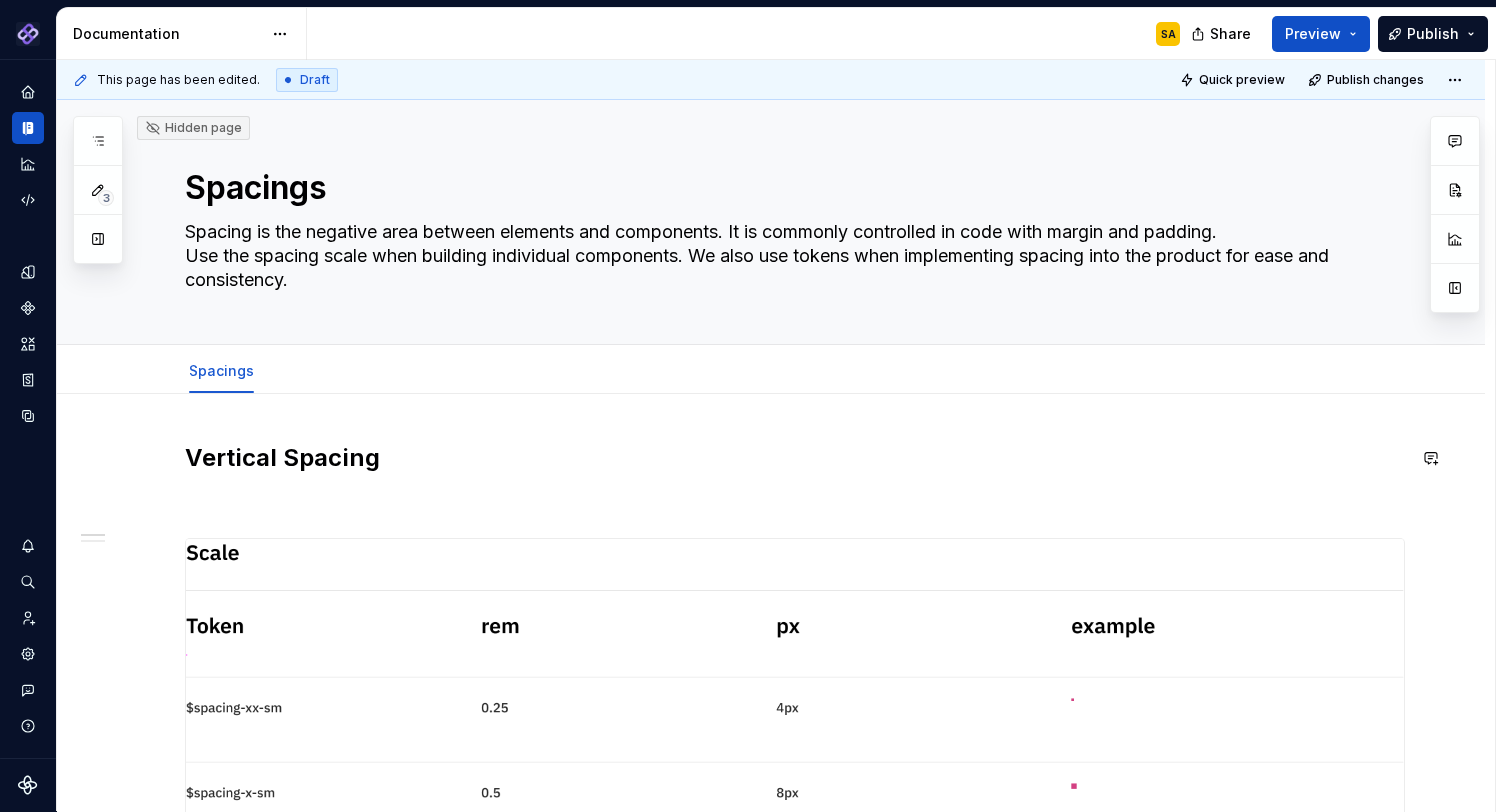click at bounding box center (795, 964) 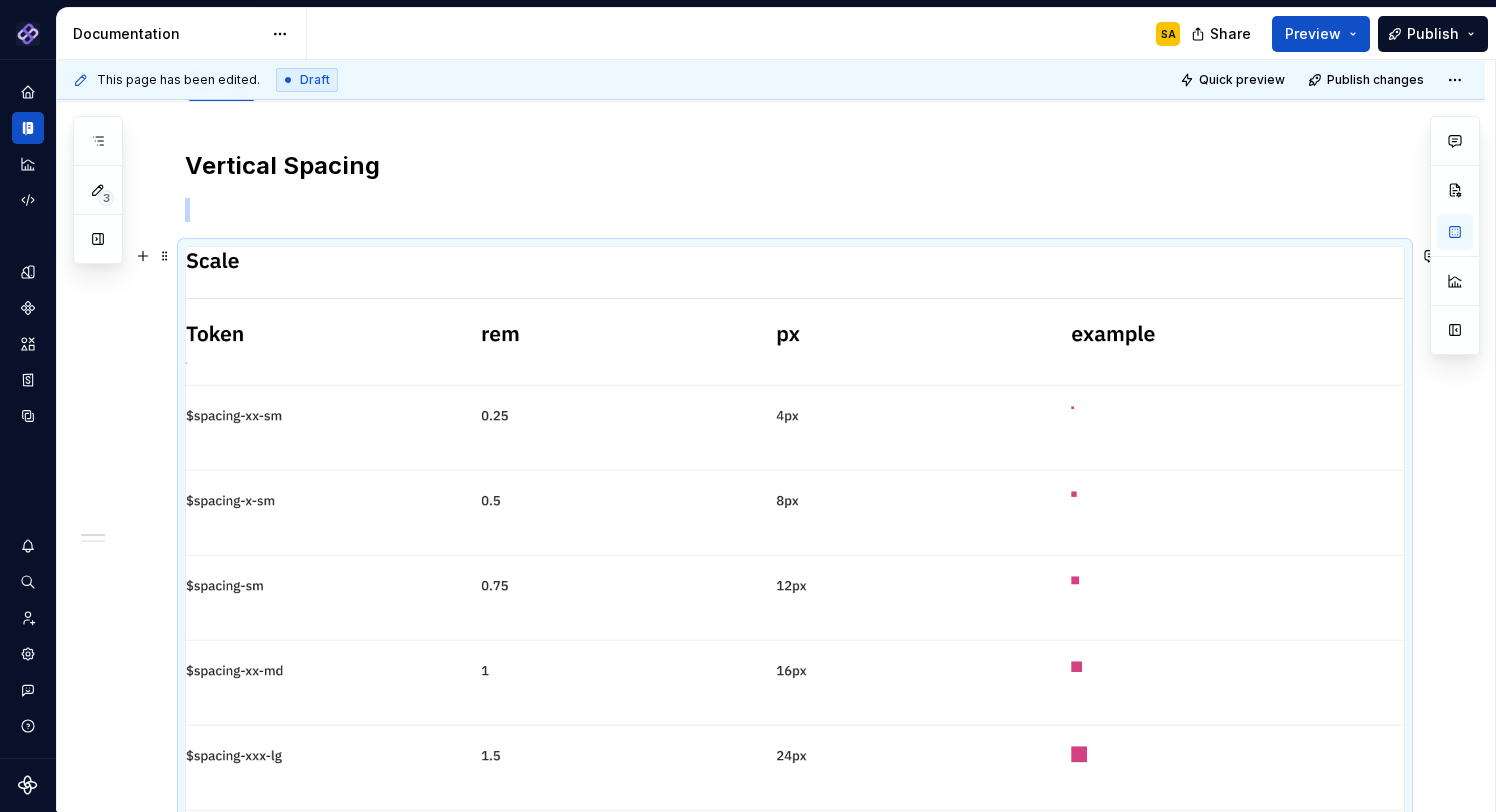 scroll, scrollTop: 298, scrollLeft: 0, axis: vertical 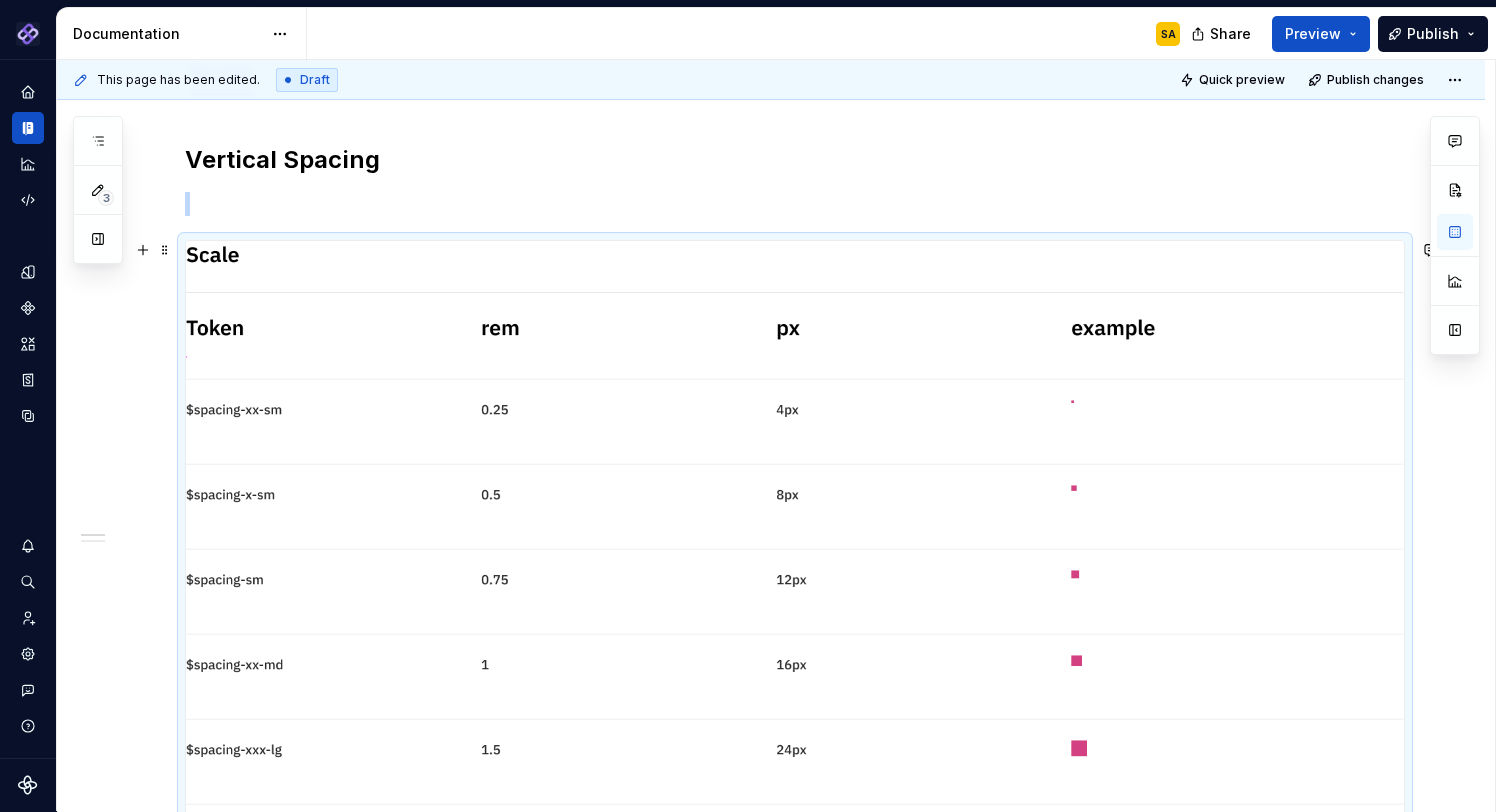 click at bounding box center (795, 666) 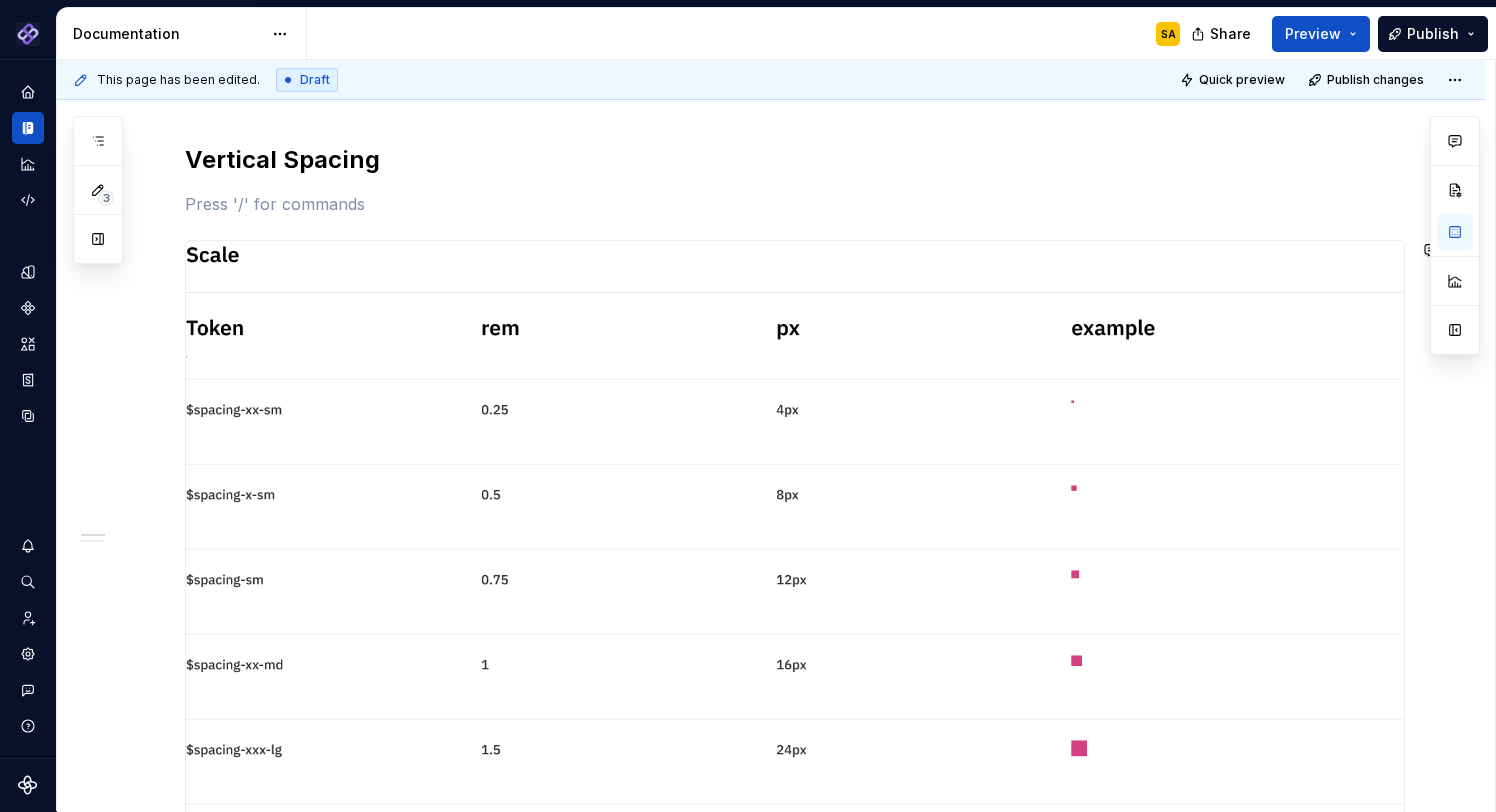 scroll, scrollTop: 1045, scrollLeft: 0, axis: vertical 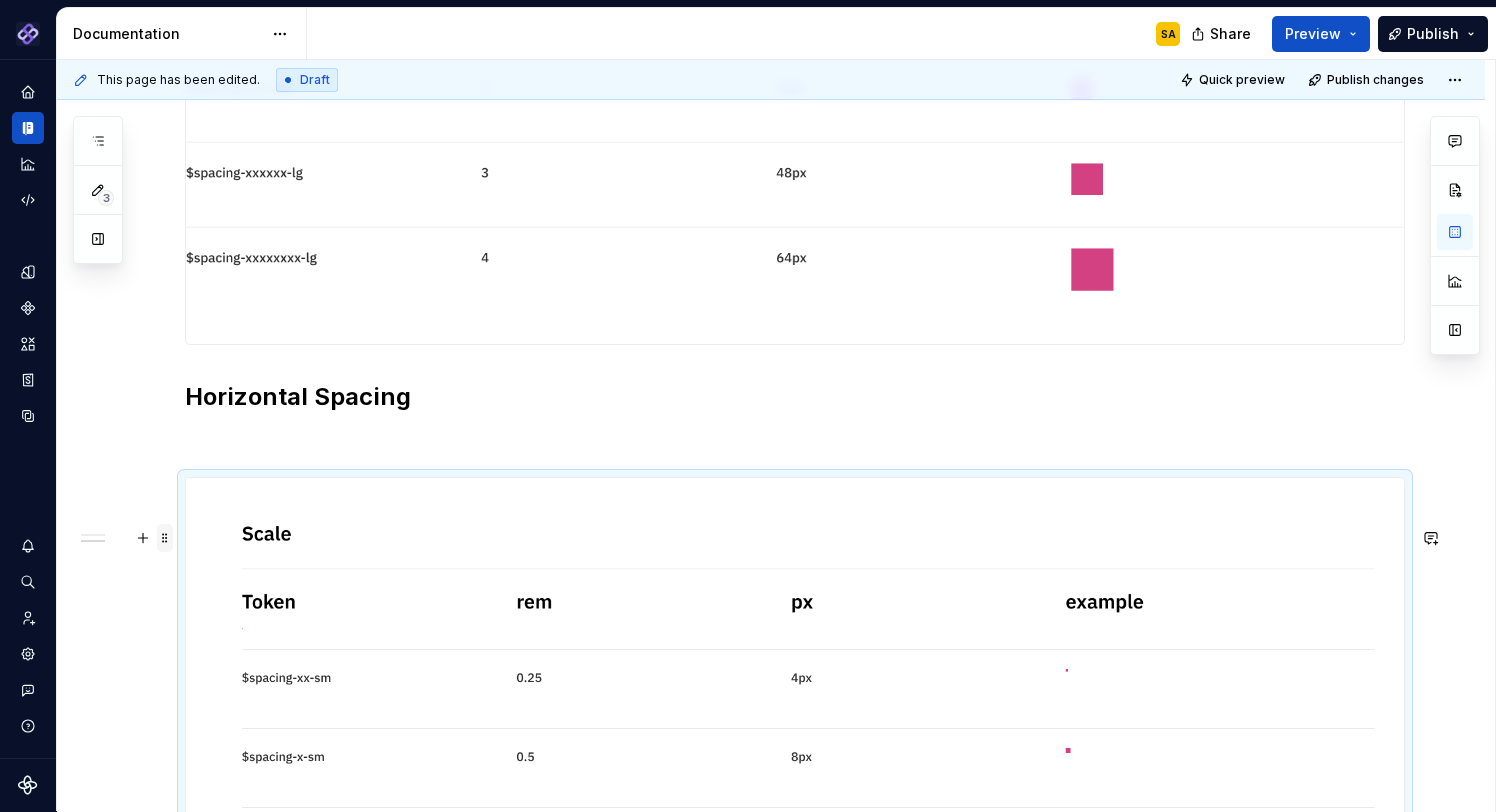 click at bounding box center (165, 538) 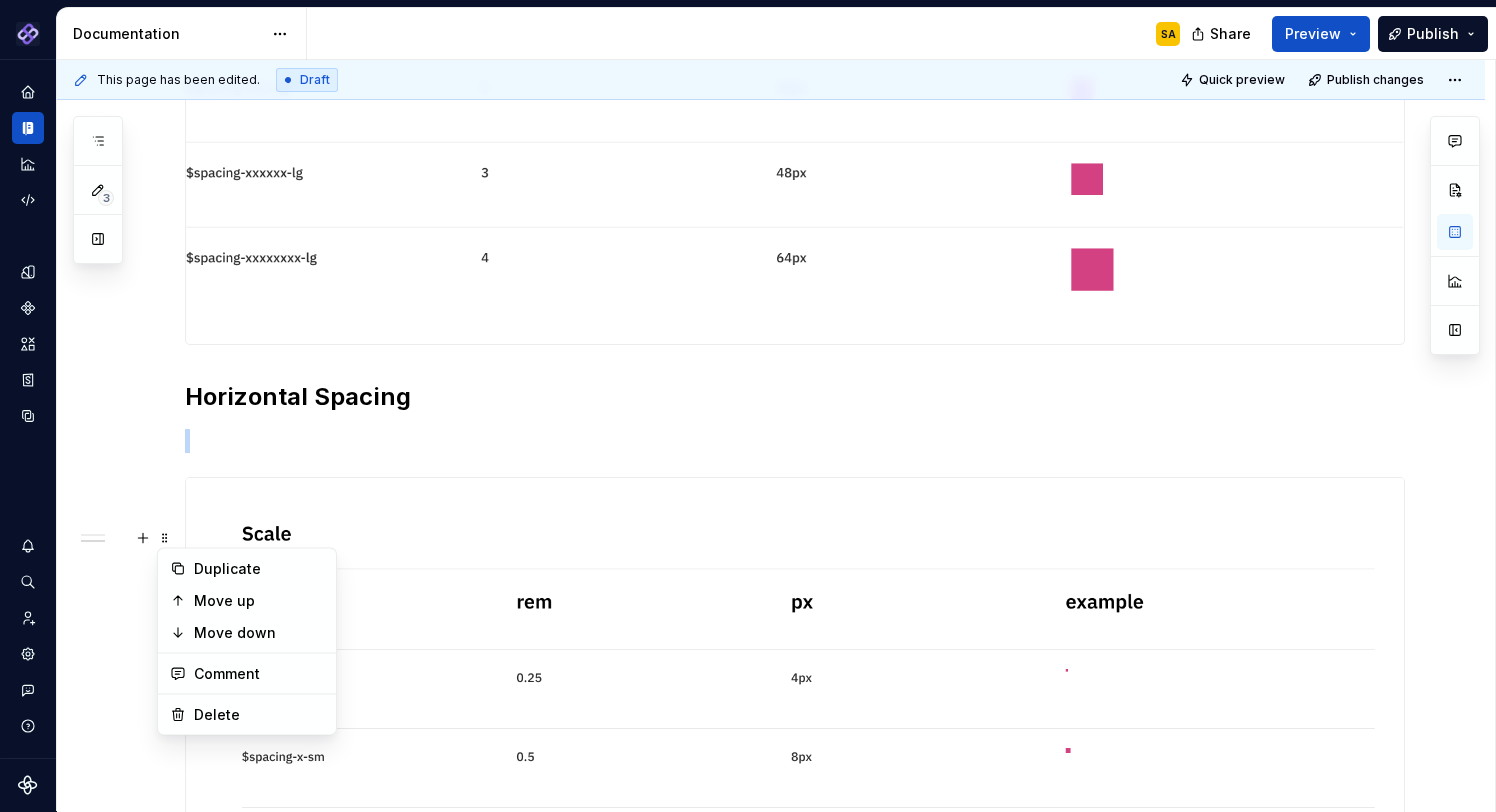scroll, scrollTop: 1045, scrollLeft: 0, axis: vertical 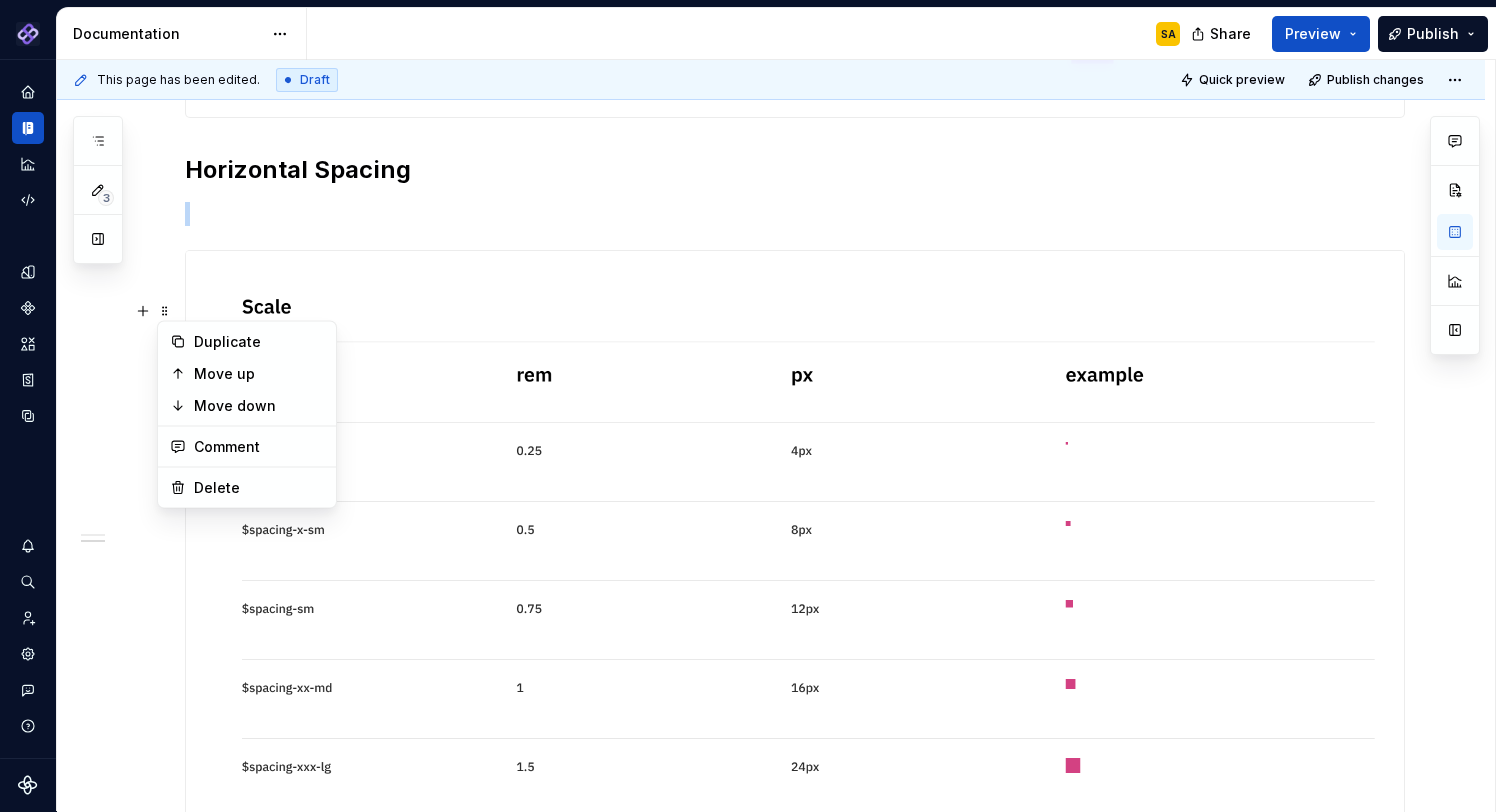 click at bounding box center (795, 668) 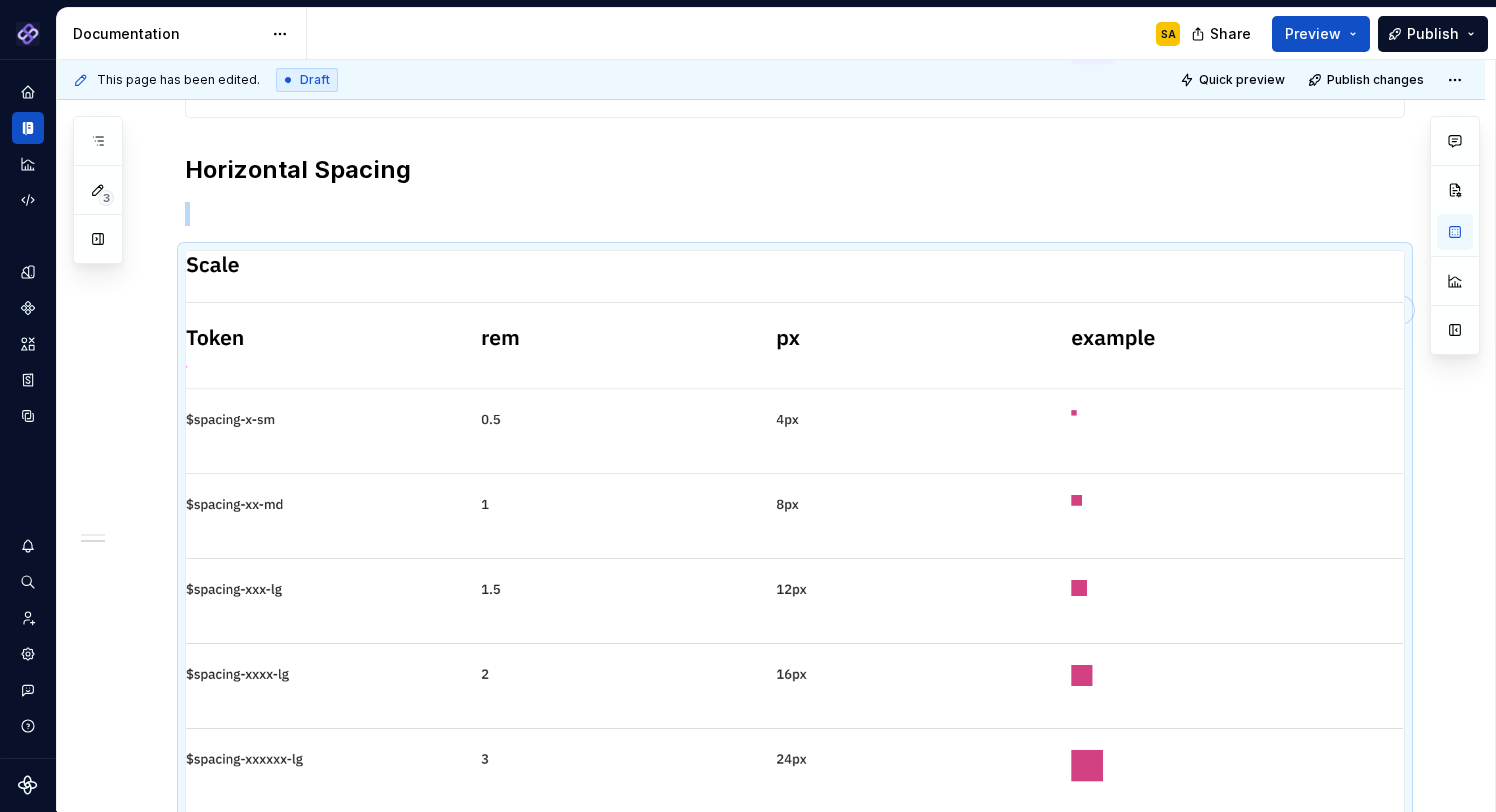 scroll, scrollTop: 1272, scrollLeft: 0, axis: vertical 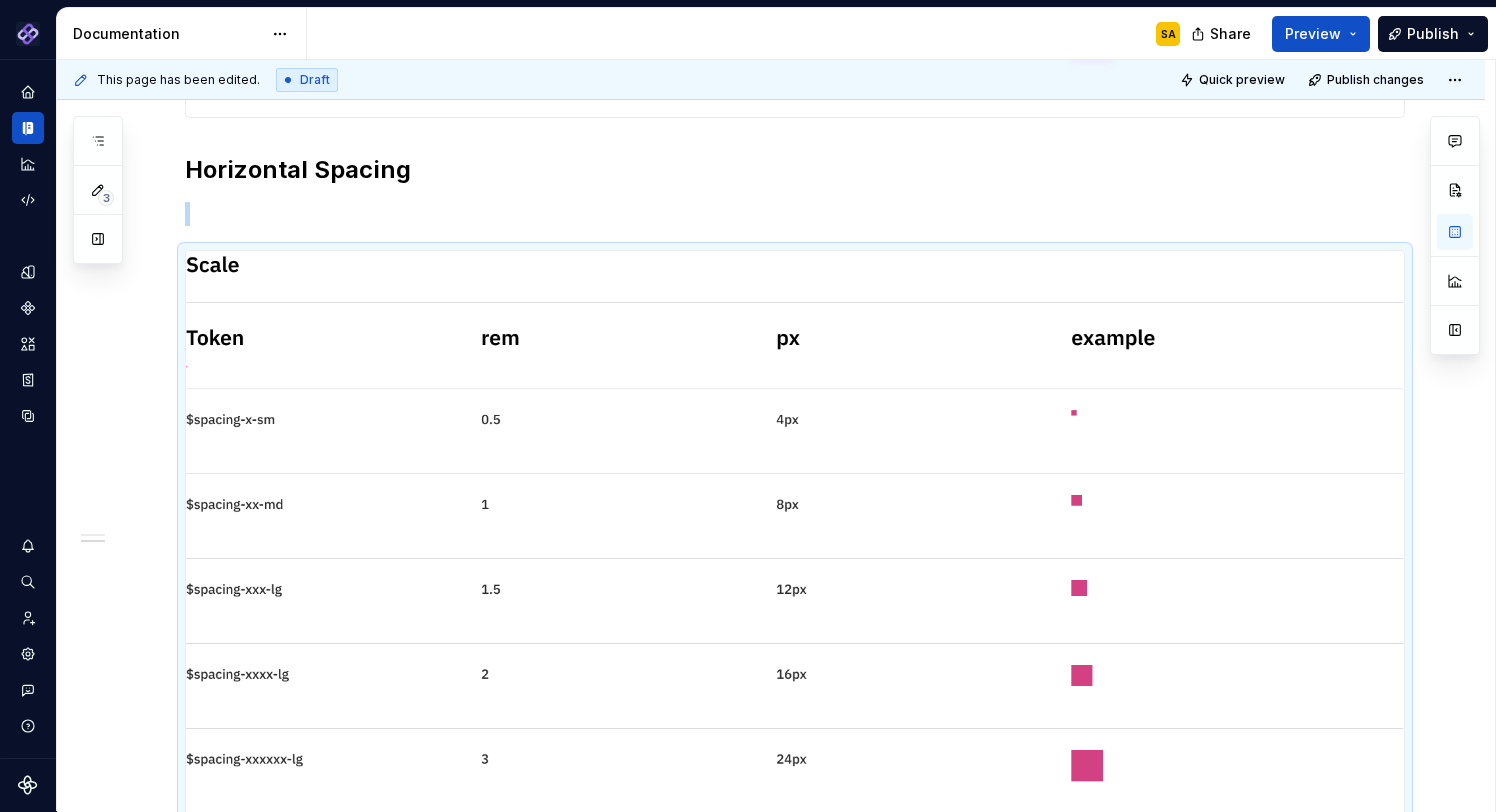 click at bounding box center (795, 543) 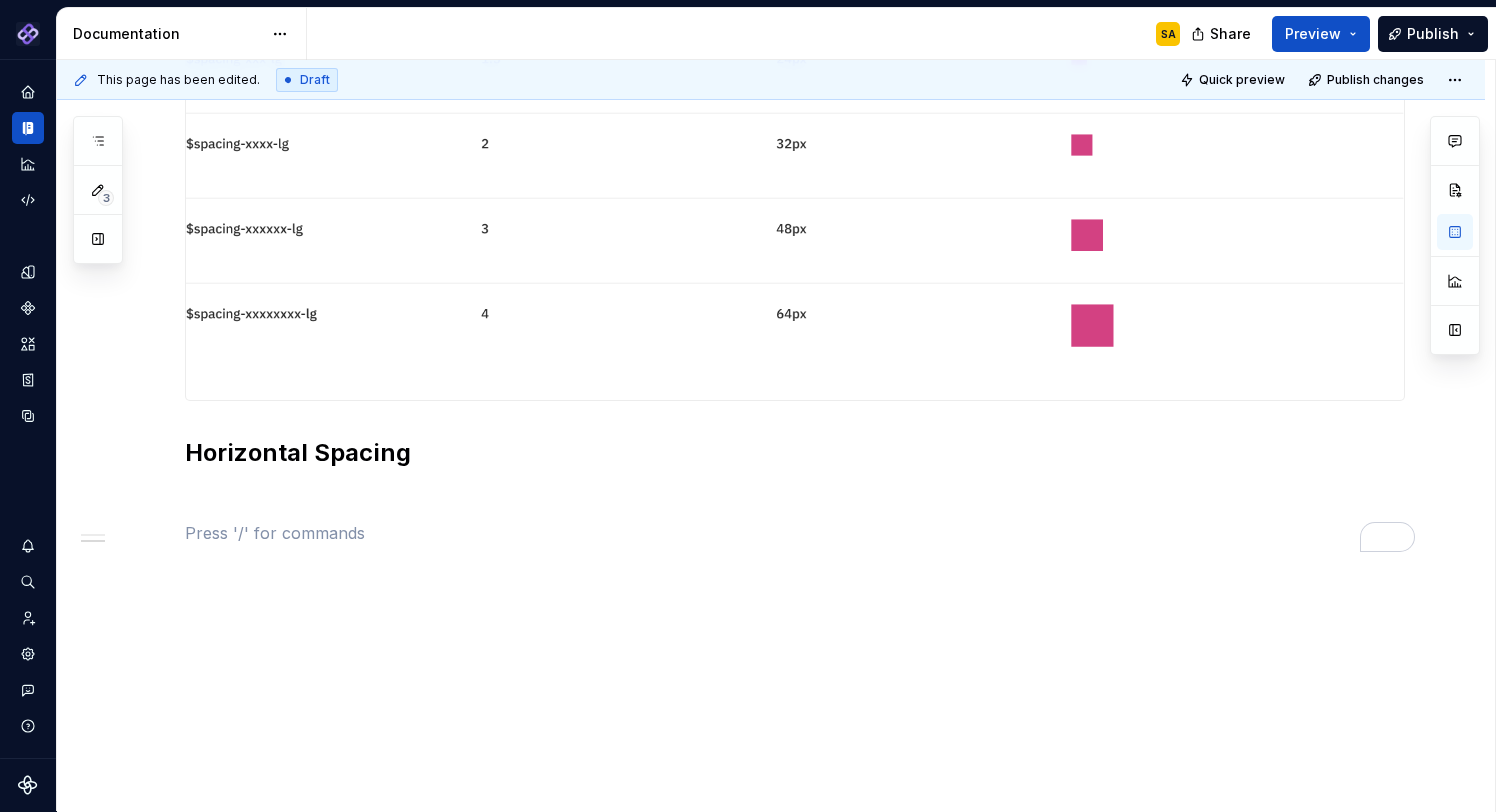 scroll, scrollTop: 996, scrollLeft: 0, axis: vertical 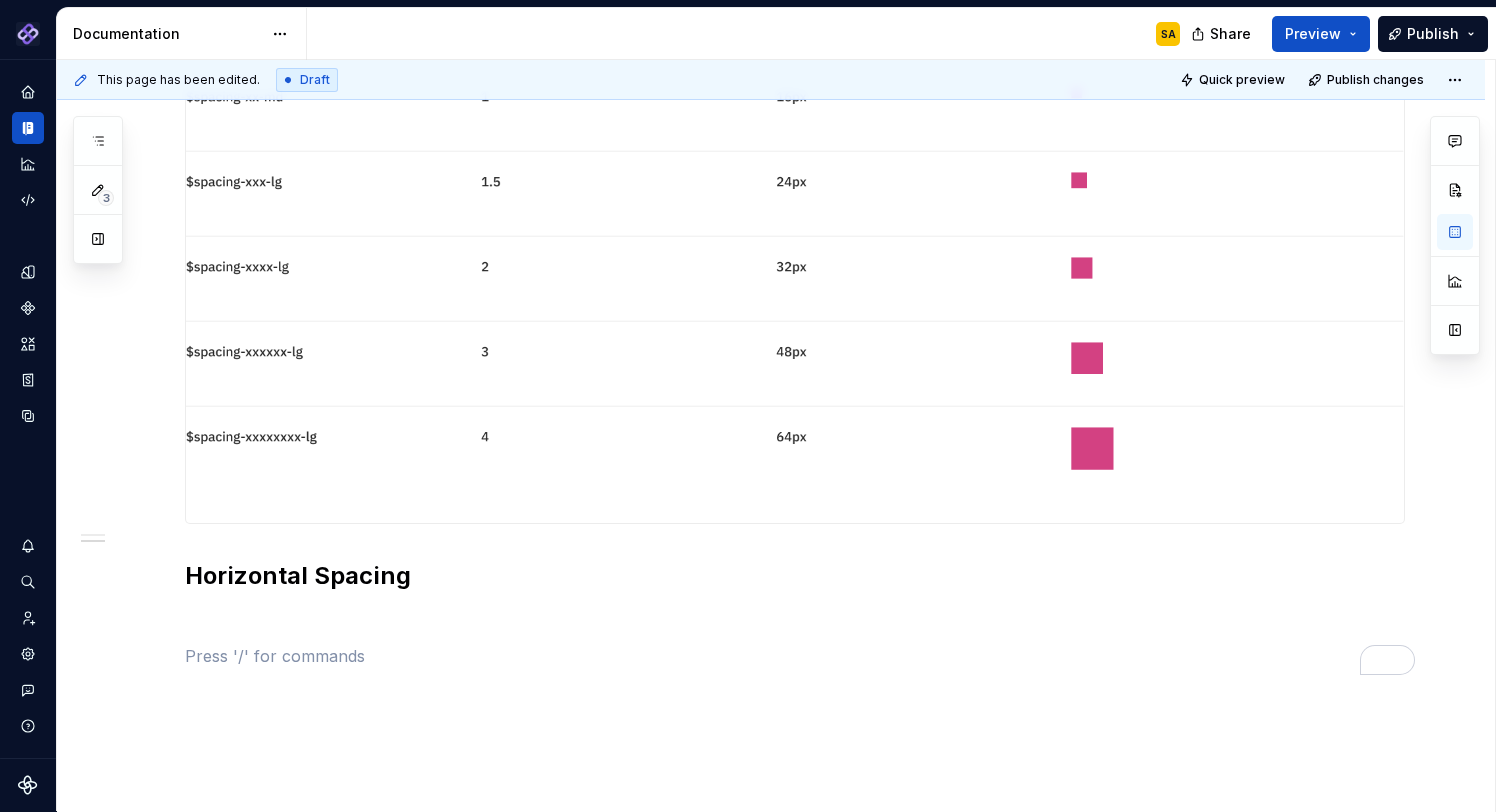click at bounding box center (795, 98) 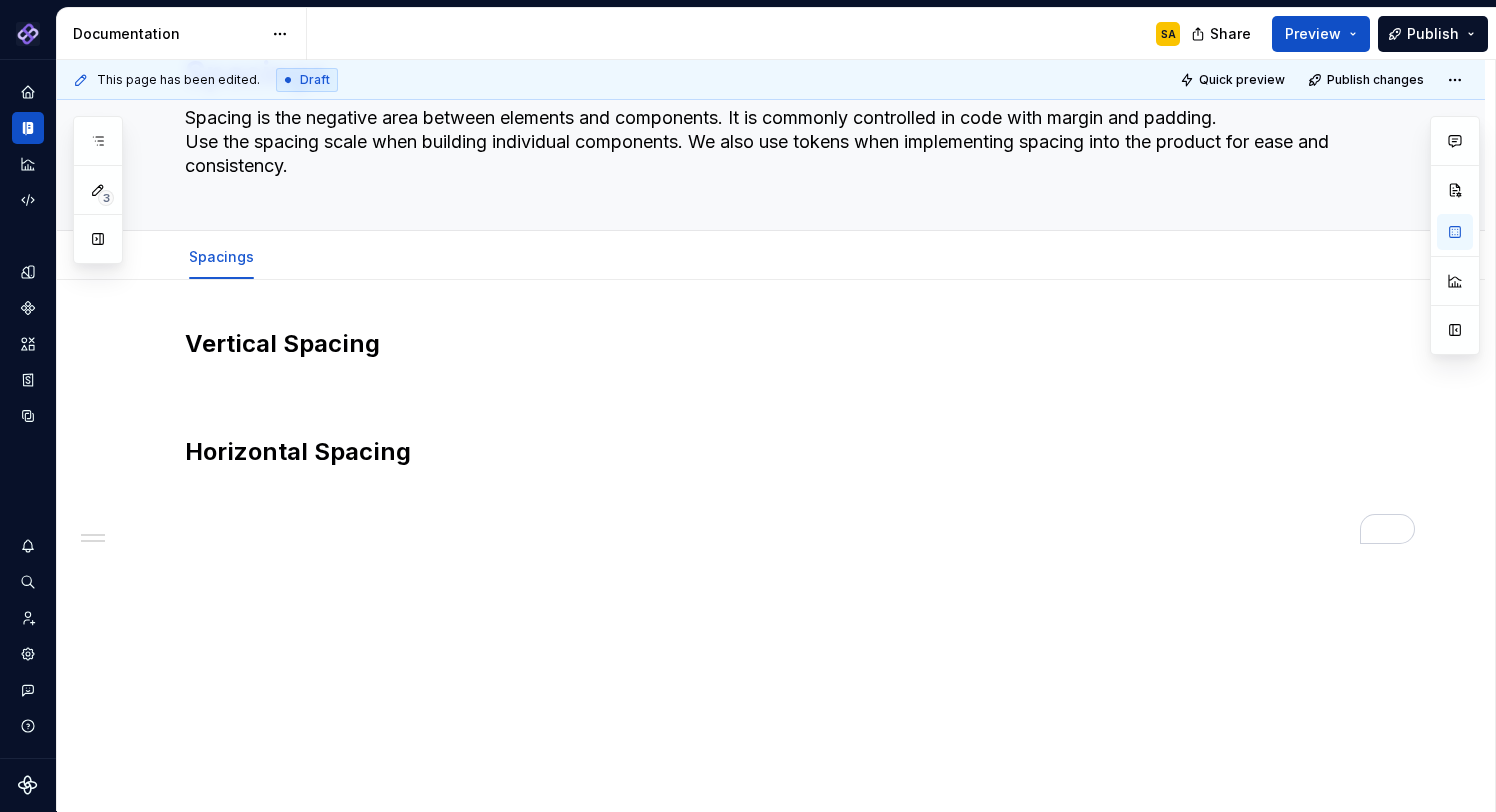 scroll, scrollTop: 113, scrollLeft: 0, axis: vertical 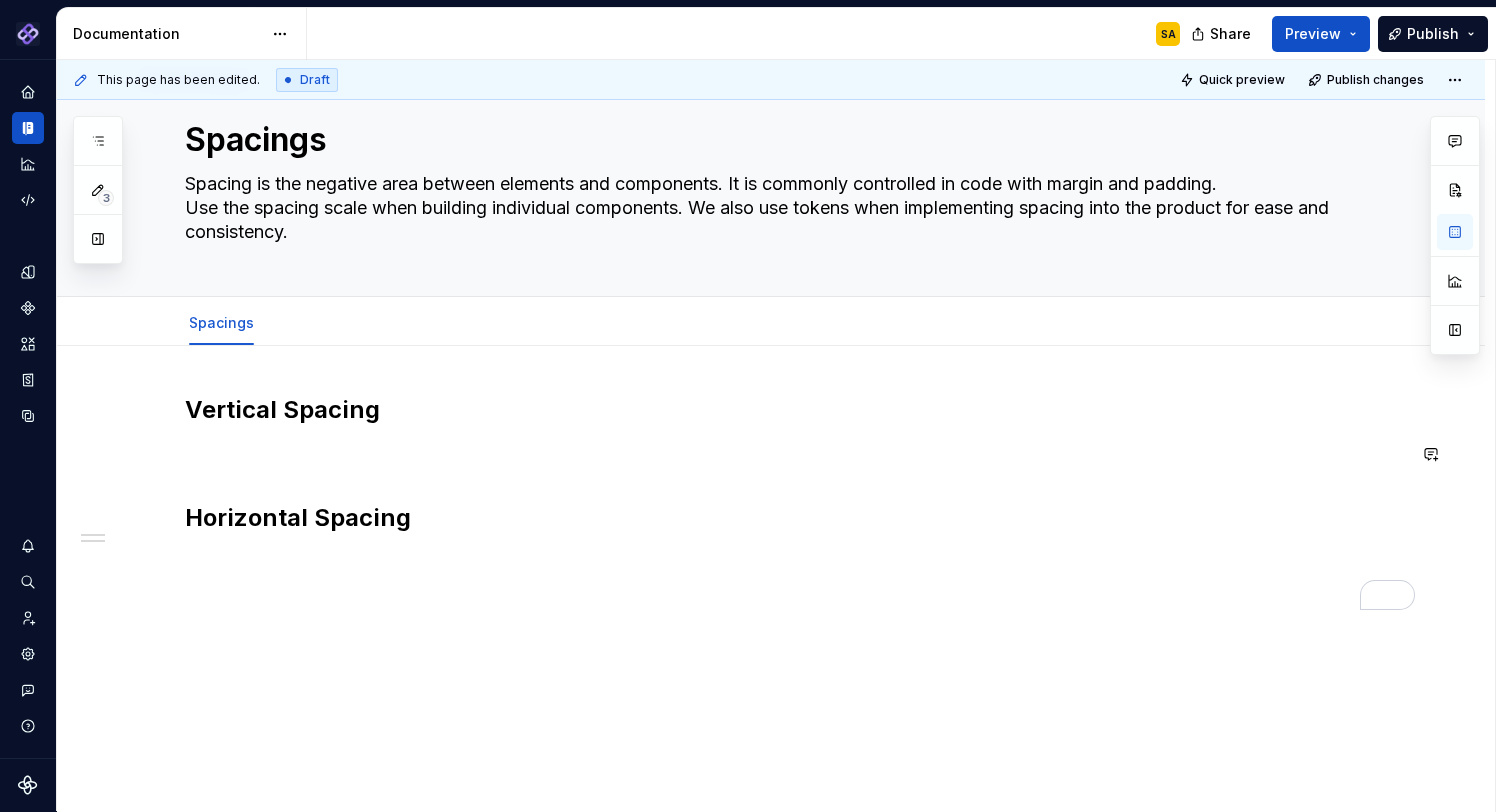 click at bounding box center (795, 454) 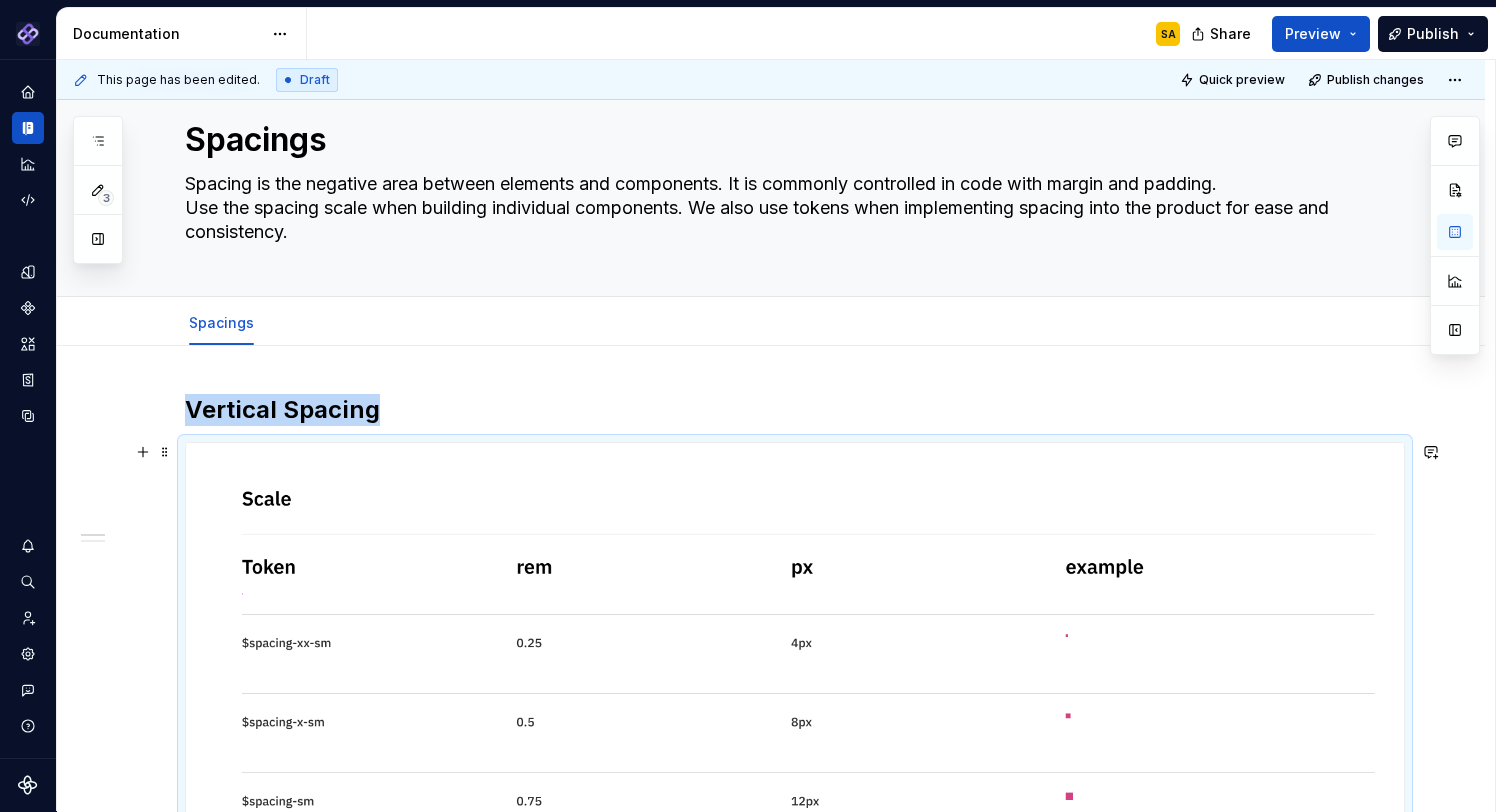 scroll, scrollTop: 68, scrollLeft: 0, axis: vertical 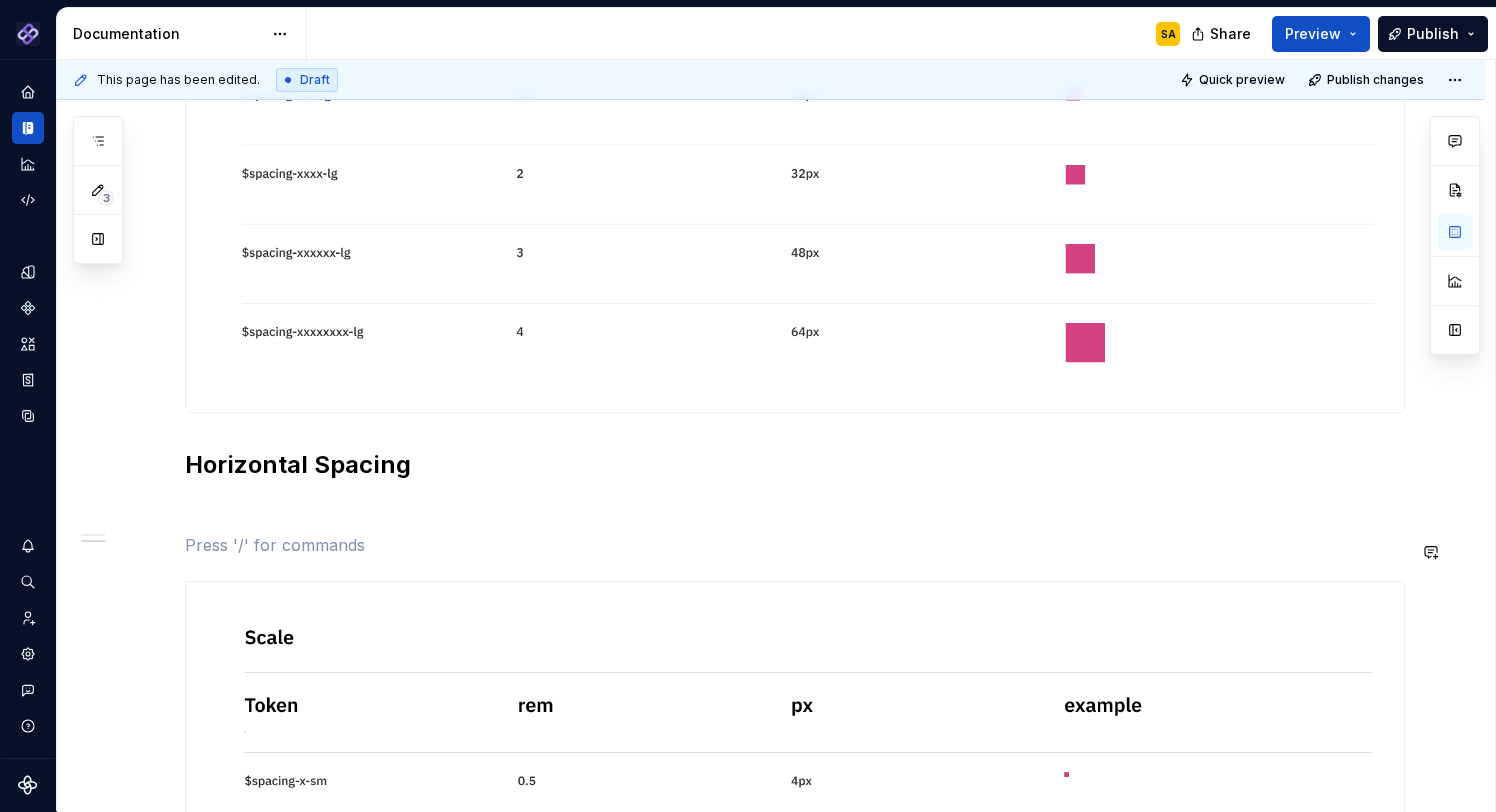 click on "Vertical Spacing Horizontal Spacing" at bounding box center [795, 368] 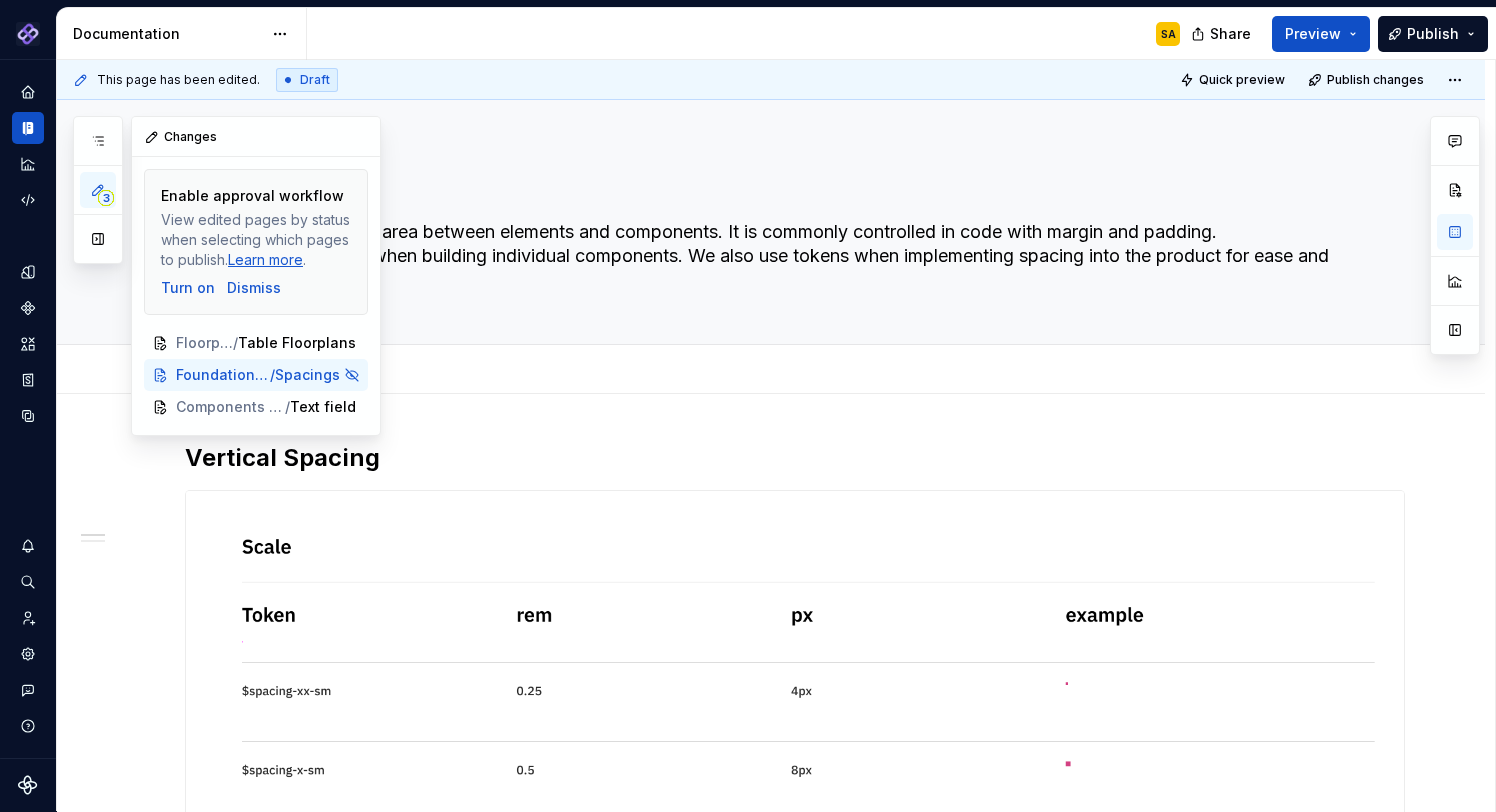 click 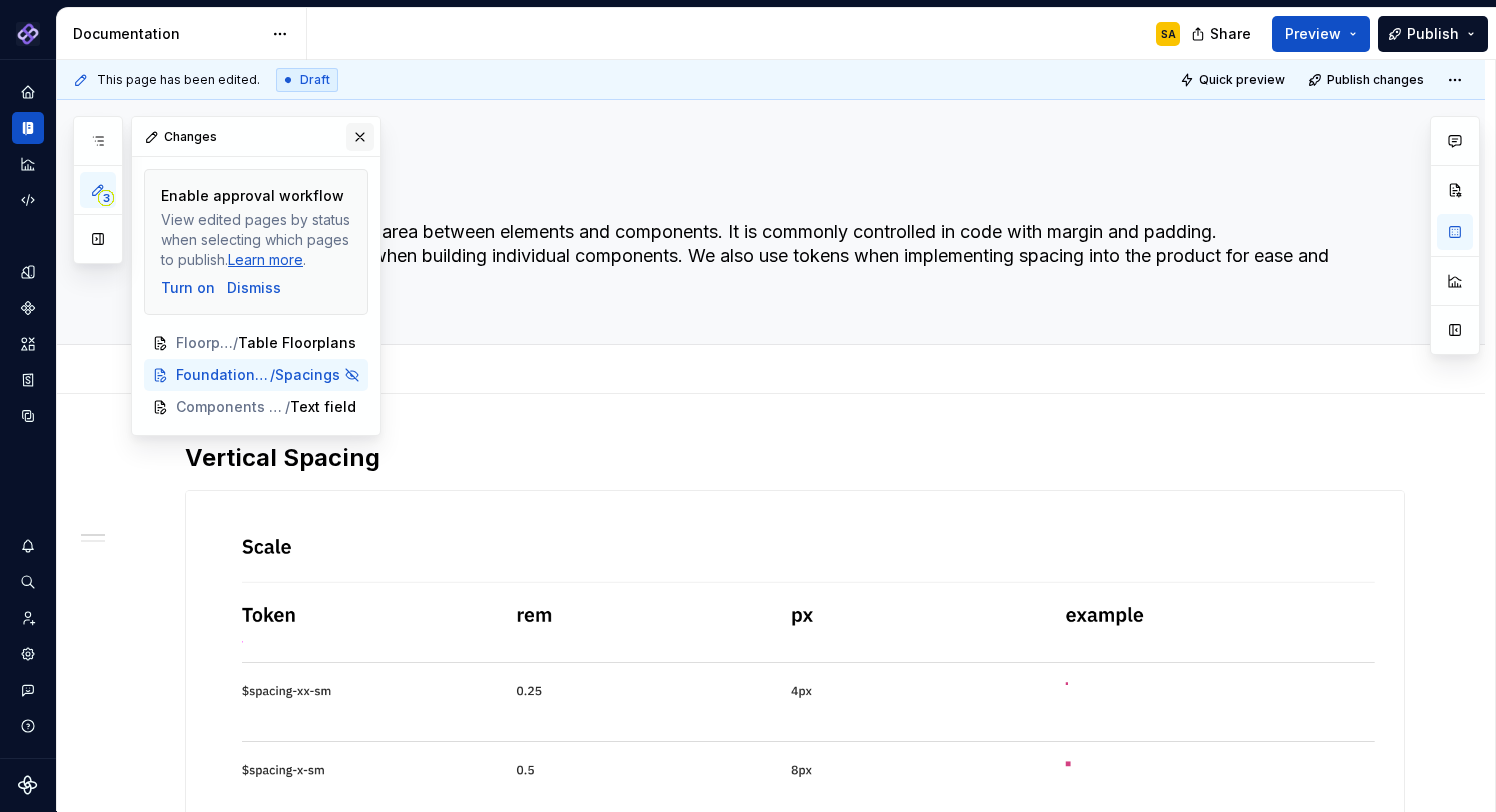 click at bounding box center (360, 137) 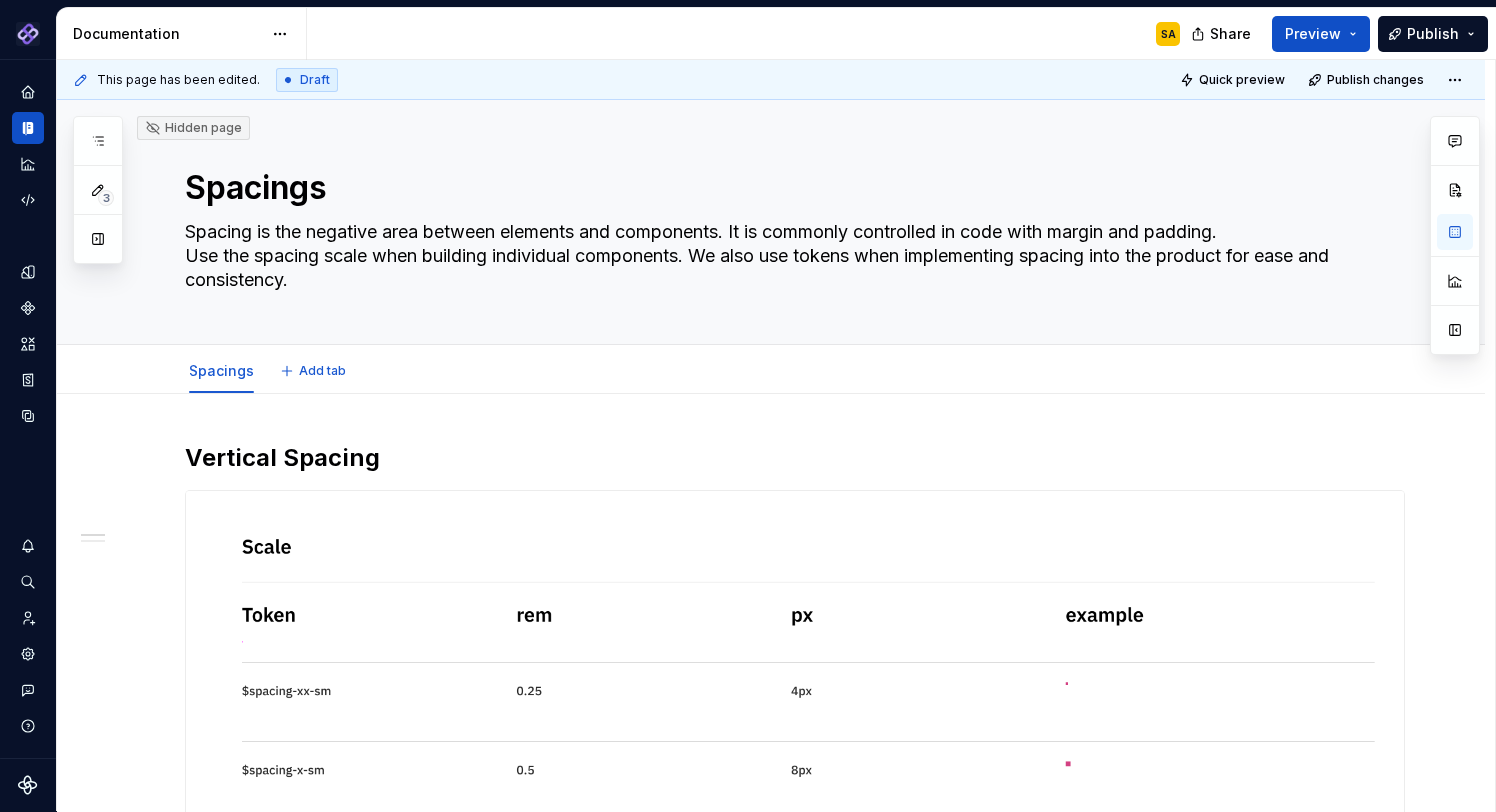 type on "*" 